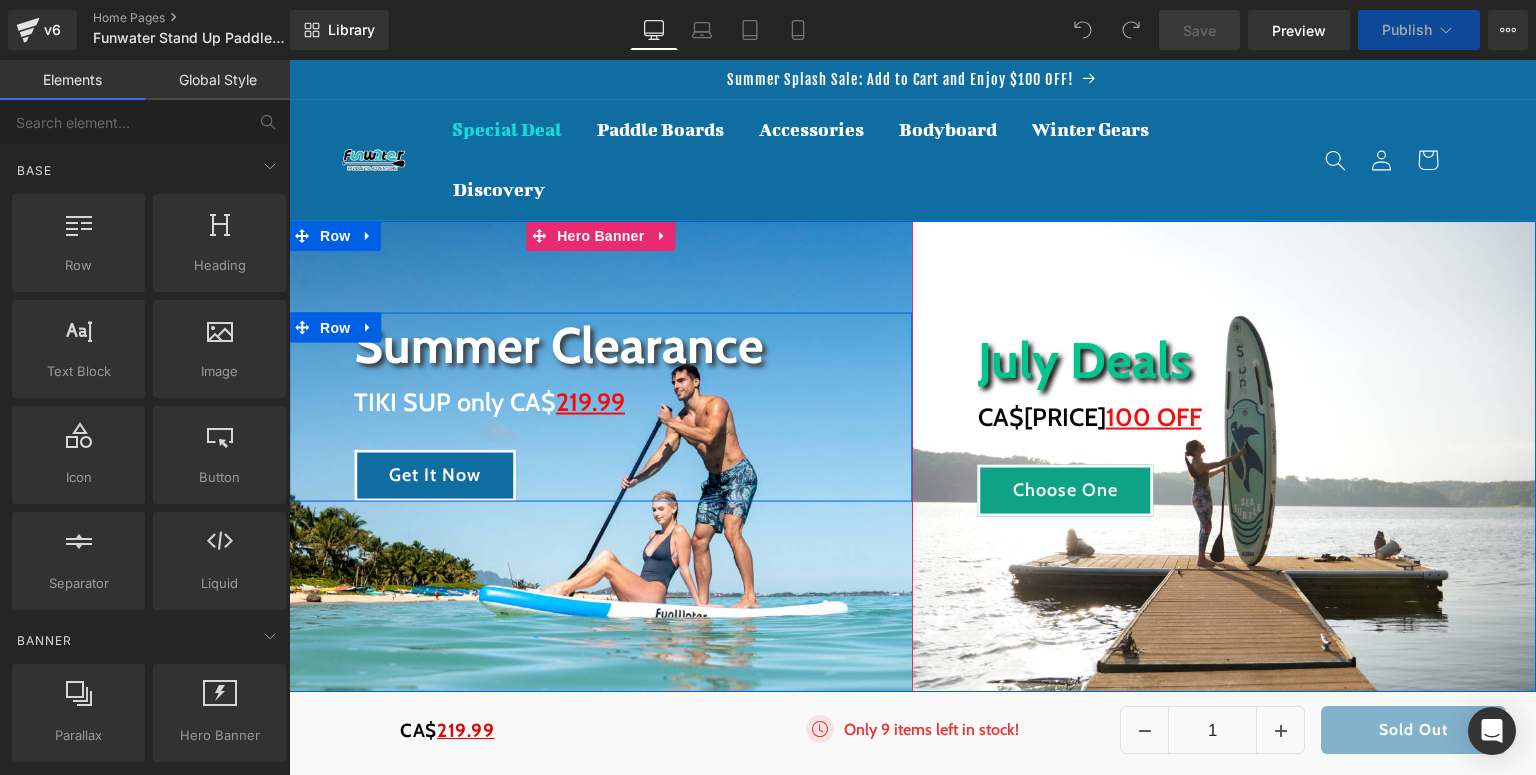 scroll, scrollTop: 0, scrollLeft: 0, axis: both 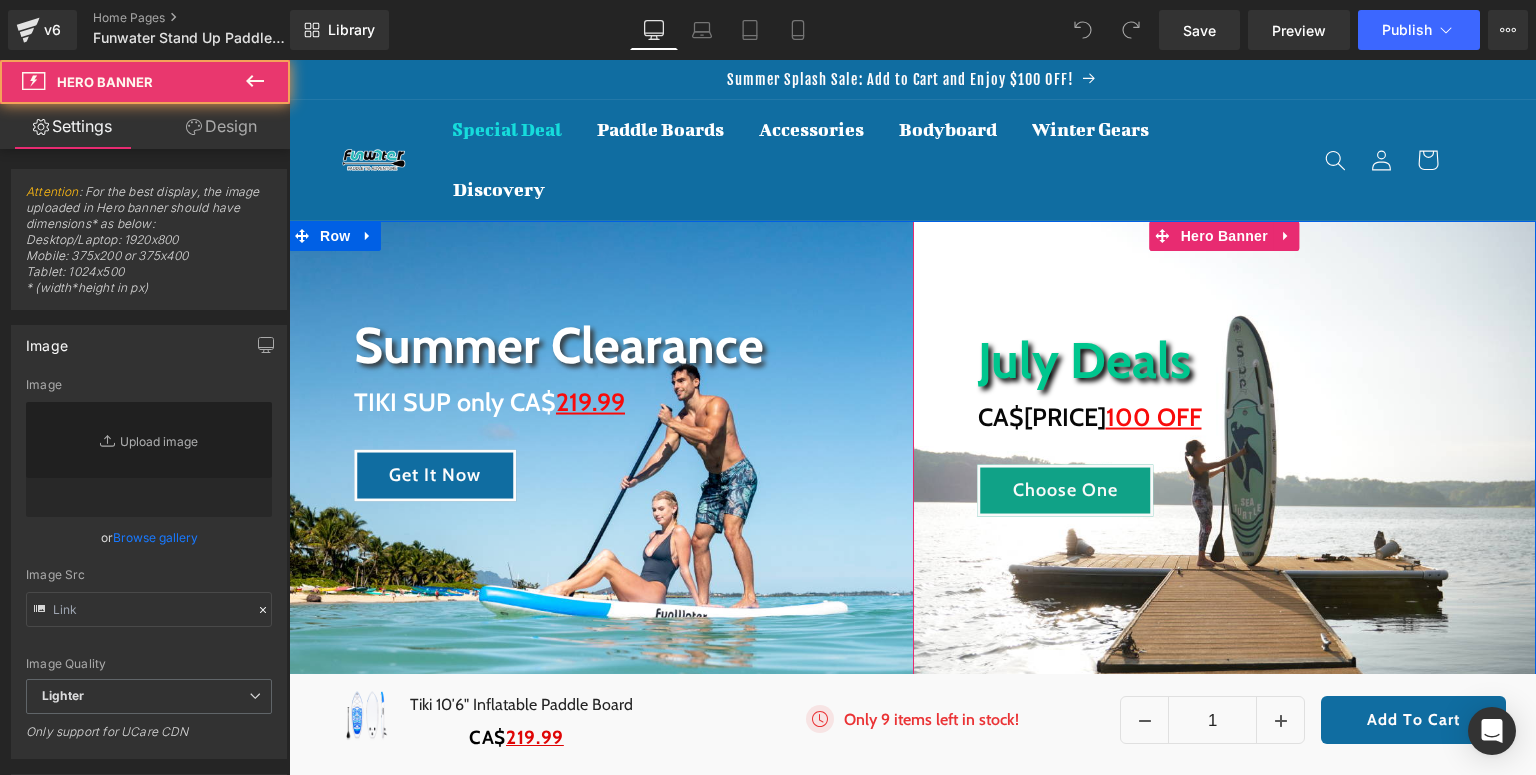click on "July Deals Heading         Enjoy up to CA$  100 OFF Heading         Choose One Button
Row" at bounding box center (1225, 456) 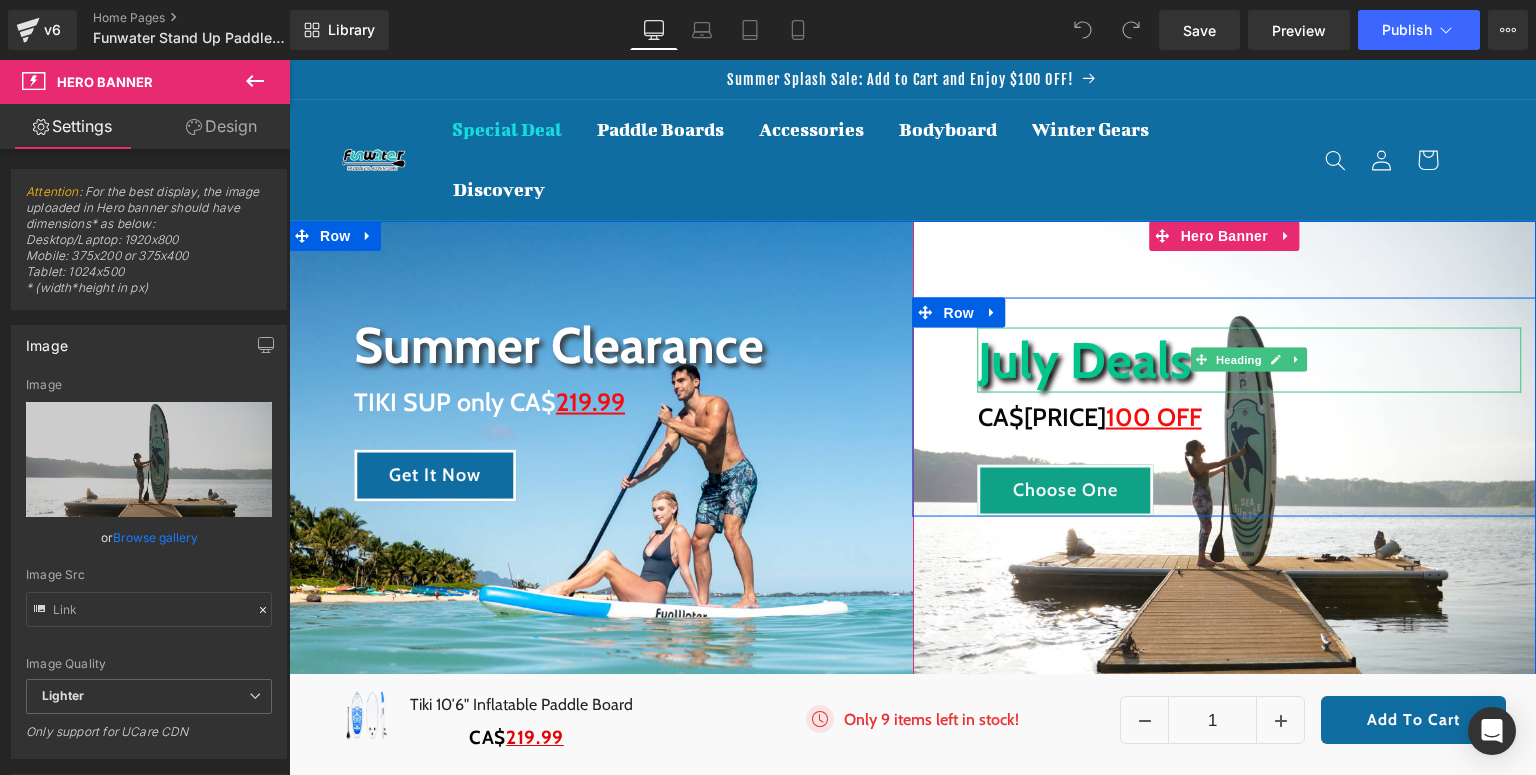 click on "July Deals" at bounding box center [1250, 359] 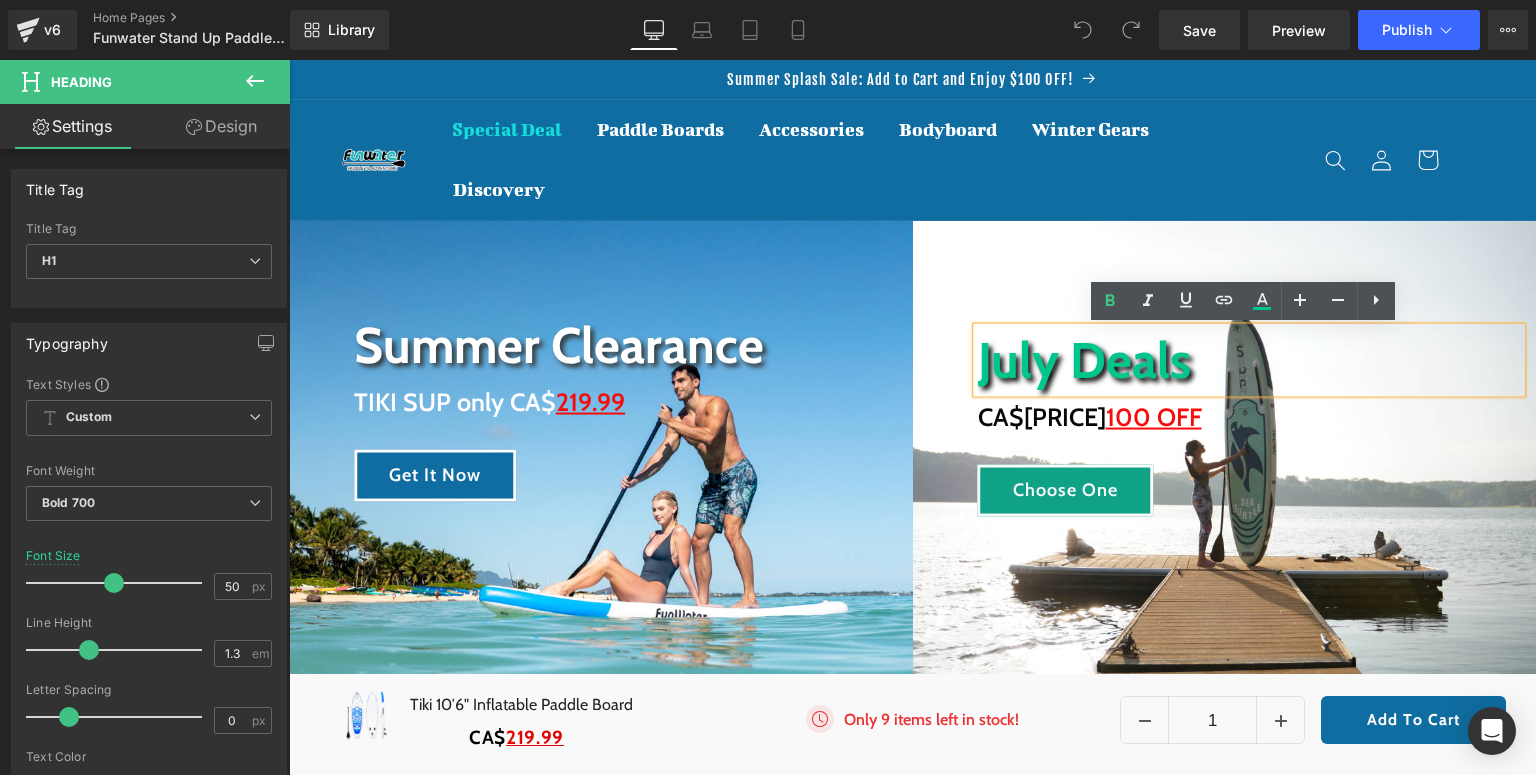 click on "July Deals Heading         Enjoy up to CA$  100 OFF Heading         Choose One Button
Row" at bounding box center (1225, 456) 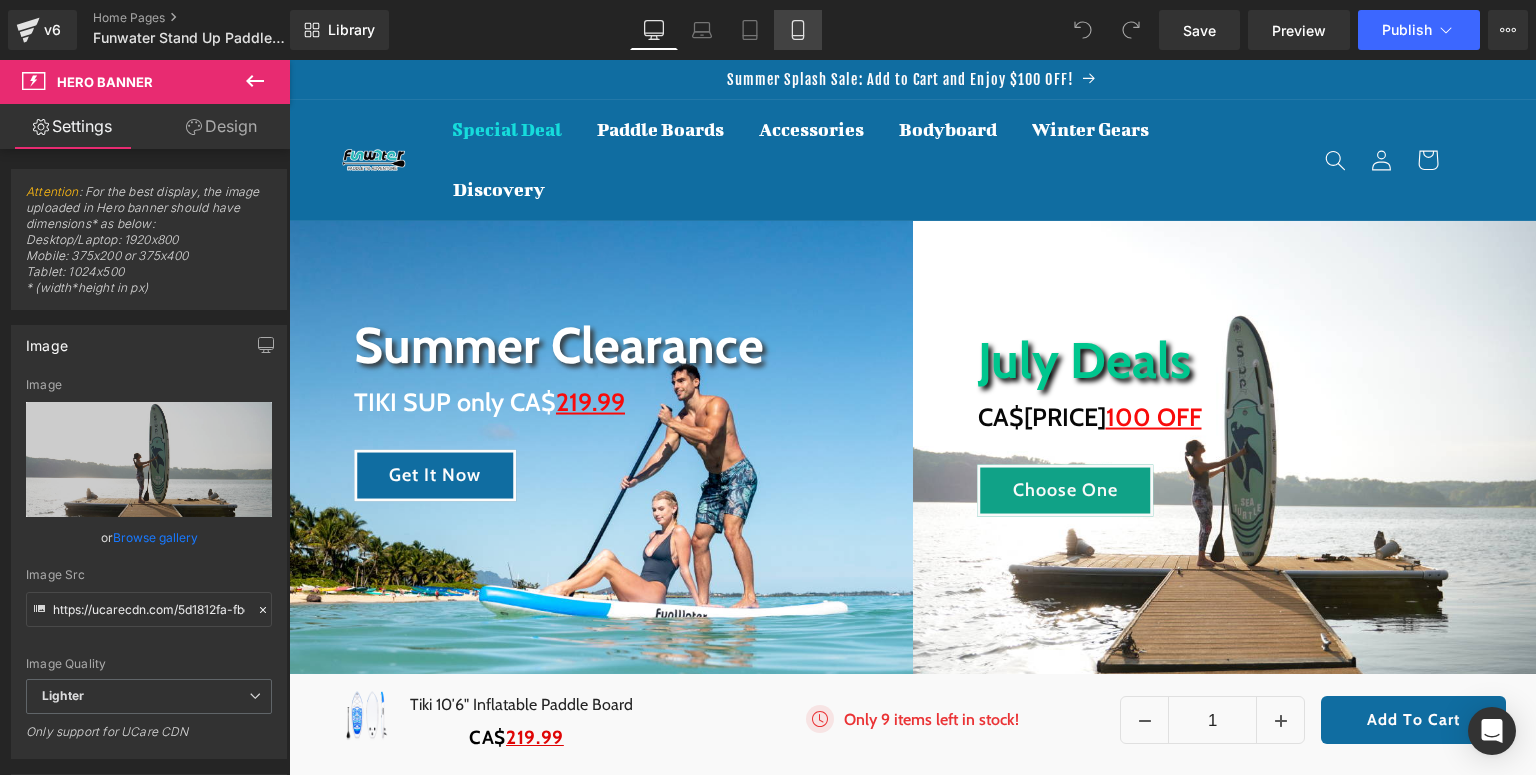 click 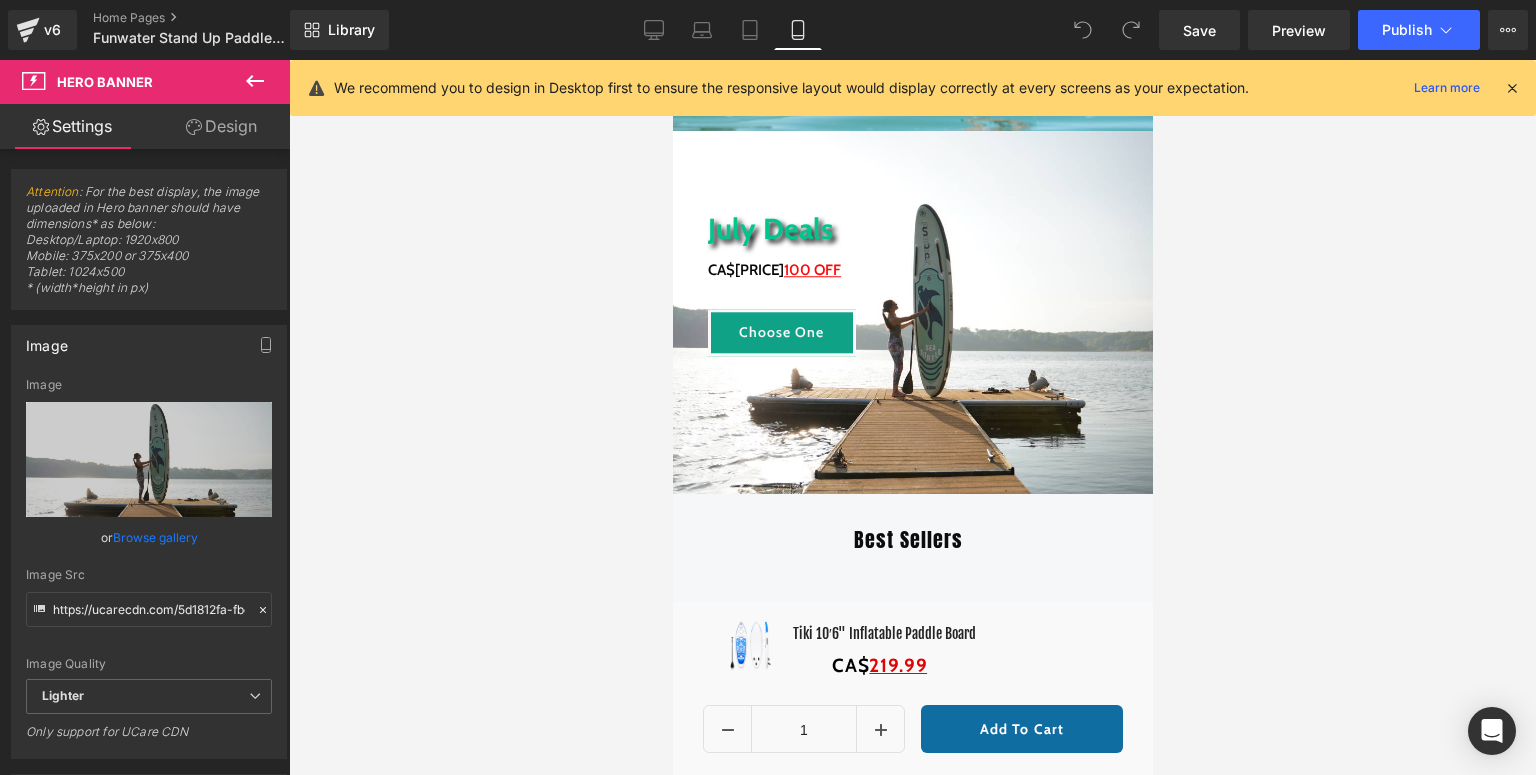scroll, scrollTop: 80, scrollLeft: 0, axis: vertical 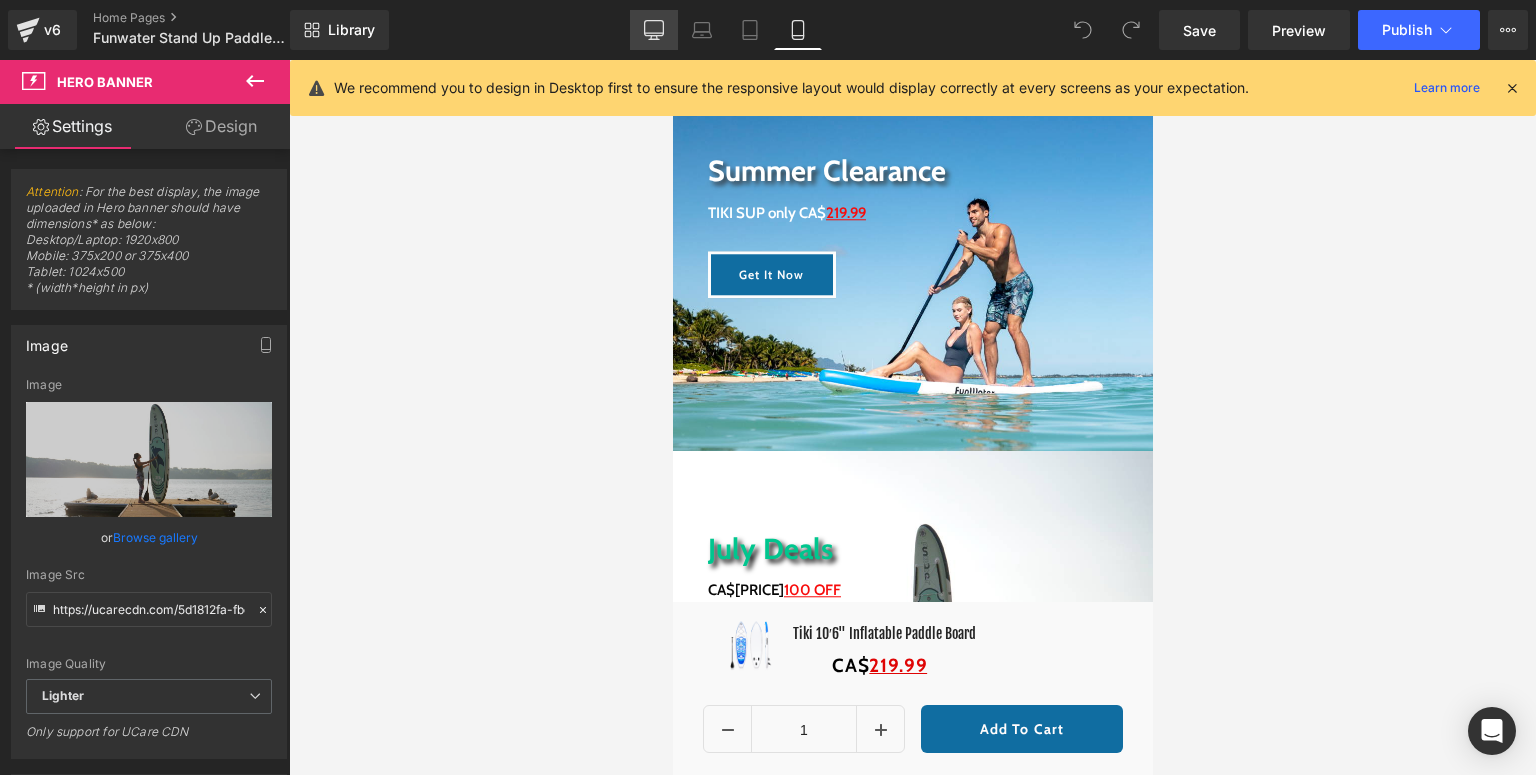 click 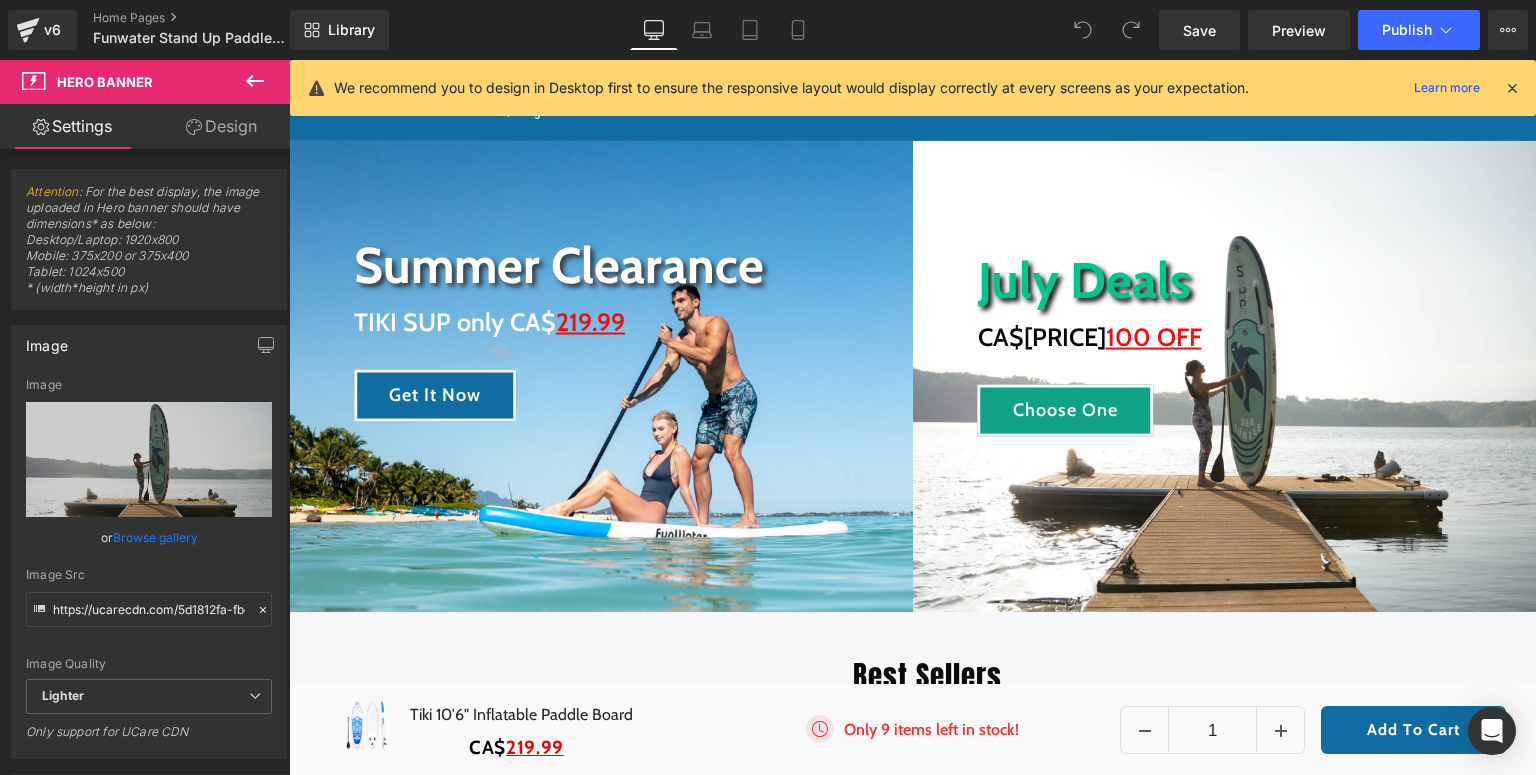 scroll, scrollTop: 0, scrollLeft: 0, axis: both 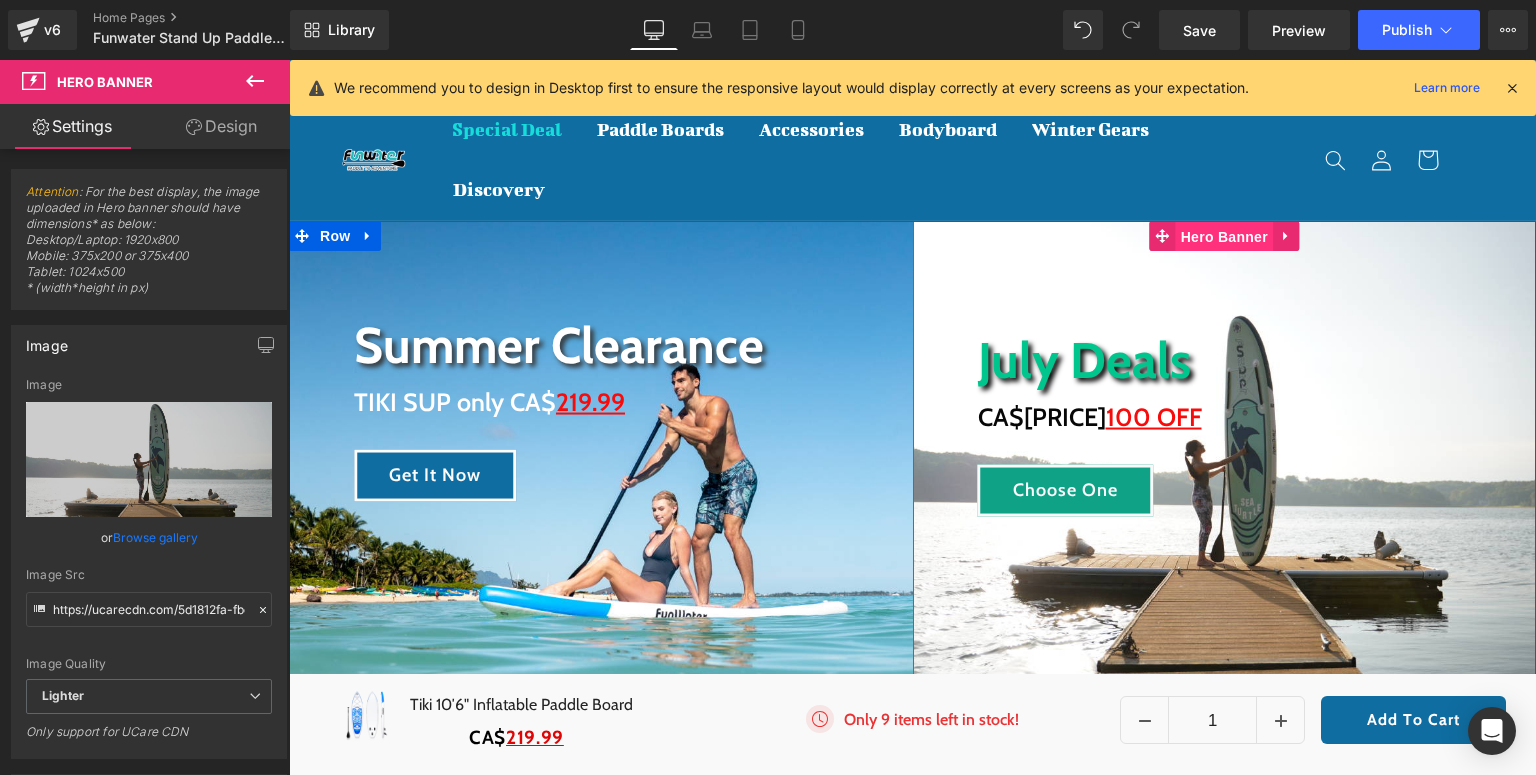 click on "Hero Banner" at bounding box center [1224, 237] 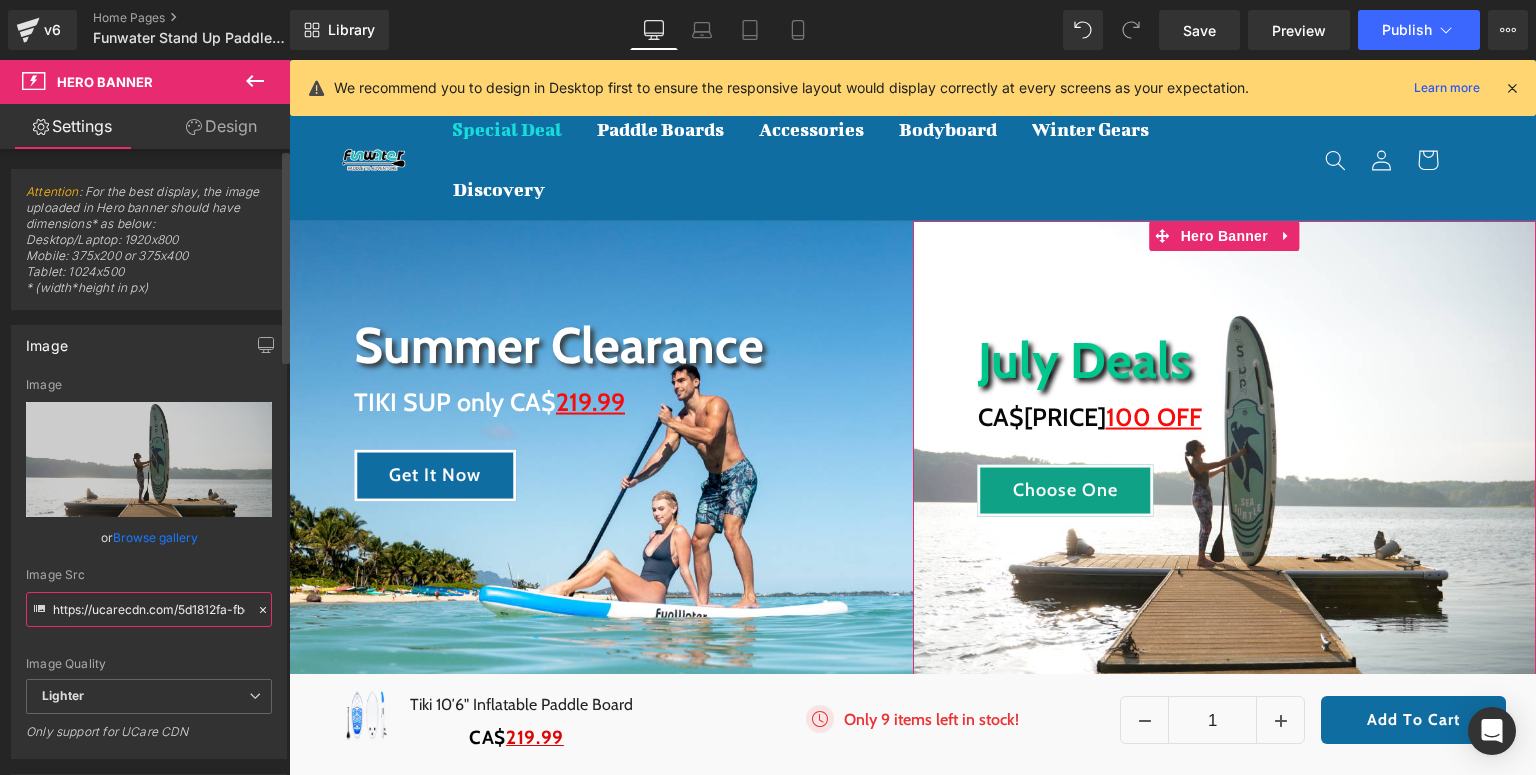 click on "https://ucarecdn.com/5d1812fa-fbcc-453f-b415-8a480cc297dd/-/format/auto/-/preview/3000x3000/-/quality/lighter/Funwater%20stand%20up%20paddle%20board%20_1_.jpg" at bounding box center (149, 609) 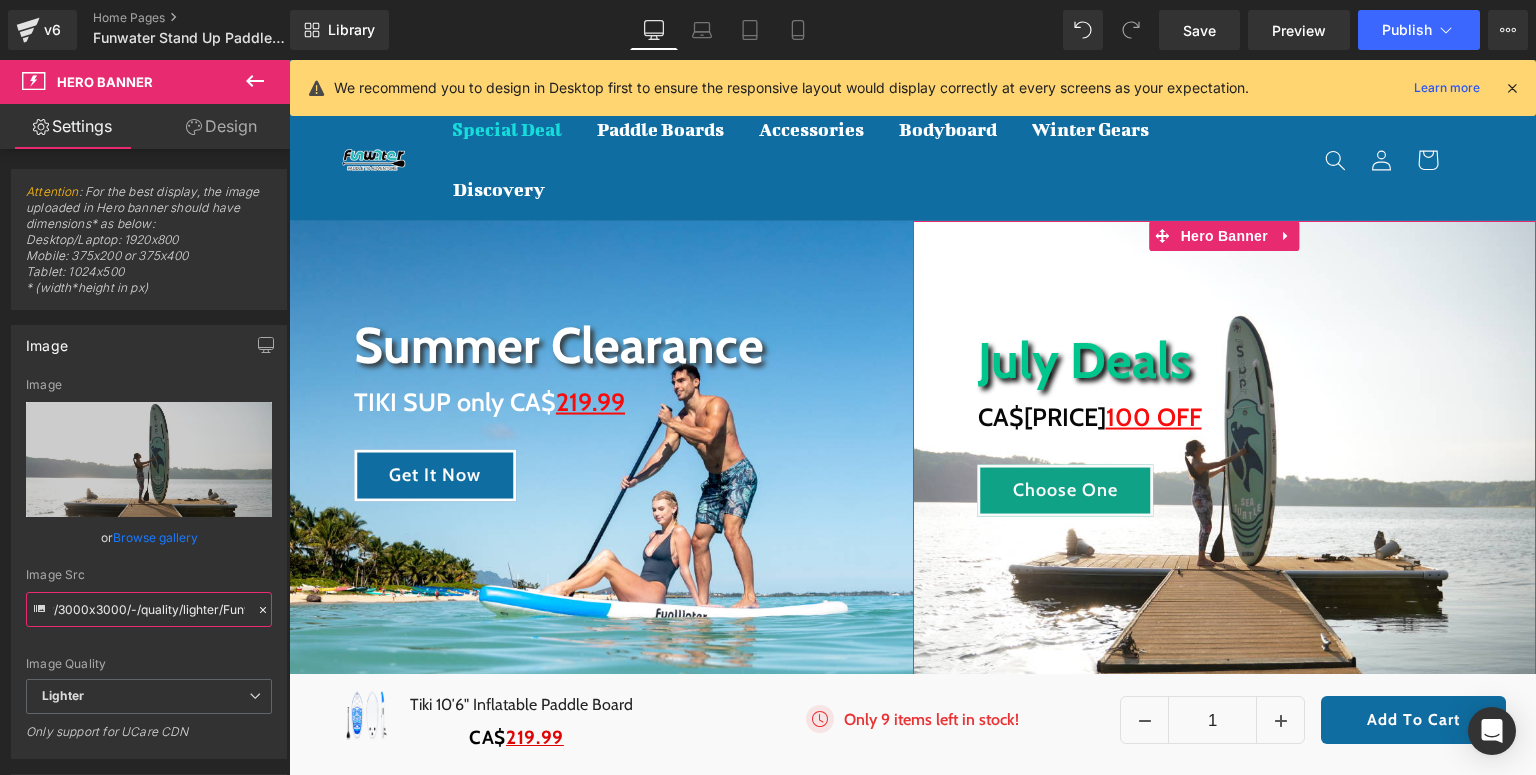 scroll, scrollTop: 0, scrollLeft: 823, axis: horizontal 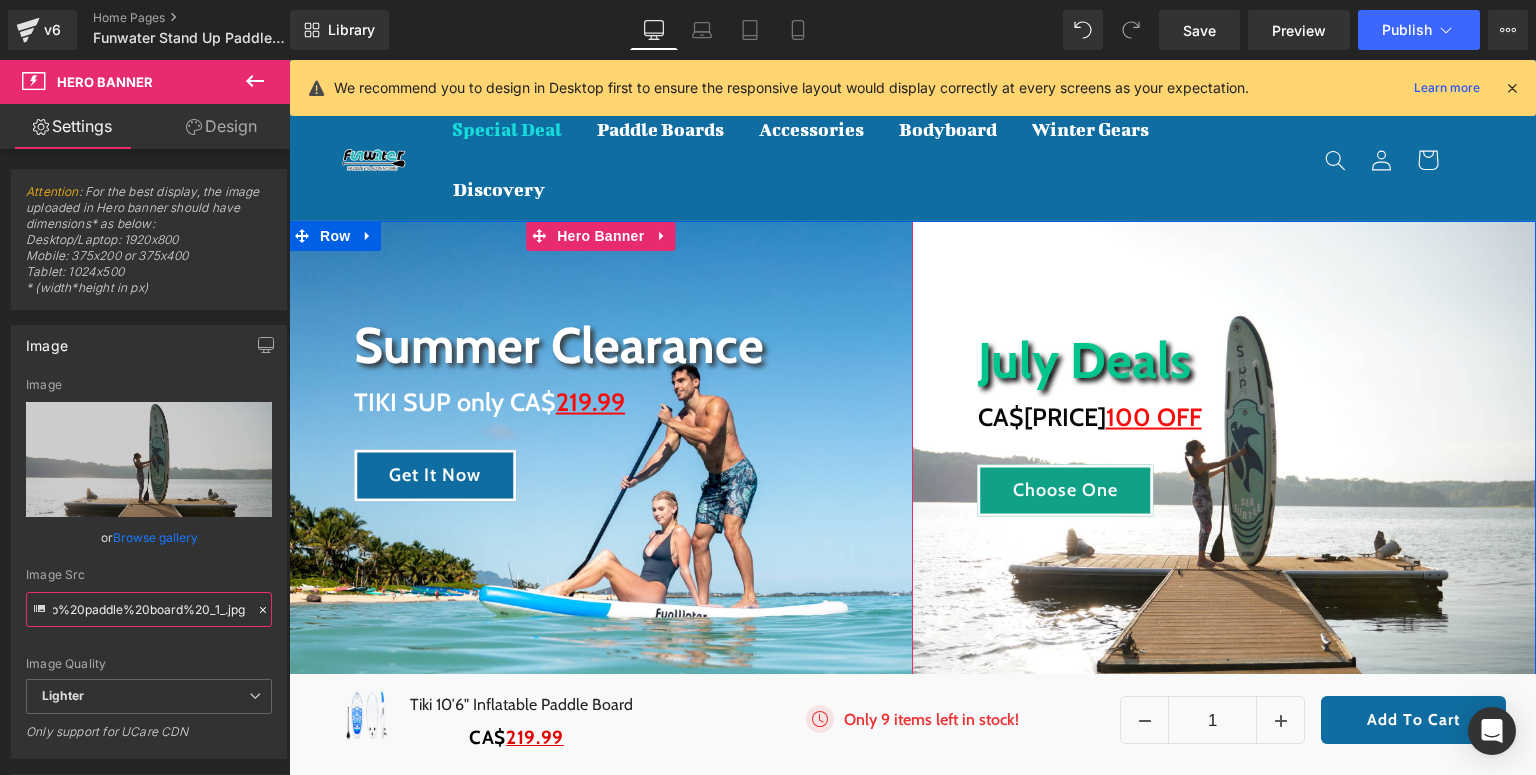 drag, startPoint x: 341, startPoint y: 670, endPoint x: 381, endPoint y: 616, distance: 67.20119 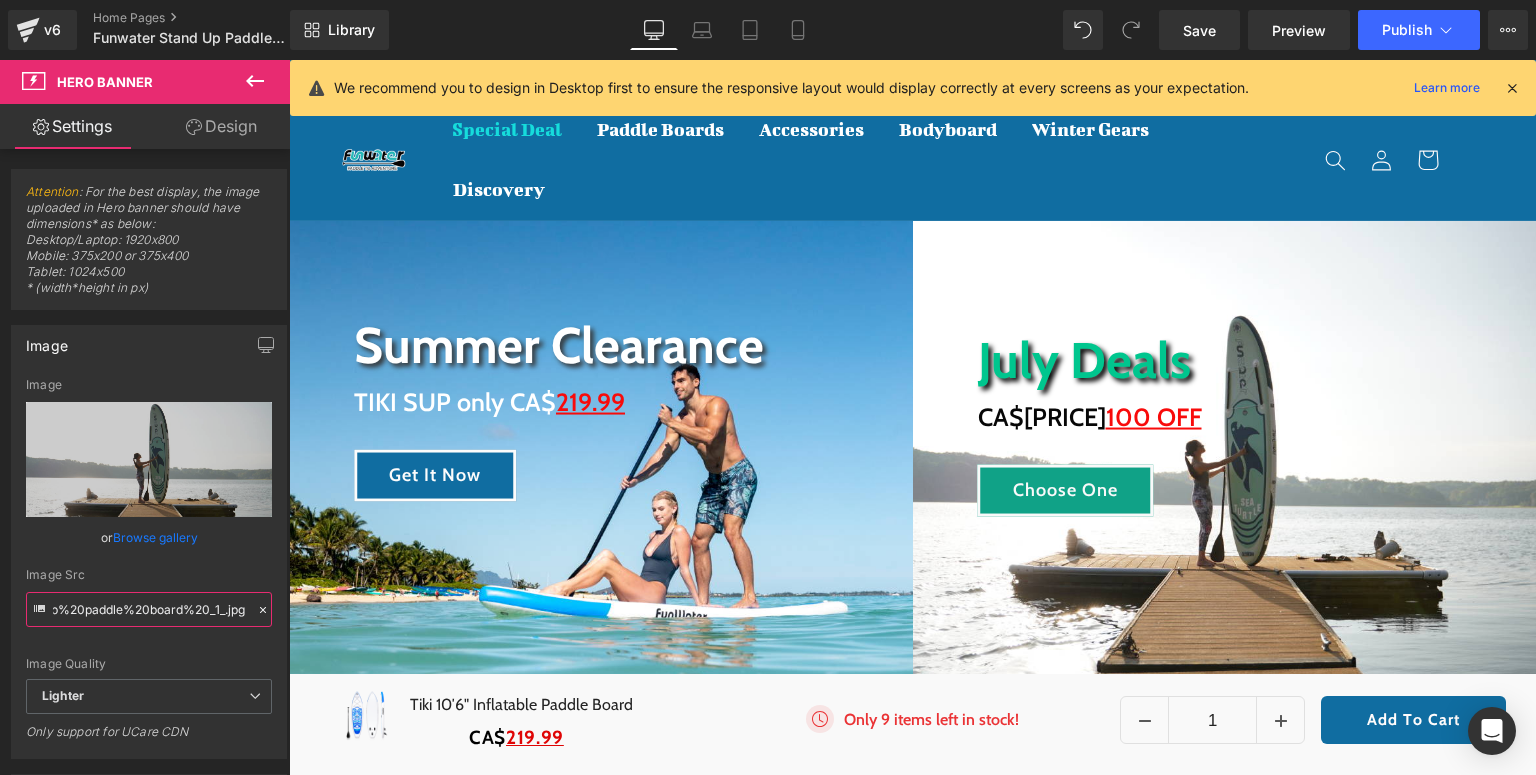 scroll, scrollTop: 0, scrollLeft: 0, axis: both 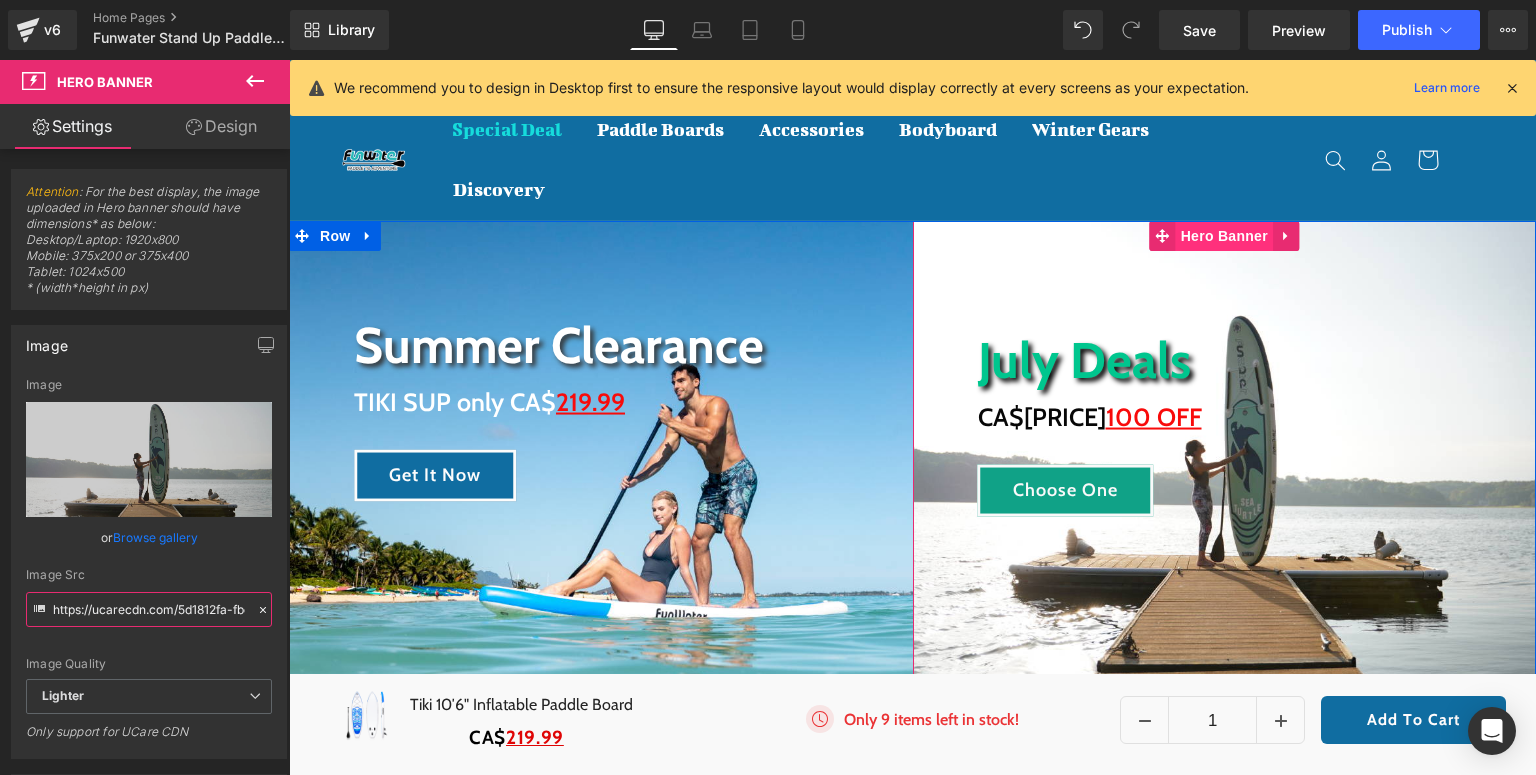 click on "Hero Banner" at bounding box center [1224, 236] 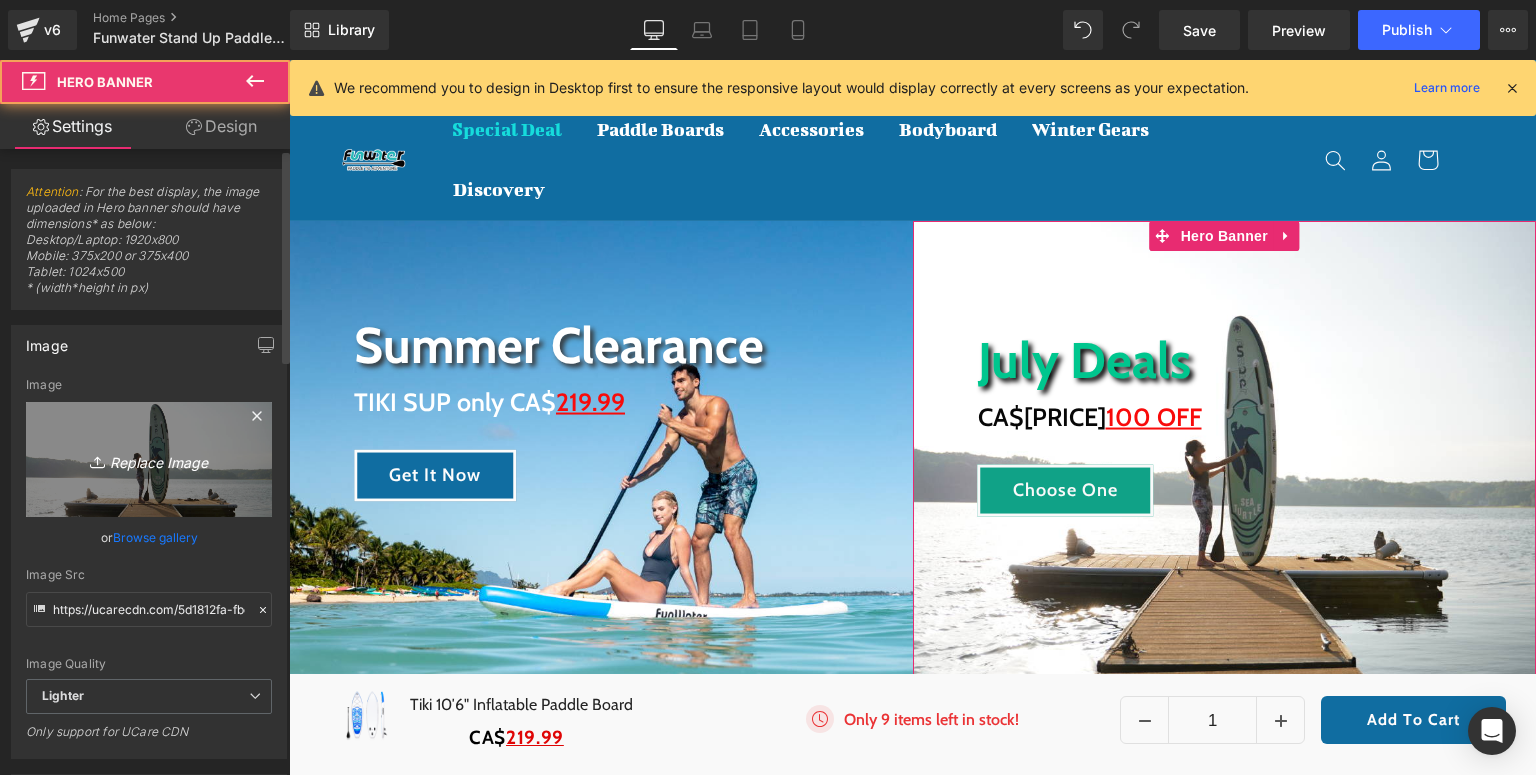 click on "Replace Image" at bounding box center (149, 459) 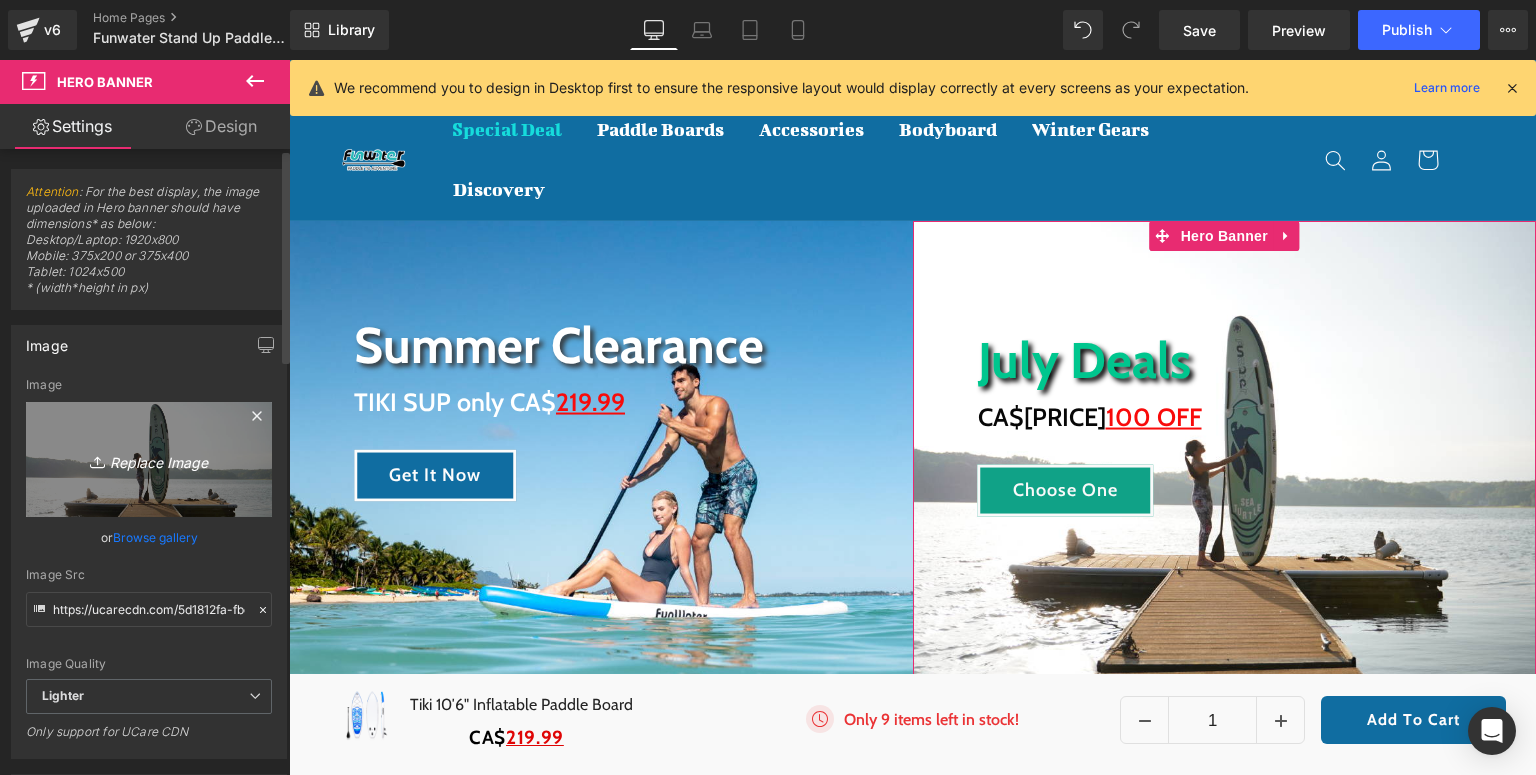 type on "C:\fakepath\Funwater paddle board (3).jpg" 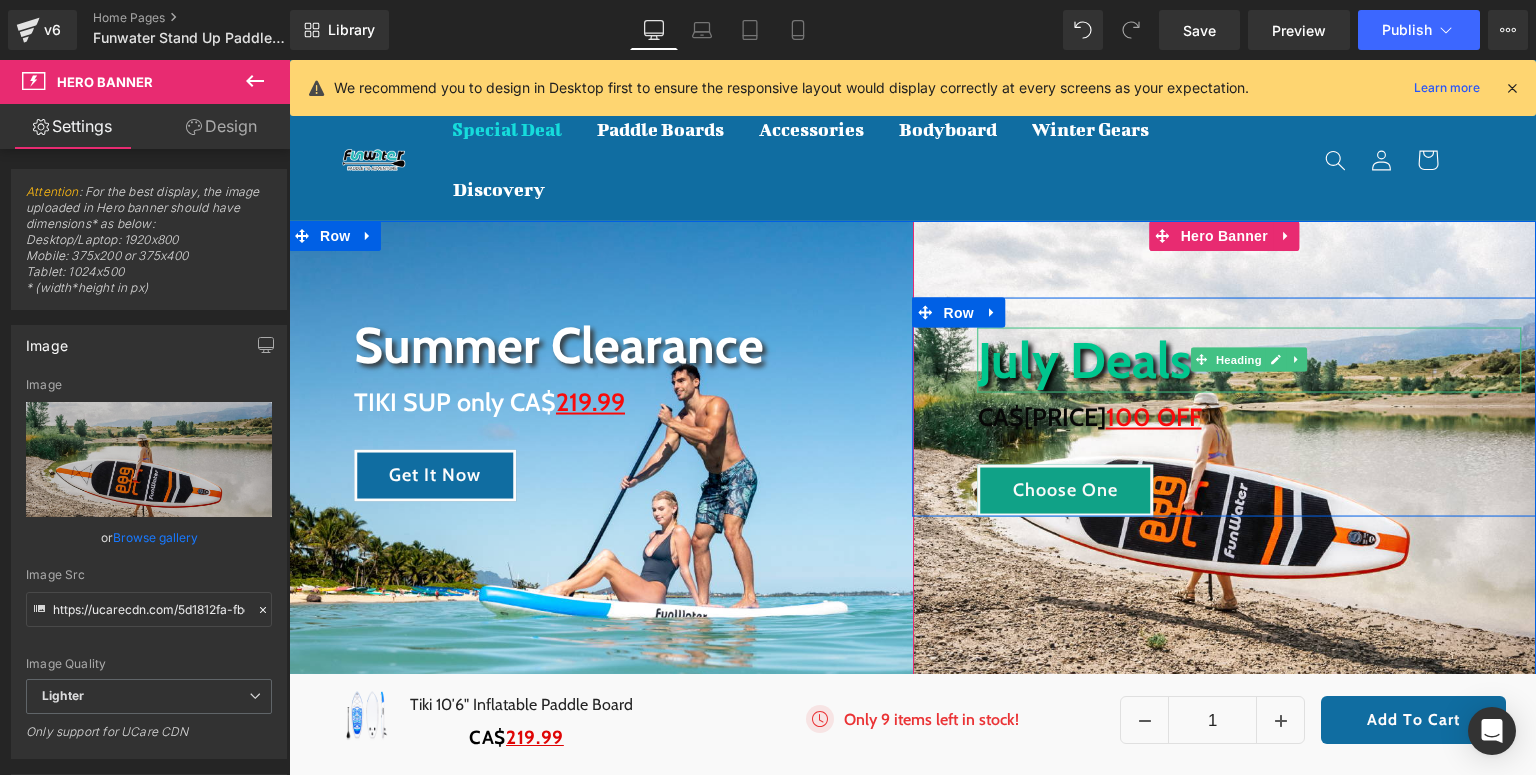 click on "July Deals" at bounding box center [1250, 359] 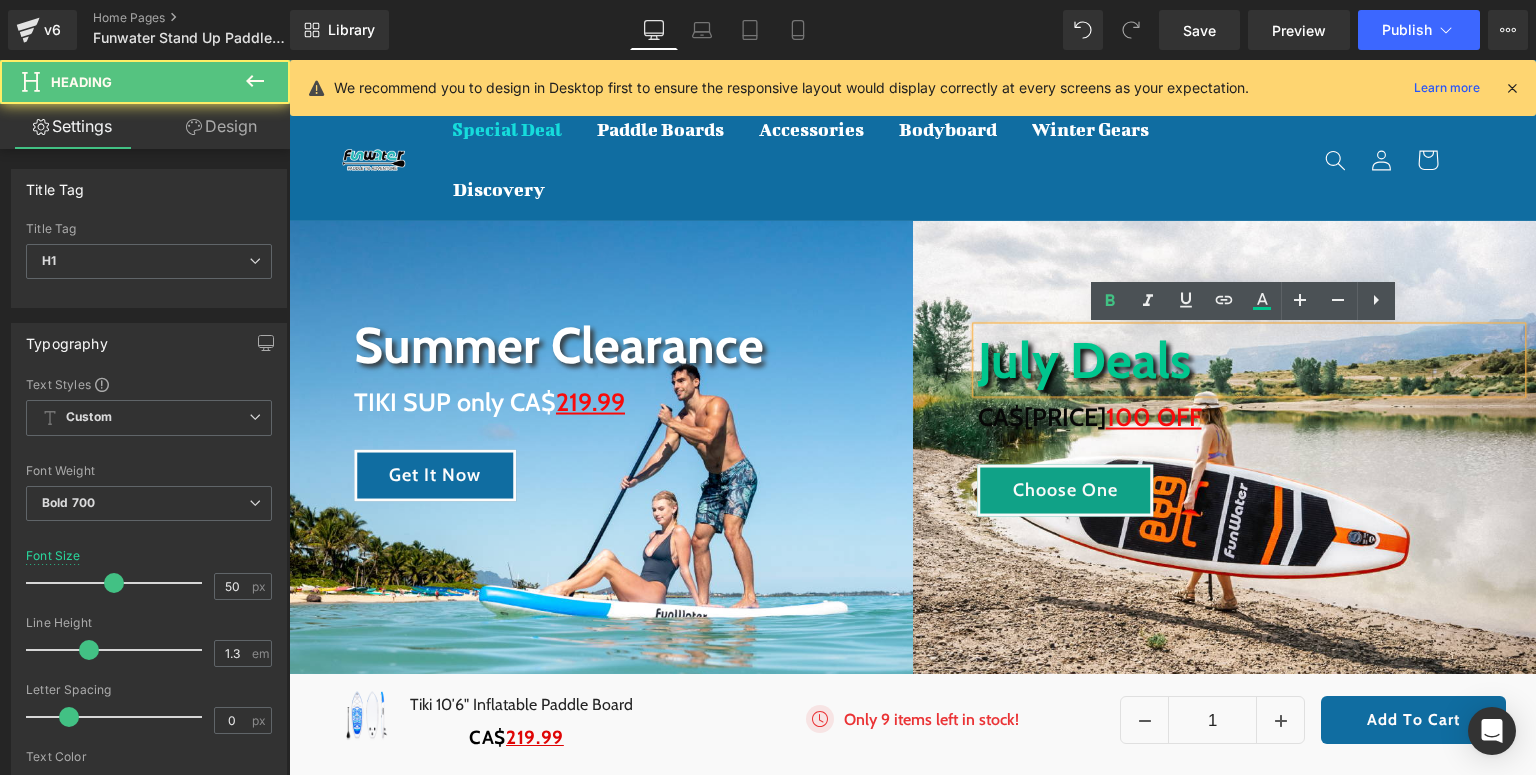 click on "July Deals" at bounding box center [1250, 359] 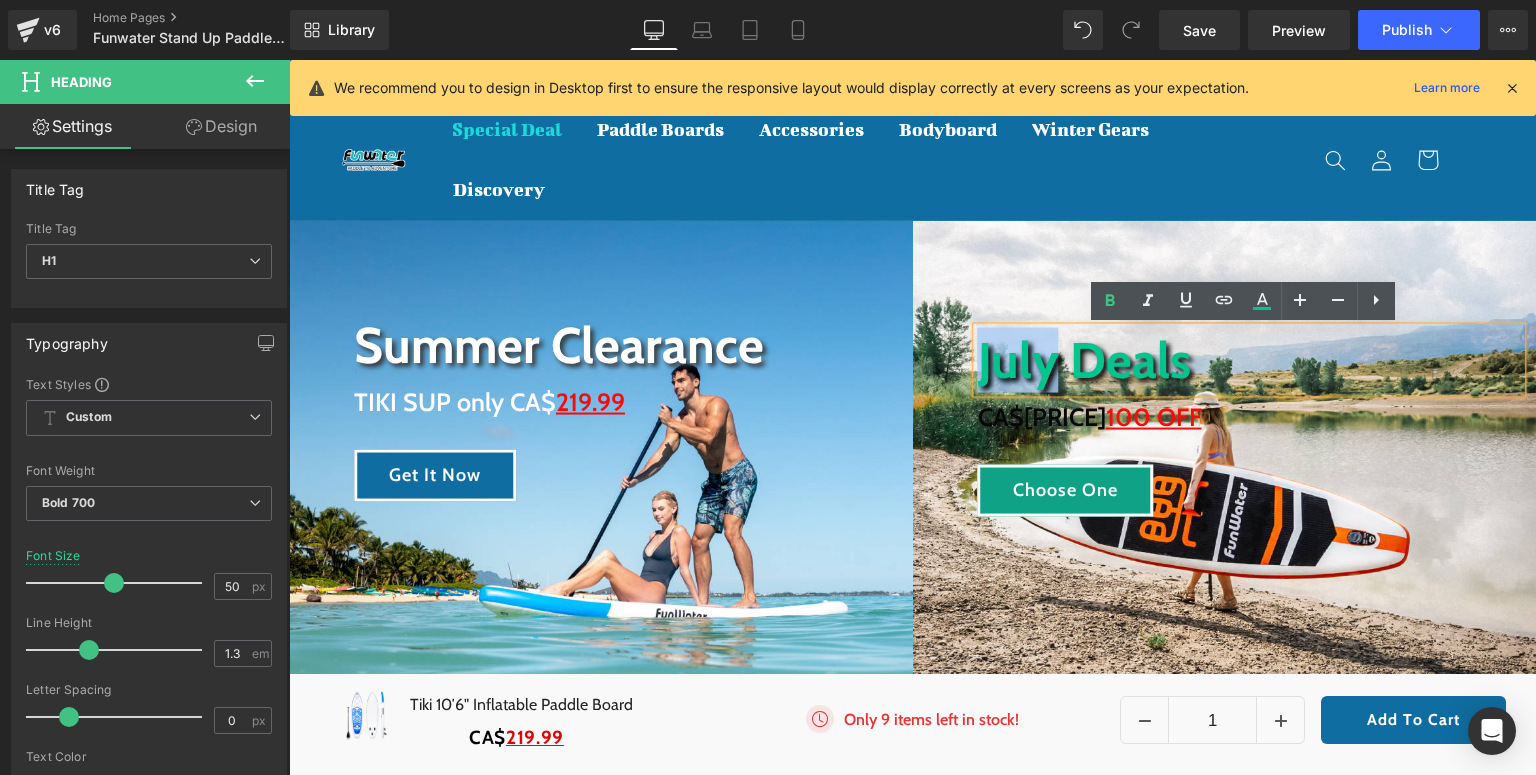 drag, startPoint x: 1048, startPoint y: 364, endPoint x: 950, endPoint y: 360, distance: 98.0816 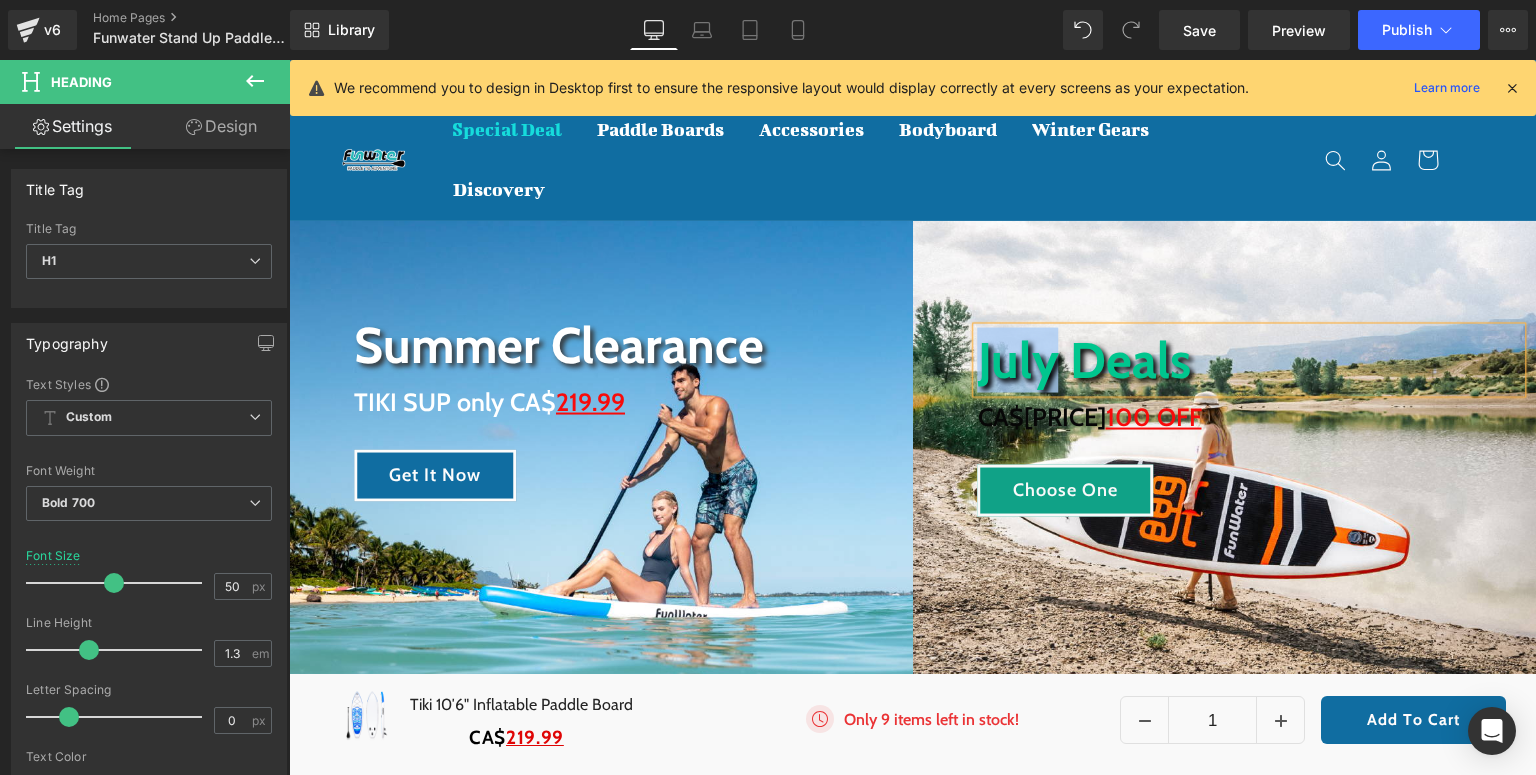 type 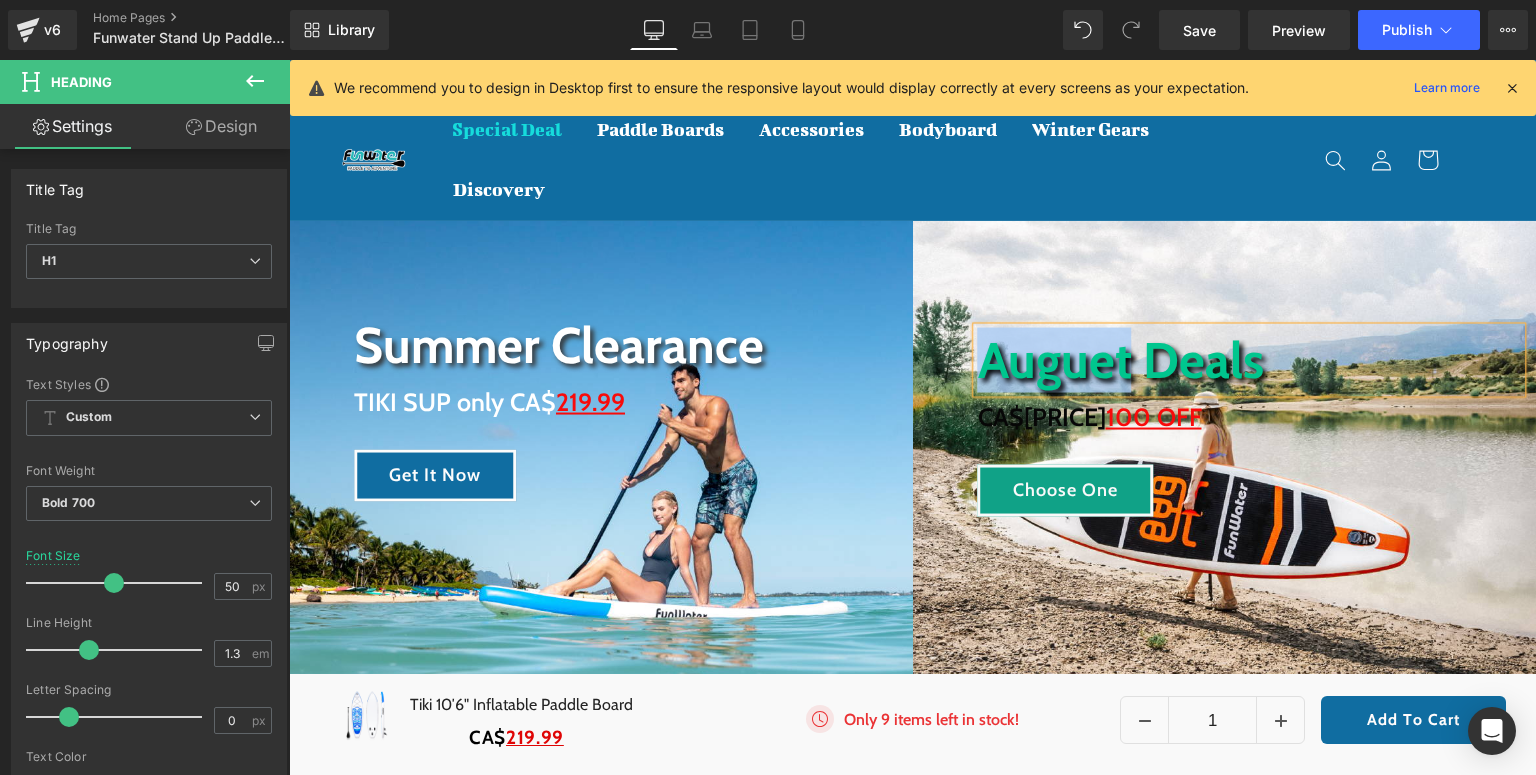 drag, startPoint x: 1121, startPoint y: 372, endPoint x: 984, endPoint y: 371, distance: 137.00365 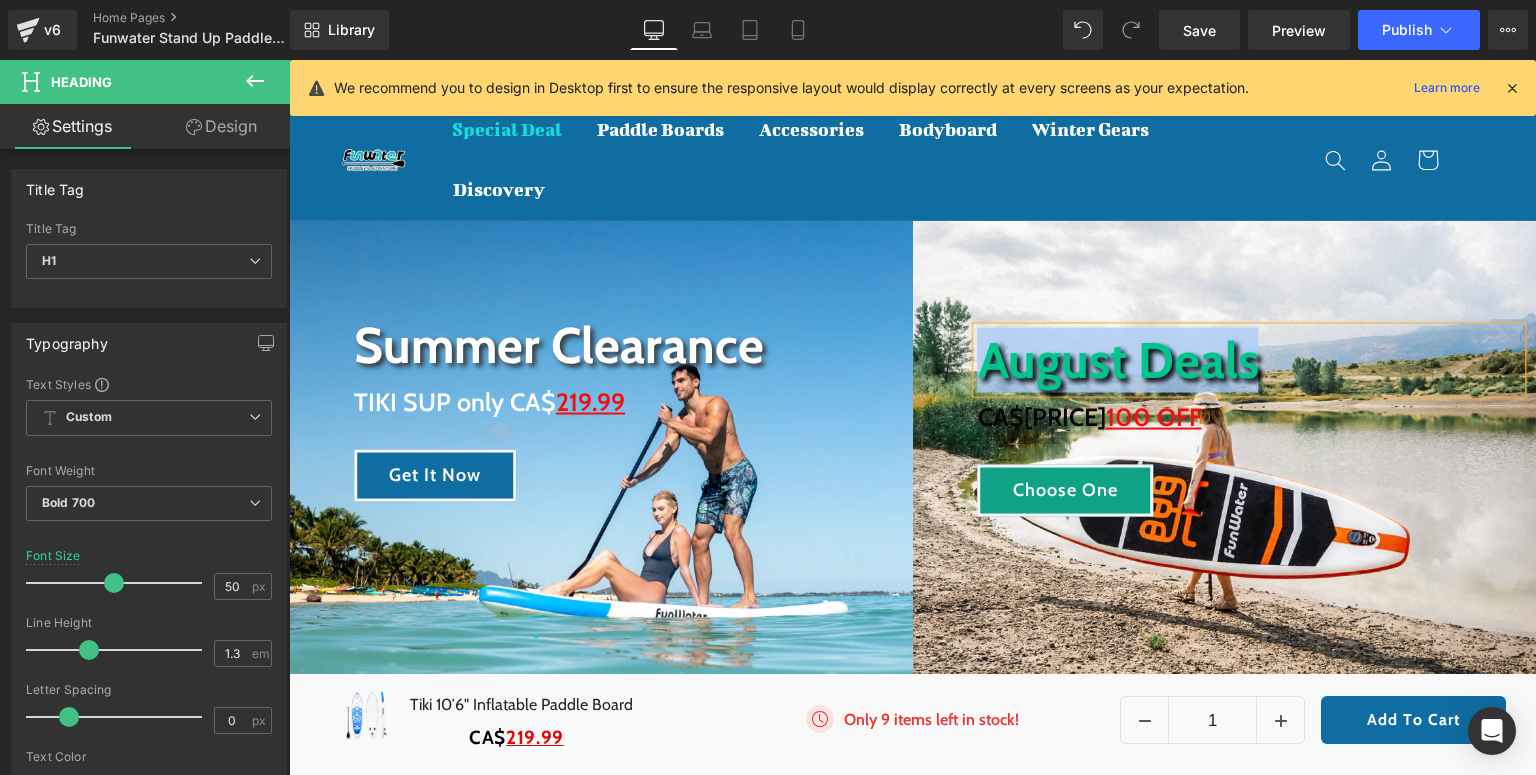 drag, startPoint x: 1260, startPoint y: 372, endPoint x: 964, endPoint y: 372, distance: 296 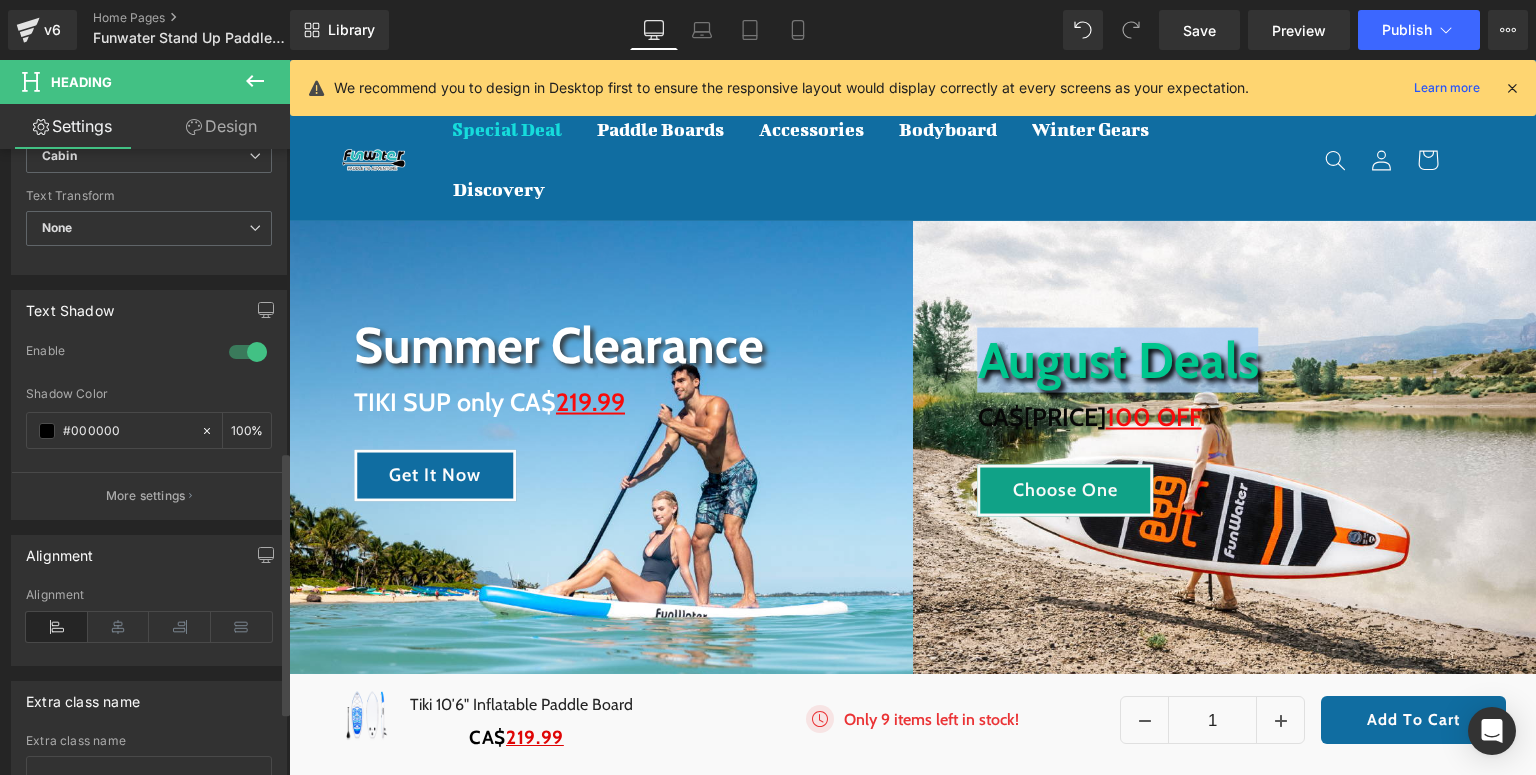 scroll, scrollTop: 480, scrollLeft: 0, axis: vertical 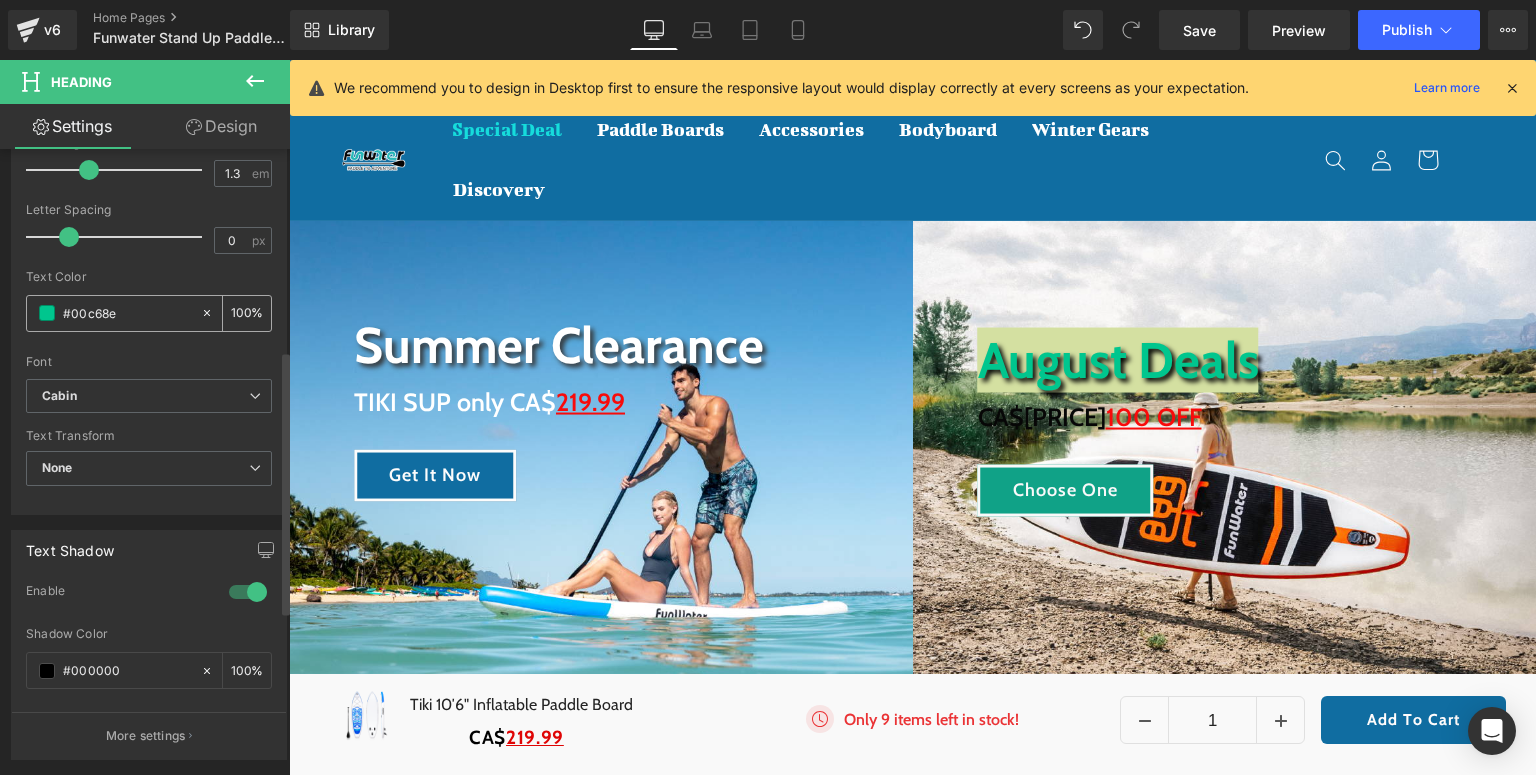 click at bounding box center [47, 313] 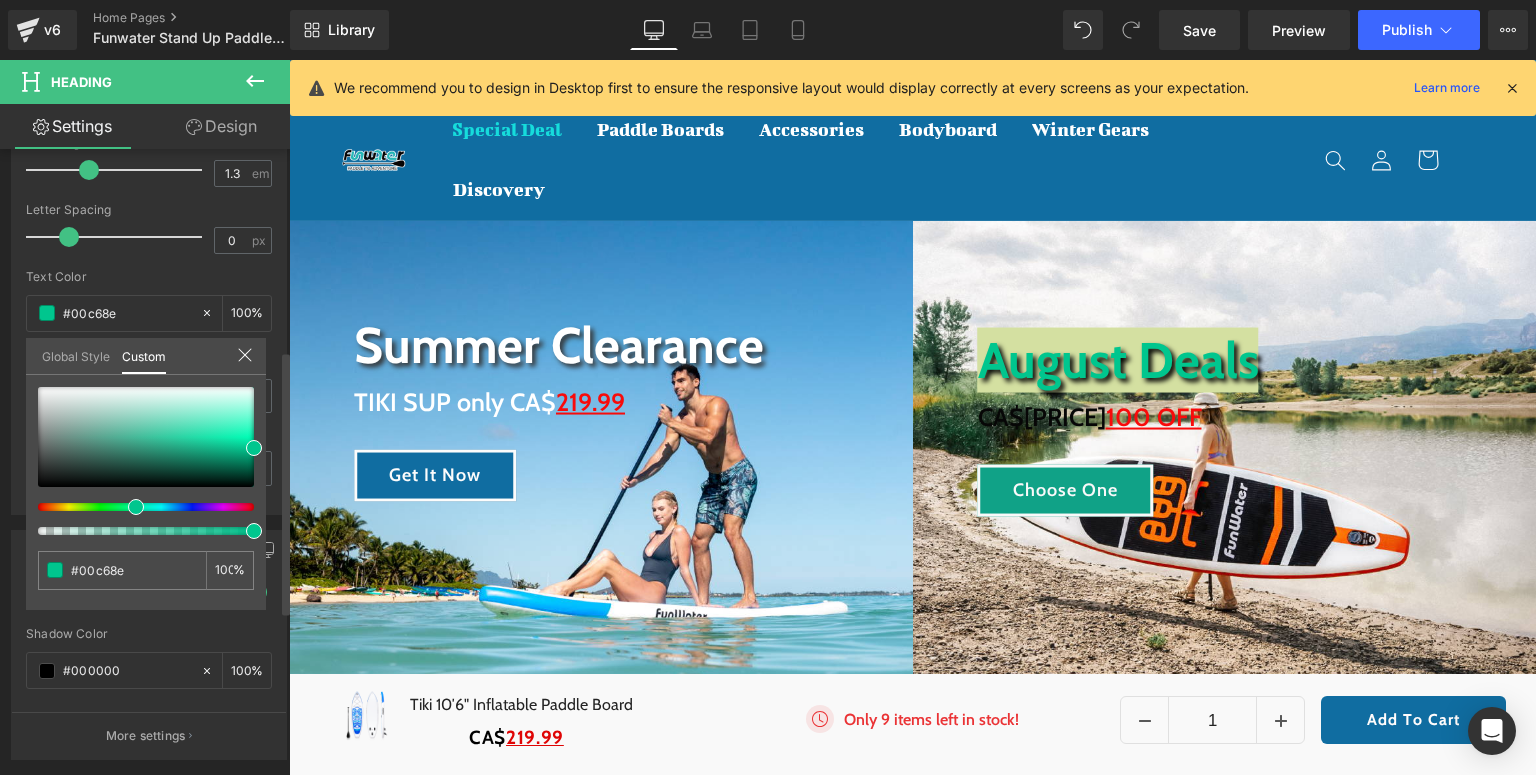 click at bounding box center (138, 507) 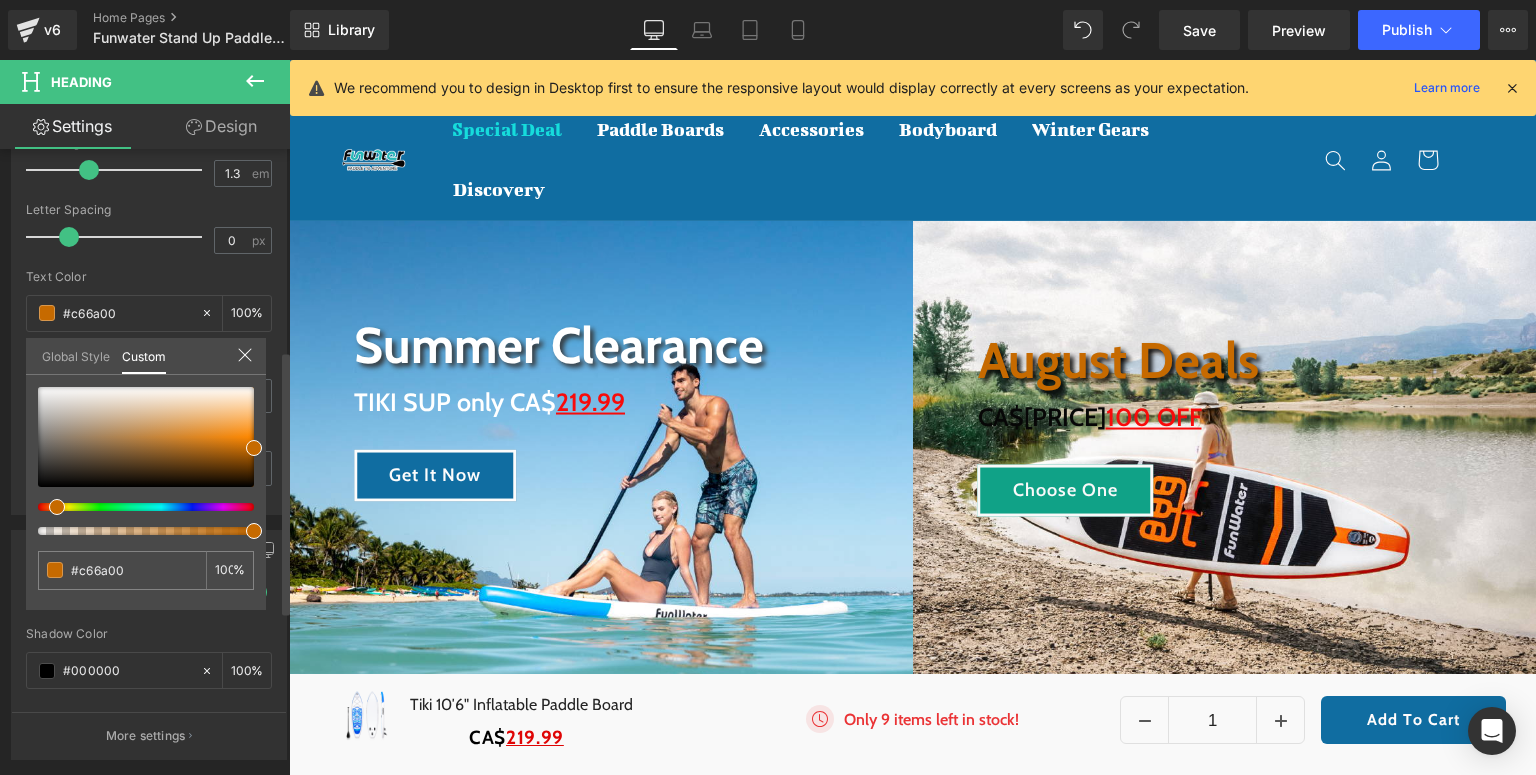 drag, startPoint x: 55, startPoint y: 506, endPoint x: 42, endPoint y: 504, distance: 13.152946 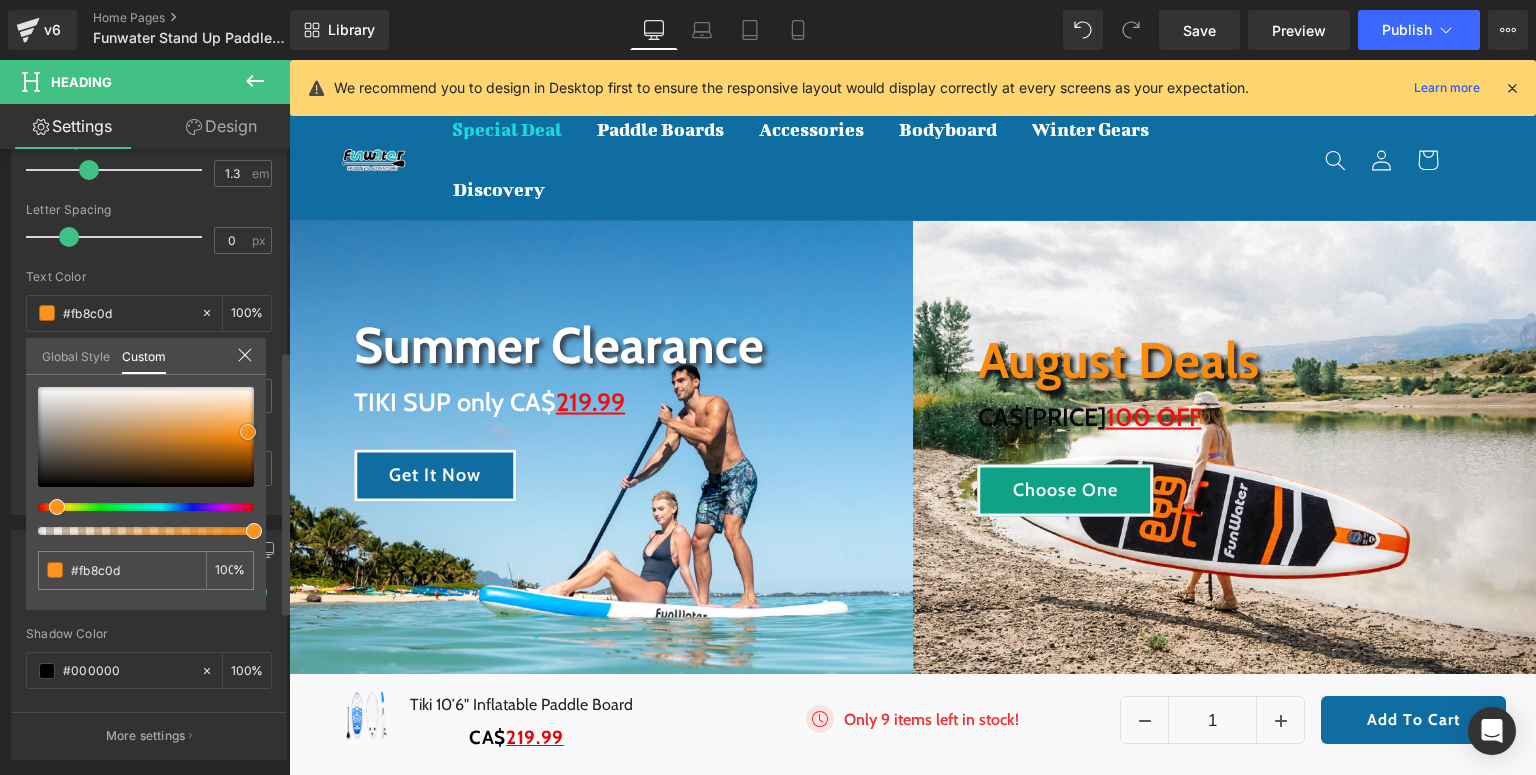 drag, startPoint x: 252, startPoint y: 442, endPoint x: 246, endPoint y: 426, distance: 17.088007 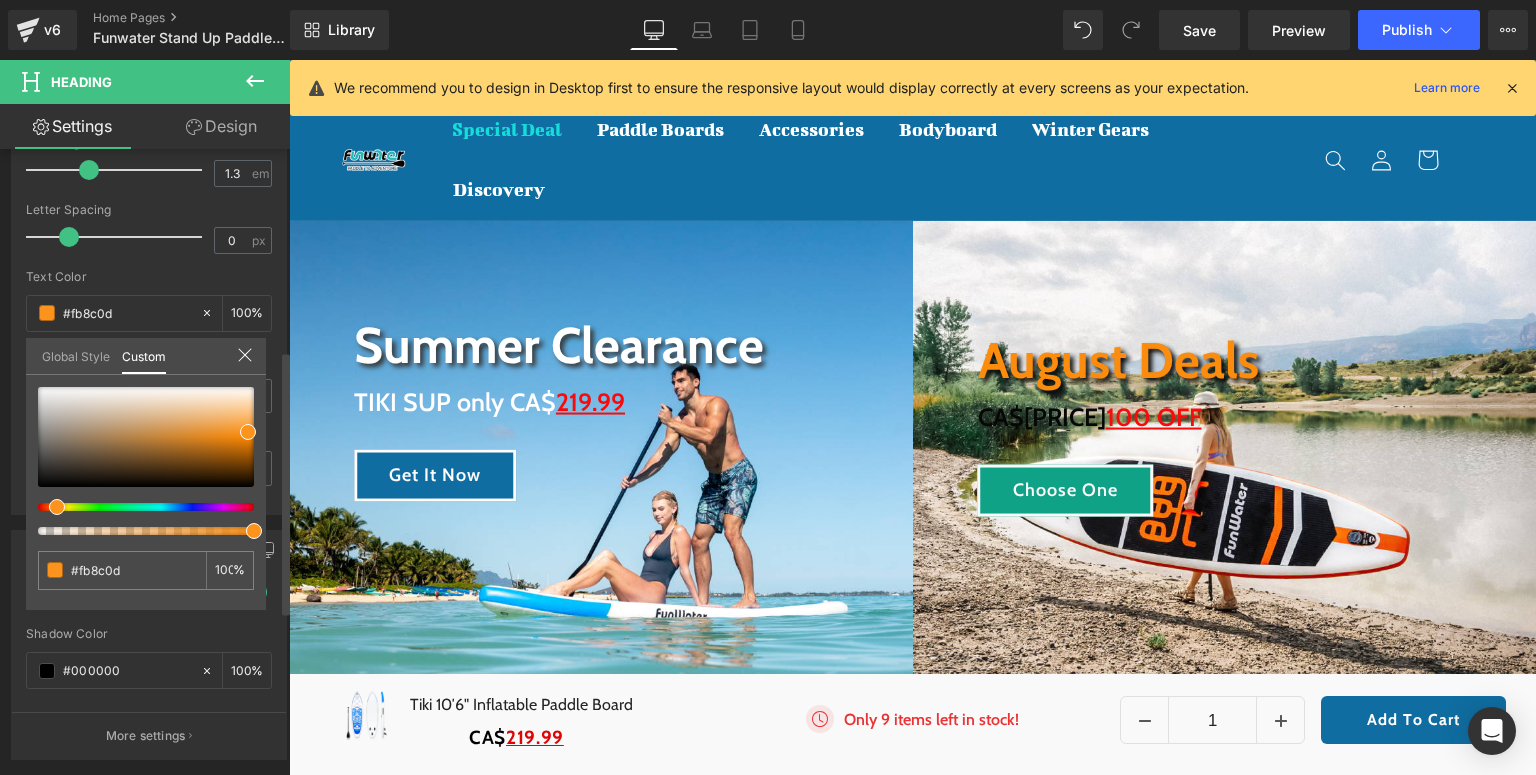 click 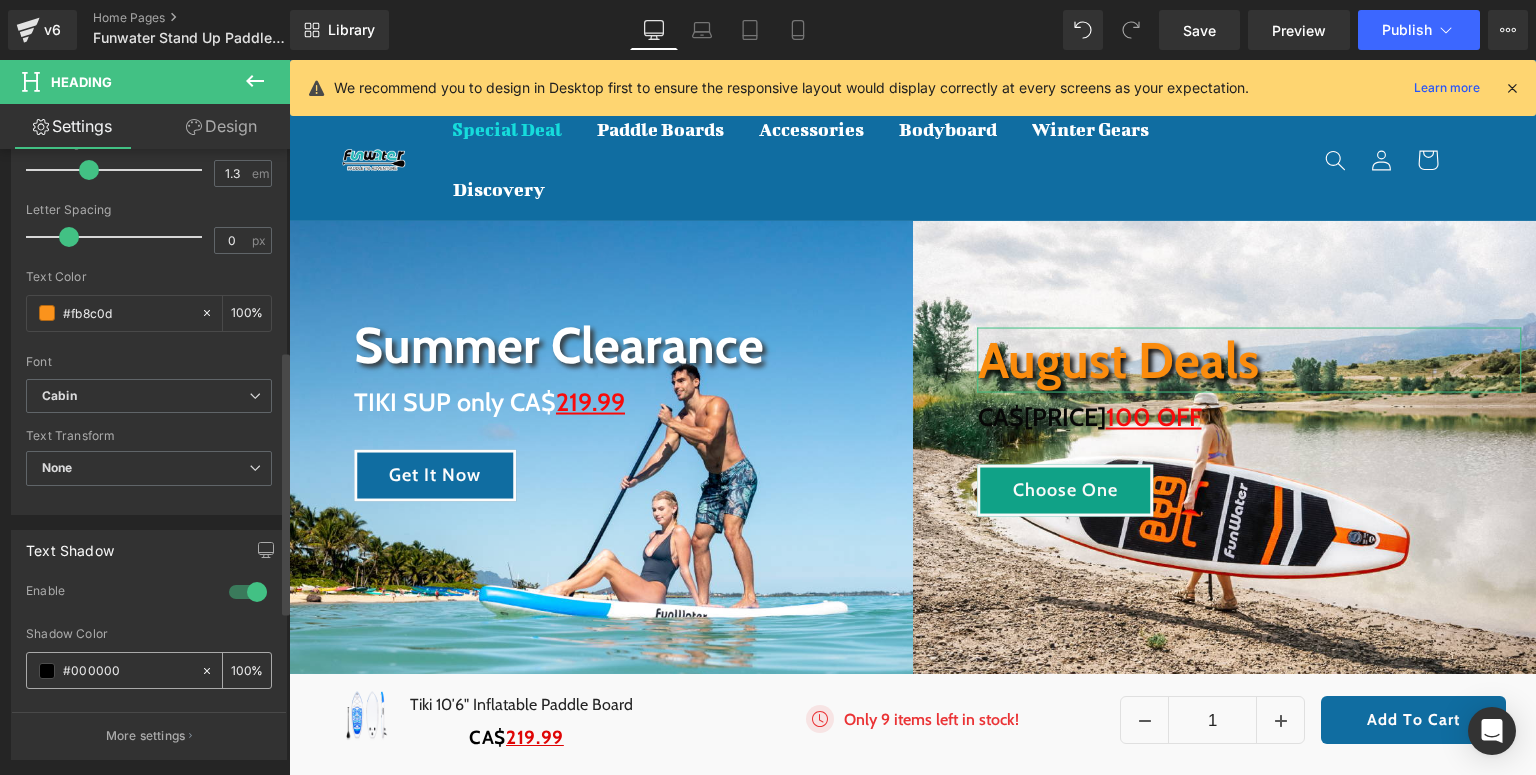 click at bounding box center [47, 671] 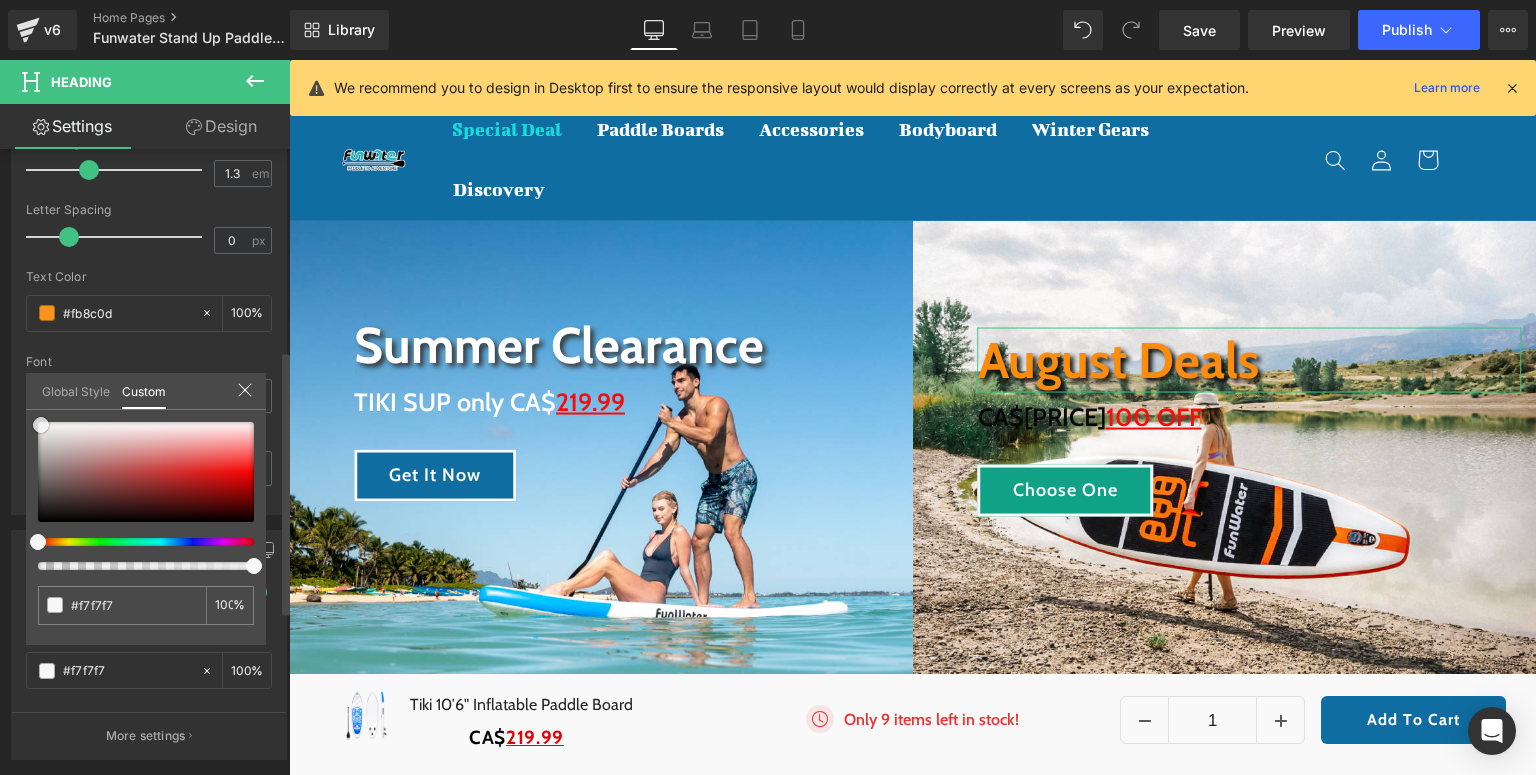 click at bounding box center (146, 472) 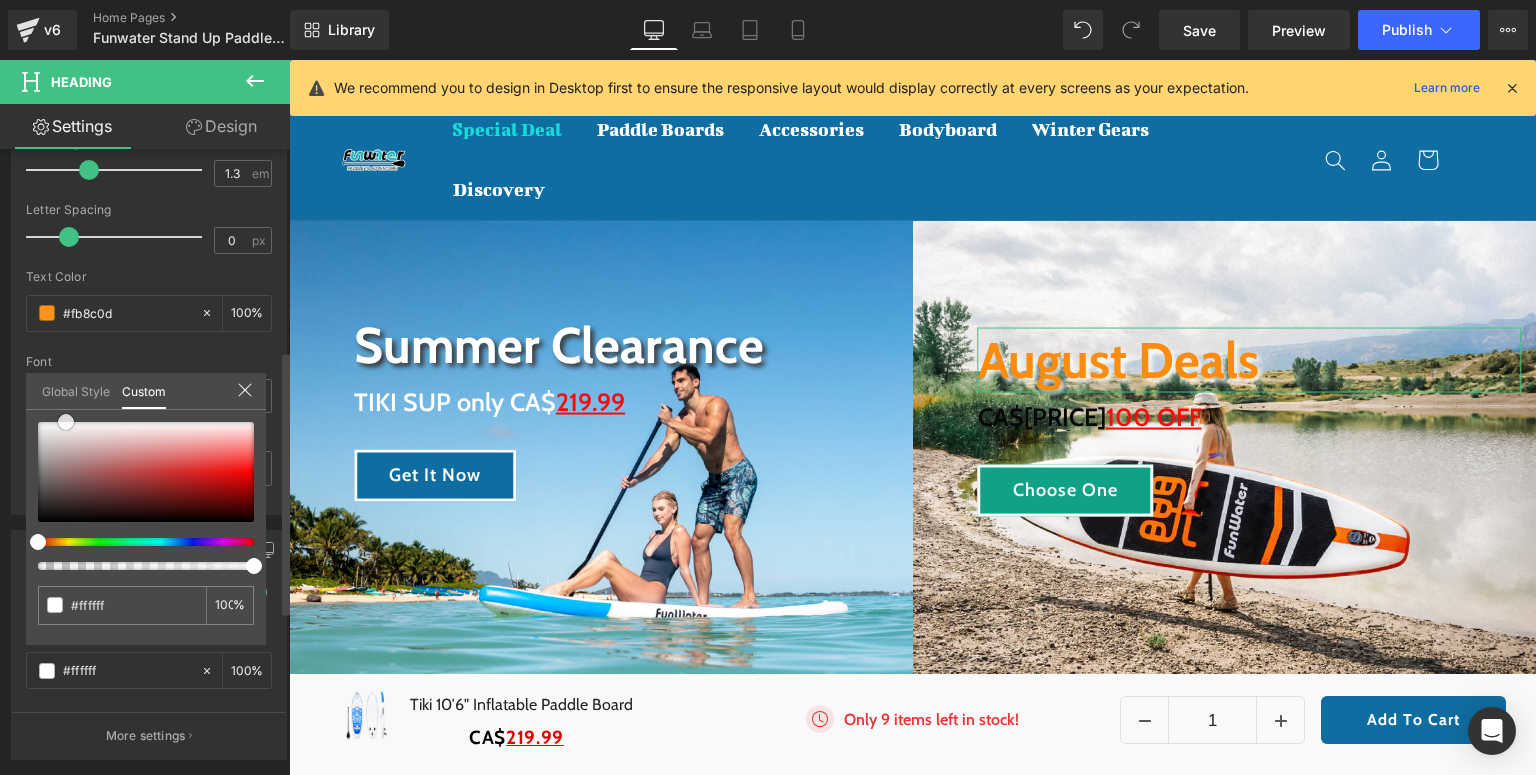 drag, startPoint x: 43, startPoint y: 426, endPoint x: 68, endPoint y: 415, distance: 27.313 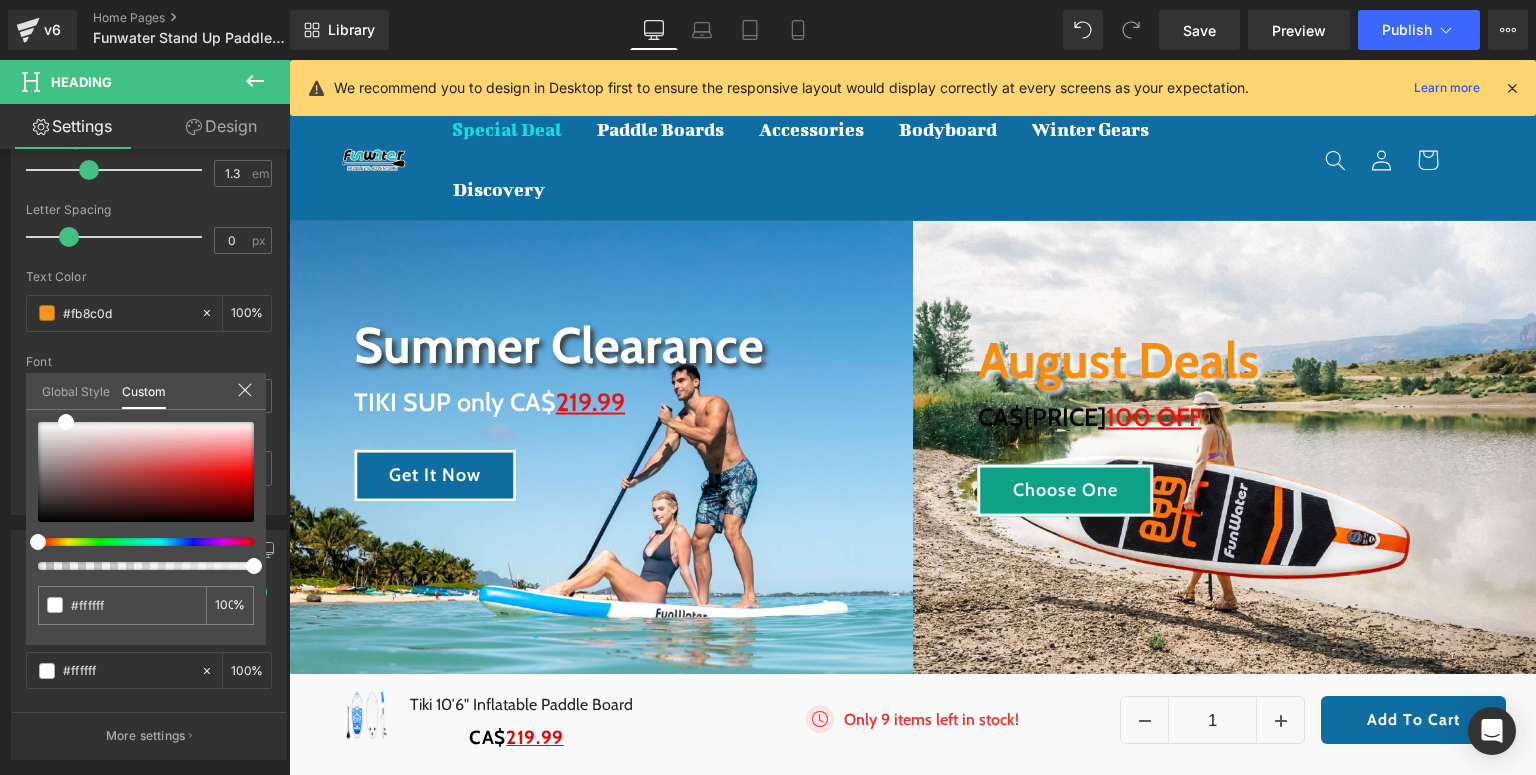 click on "□
Skip to content
Summer Splash Sale: Add to Cart and Enjoy $100 OFF!
Special Deal
Paddle Boards
Shop By Activity
All Around SUP boards are versatile for all skill levels.
Yoga" at bounding box center (912, 3985) 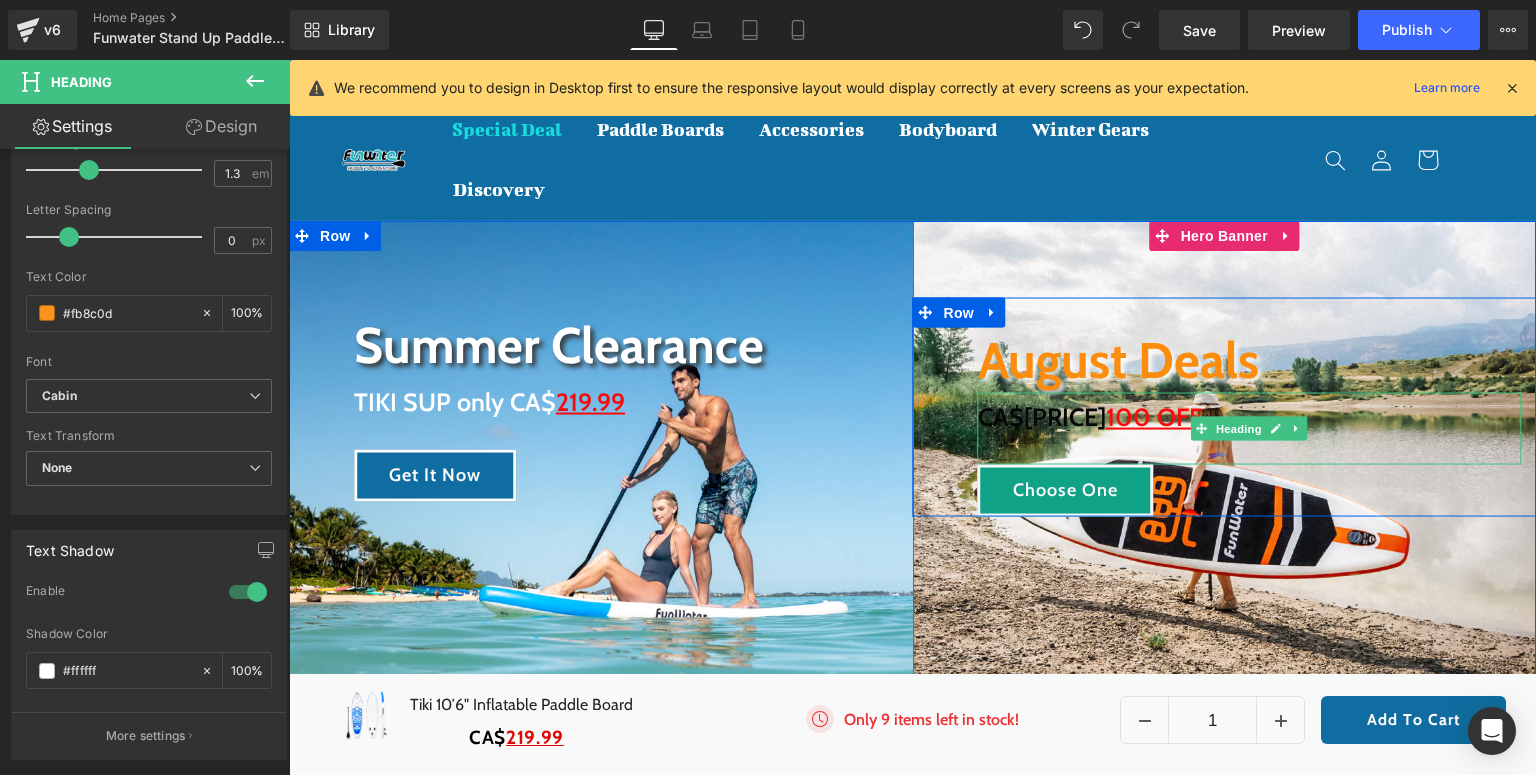 click on "Enjoy up to CA$  100 OFF" at bounding box center [1250, 416] 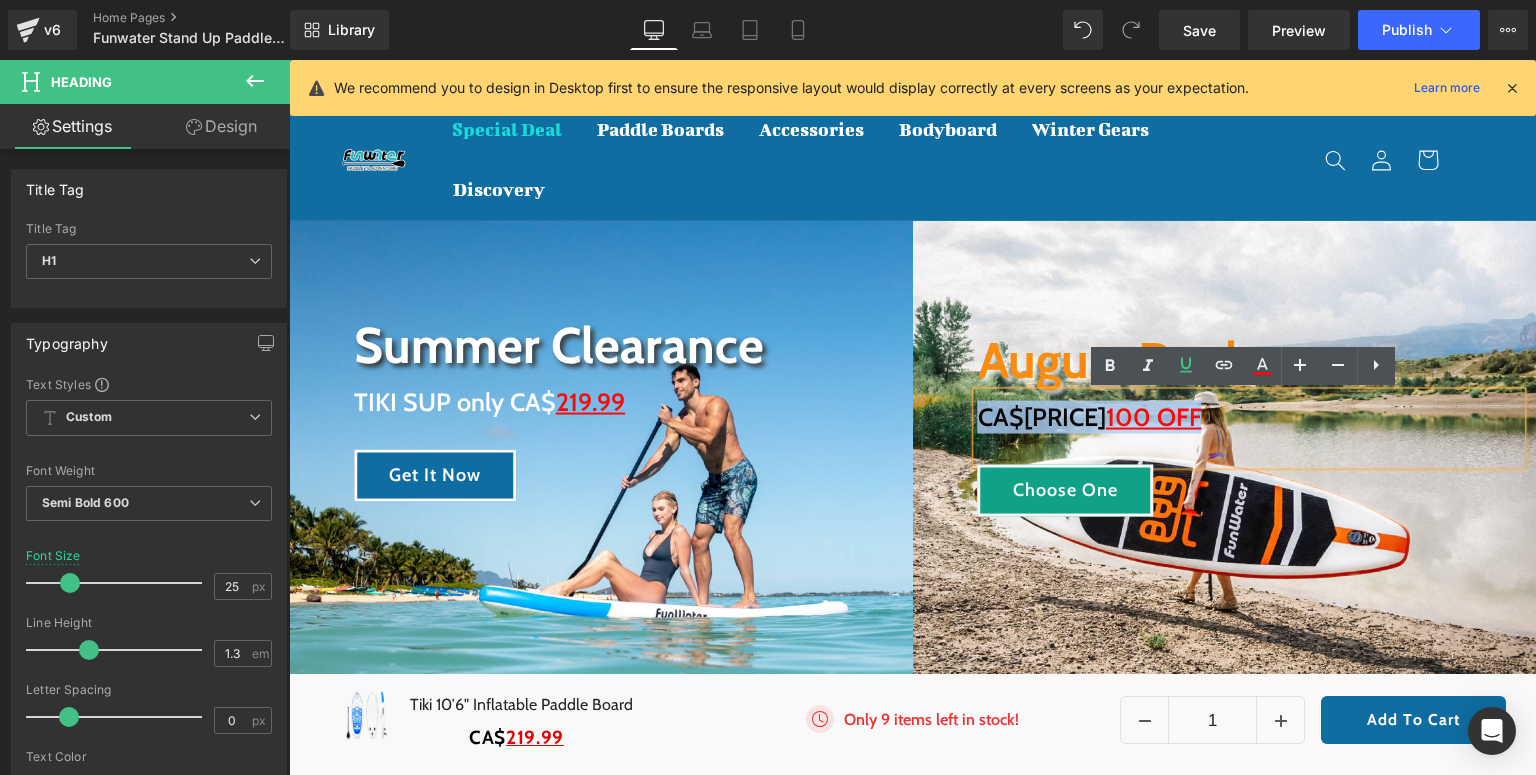 drag, startPoint x: 1297, startPoint y: 423, endPoint x: 970, endPoint y: 419, distance: 327.02448 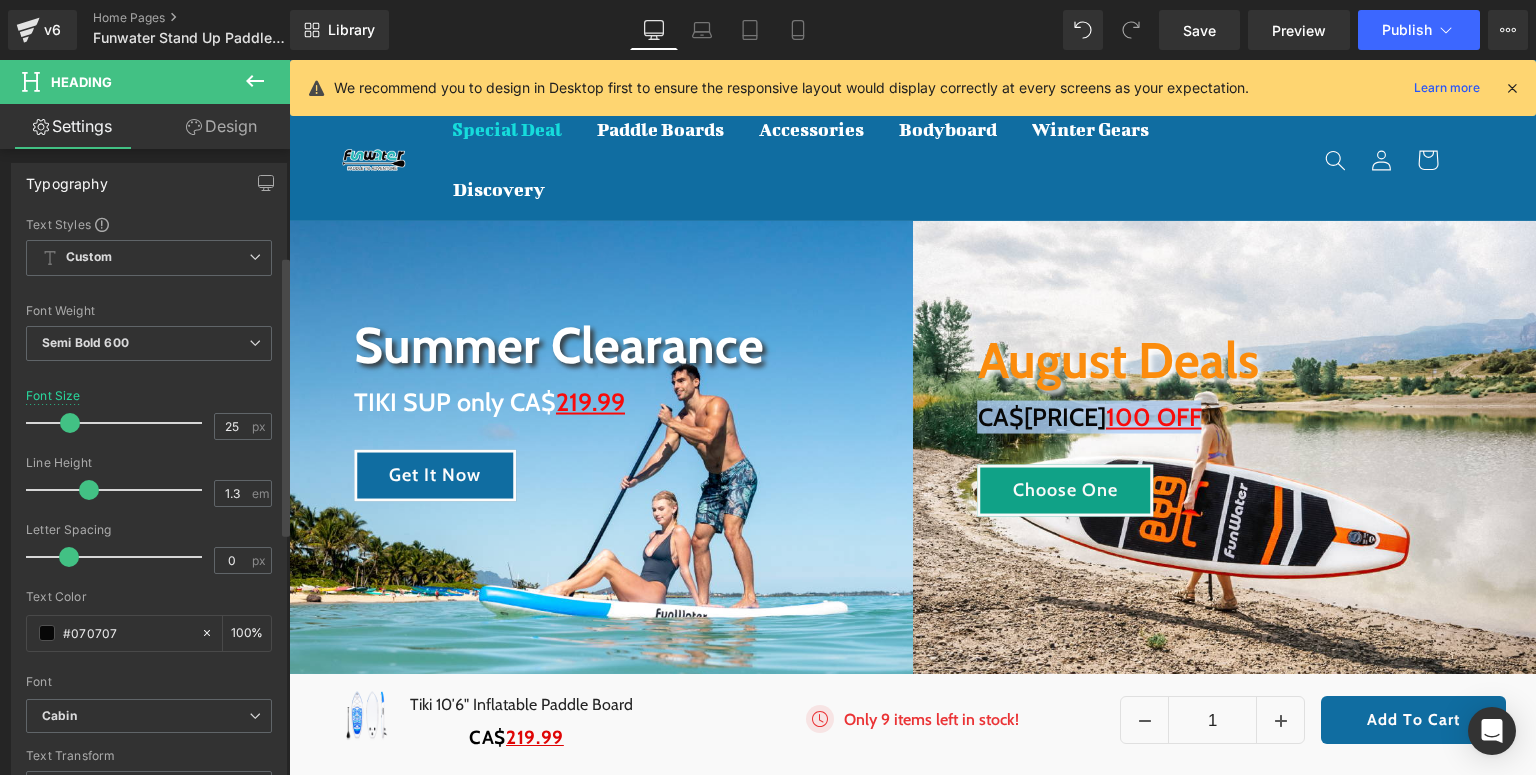 scroll, scrollTop: 240, scrollLeft: 0, axis: vertical 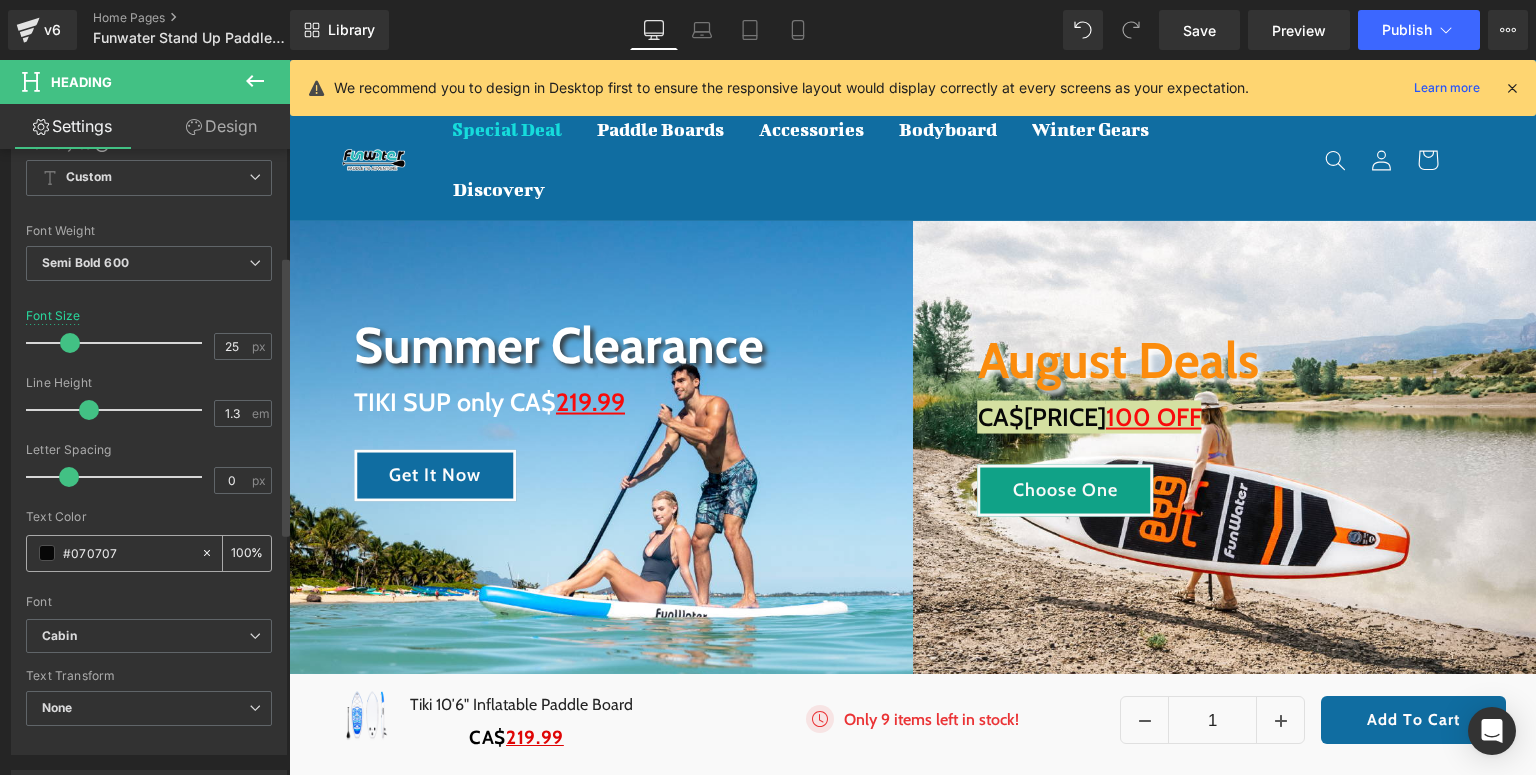 click at bounding box center (47, 553) 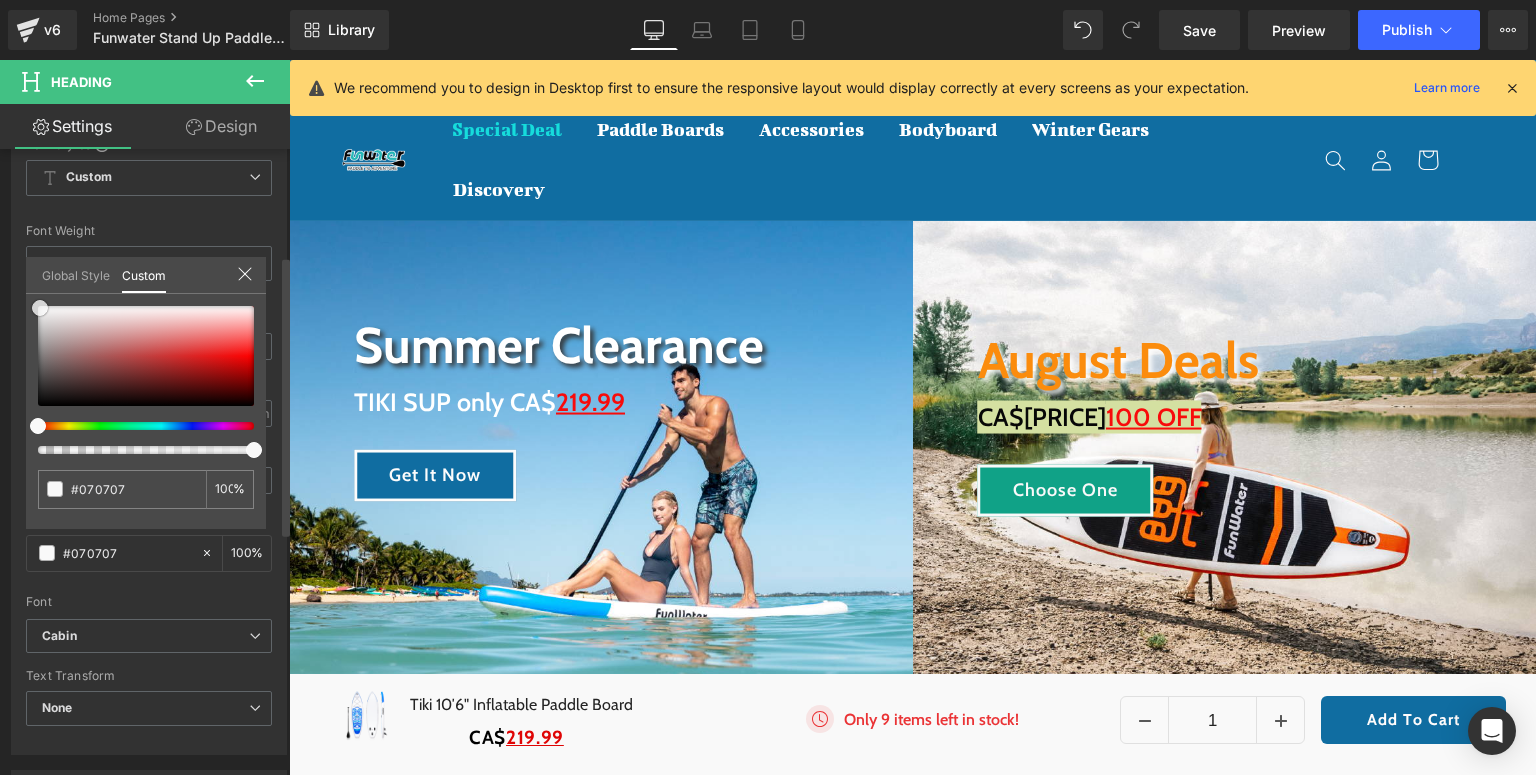 click at bounding box center [146, 356] 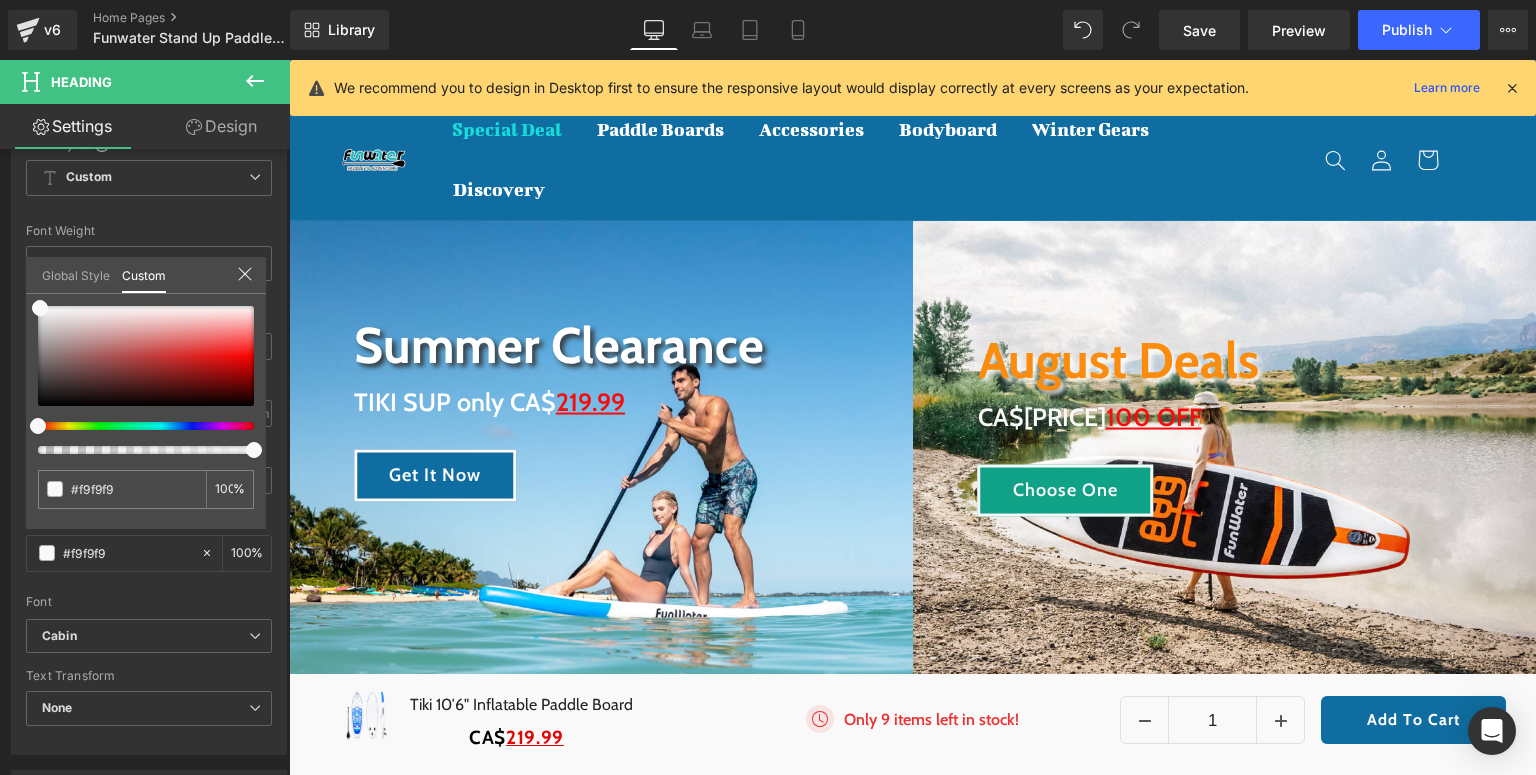 click on "□
Skip to content
Summer Splash Sale: Add to Cart and Enjoy $100 OFF!
Special Deal
Paddle Boards
Shop By Activity
All Around SUP boards are versatile for all skill levels.
Yoga" at bounding box center [912, 3985] 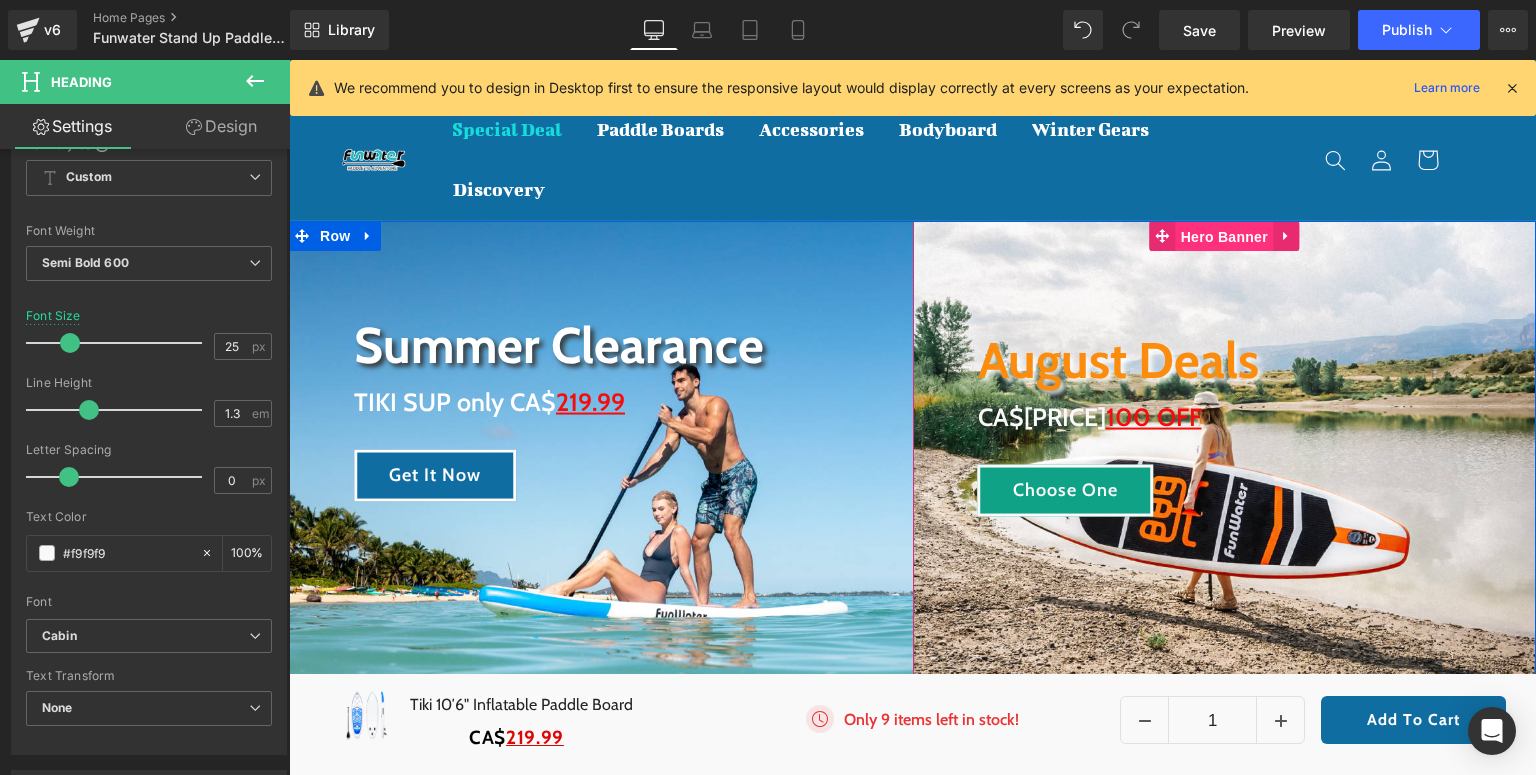 click on "Hero Banner" at bounding box center [1224, 237] 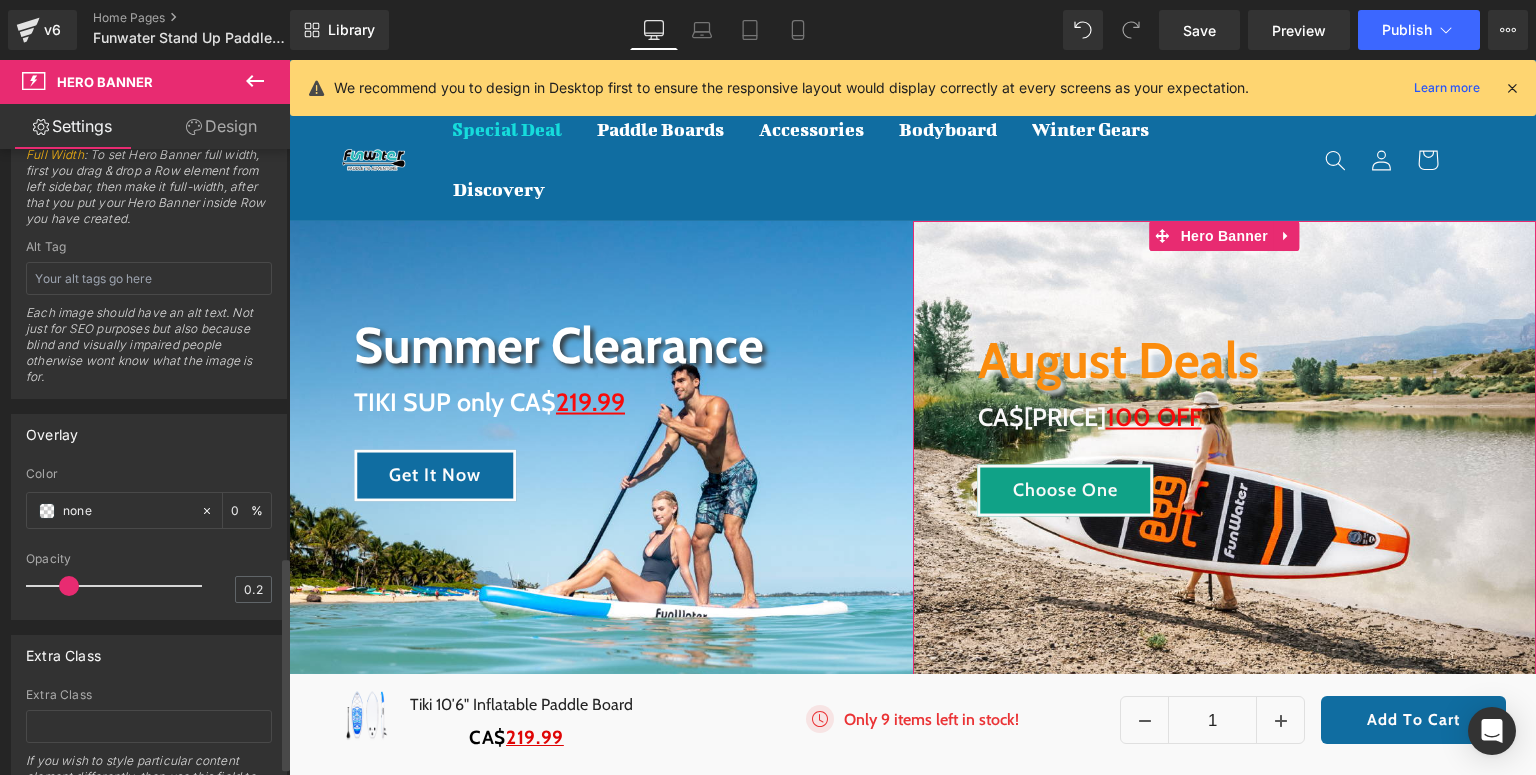 scroll, scrollTop: 1200, scrollLeft: 0, axis: vertical 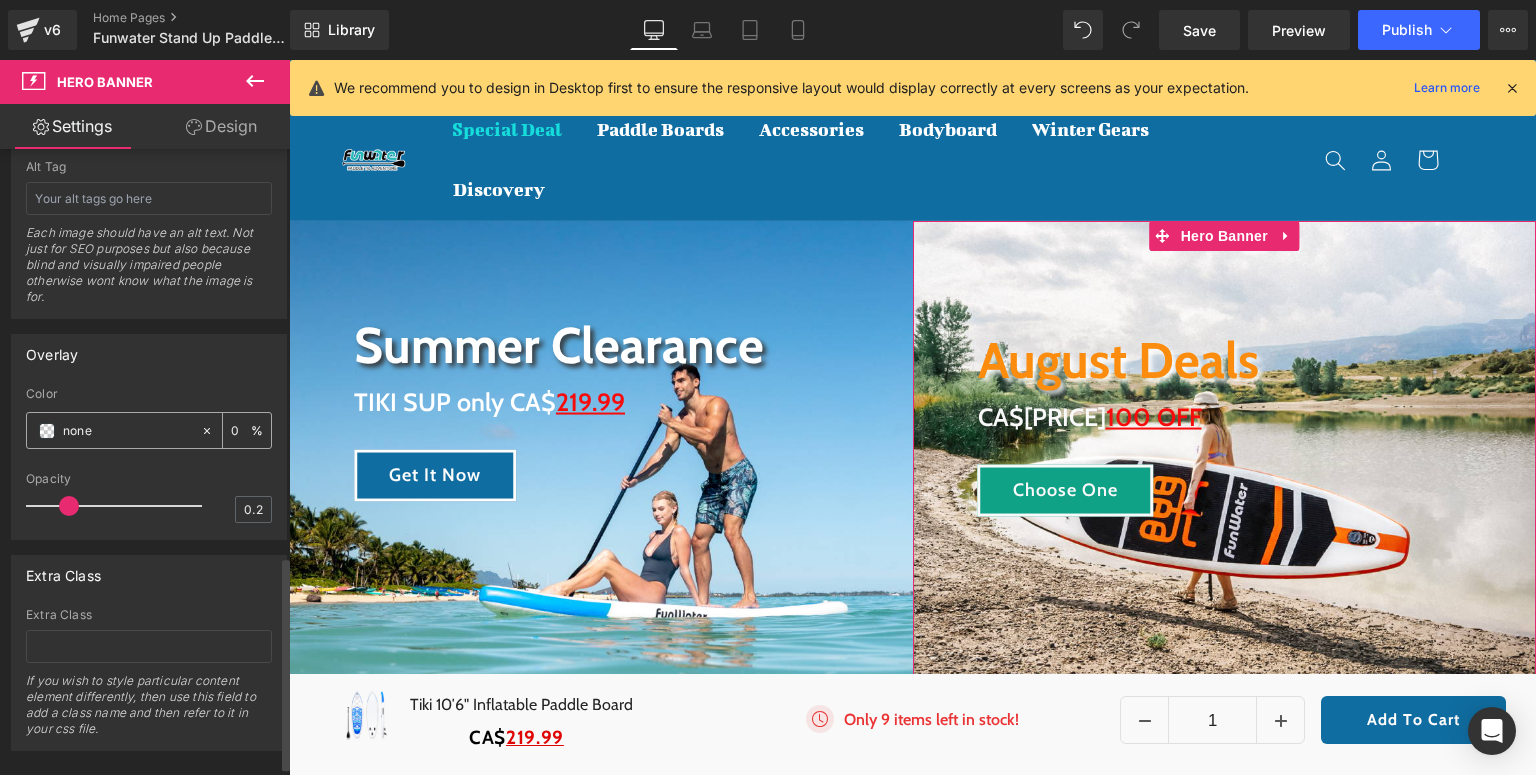 click at bounding box center [47, 431] 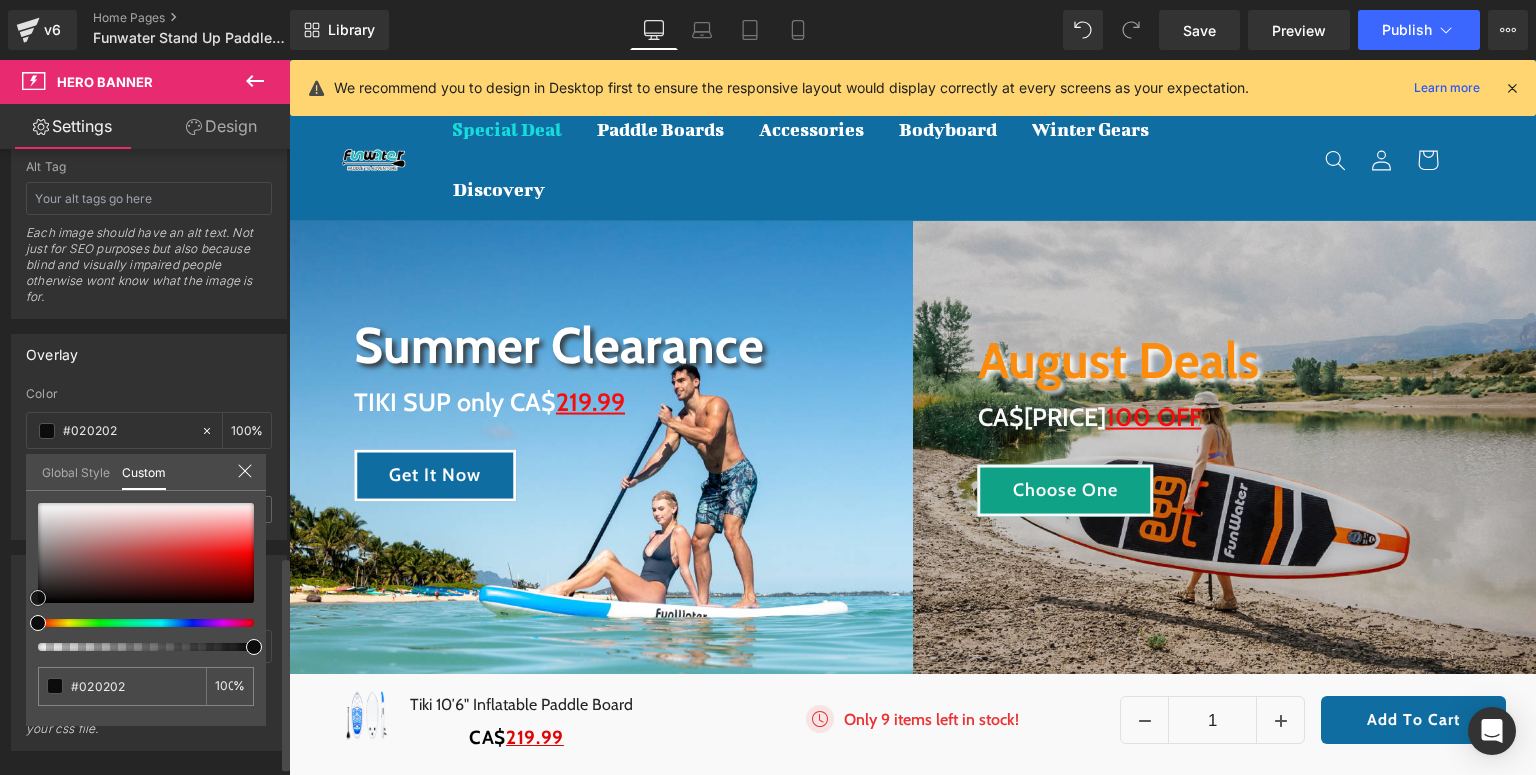 drag, startPoint x: 36, startPoint y: 608, endPoint x: 271, endPoint y: 483, distance: 266.17664 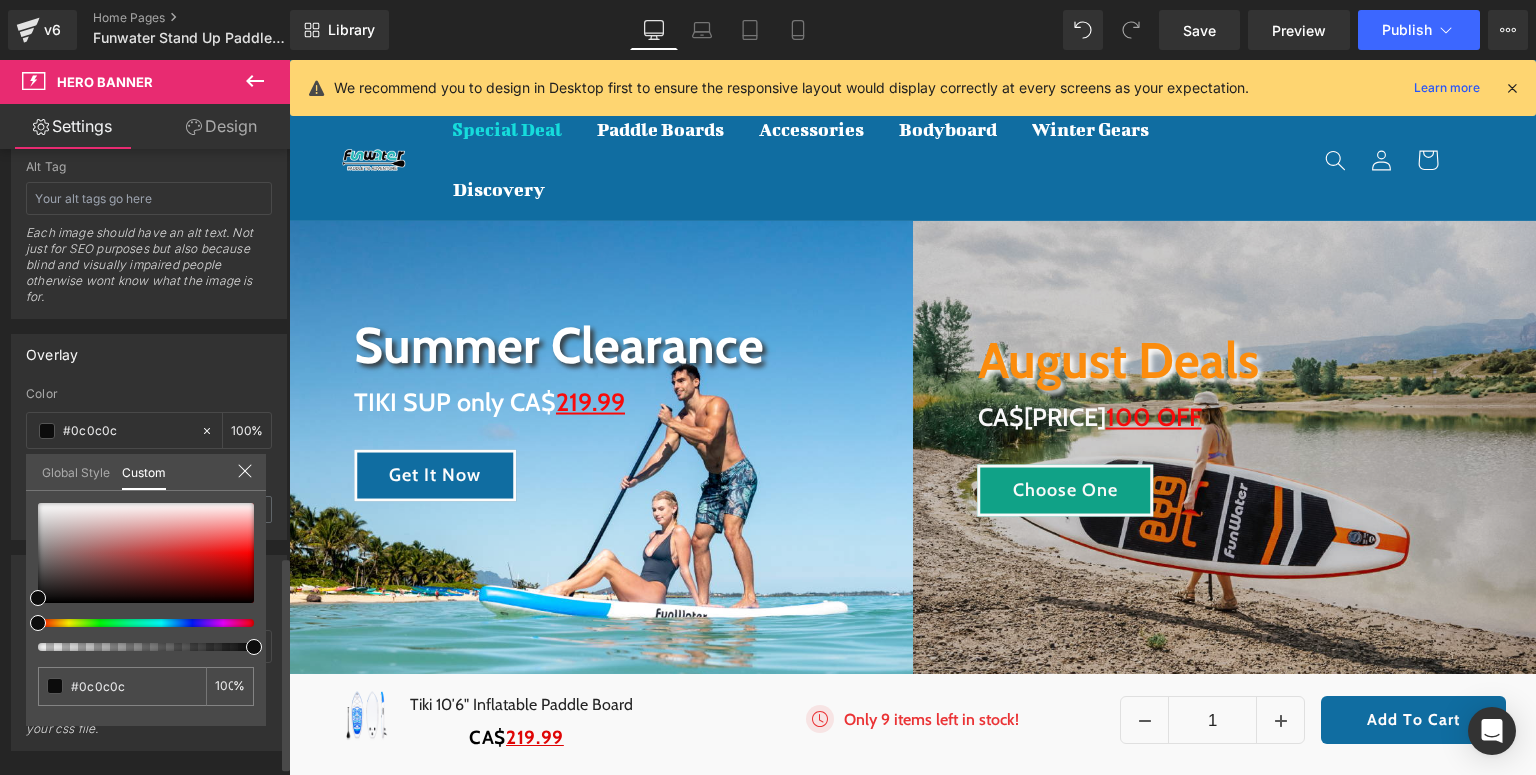 click on "Global Style Custom" at bounding box center [146, 472] 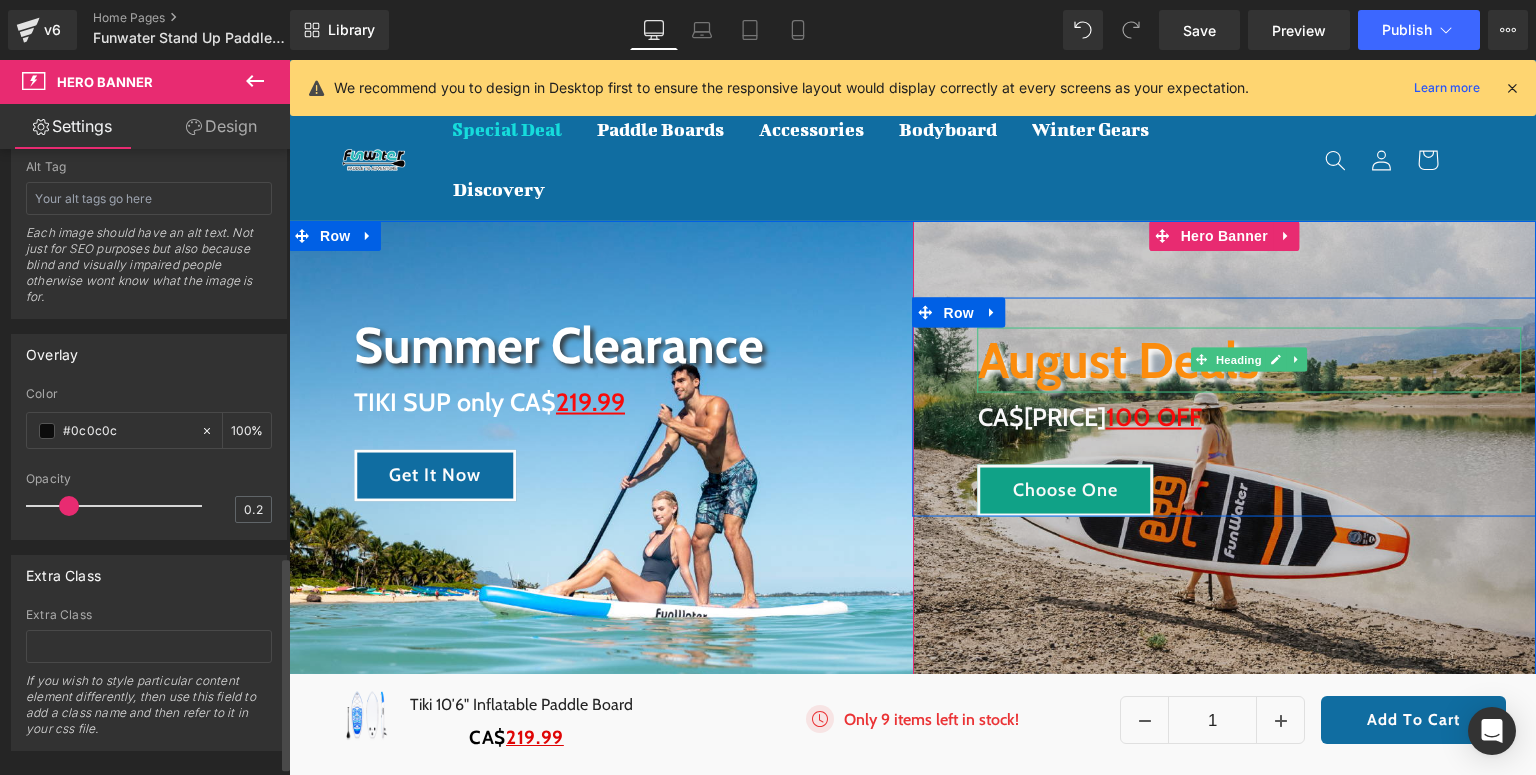 click on "August Deals" at bounding box center [1250, 359] 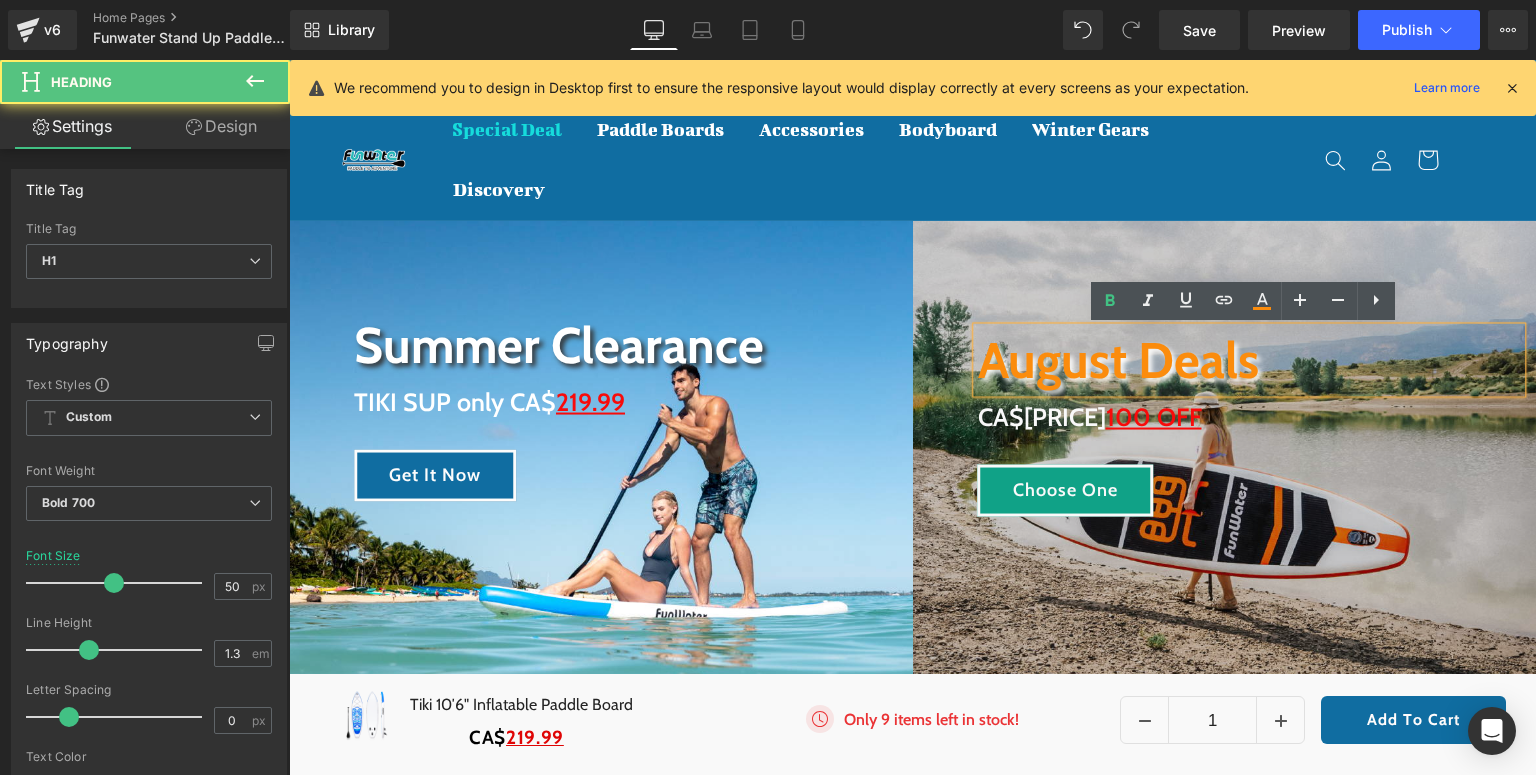click on "August Deals" at bounding box center (1250, 359) 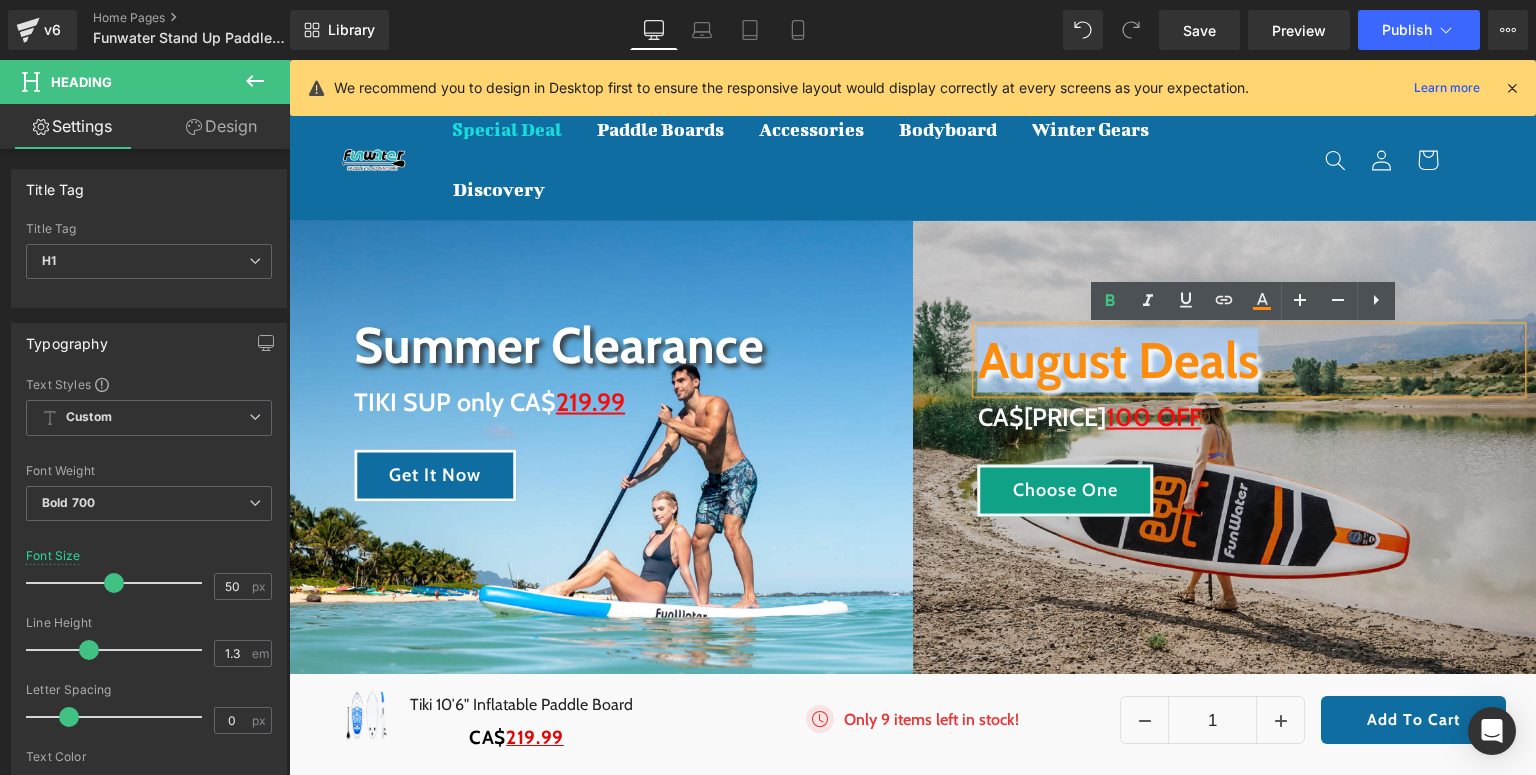 drag, startPoint x: 1301, startPoint y: 364, endPoint x: 973, endPoint y: 364, distance: 328 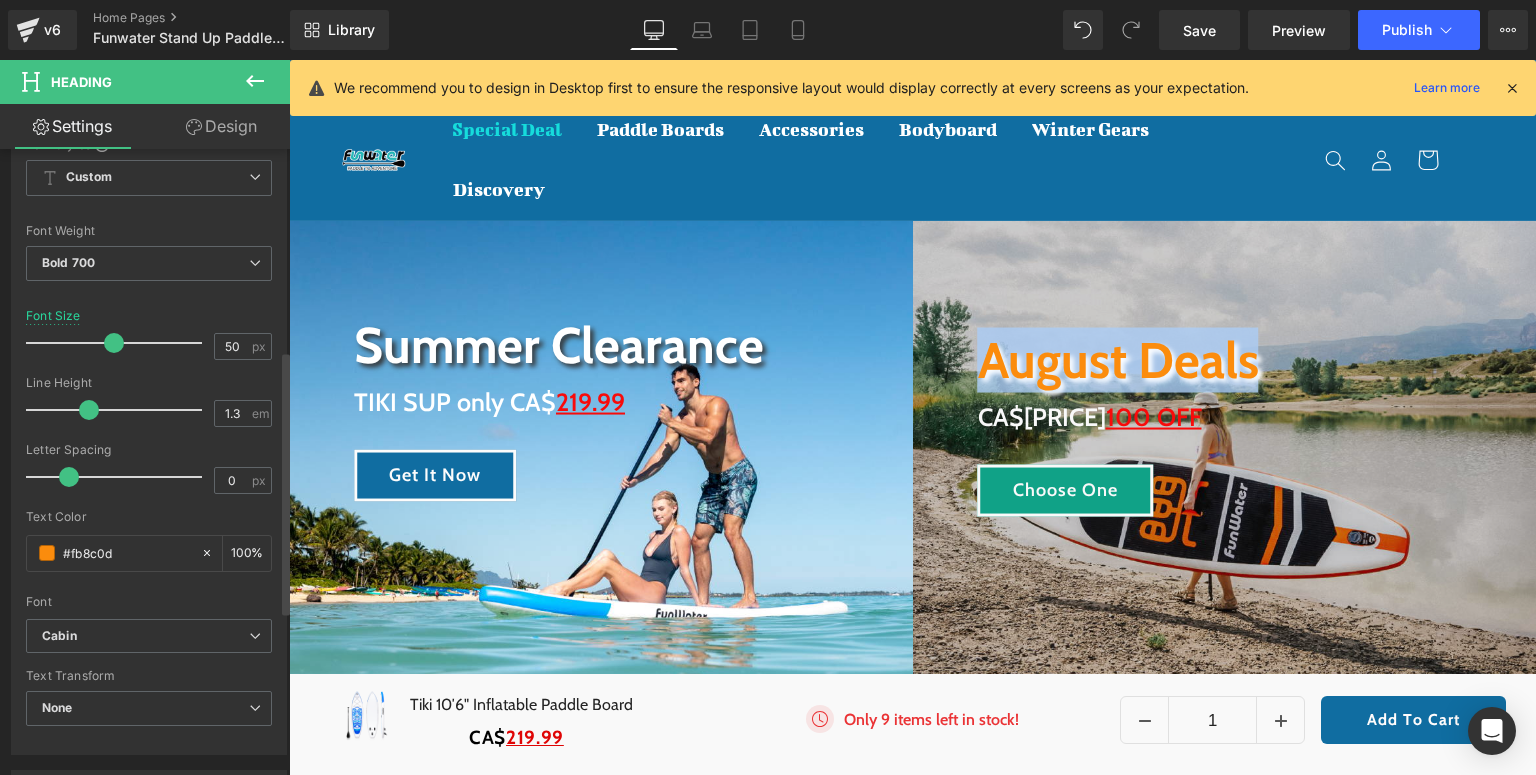 scroll, scrollTop: 480, scrollLeft: 0, axis: vertical 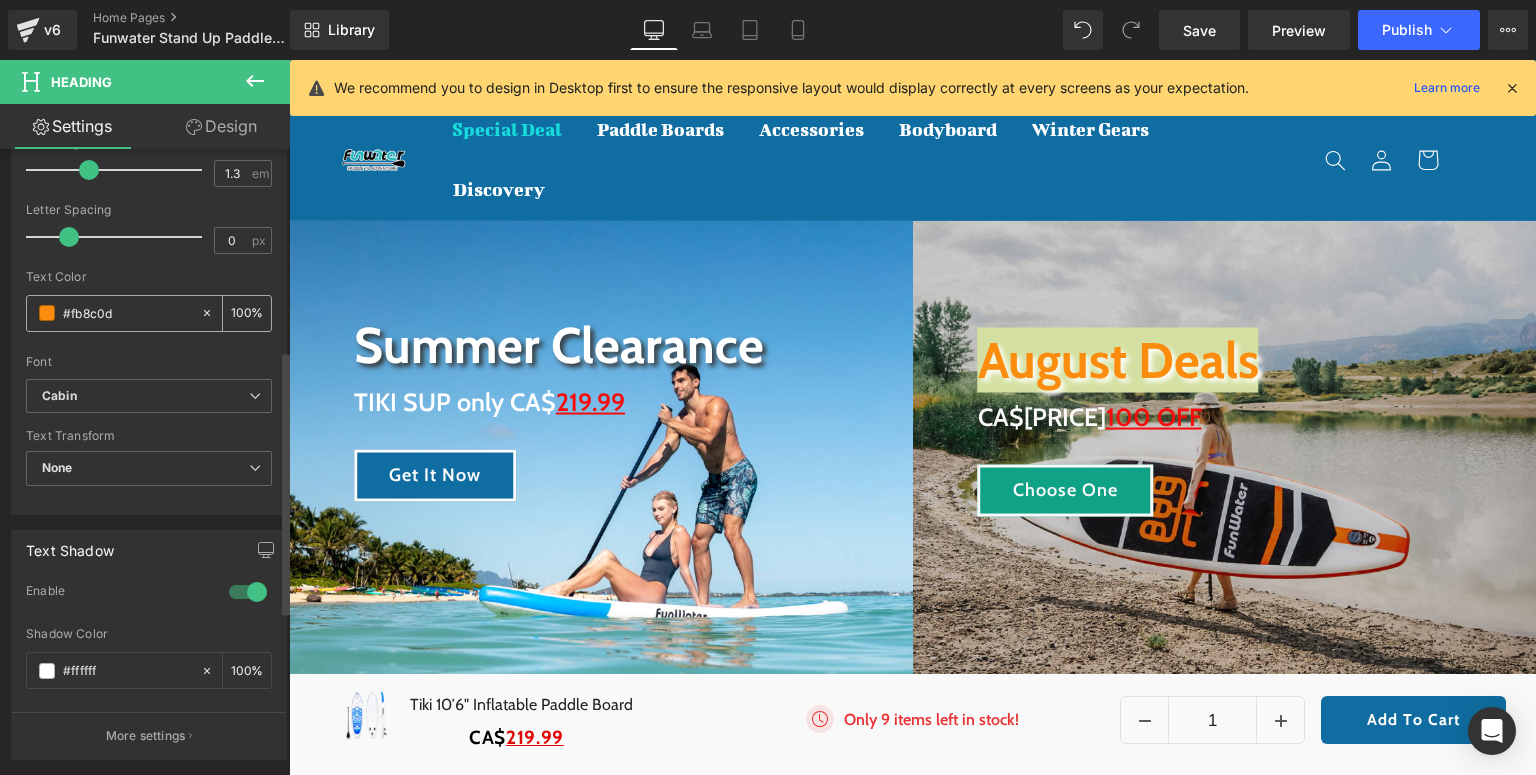 click at bounding box center (47, 313) 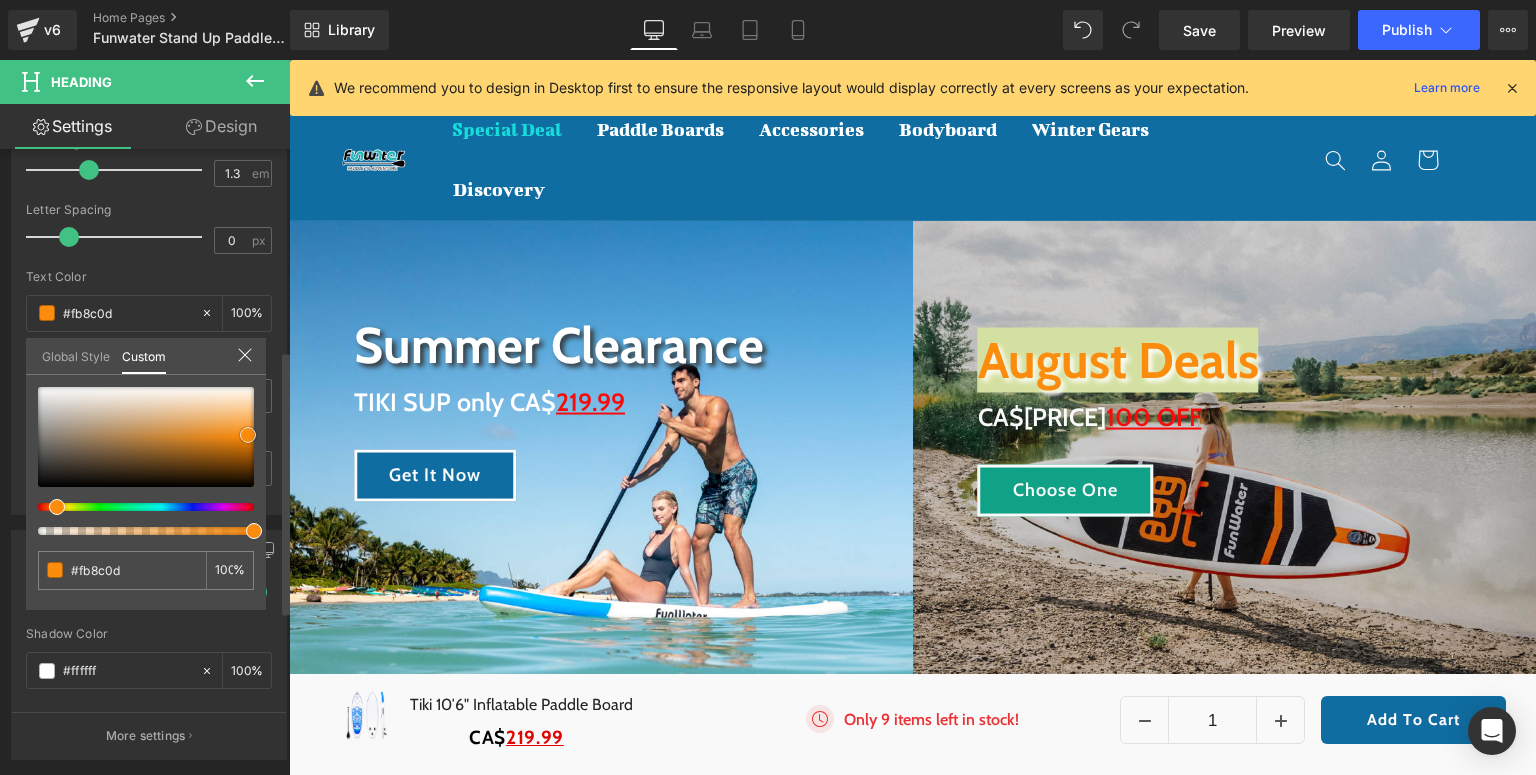 click at bounding box center [146, 437] 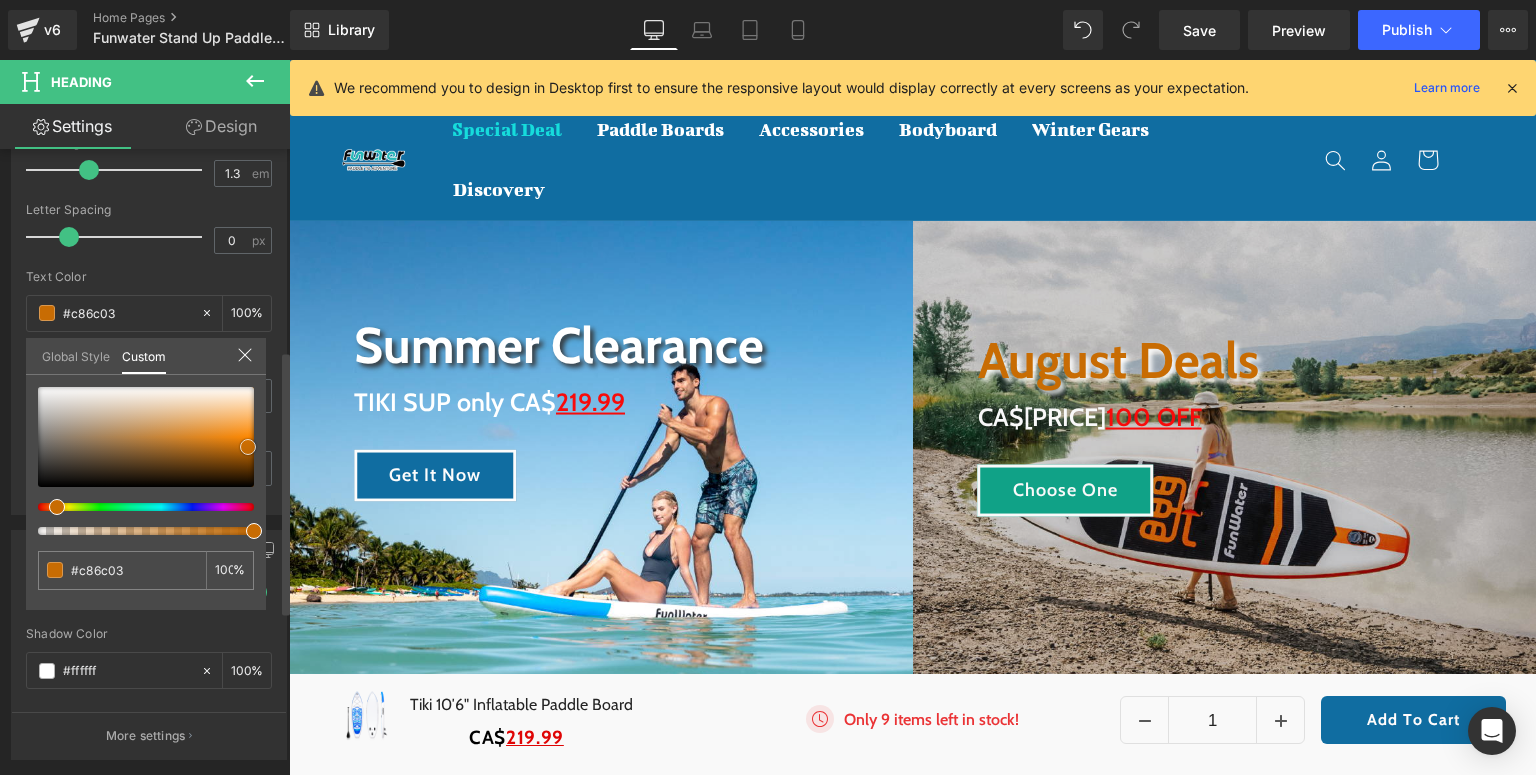 click at bounding box center (146, 437) 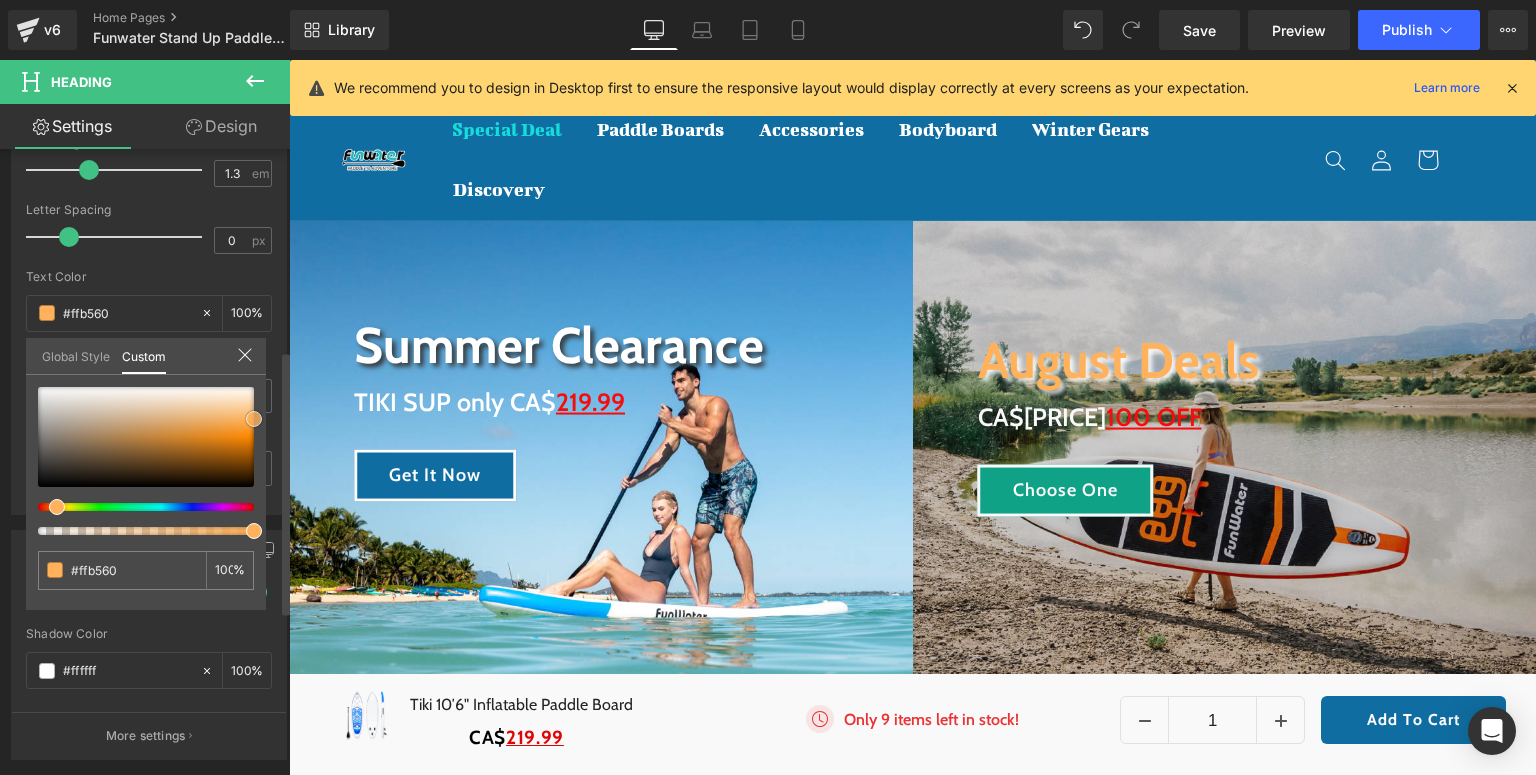 drag, startPoint x: 235, startPoint y: 408, endPoint x: 262, endPoint y: 419, distance: 29.15476 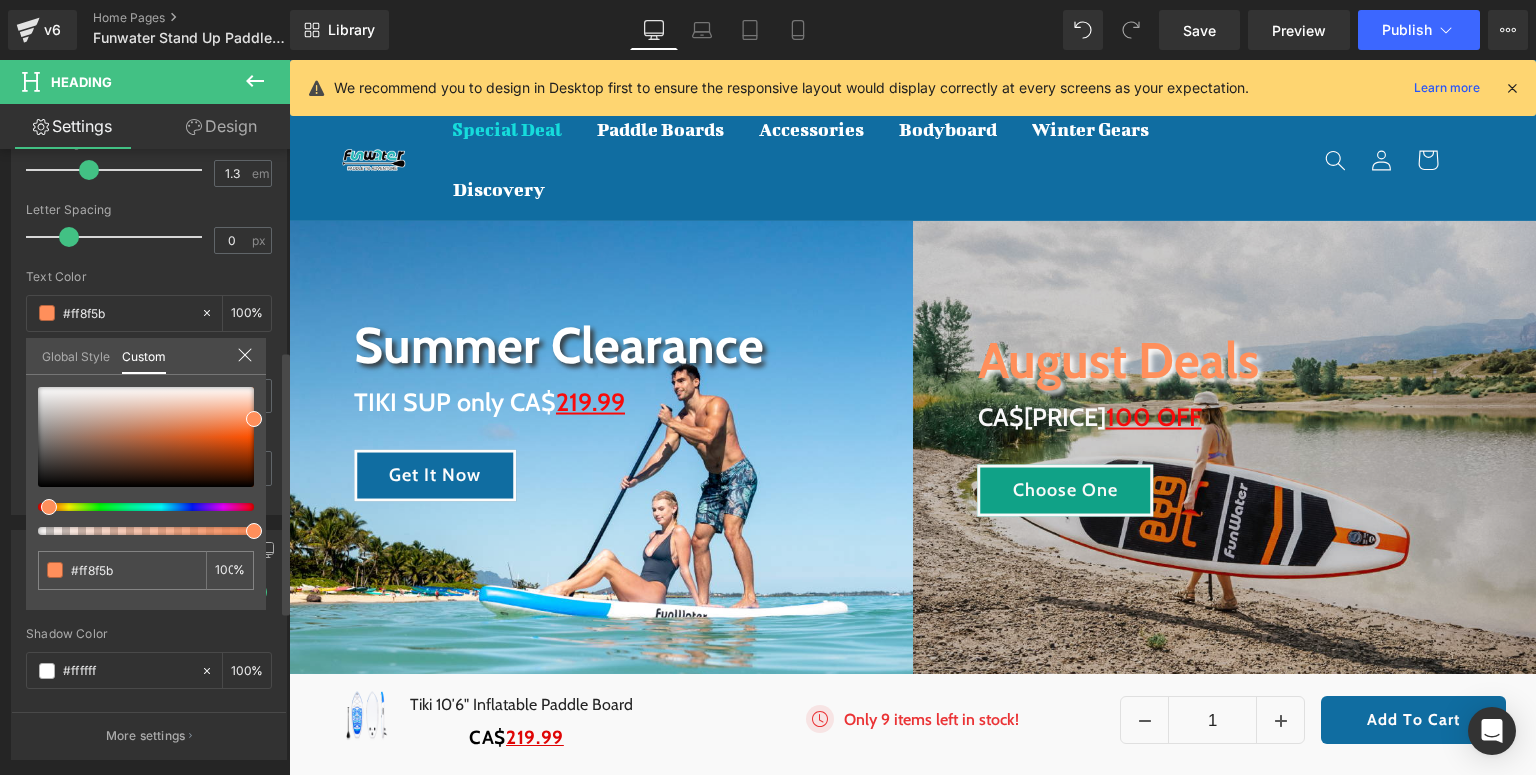 drag, startPoint x: 56, startPoint y: 506, endPoint x: 41, endPoint y: 501, distance: 15.811388 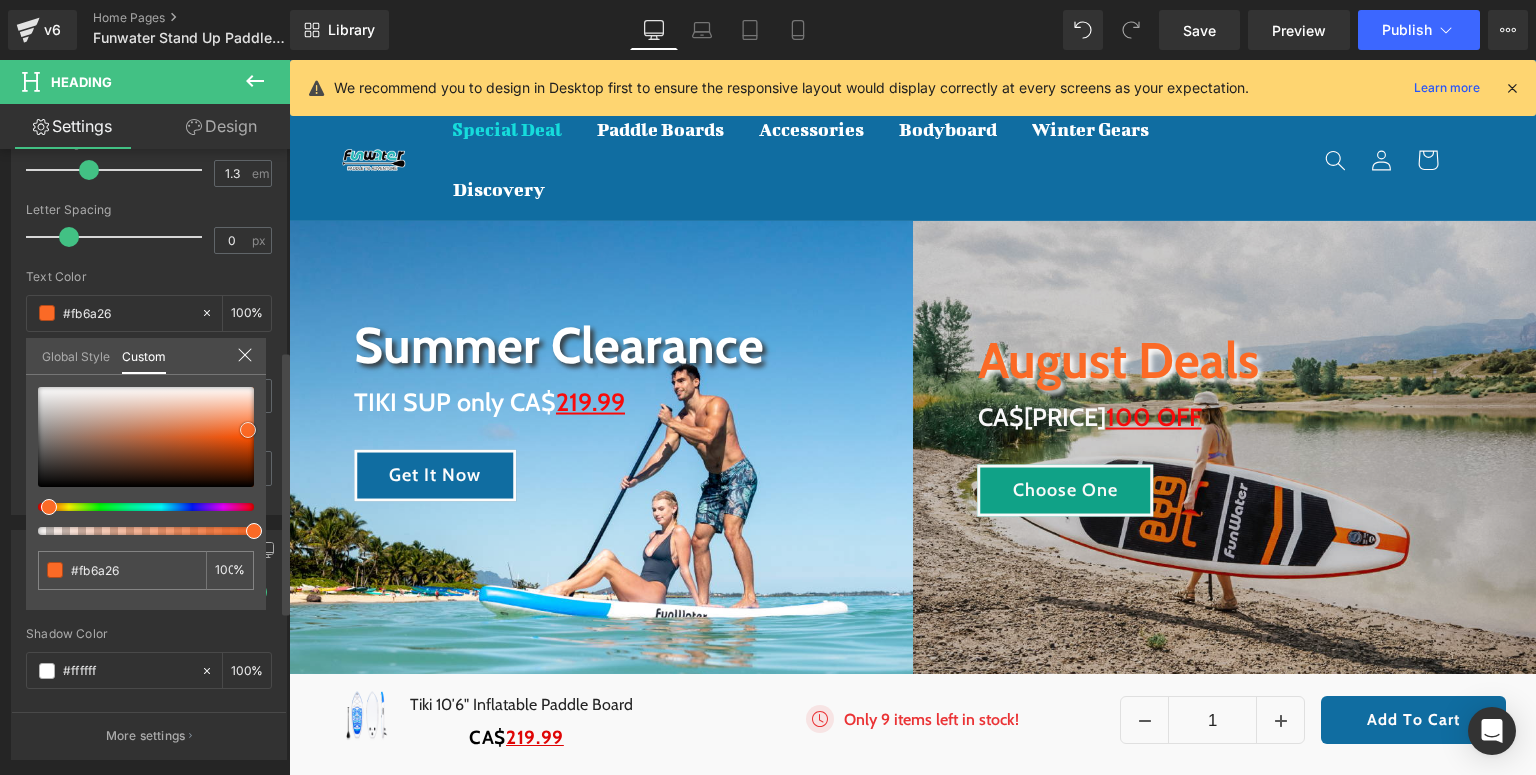 drag, startPoint x: 252, startPoint y: 413, endPoint x: 246, endPoint y: 424, distance: 12.529964 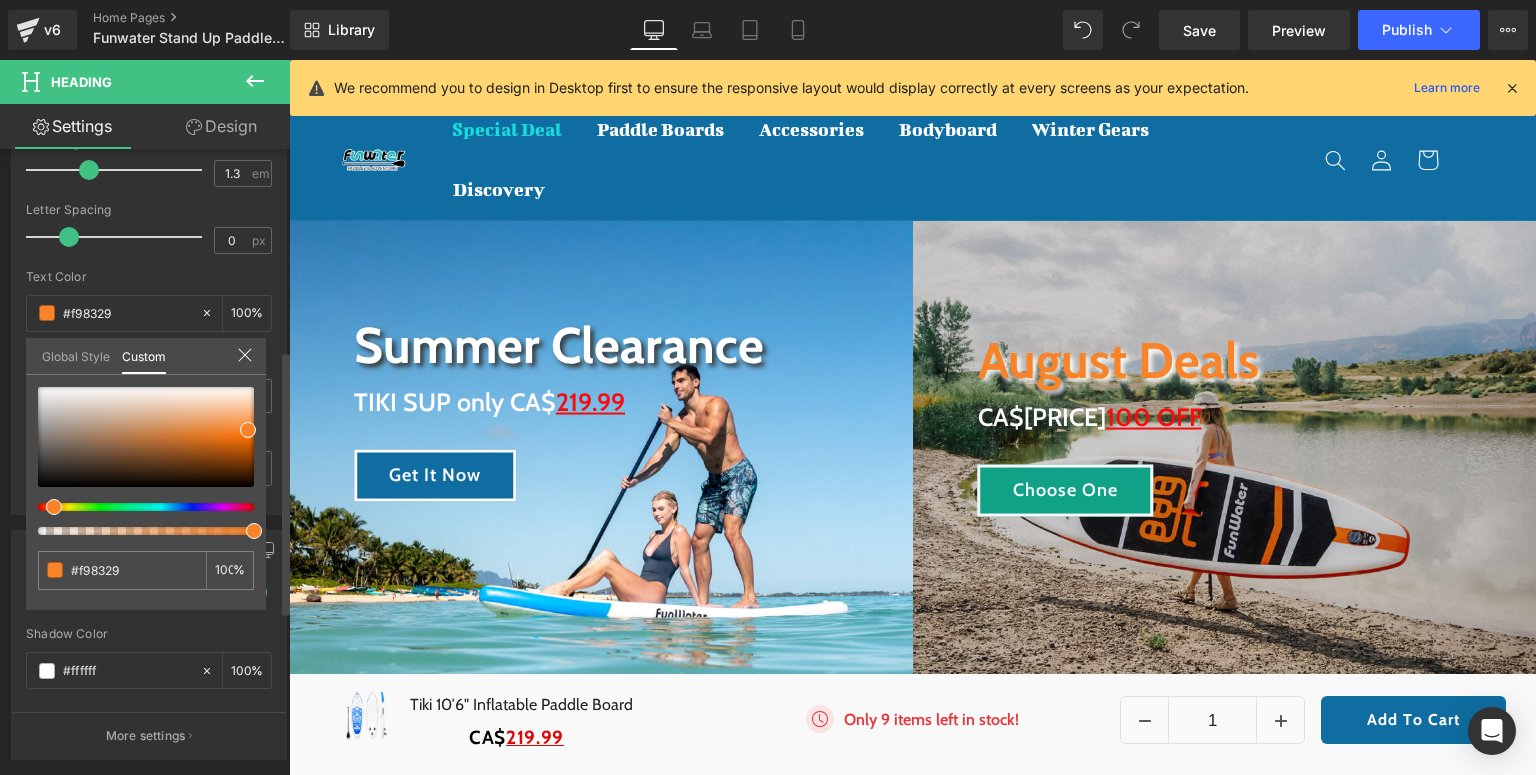 click at bounding box center [54, 507] 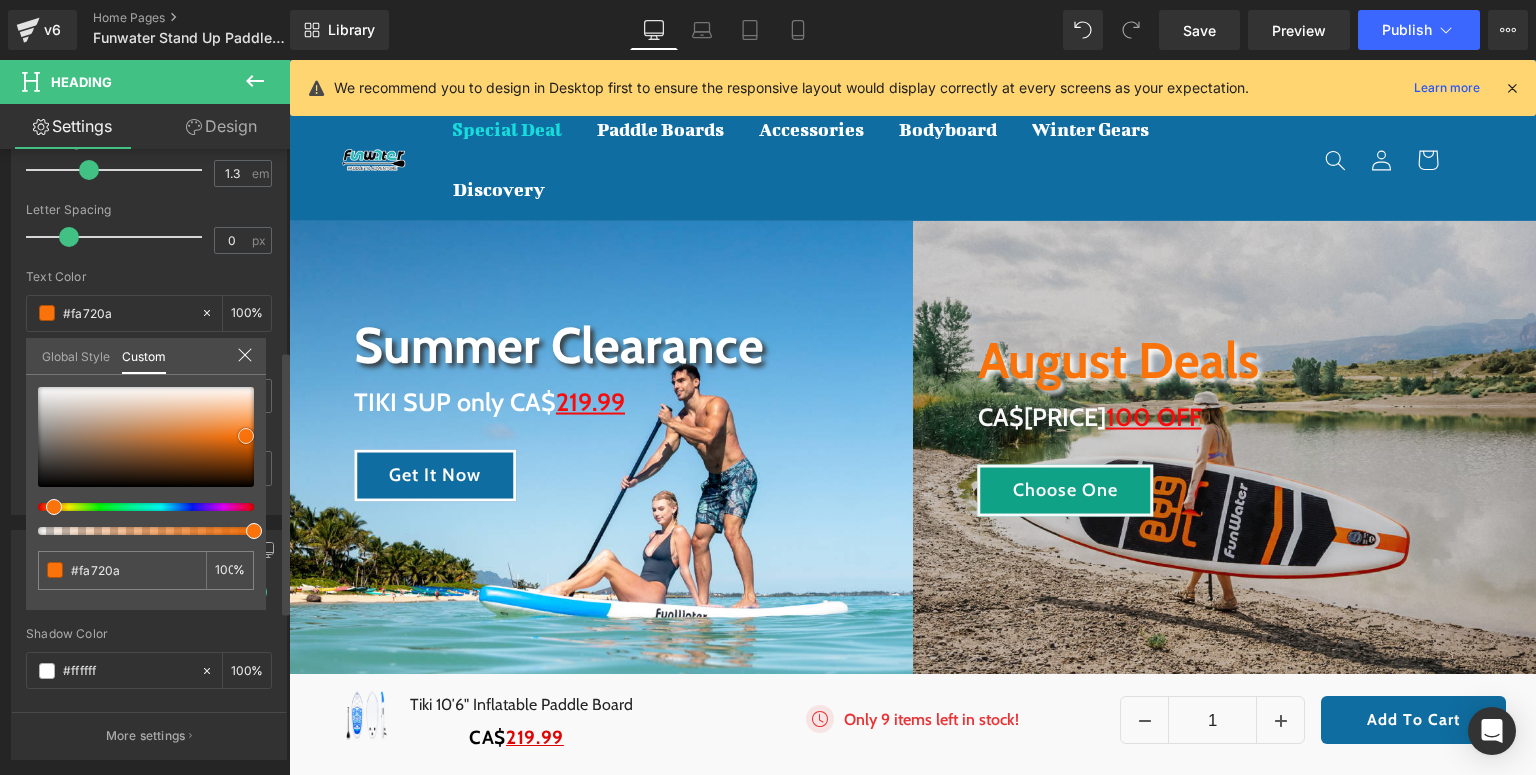 click at bounding box center (246, 436) 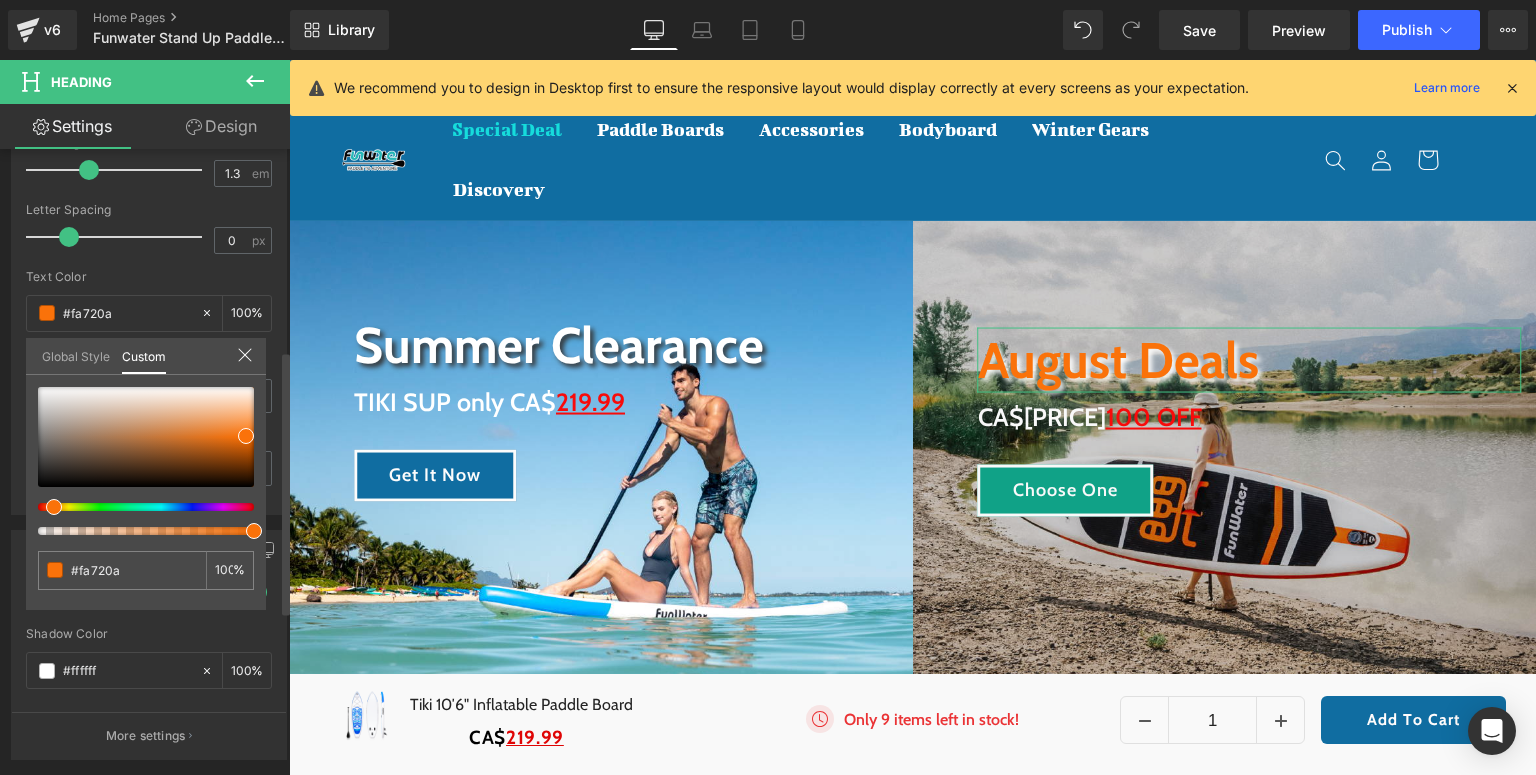 click 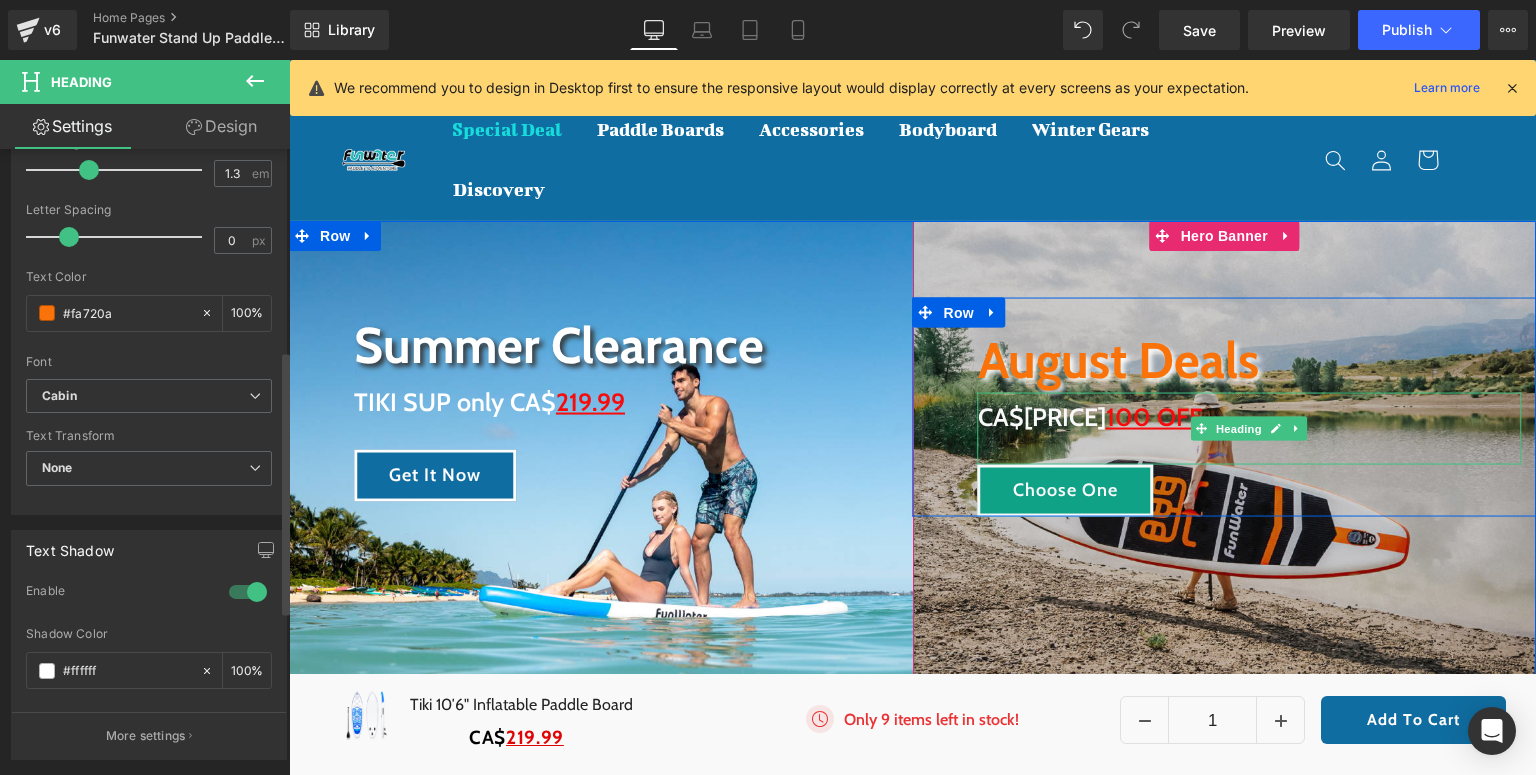 click on "Enjoy up to CA$  100 OFF" at bounding box center [1250, 416] 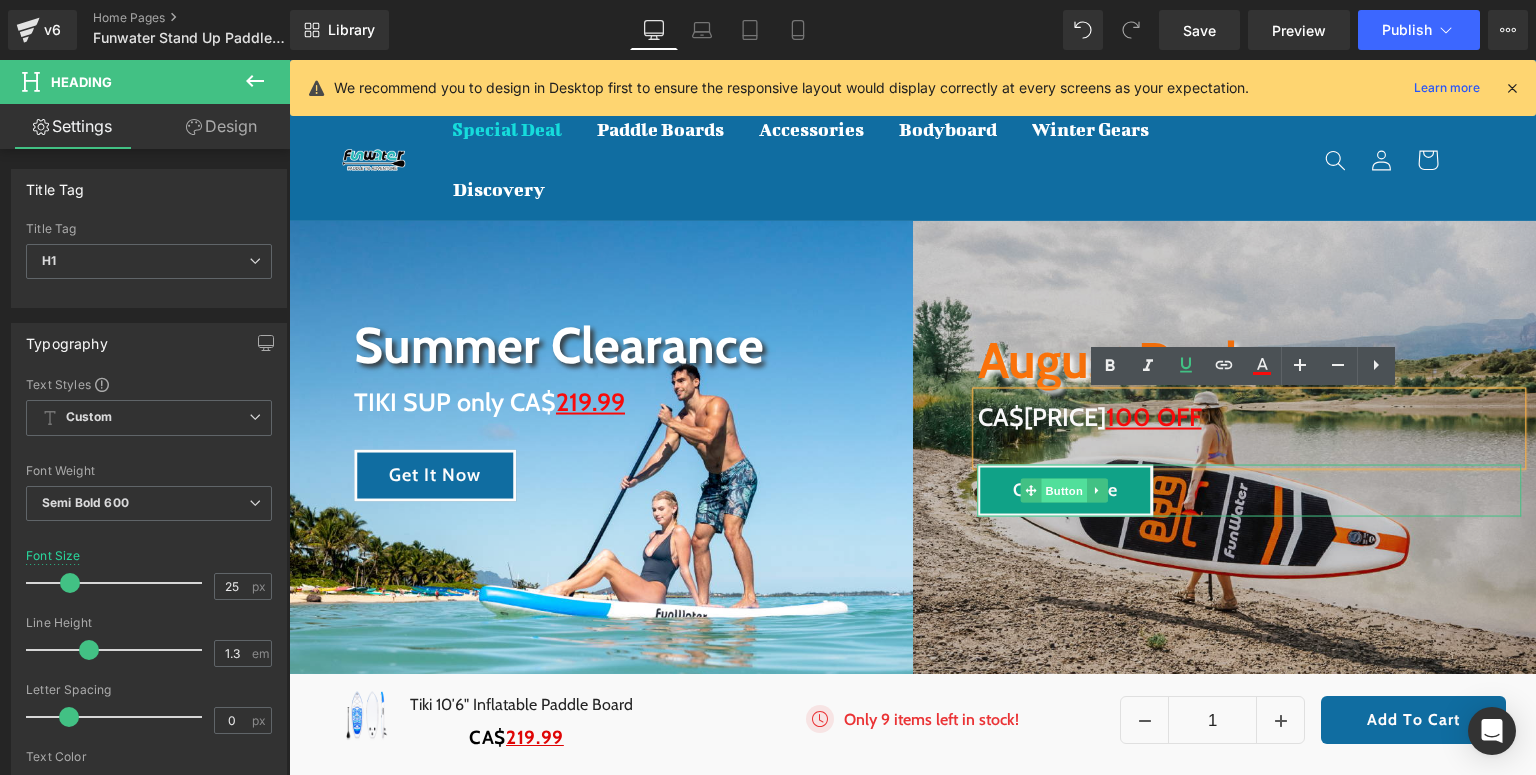 click on "Button" at bounding box center [1065, 491] 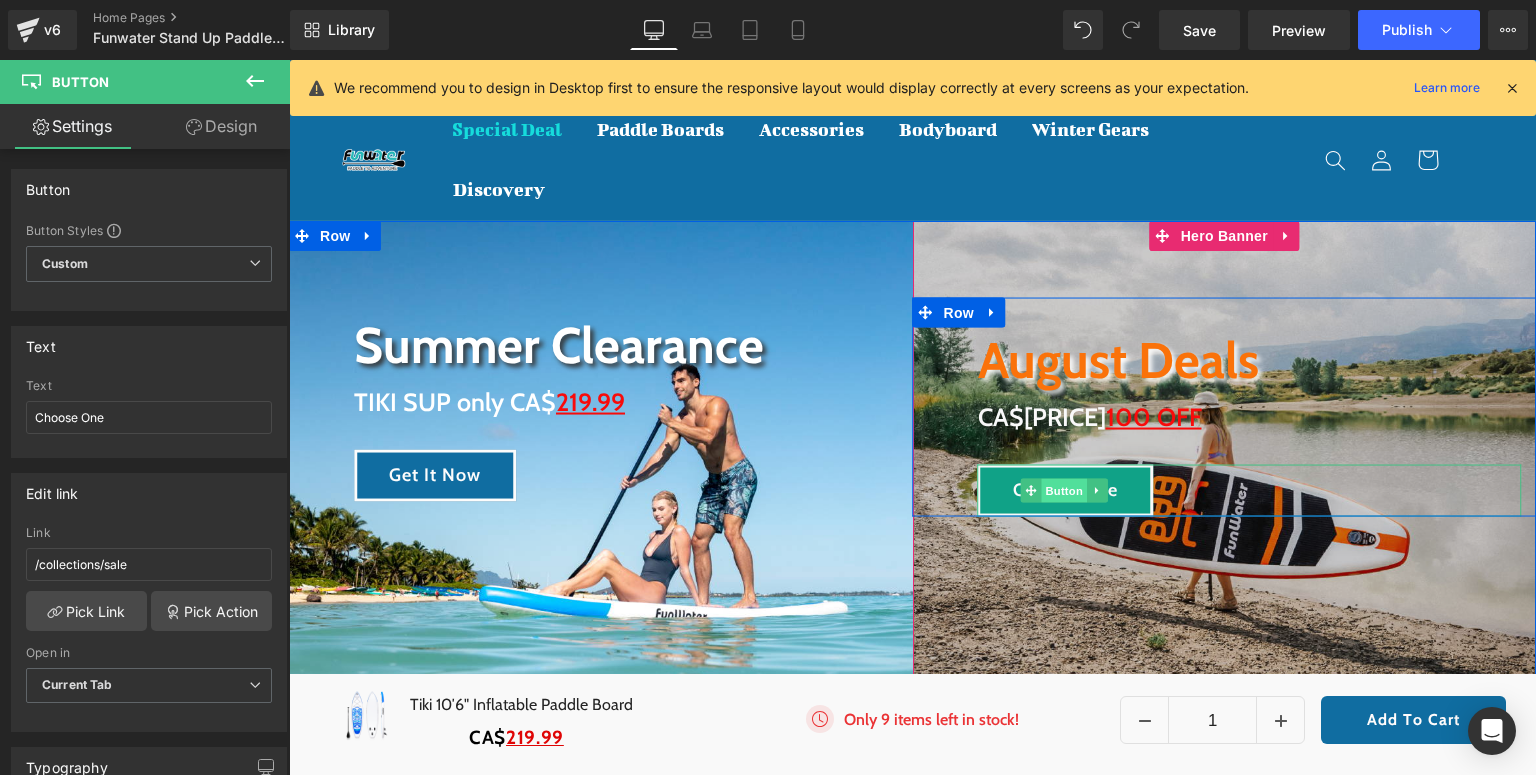 click on "Button" at bounding box center (1065, 491) 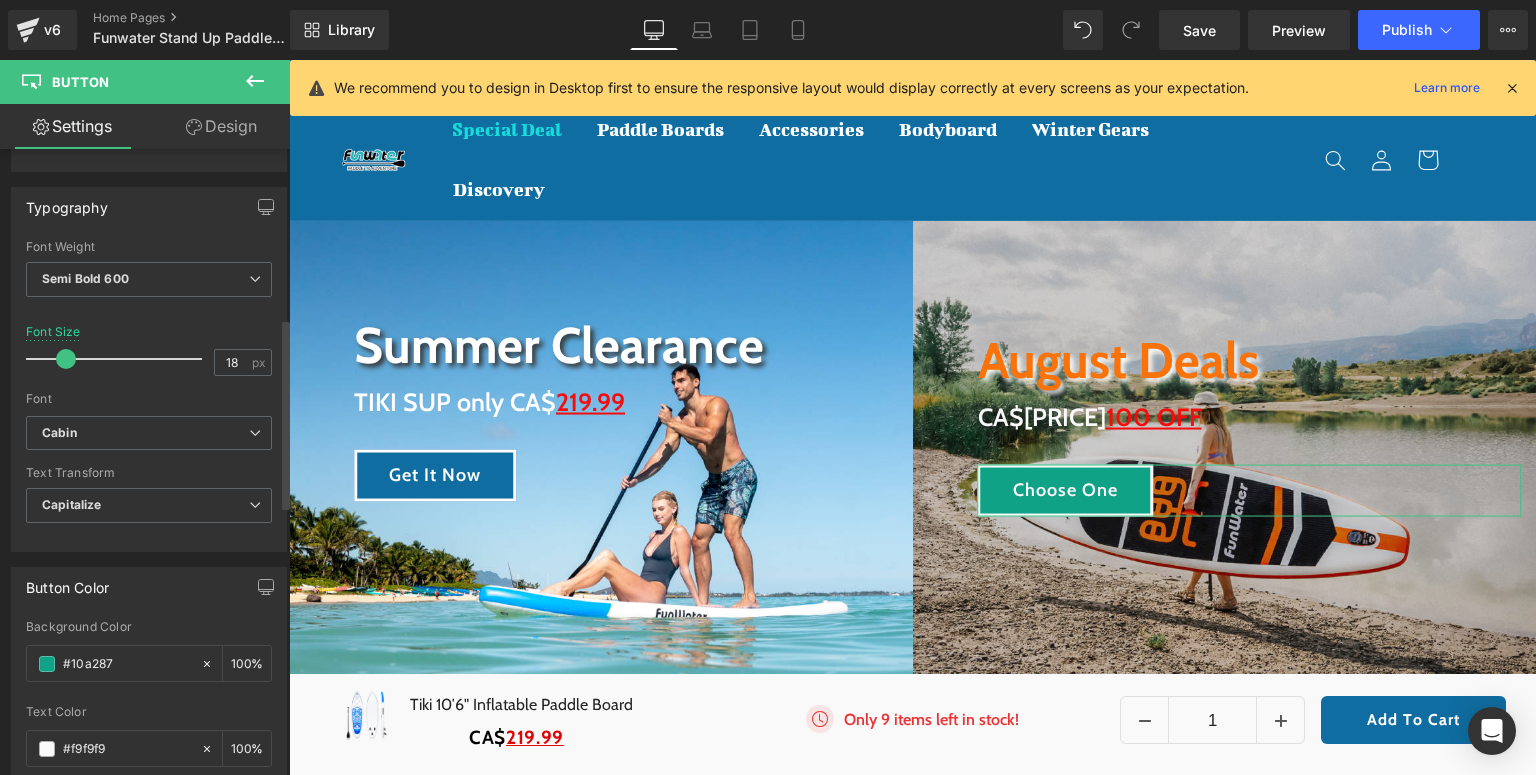 scroll, scrollTop: 800, scrollLeft: 0, axis: vertical 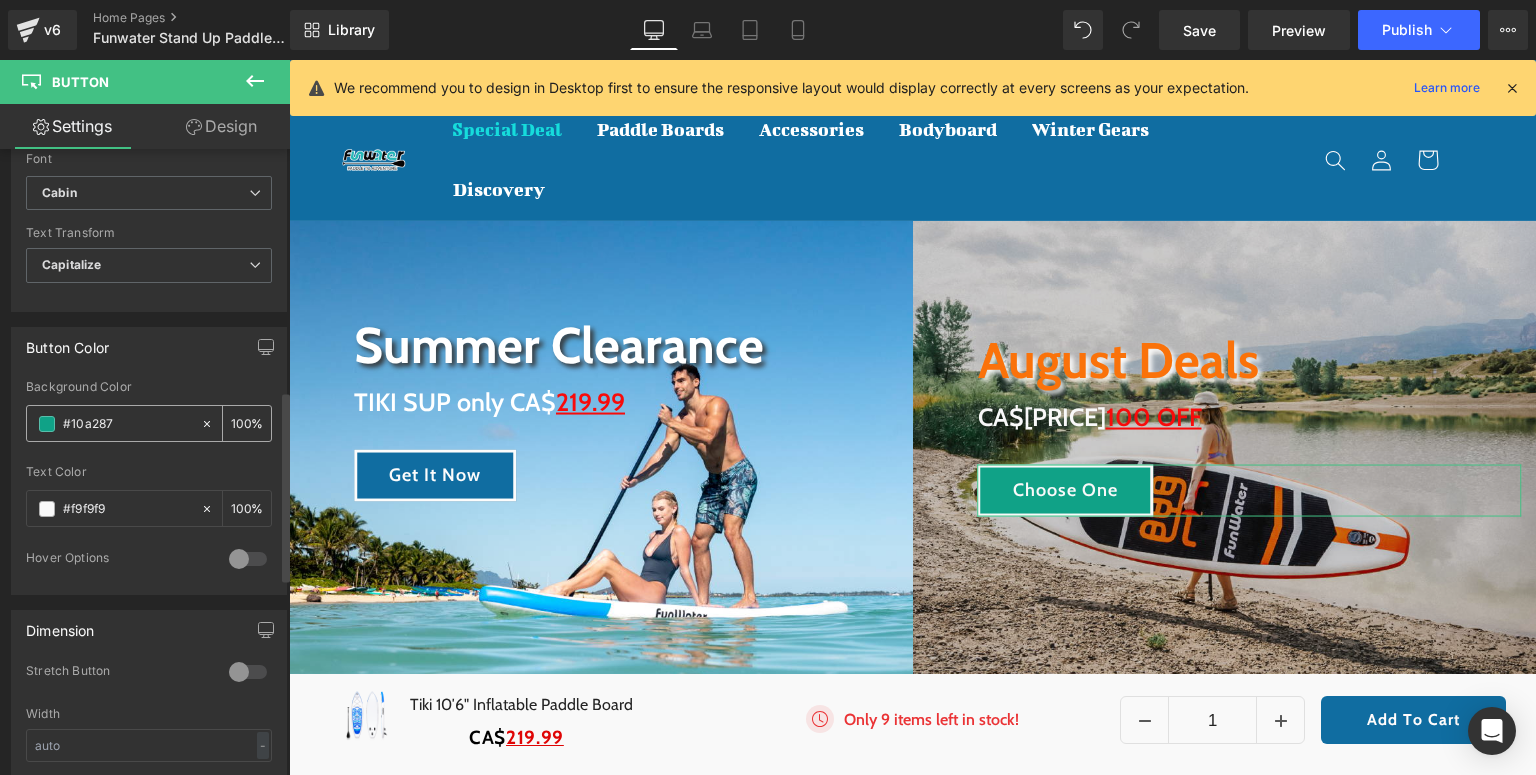 click at bounding box center [47, 424] 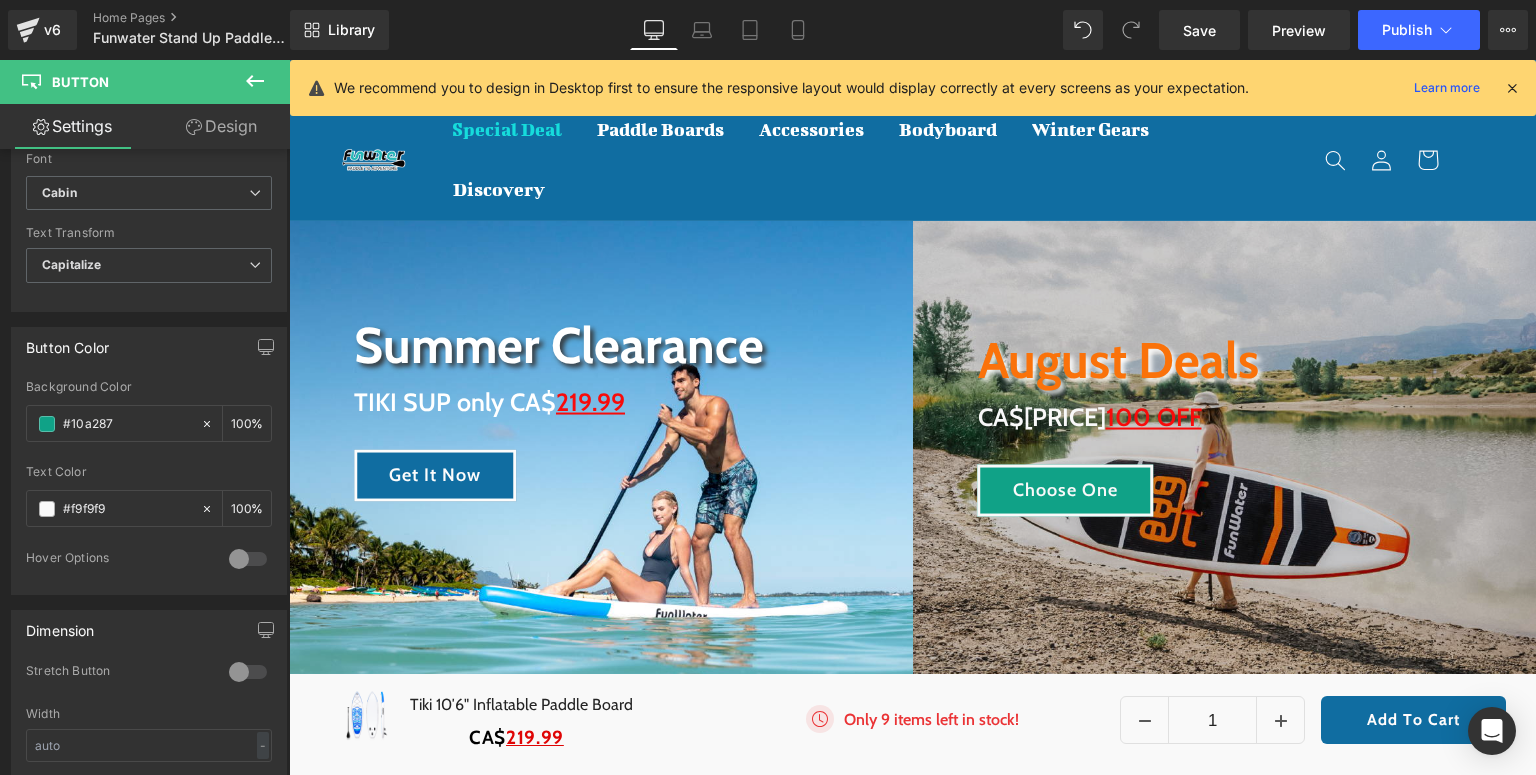 click on "□
Skip to content
Summer Splash Sale: Add to Cart and Enjoy $100 OFF!
Special Deal
Paddle Boards
Shop By Activity
All Around SUP boards are versatile for all skill levels.
Yoga" at bounding box center [912, 3985] 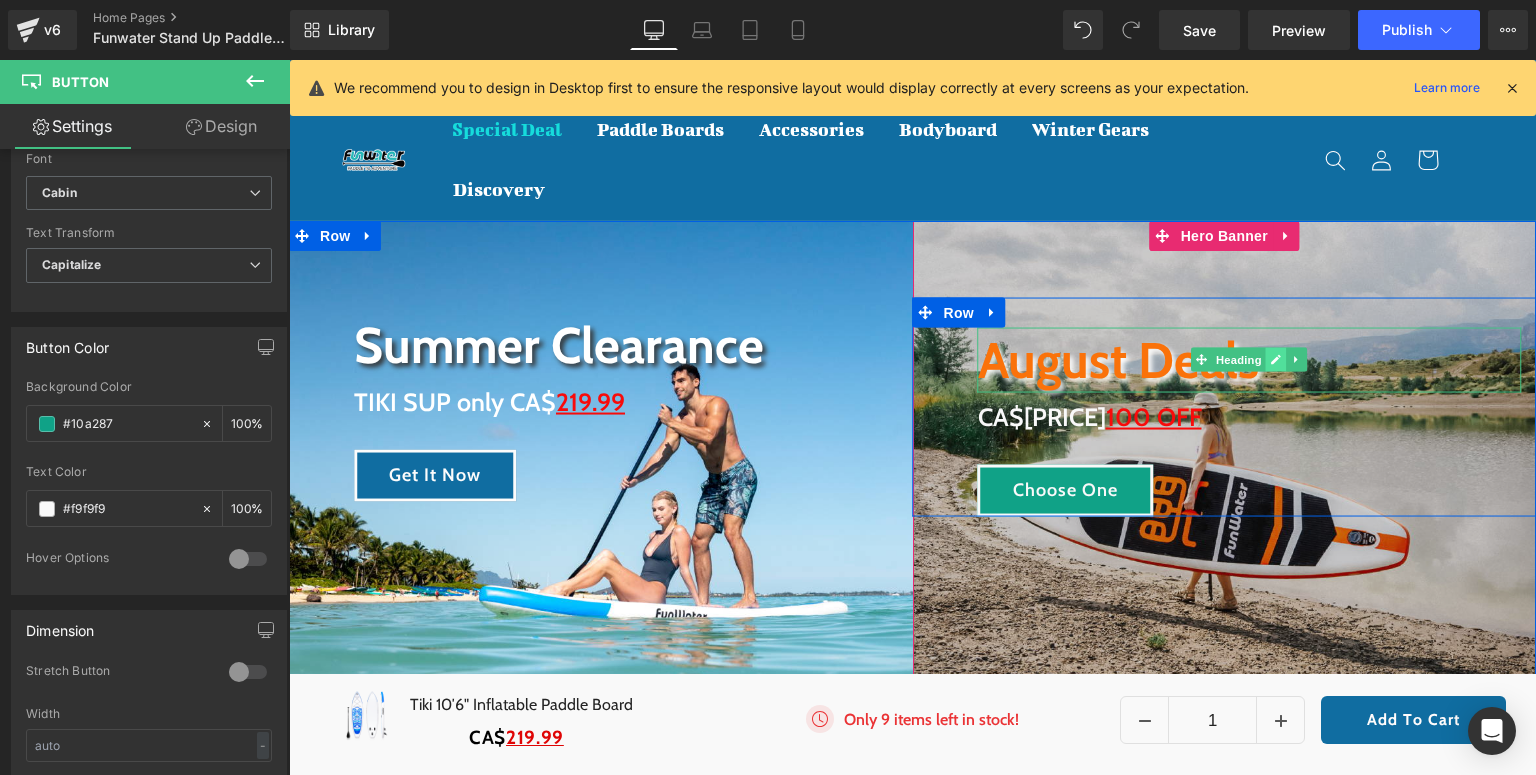click 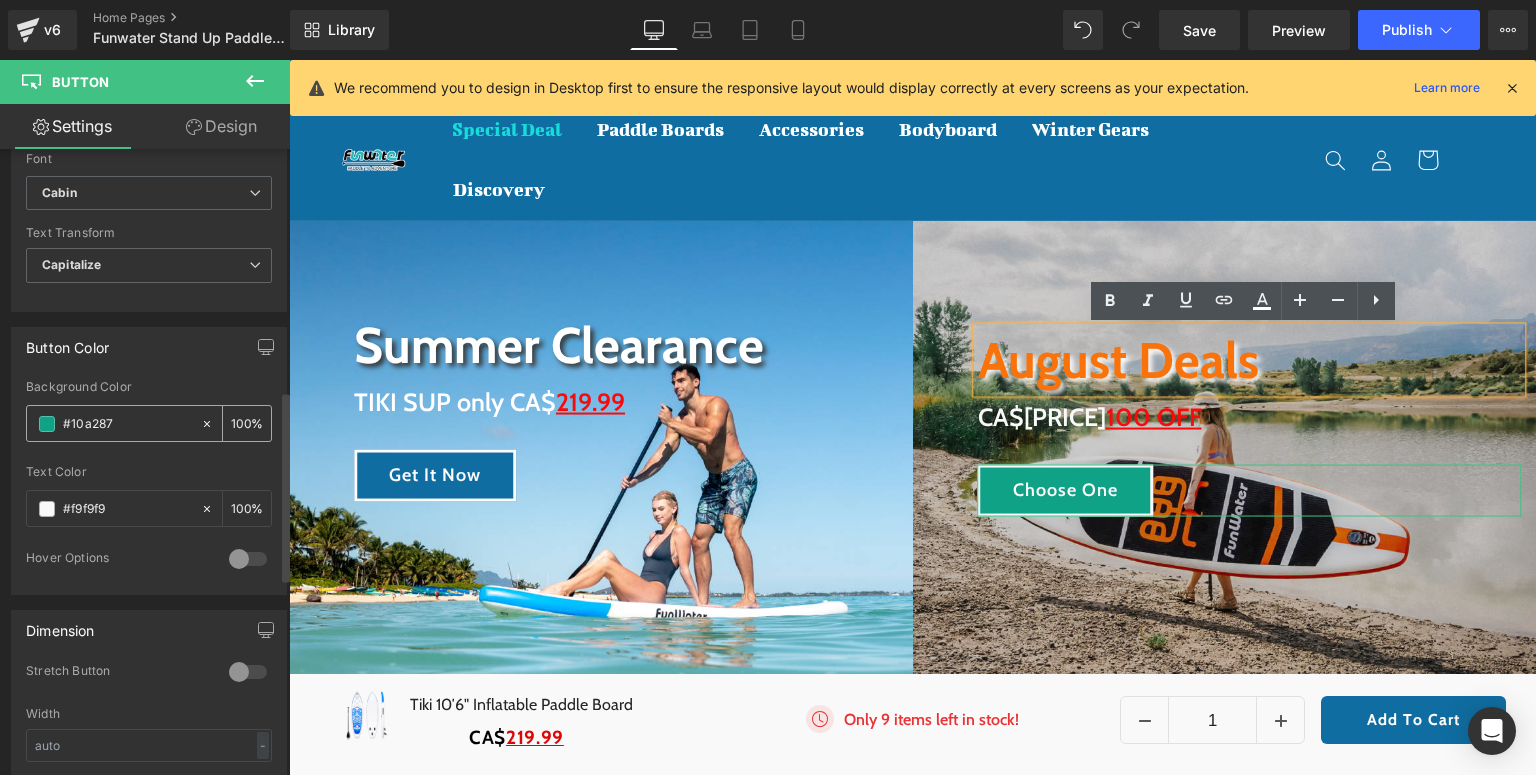 scroll, scrollTop: 960, scrollLeft: 0, axis: vertical 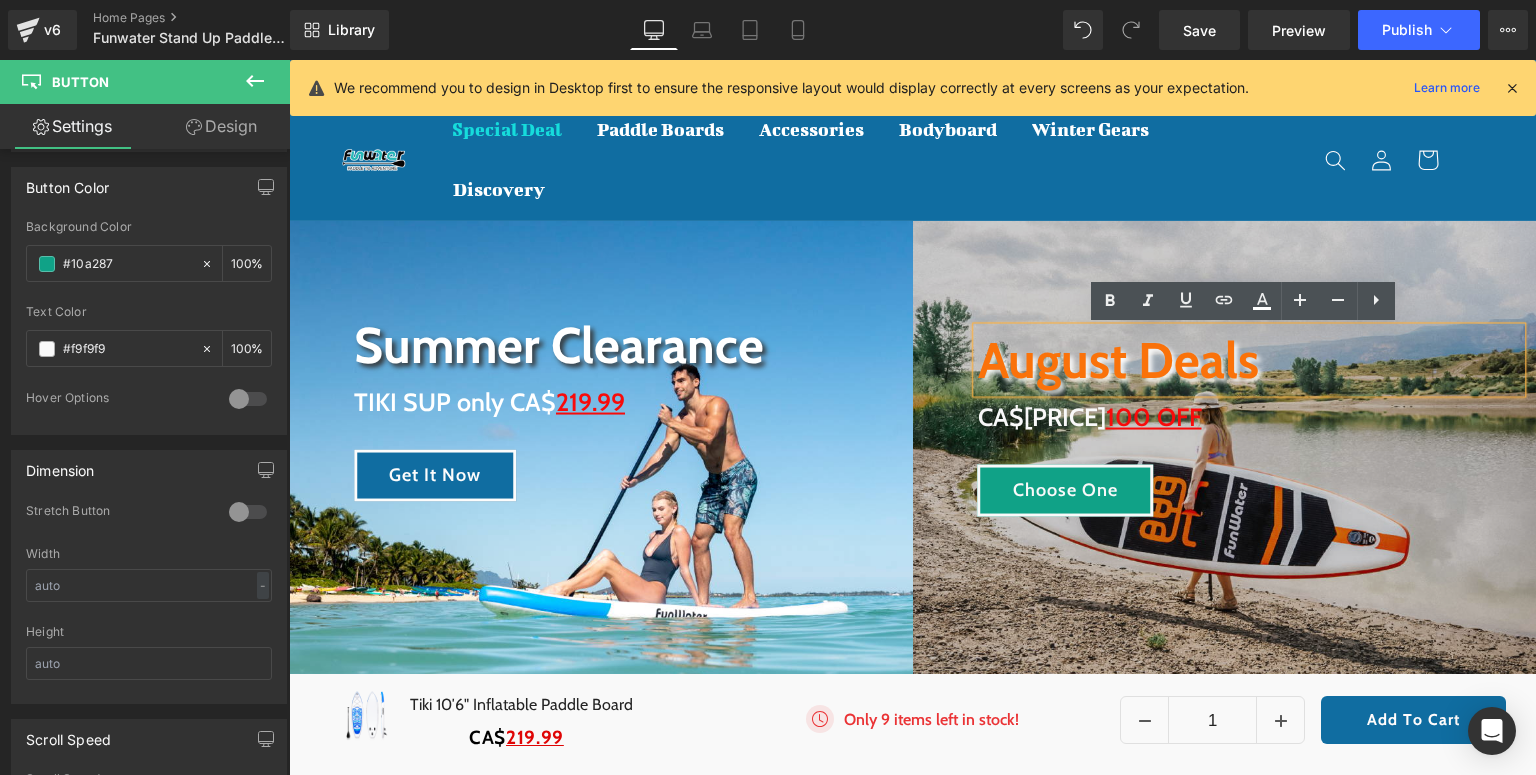click on "August Deals Heading         Enjoy up to CA$  100 OFF Heading         Choose One Button
Row       50px" at bounding box center [1225, 456] 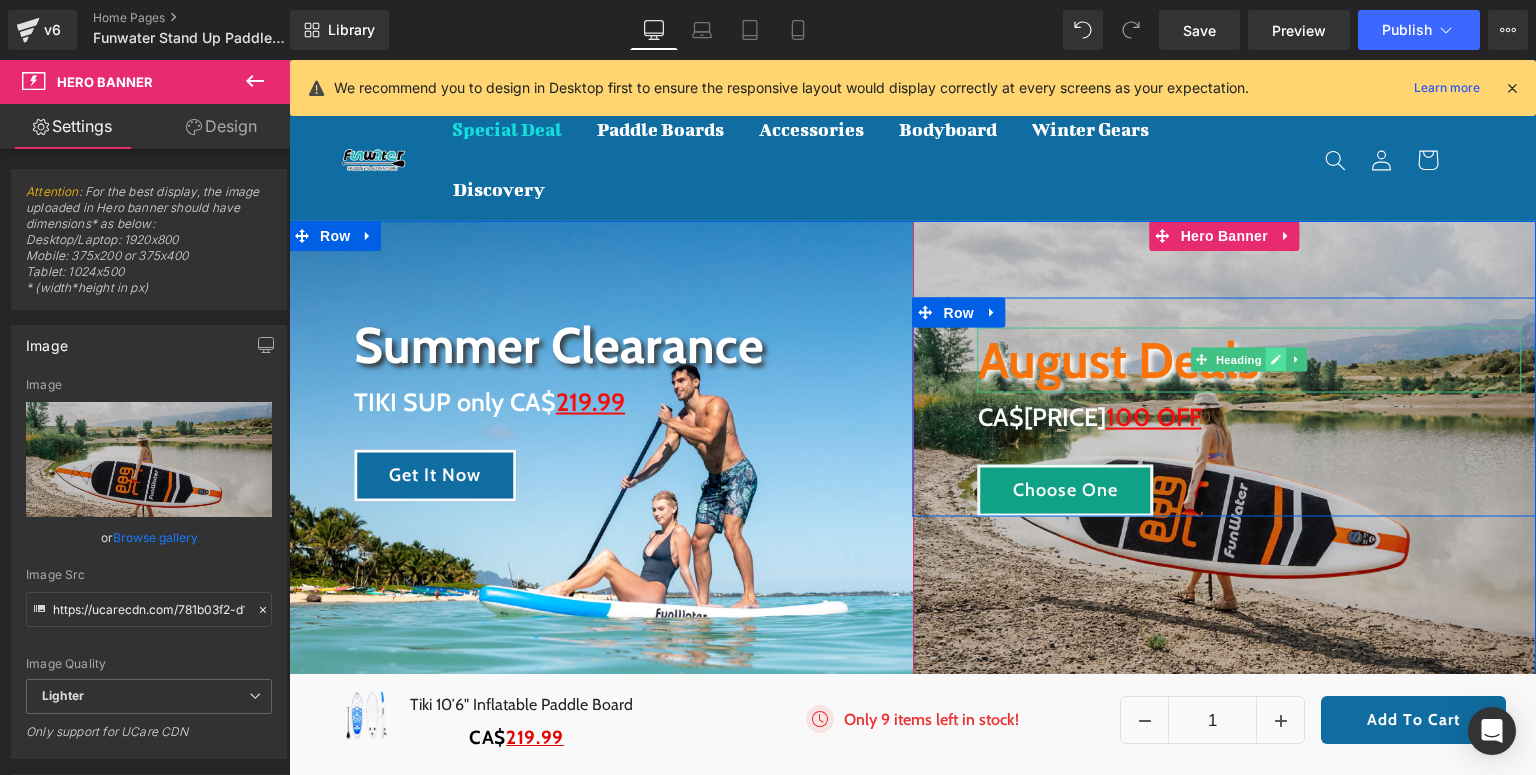 click at bounding box center [1276, 360] 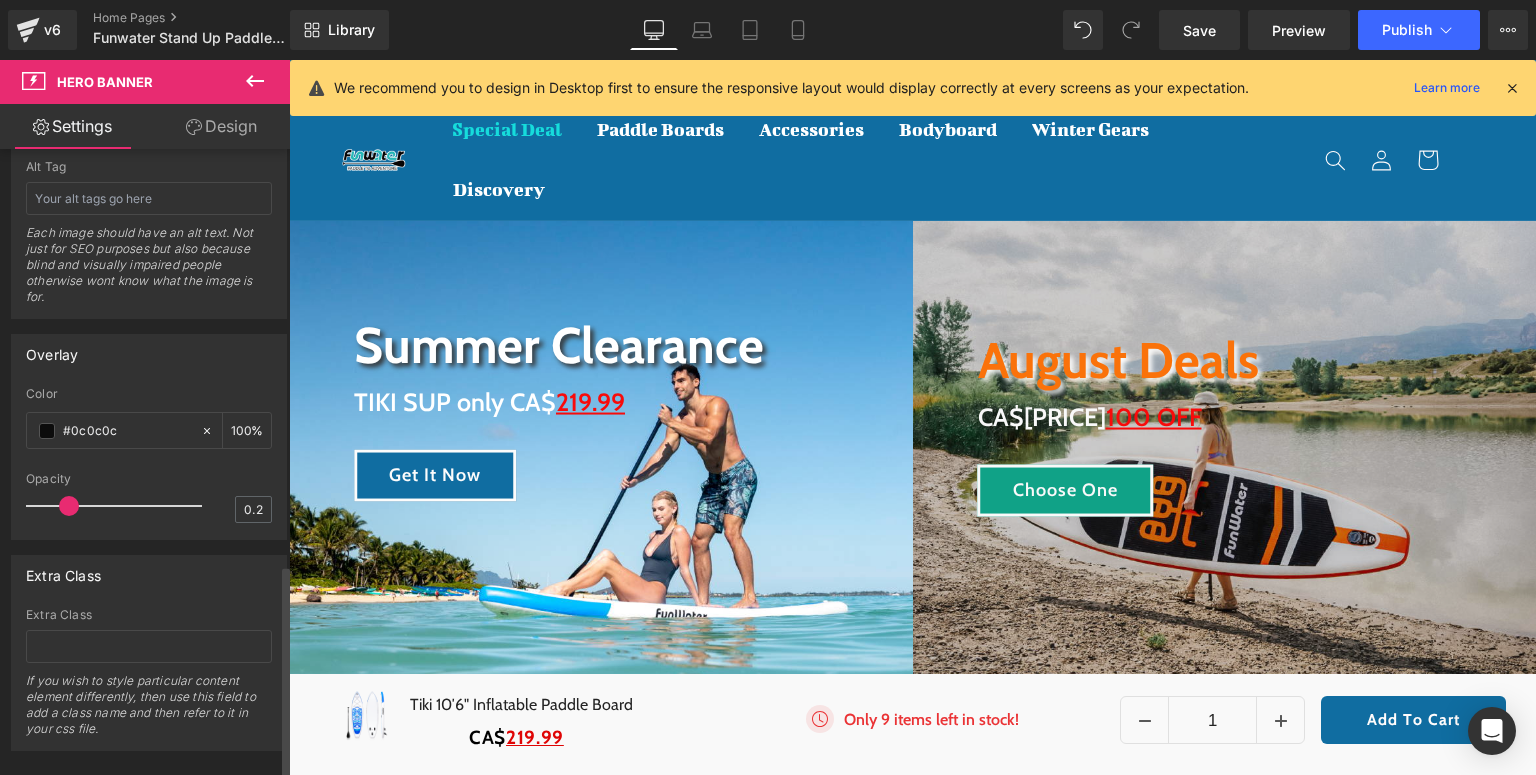 scroll, scrollTop: 1225, scrollLeft: 0, axis: vertical 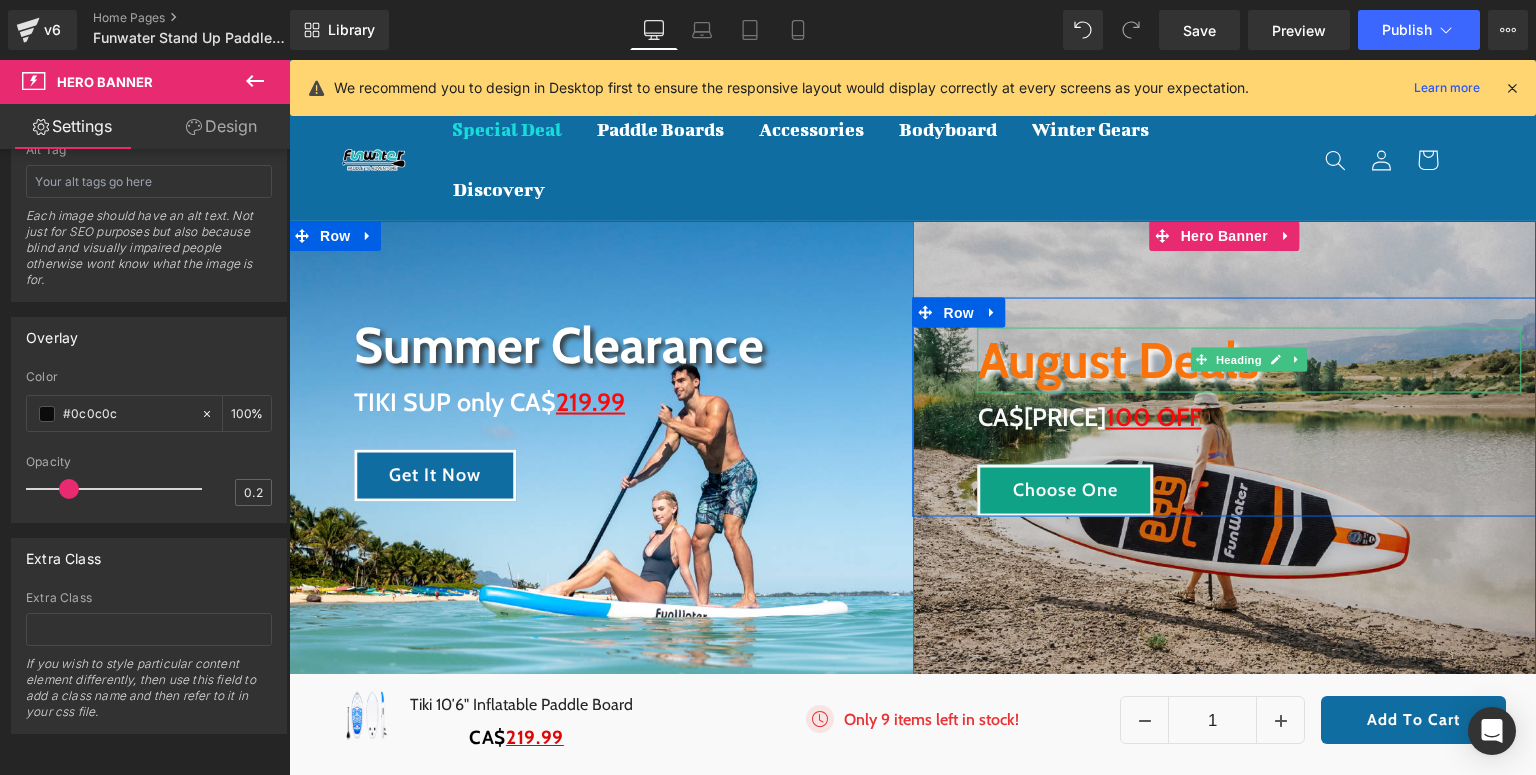 click on "August Deals" at bounding box center [1250, 359] 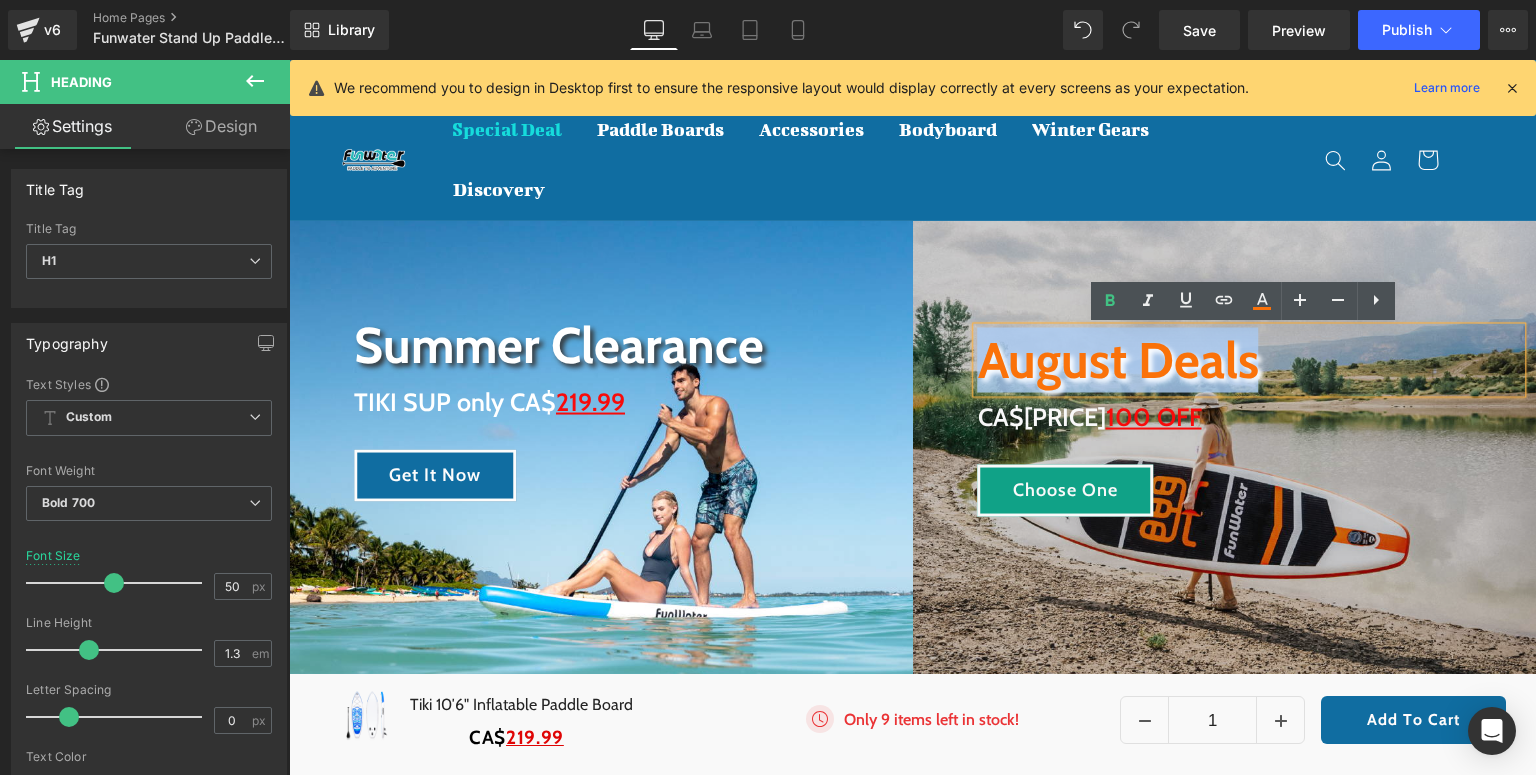 drag, startPoint x: 1342, startPoint y: 365, endPoint x: 984, endPoint y: 365, distance: 358 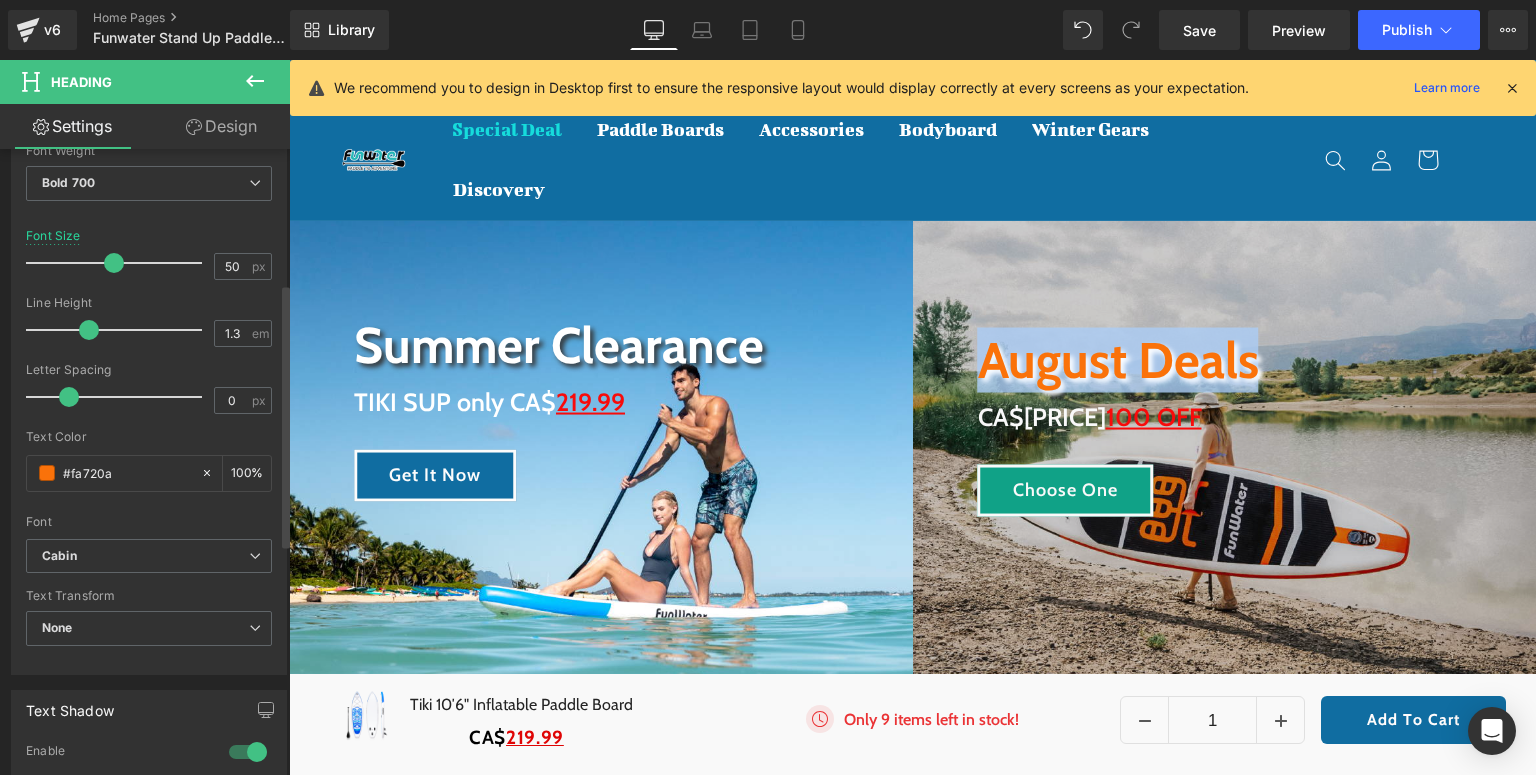 scroll, scrollTop: 400, scrollLeft: 0, axis: vertical 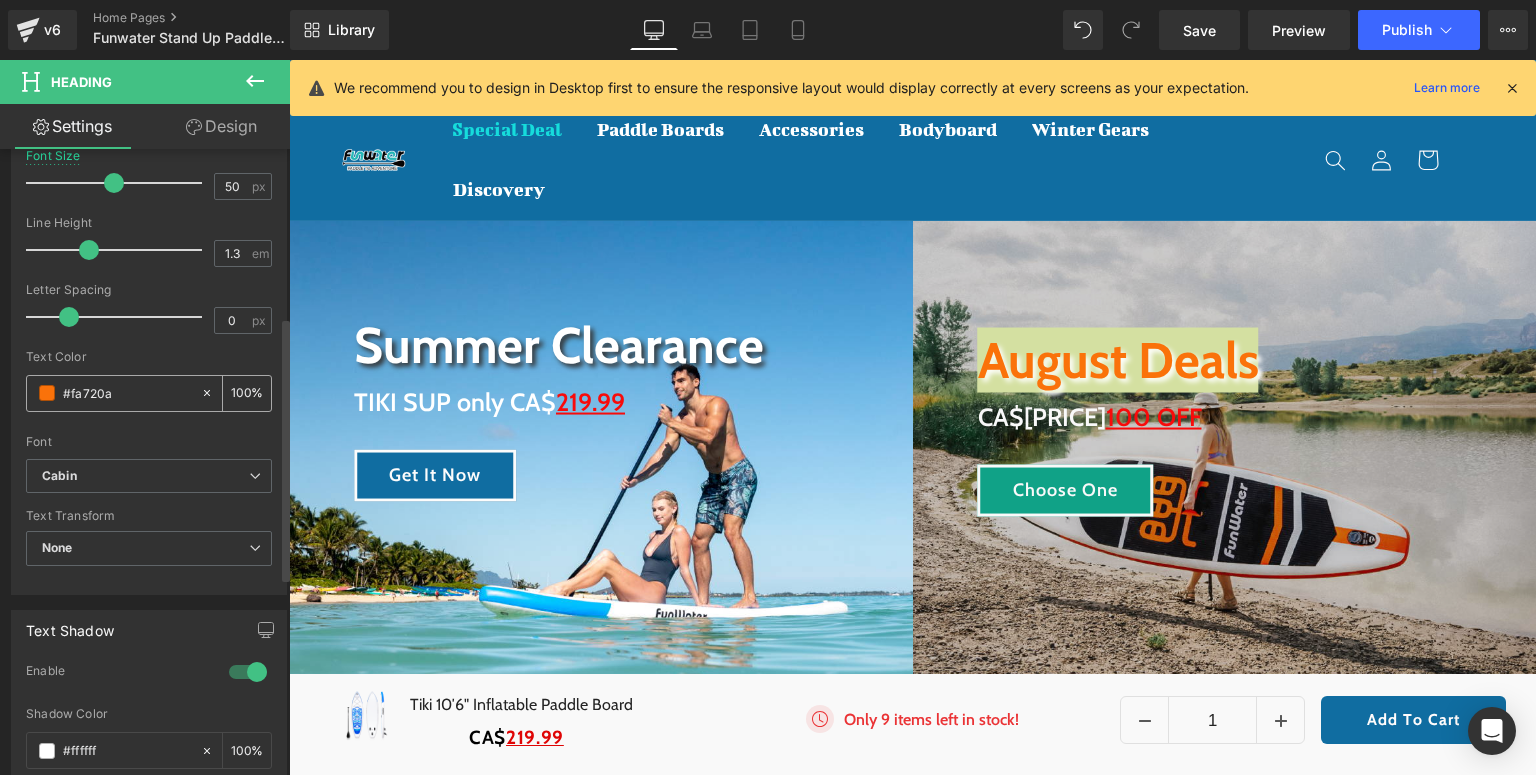 click on "#fa720a" at bounding box center [127, 393] 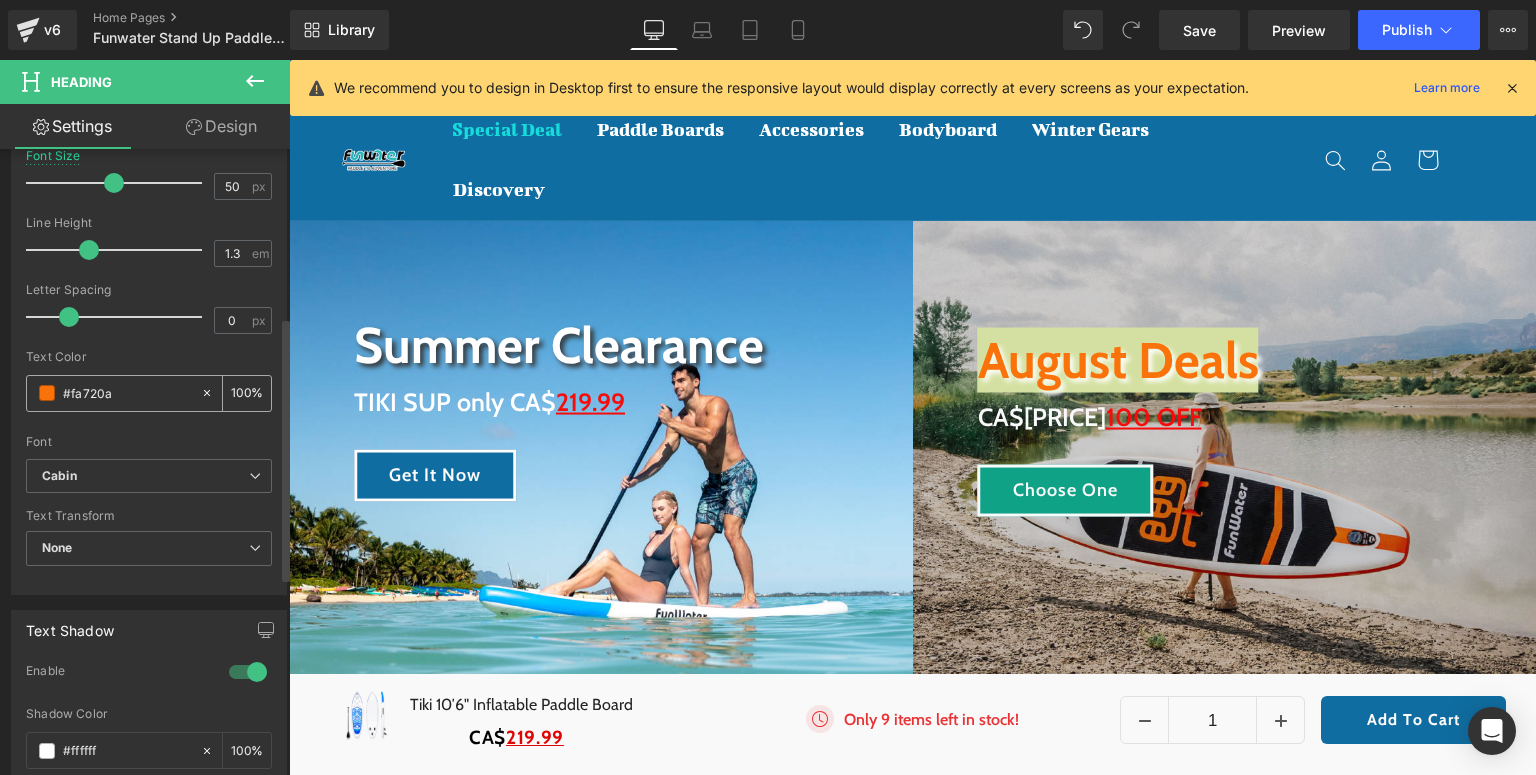 drag, startPoint x: 140, startPoint y: 388, endPoint x: 36, endPoint y: 384, distance: 104.0769 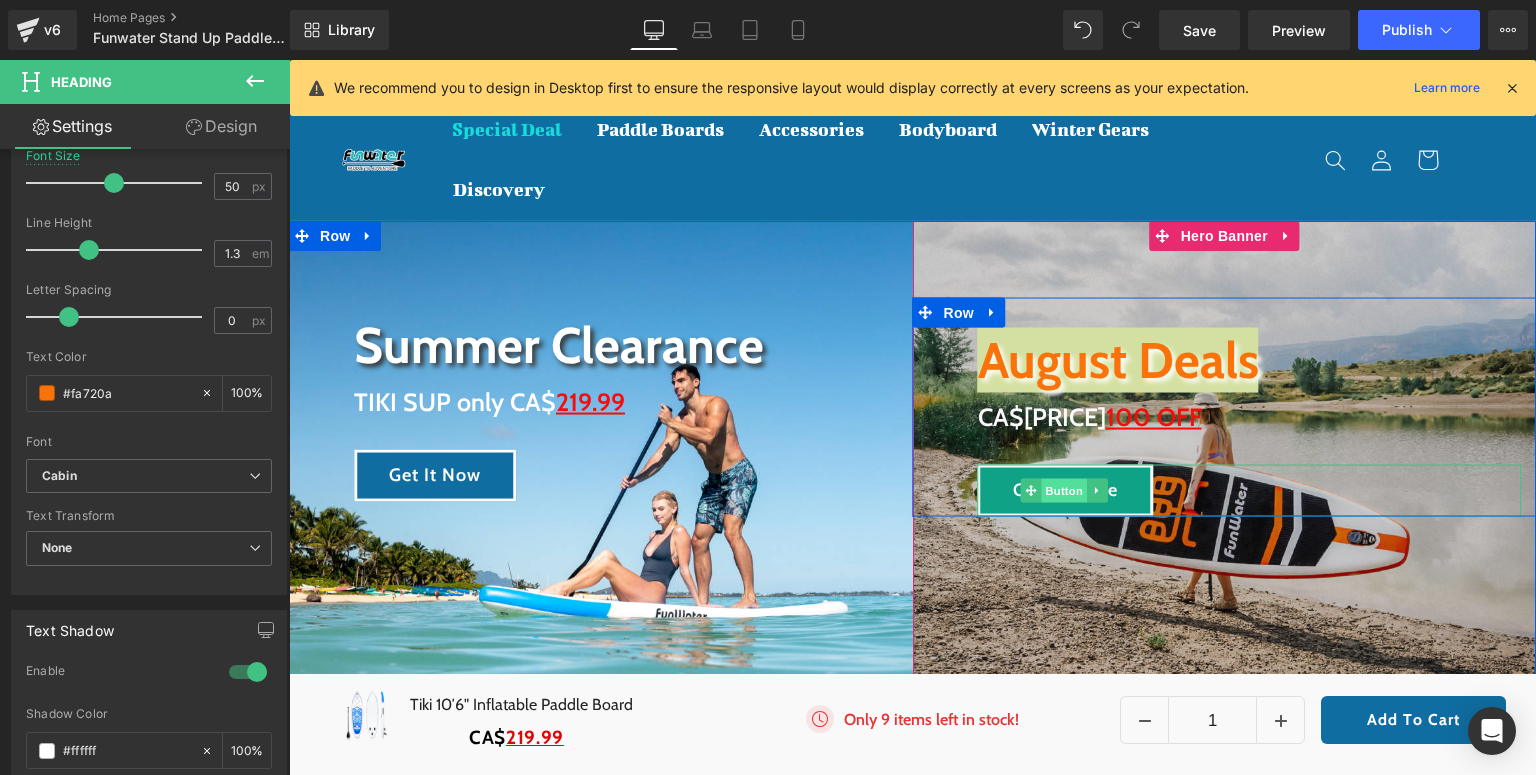 click on "Button" at bounding box center [1065, 491] 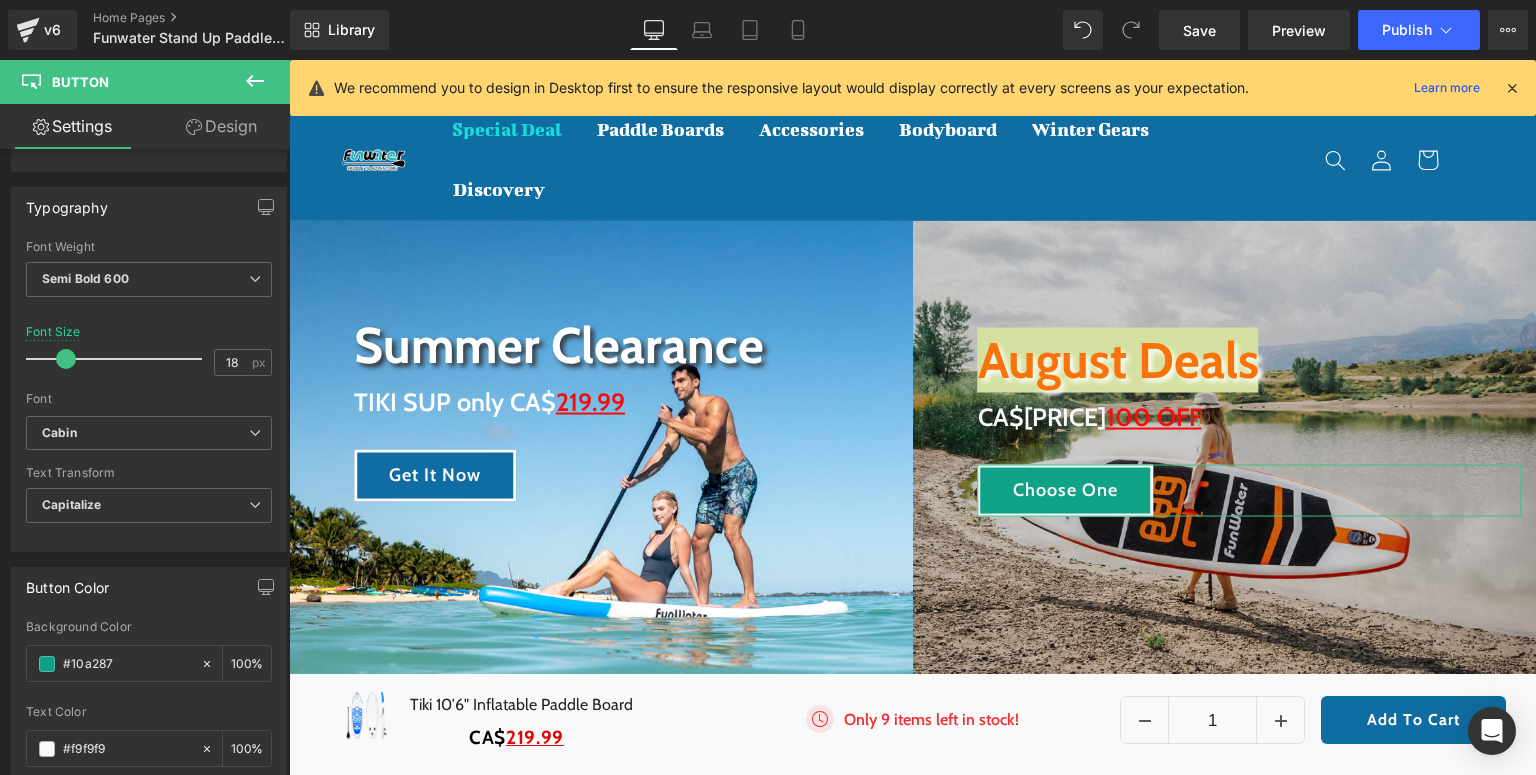 scroll, scrollTop: 720, scrollLeft: 0, axis: vertical 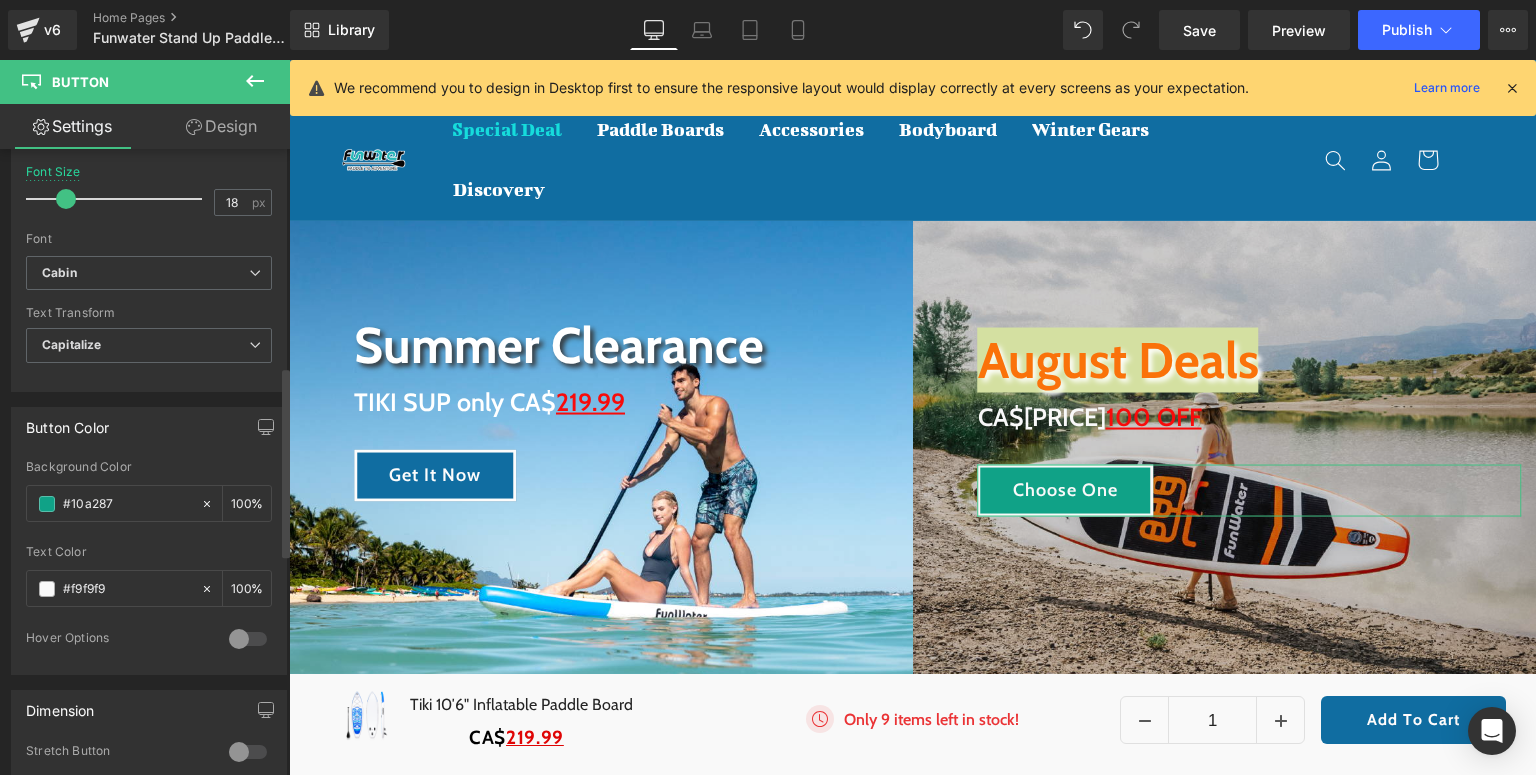 drag, startPoint x: 121, startPoint y: 509, endPoint x: 0, endPoint y: 502, distance: 121.20231 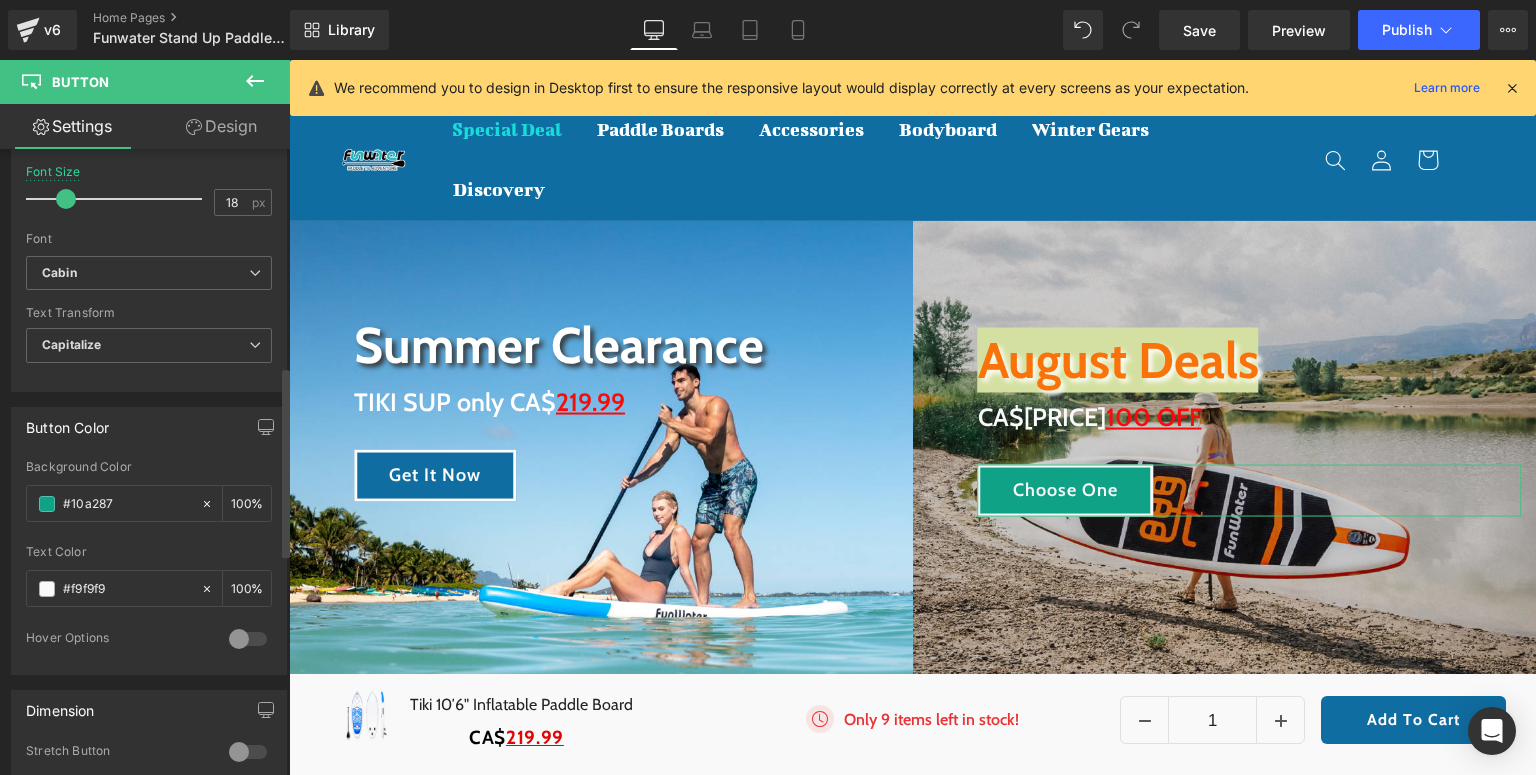click on "Button Color rgba(16, 162, 135, 1) Background Color #10a287 100 % rgba(249, 249, 249, 1) Text Color #f9f9f9 100 % 0 Hover Options Background Color Hover % Text Color Hover %" at bounding box center (149, 533) 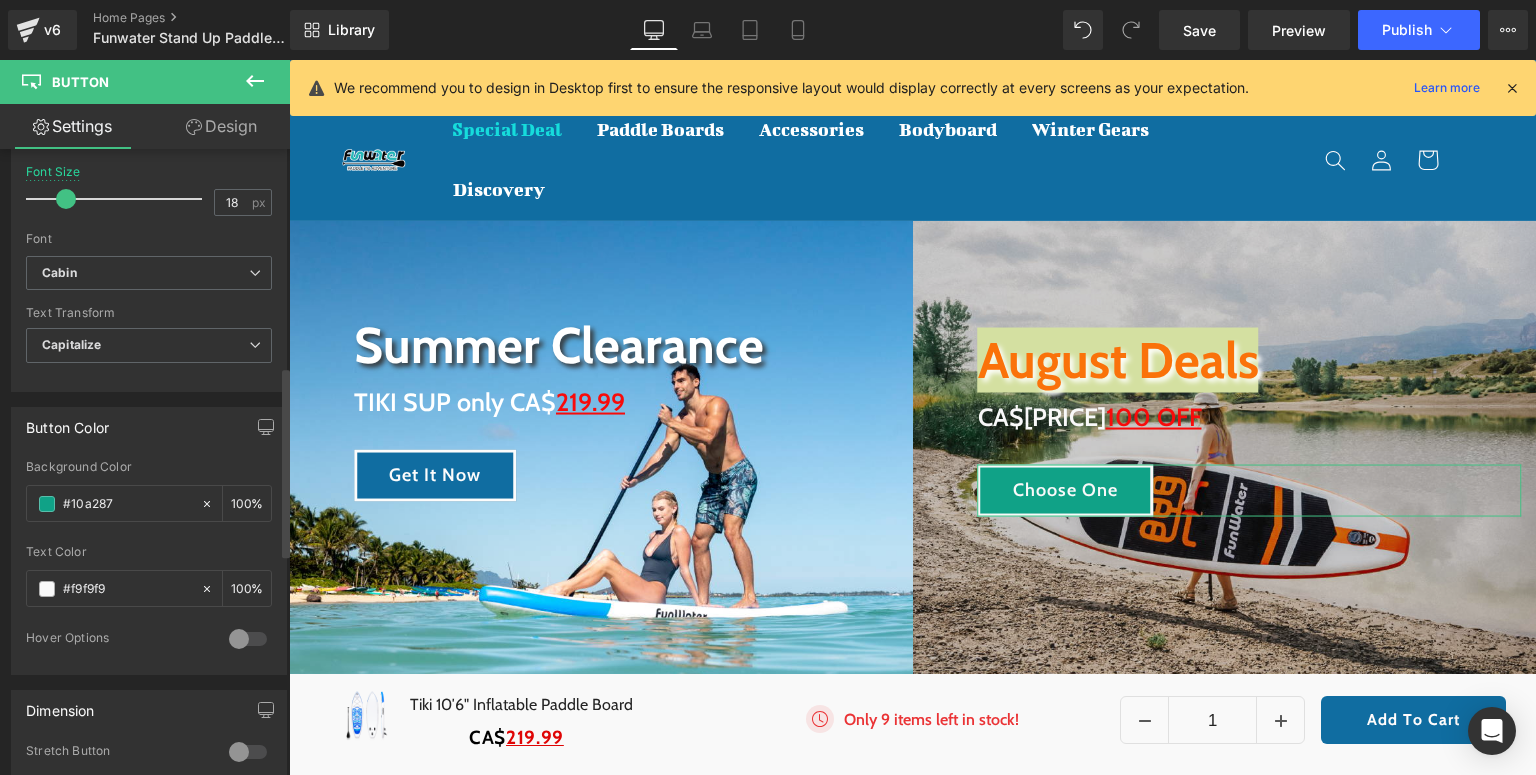 paste on "fa720a" 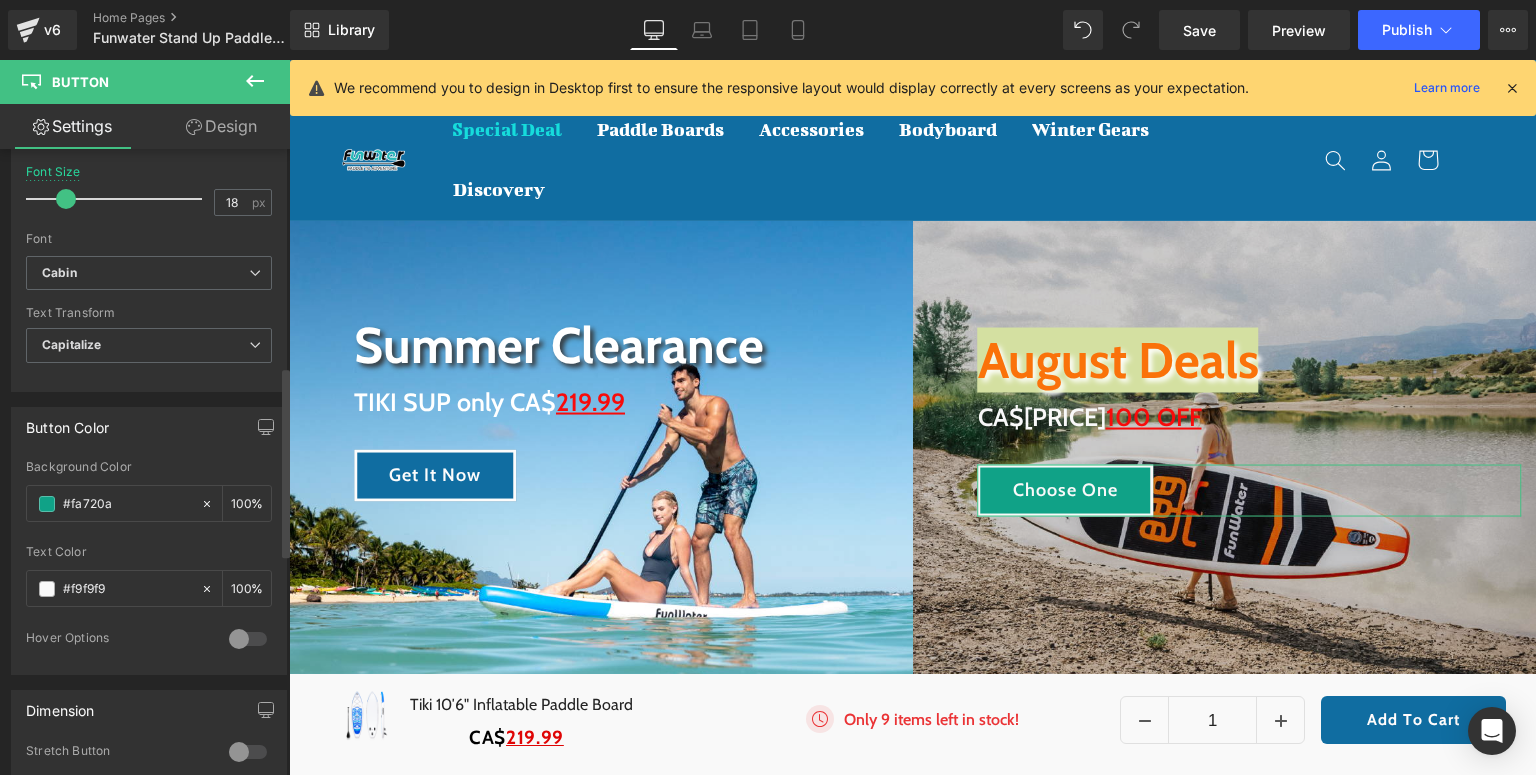 type on "#fa720a" 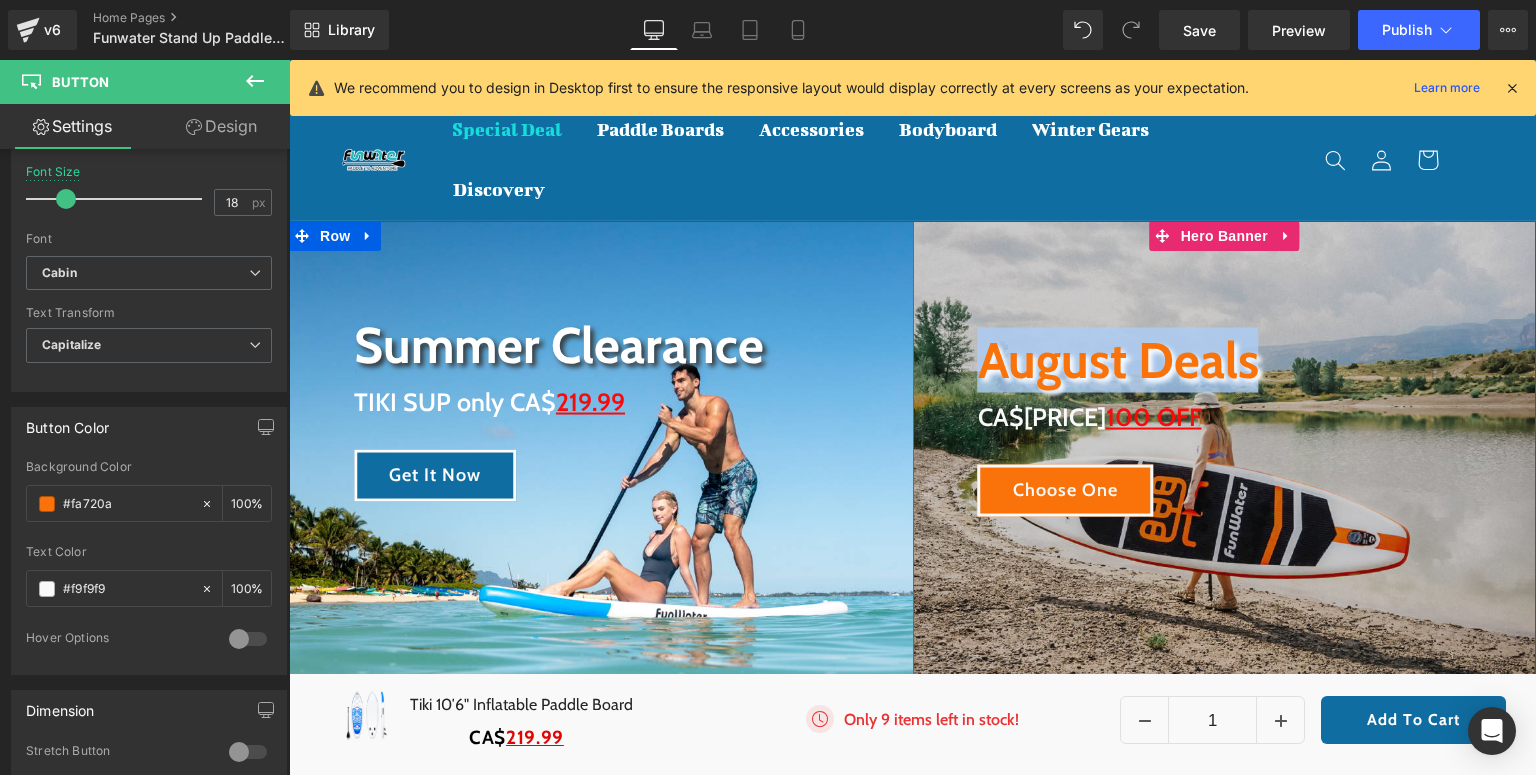 click on "August Deals Heading         Enjoy up to CA$  100 OFF Heading         Choose One Button
Row       50px" at bounding box center (1225, 456) 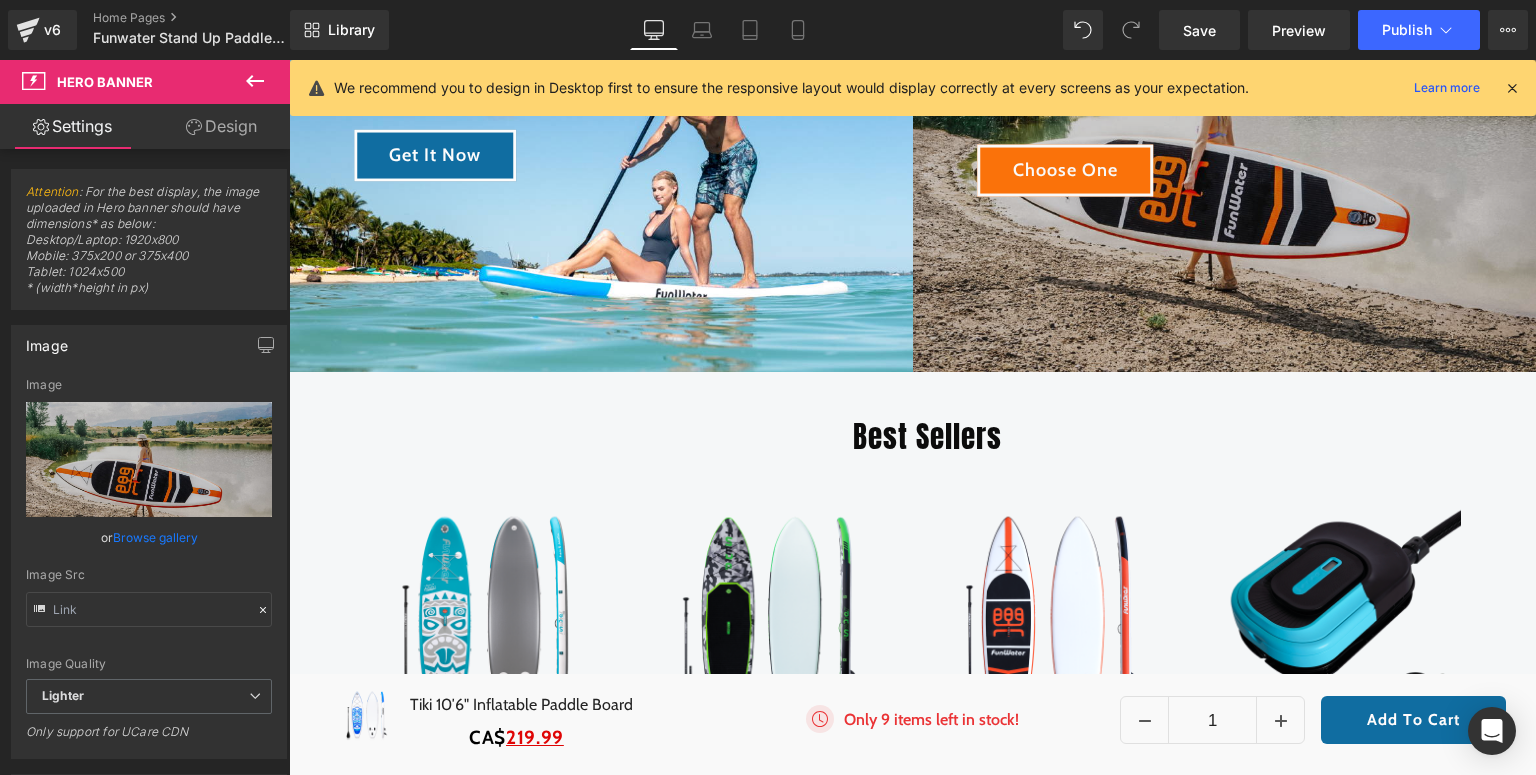 scroll, scrollTop: 0, scrollLeft: 0, axis: both 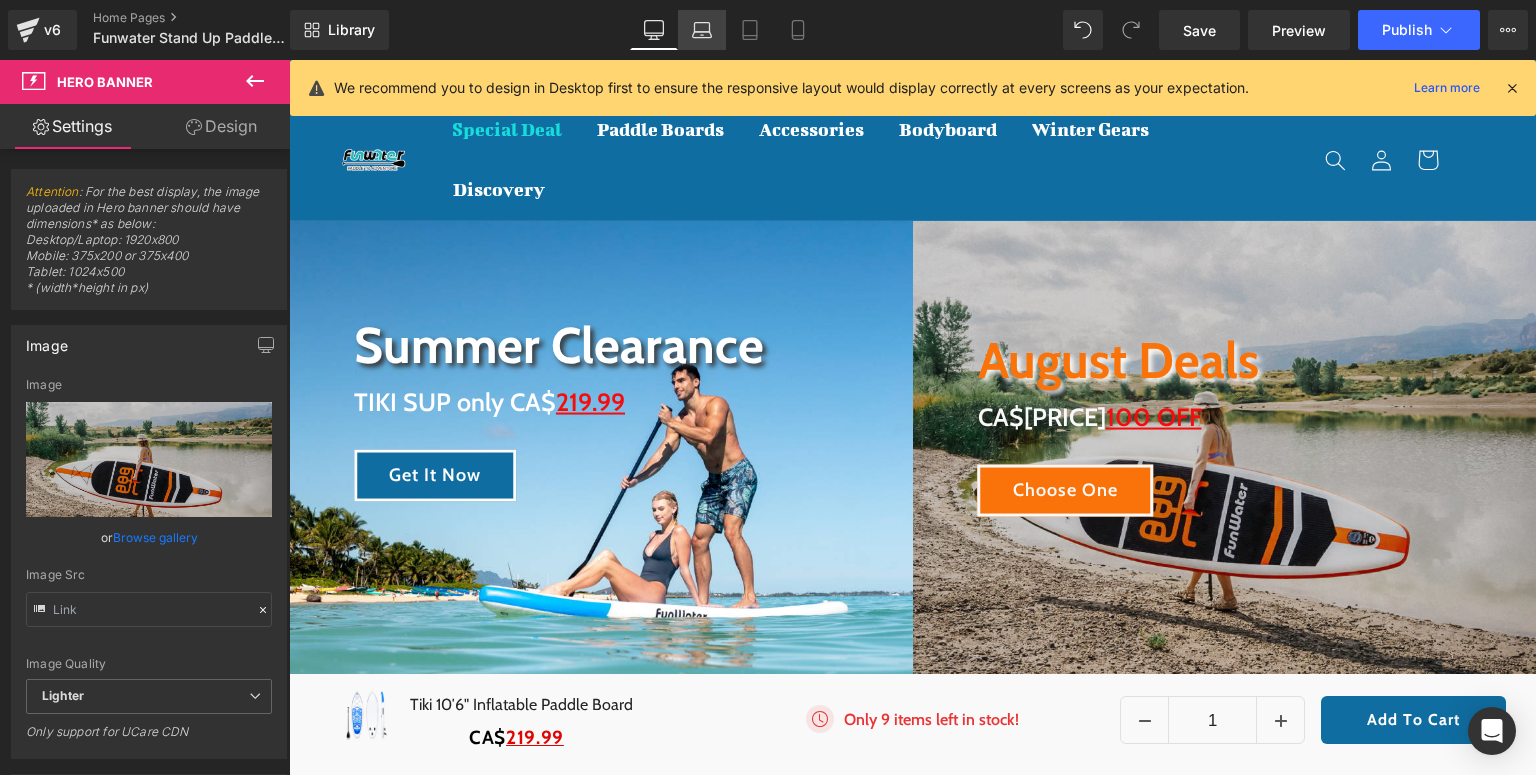 click on "Laptop" at bounding box center [702, 30] 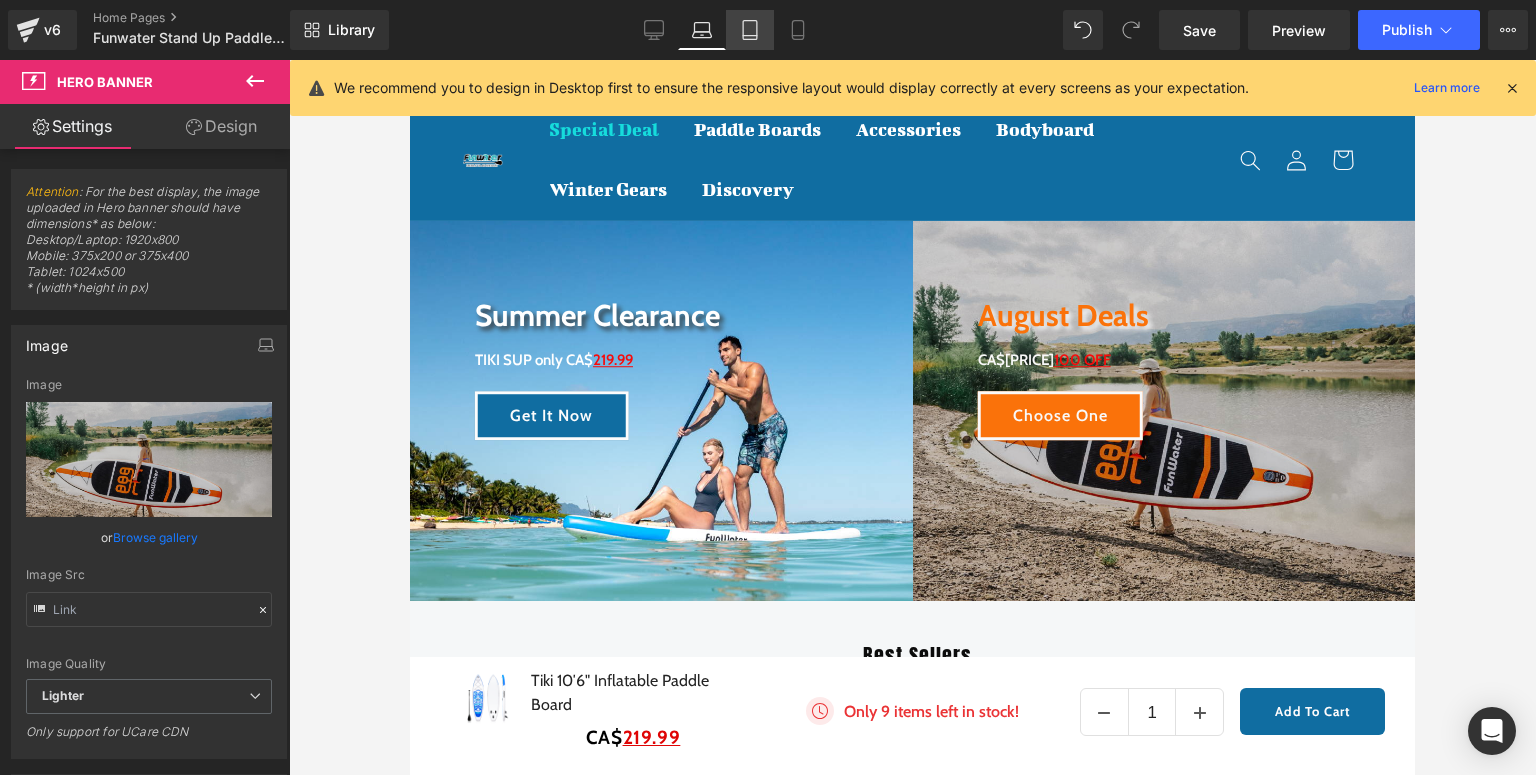 click 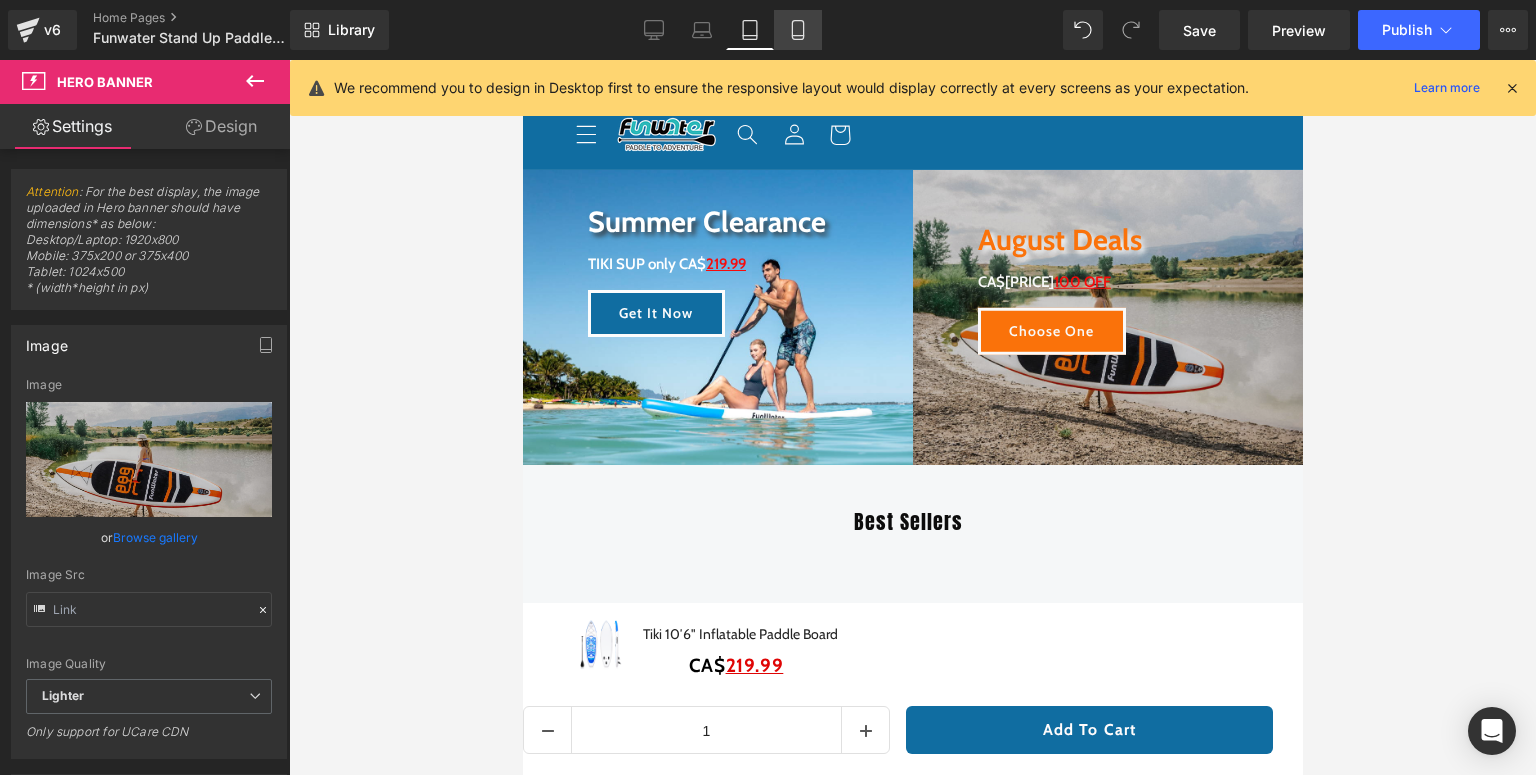 click 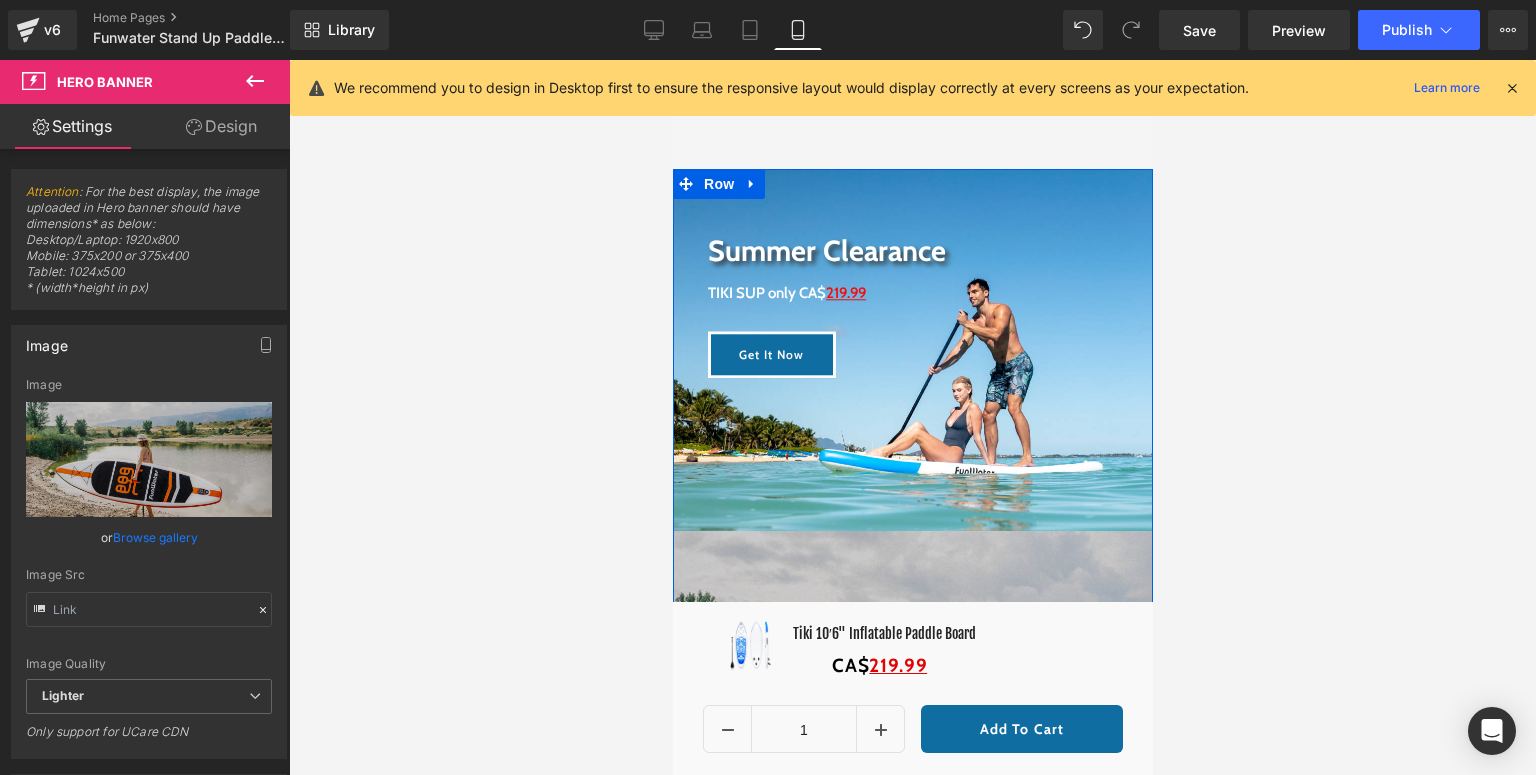scroll, scrollTop: 400, scrollLeft: 0, axis: vertical 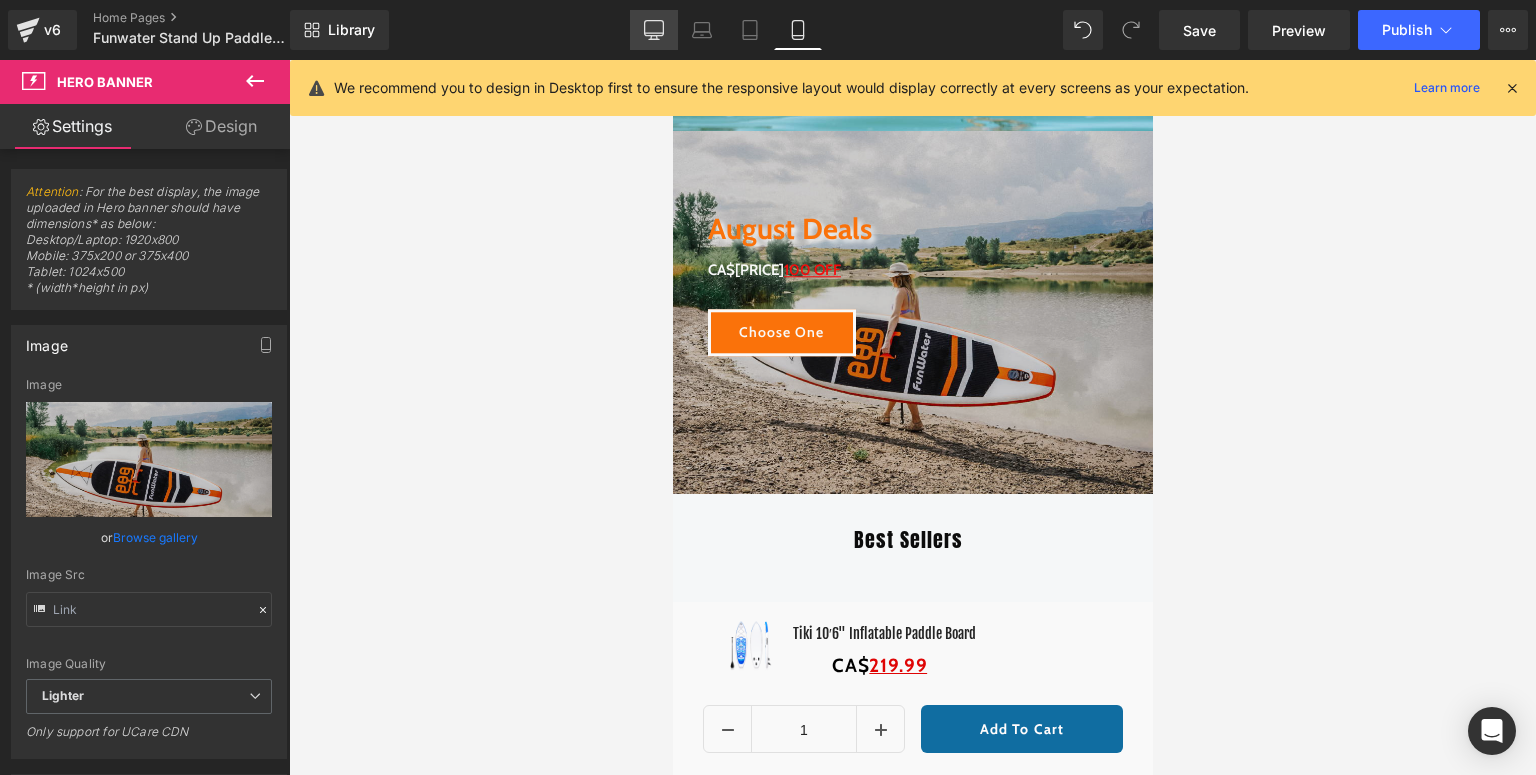 click 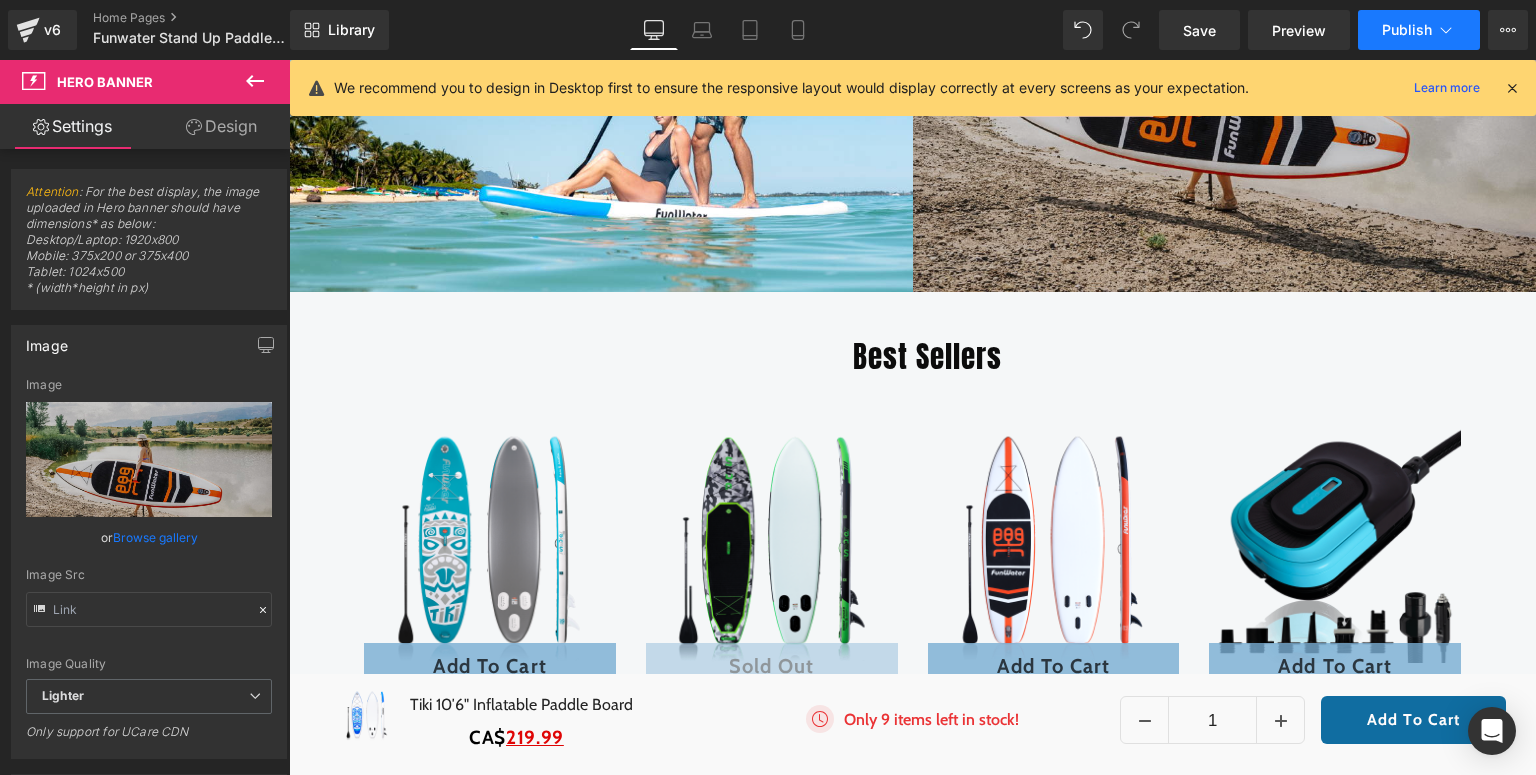 scroll, scrollTop: 89, scrollLeft: 0, axis: vertical 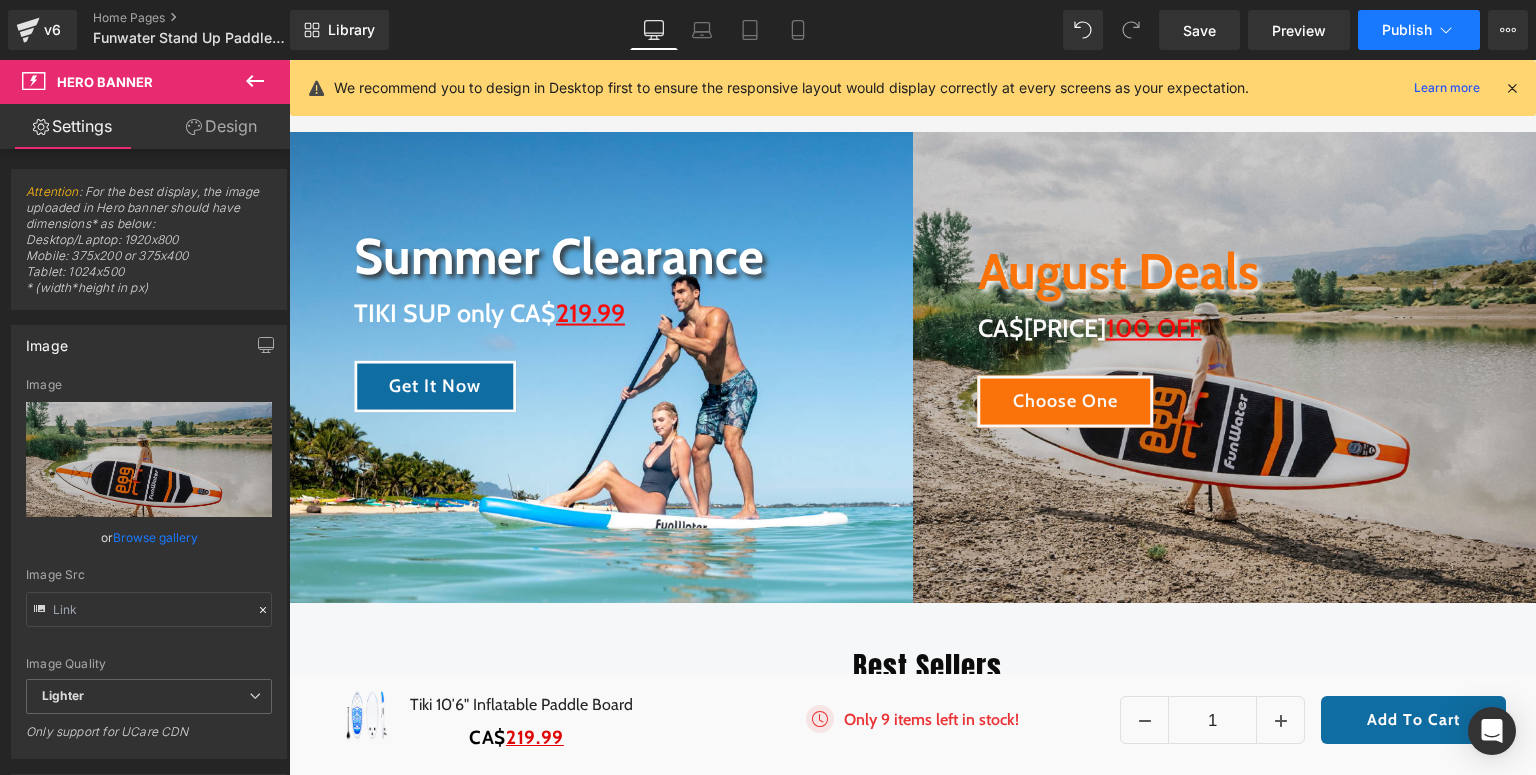 click on "Publish" at bounding box center (1419, 30) 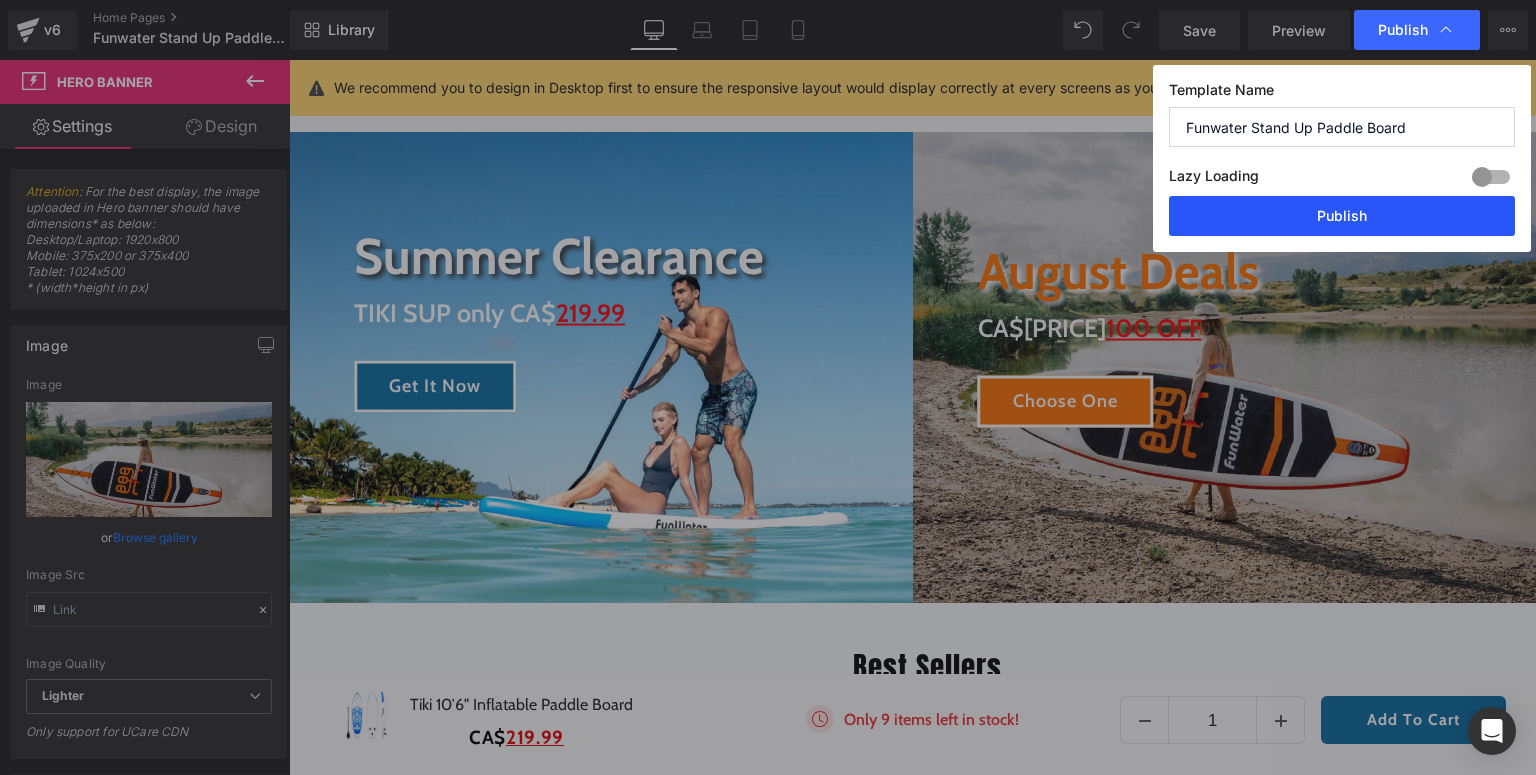 drag, startPoint x: 1329, startPoint y: 221, endPoint x: 876, endPoint y: 214, distance: 453.05408 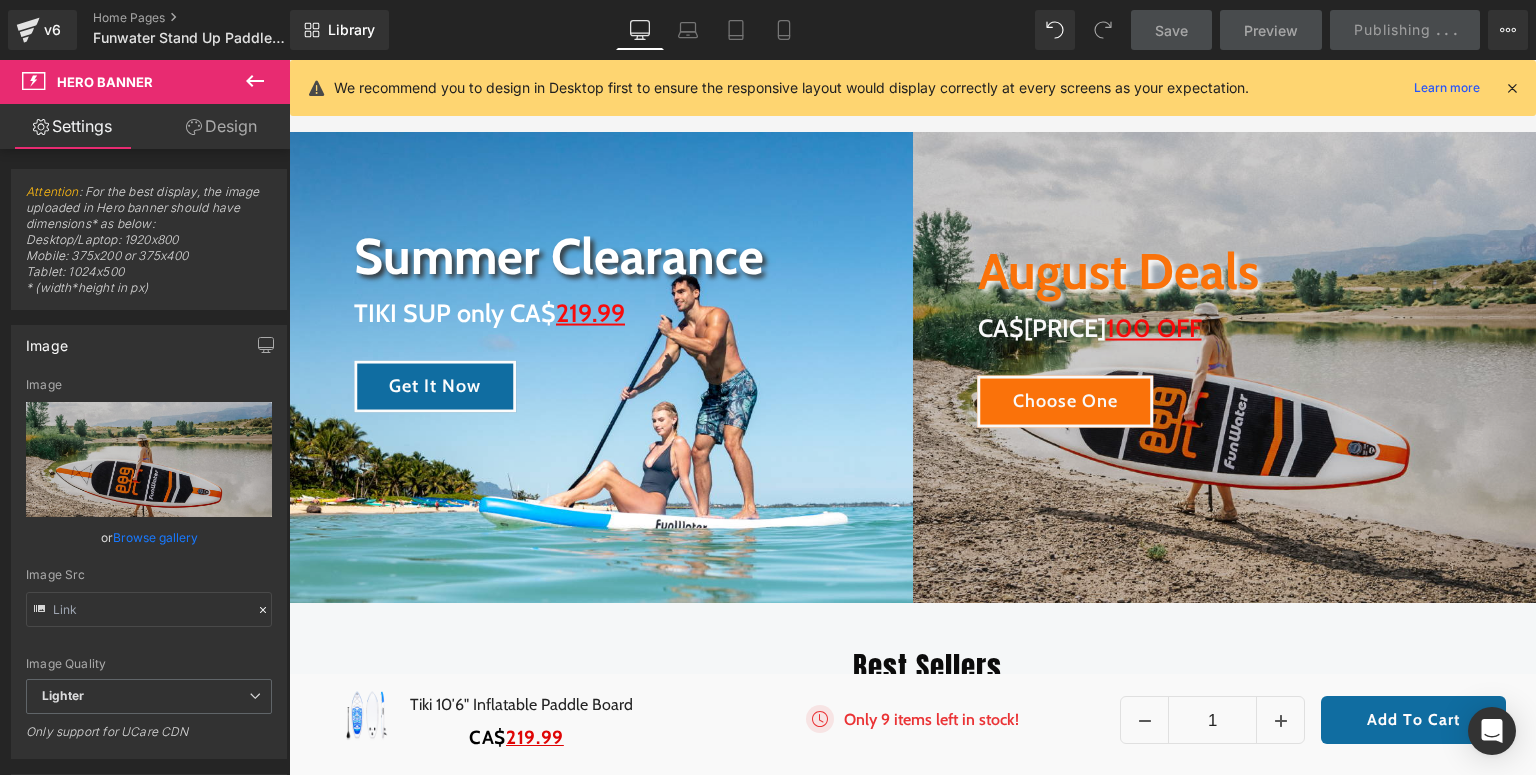 click at bounding box center (1512, 88) 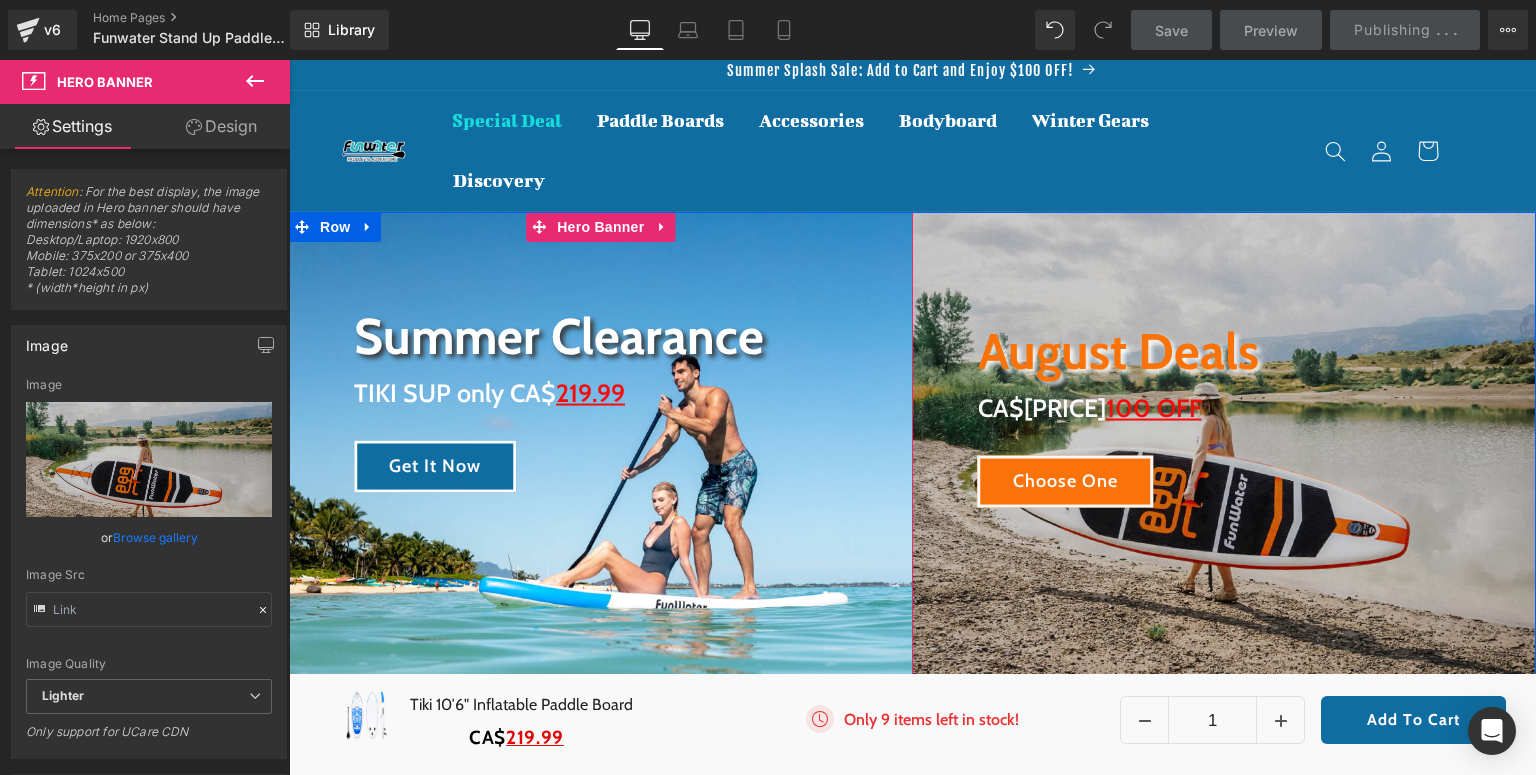 scroll, scrollTop: 0, scrollLeft: 0, axis: both 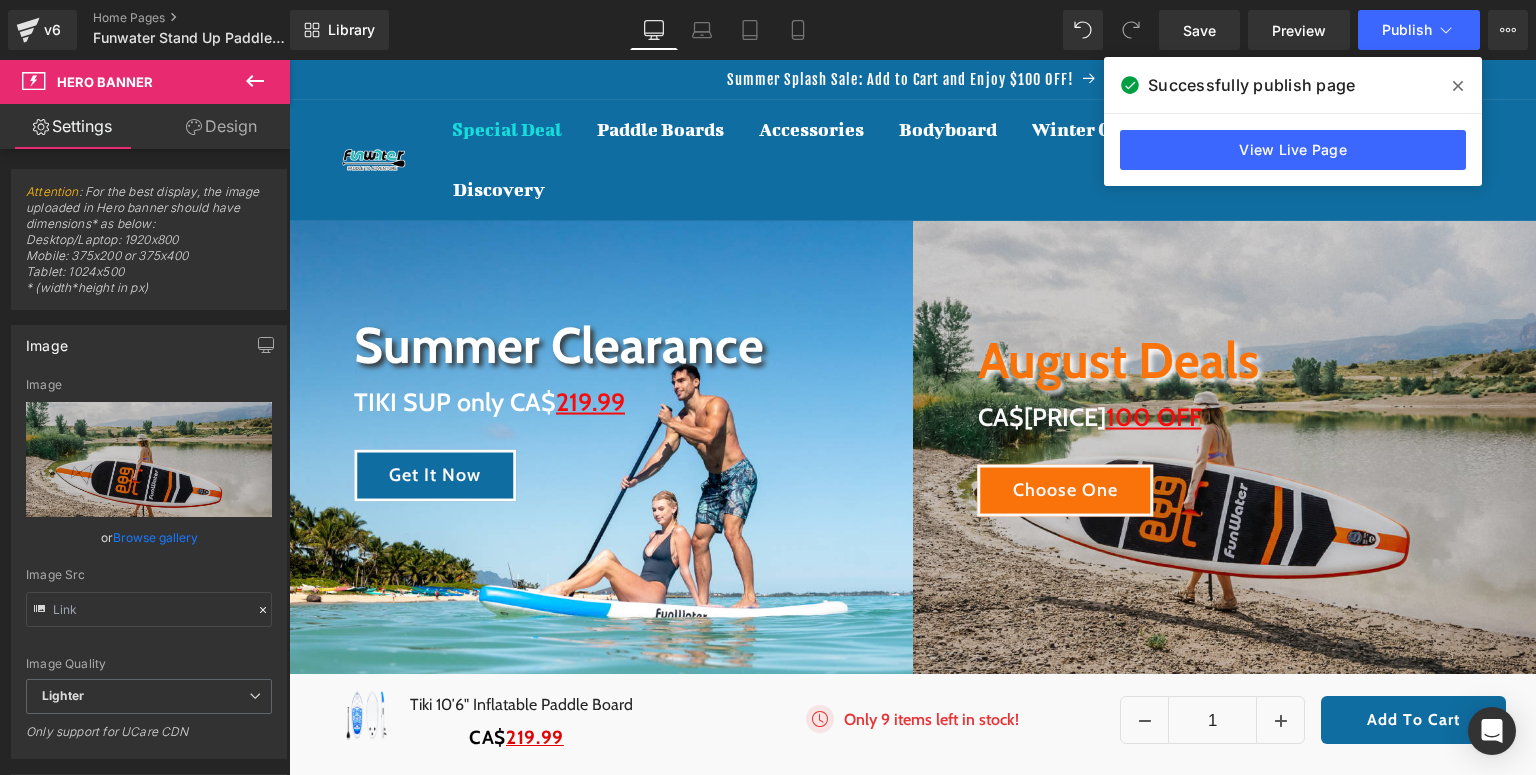 click 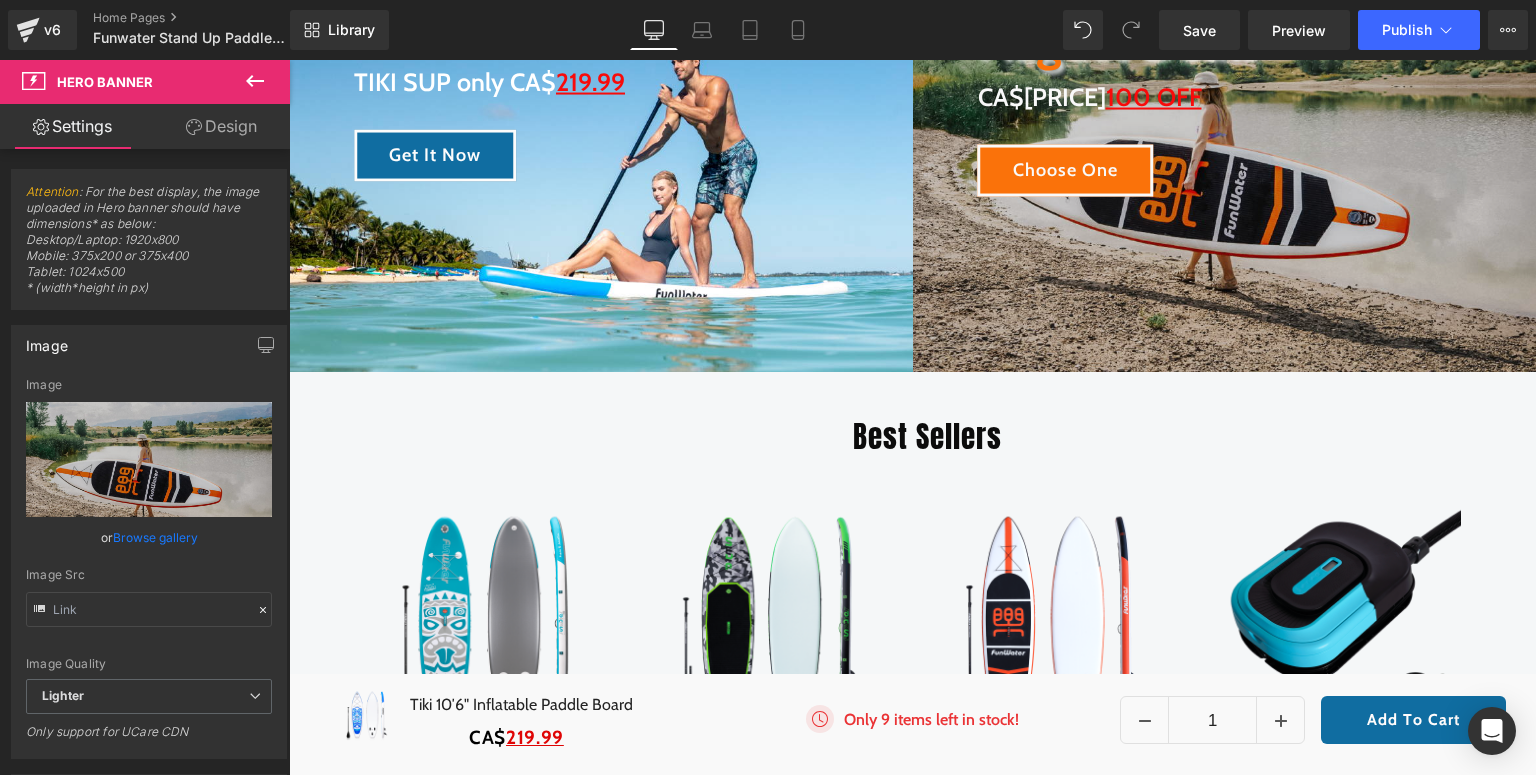 scroll, scrollTop: 560, scrollLeft: 0, axis: vertical 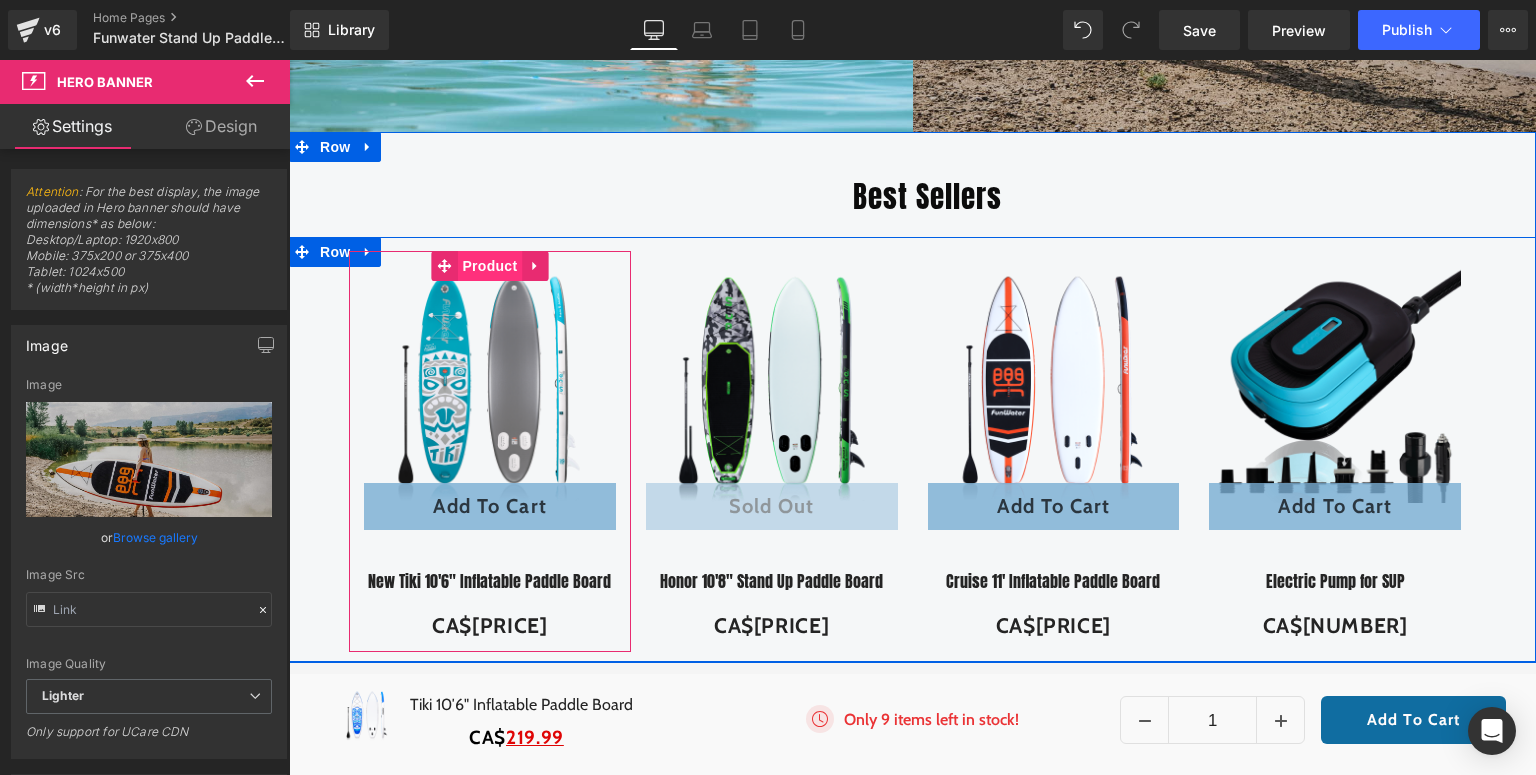 click on "Product" at bounding box center [489, 266] 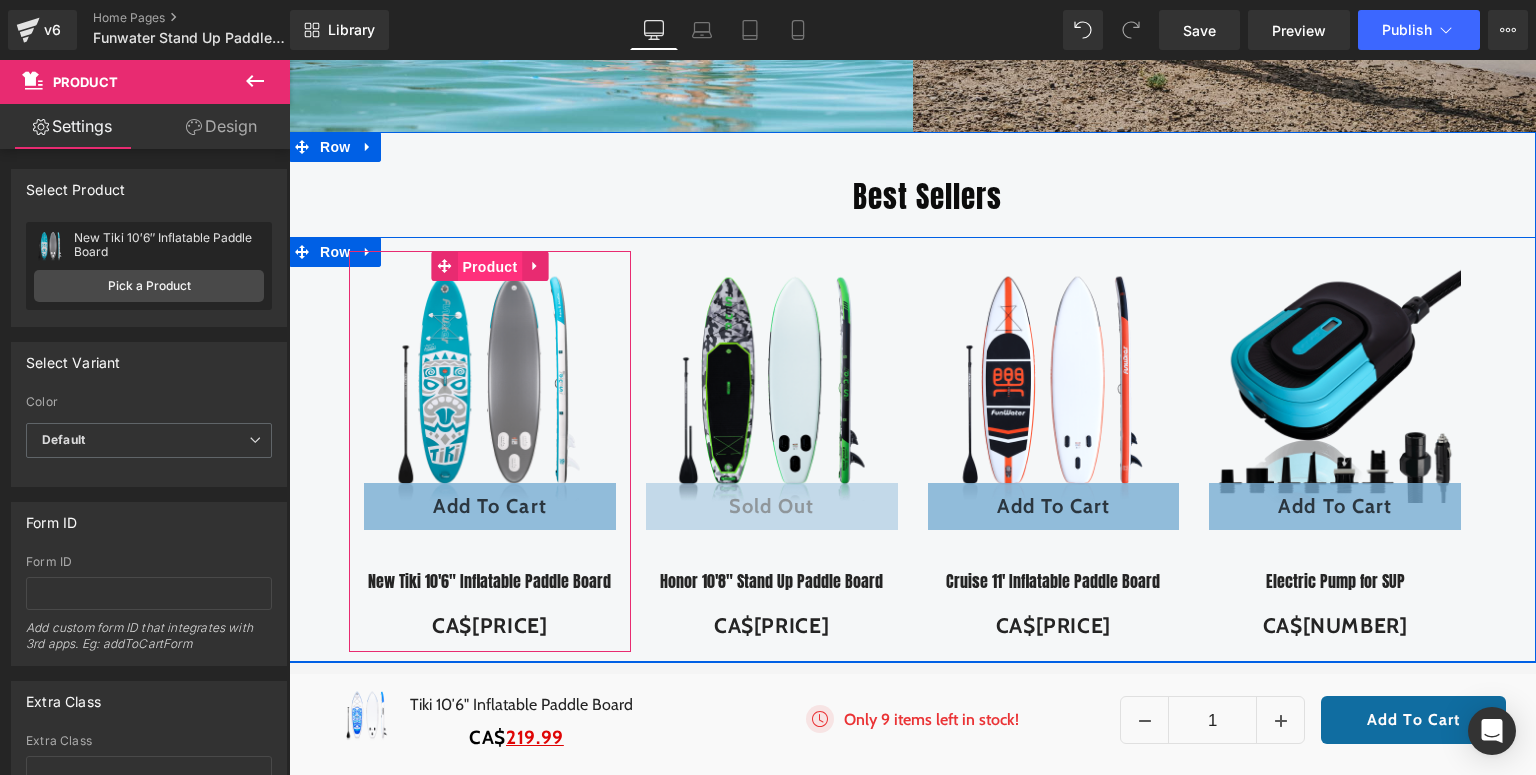 click on "Product" at bounding box center [489, 267] 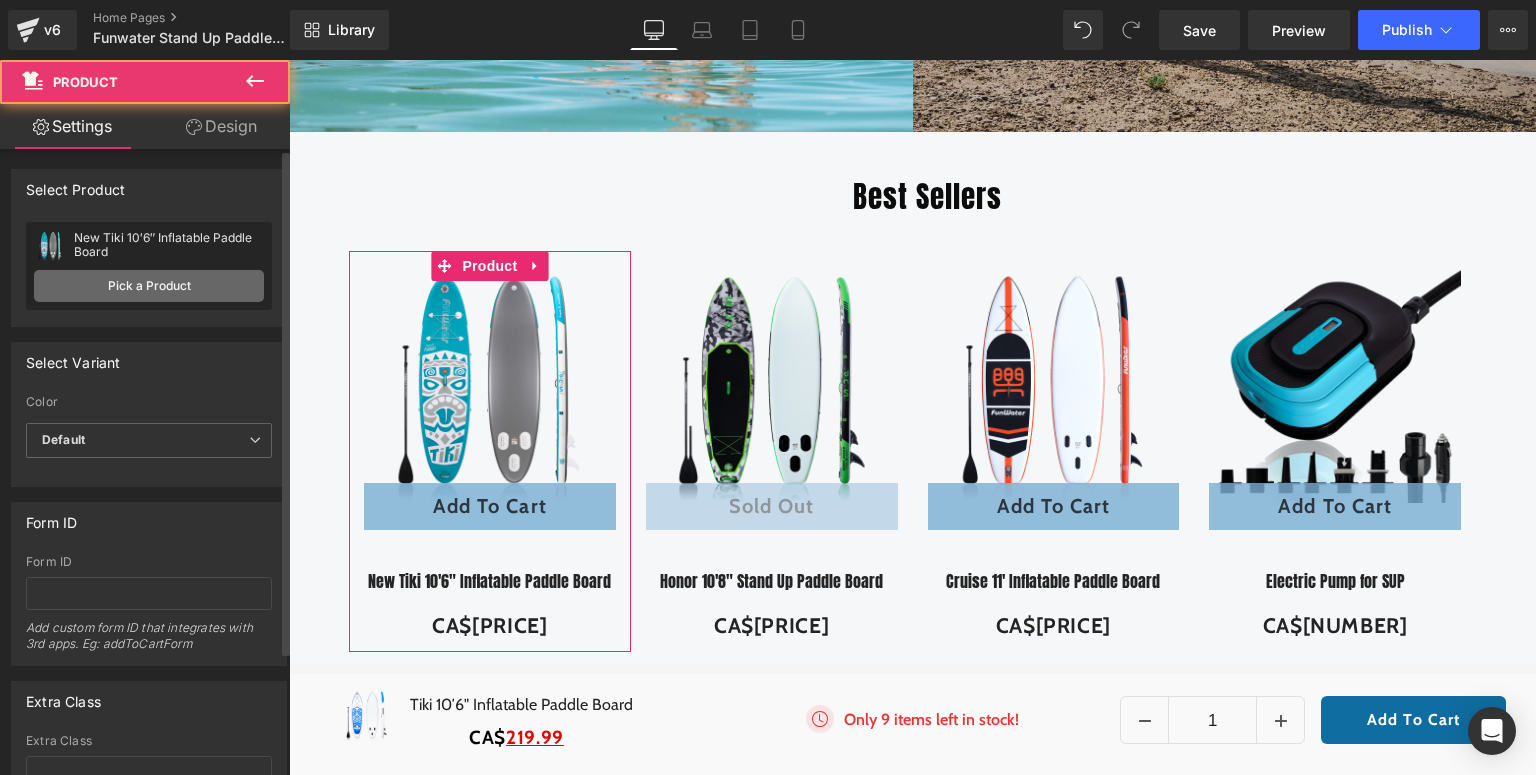 click on "Pick a Product" at bounding box center [149, 286] 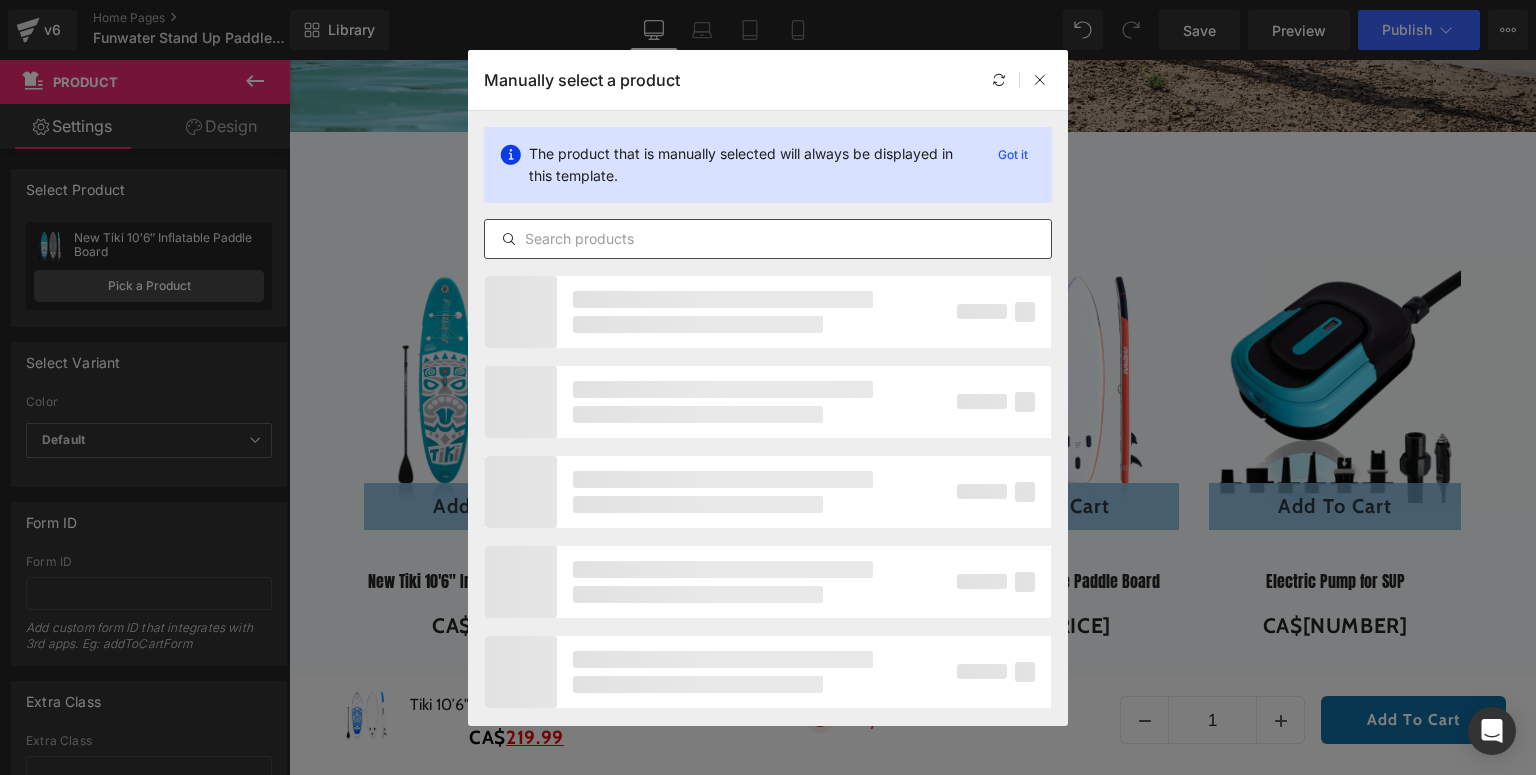 click at bounding box center [768, 239] 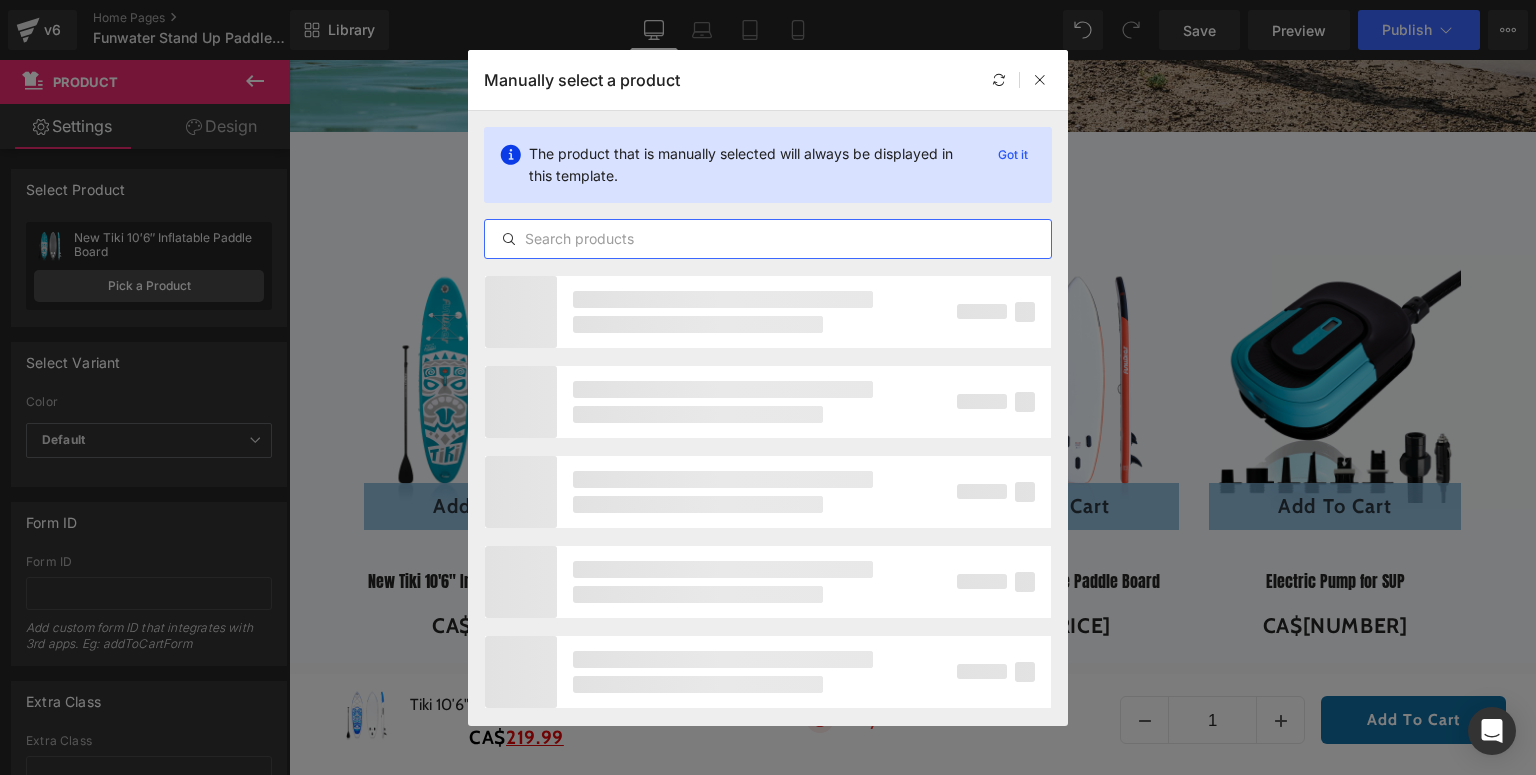 click at bounding box center (768, 239) 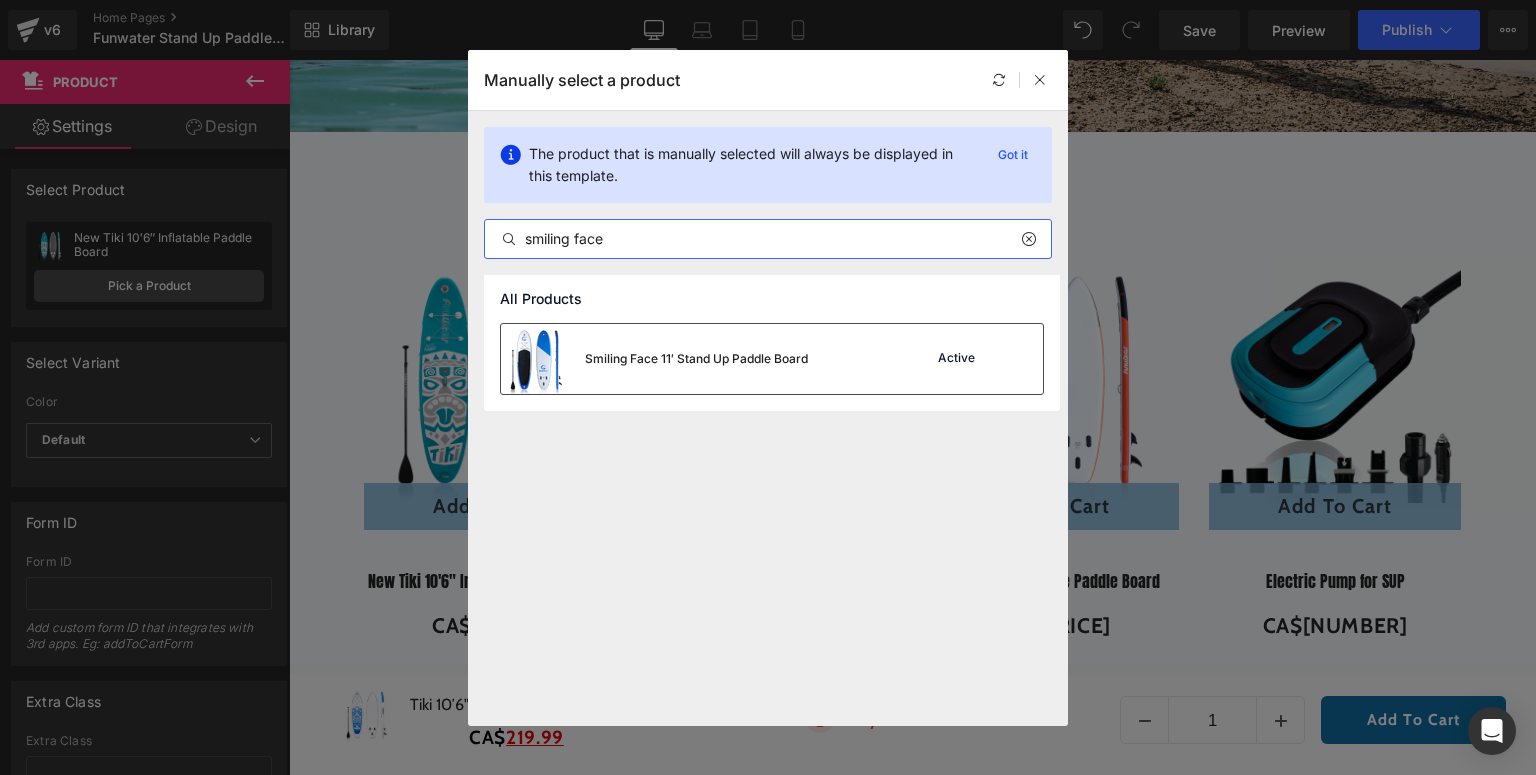 type on "smiling face" 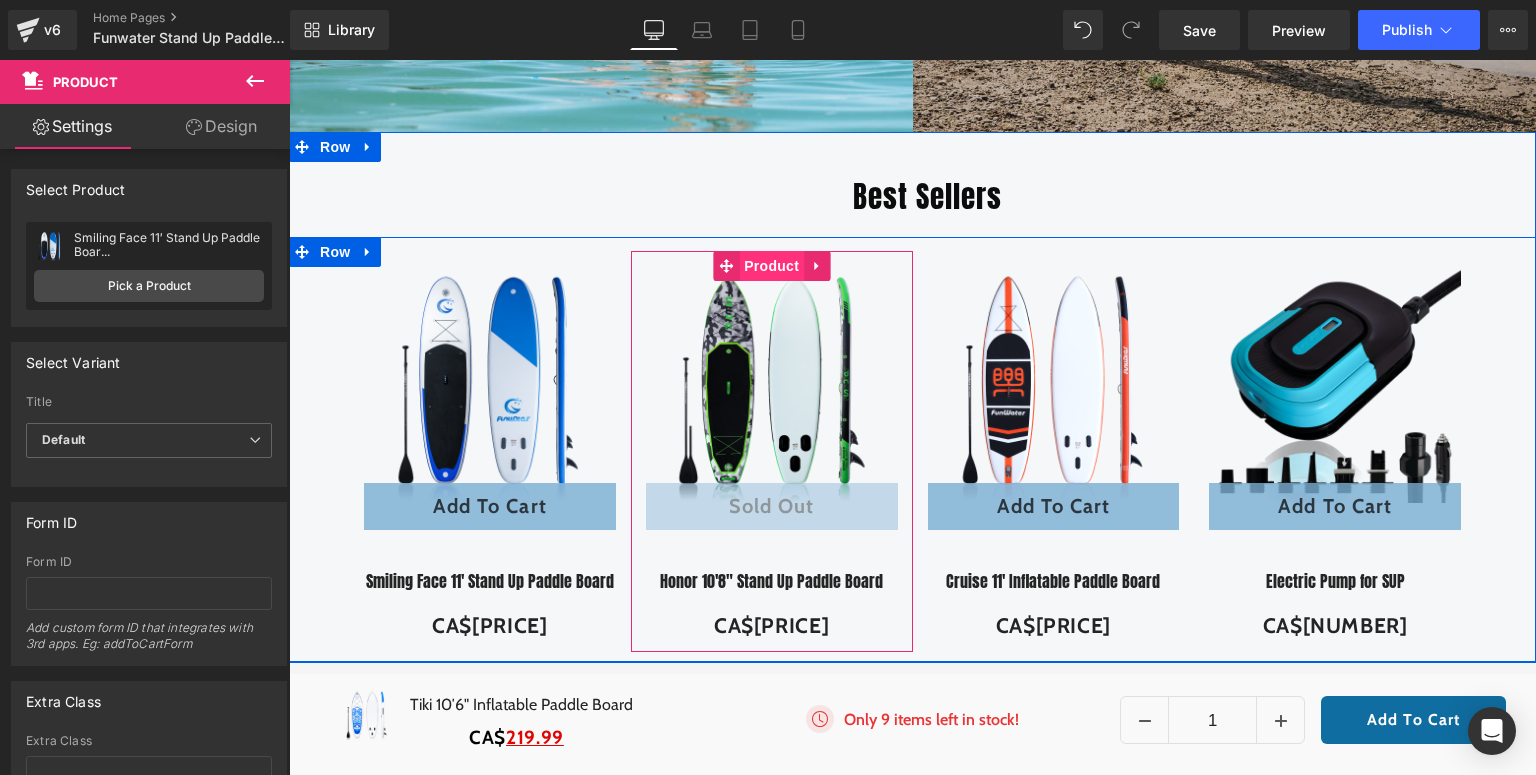 click on "Product" at bounding box center (771, 266) 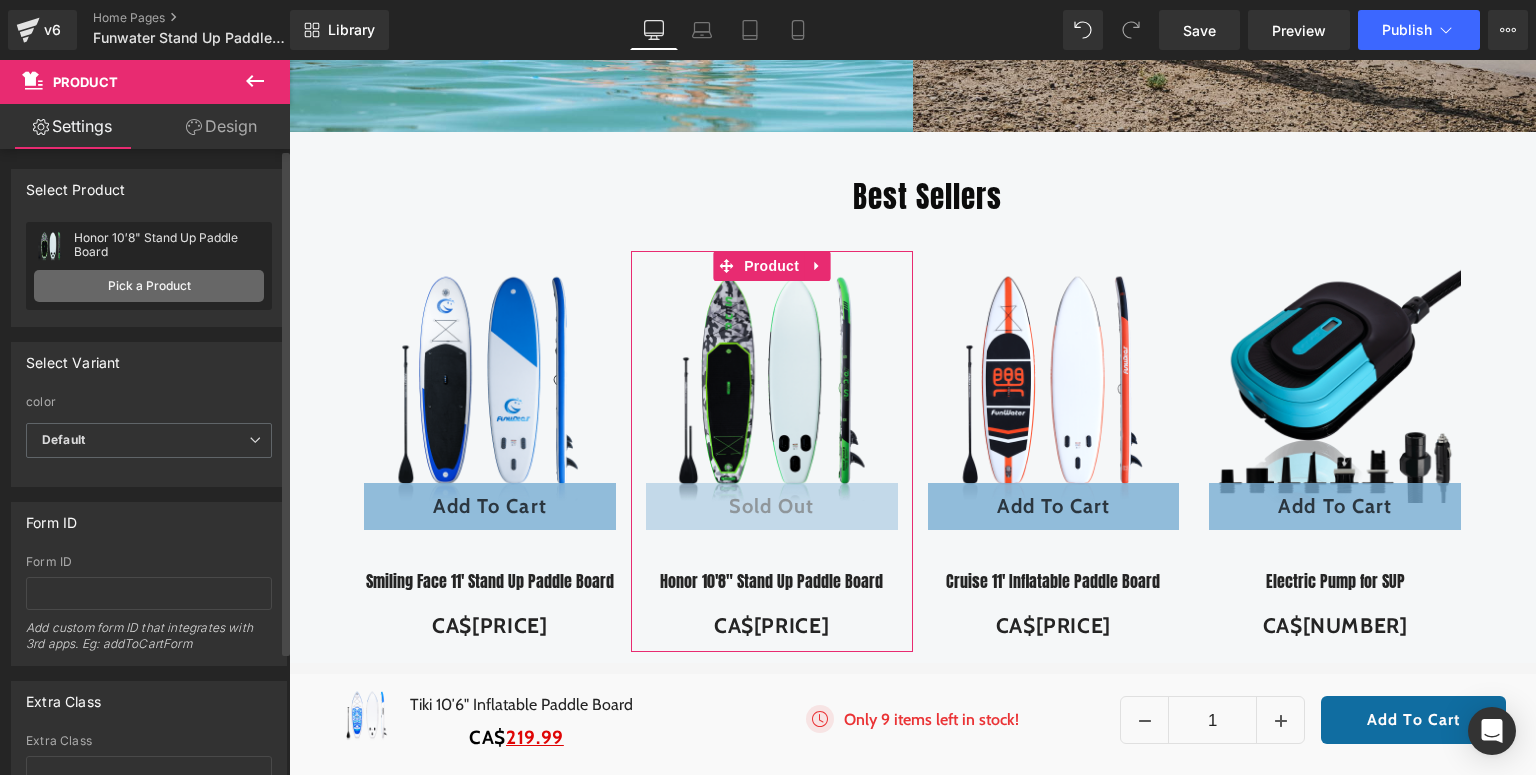 click on "Pick a Product" at bounding box center [149, 286] 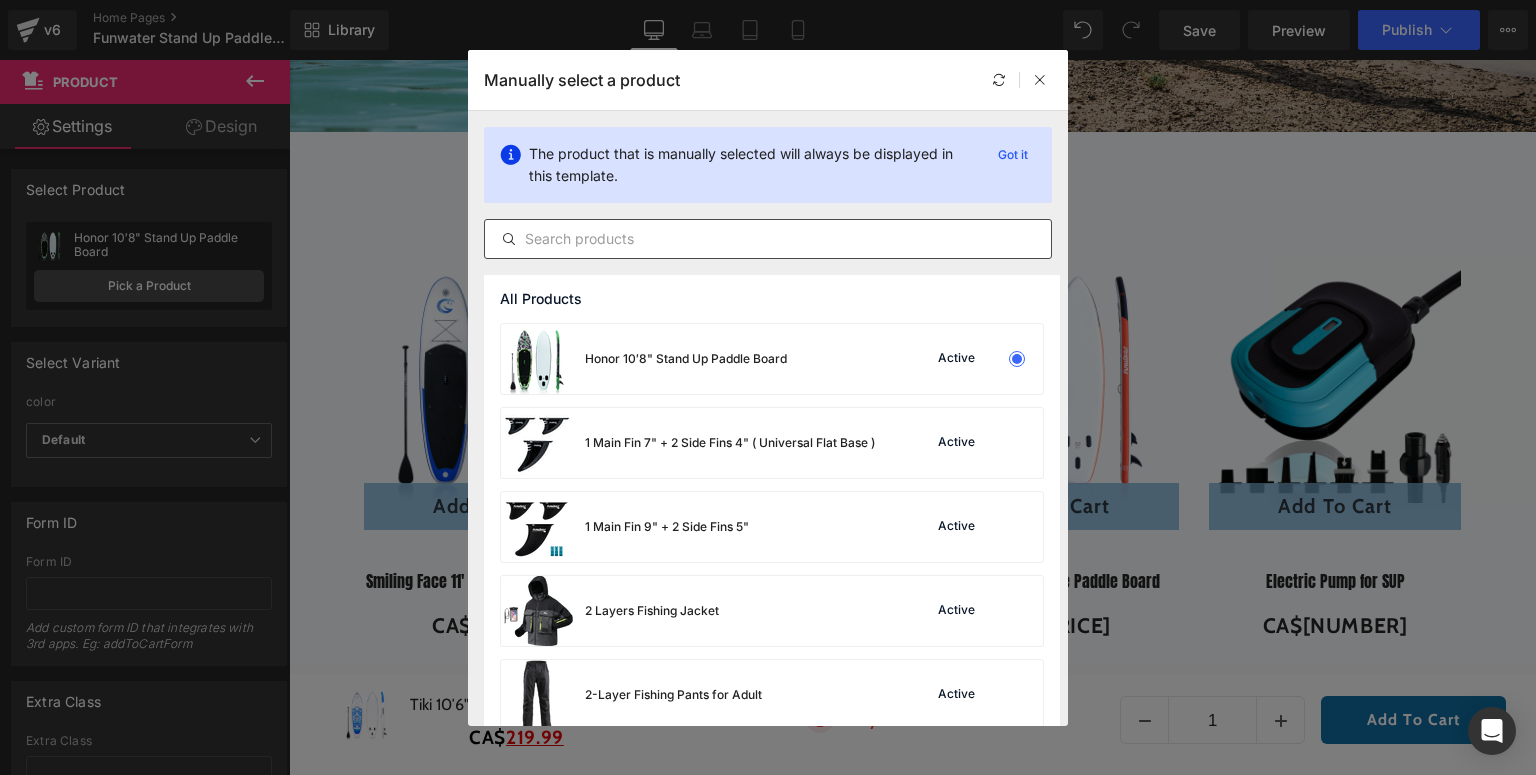 click at bounding box center (768, 239) 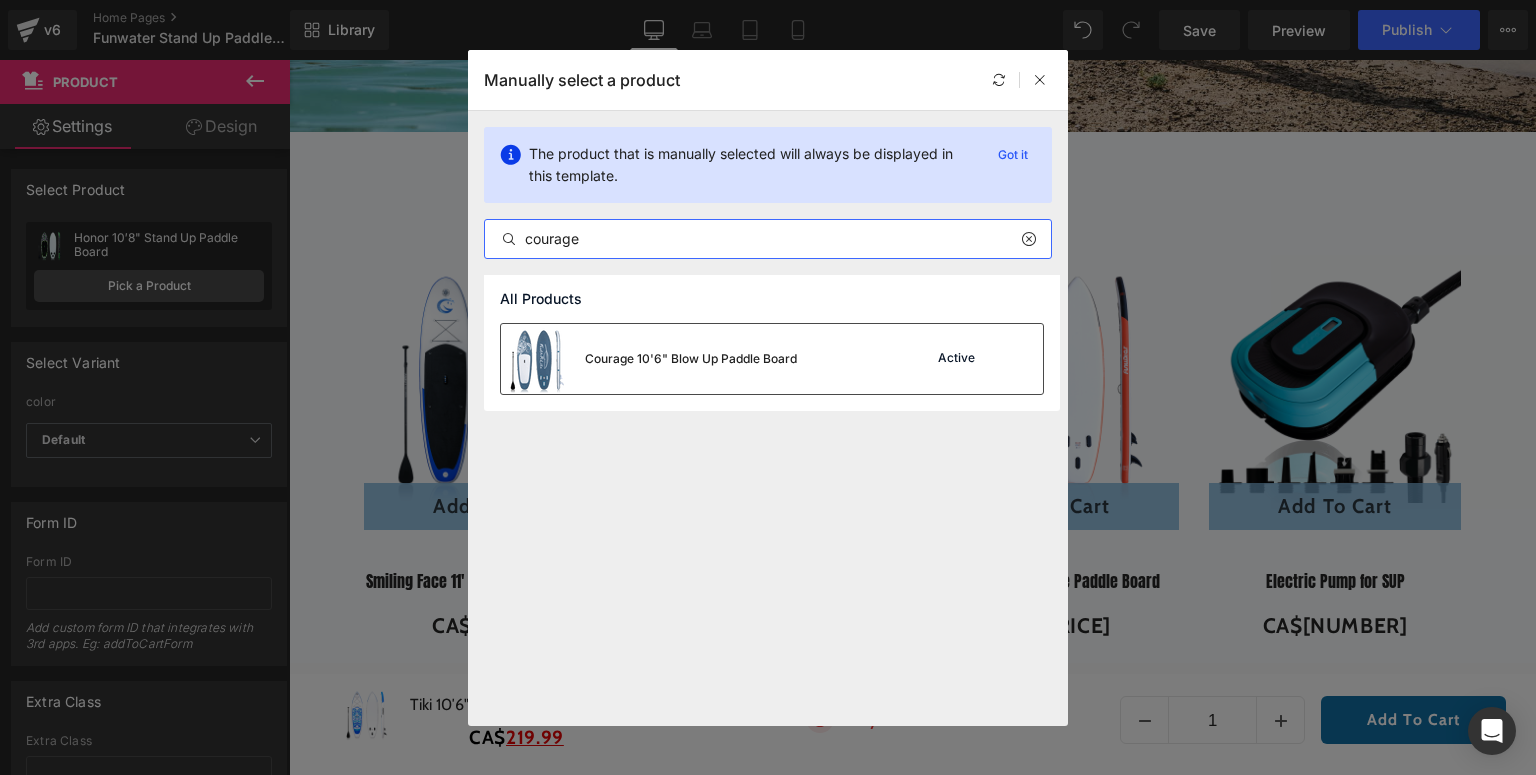type on "courage" 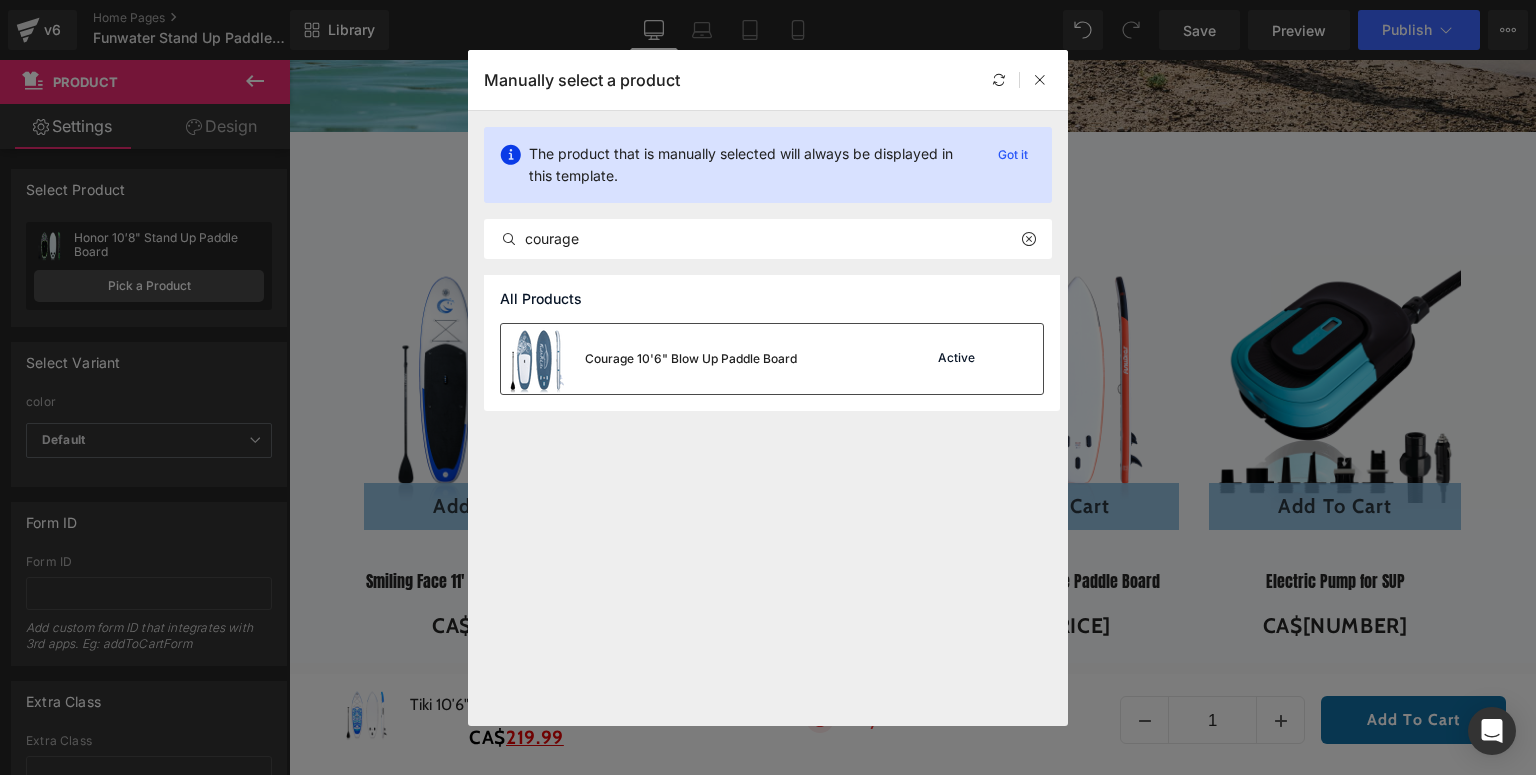 click on "Courage 10'6" Blow Up Paddle Board" at bounding box center (649, 359) 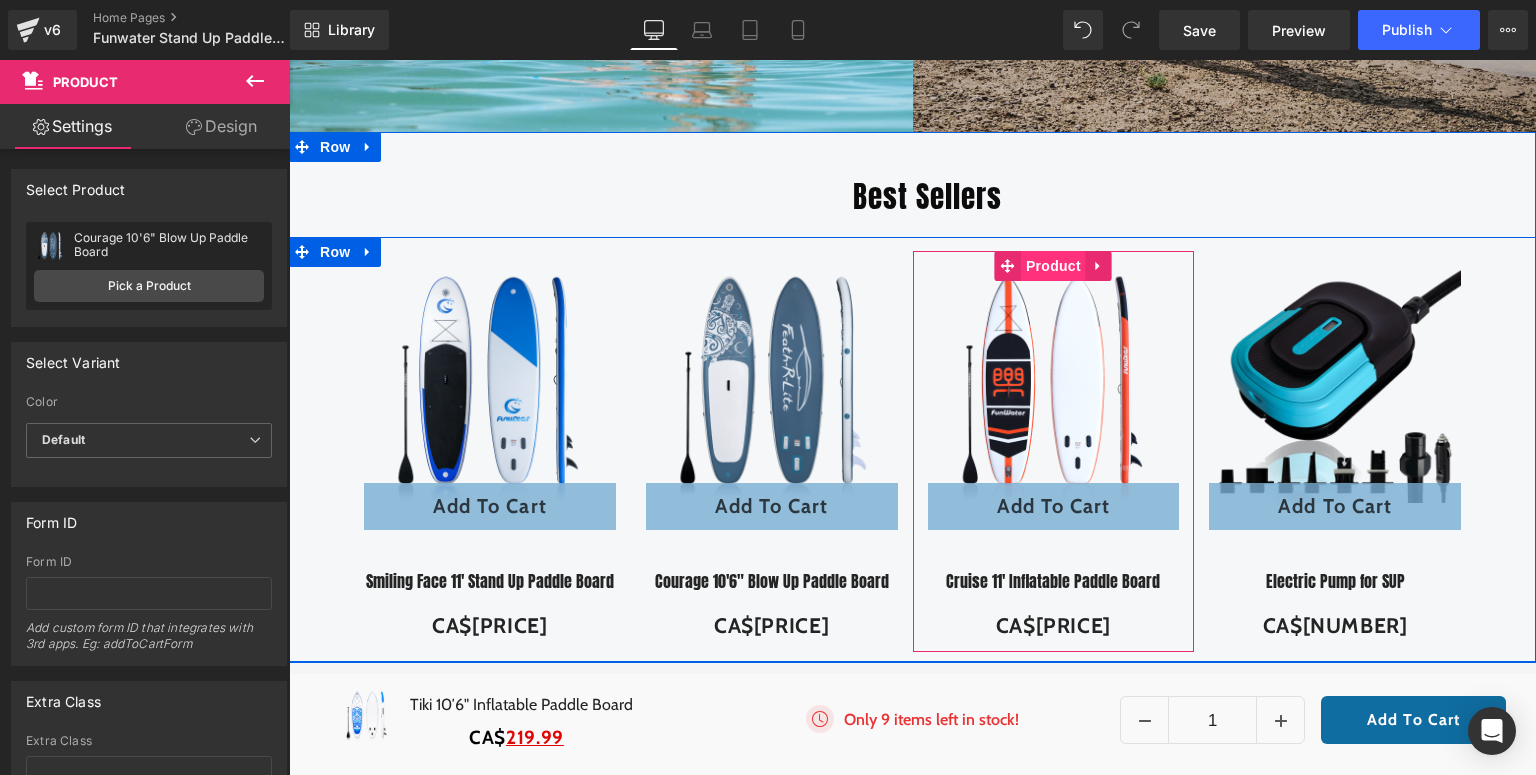 click on "Product" at bounding box center (1053, 266) 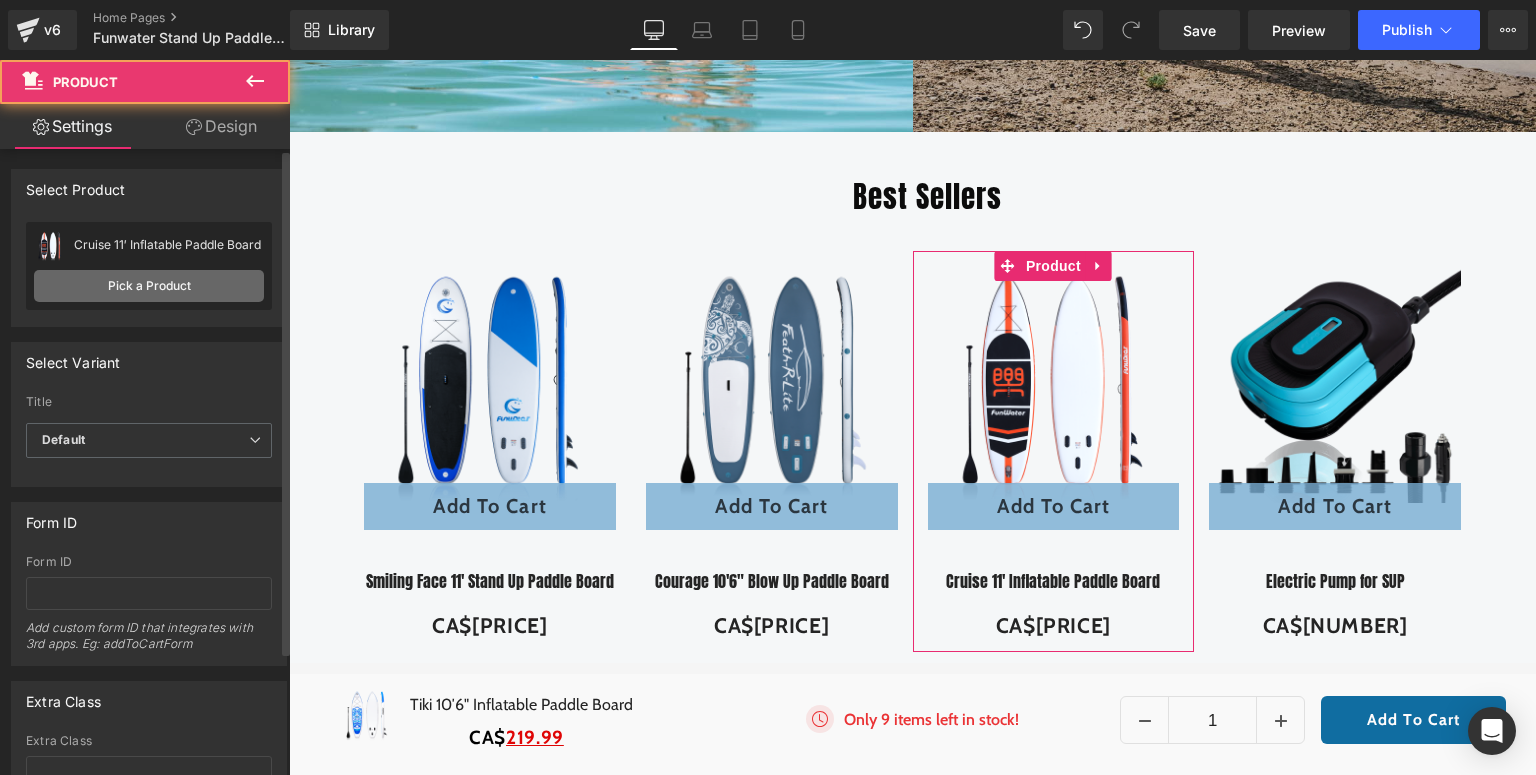 click on "Pick a Product" at bounding box center [149, 286] 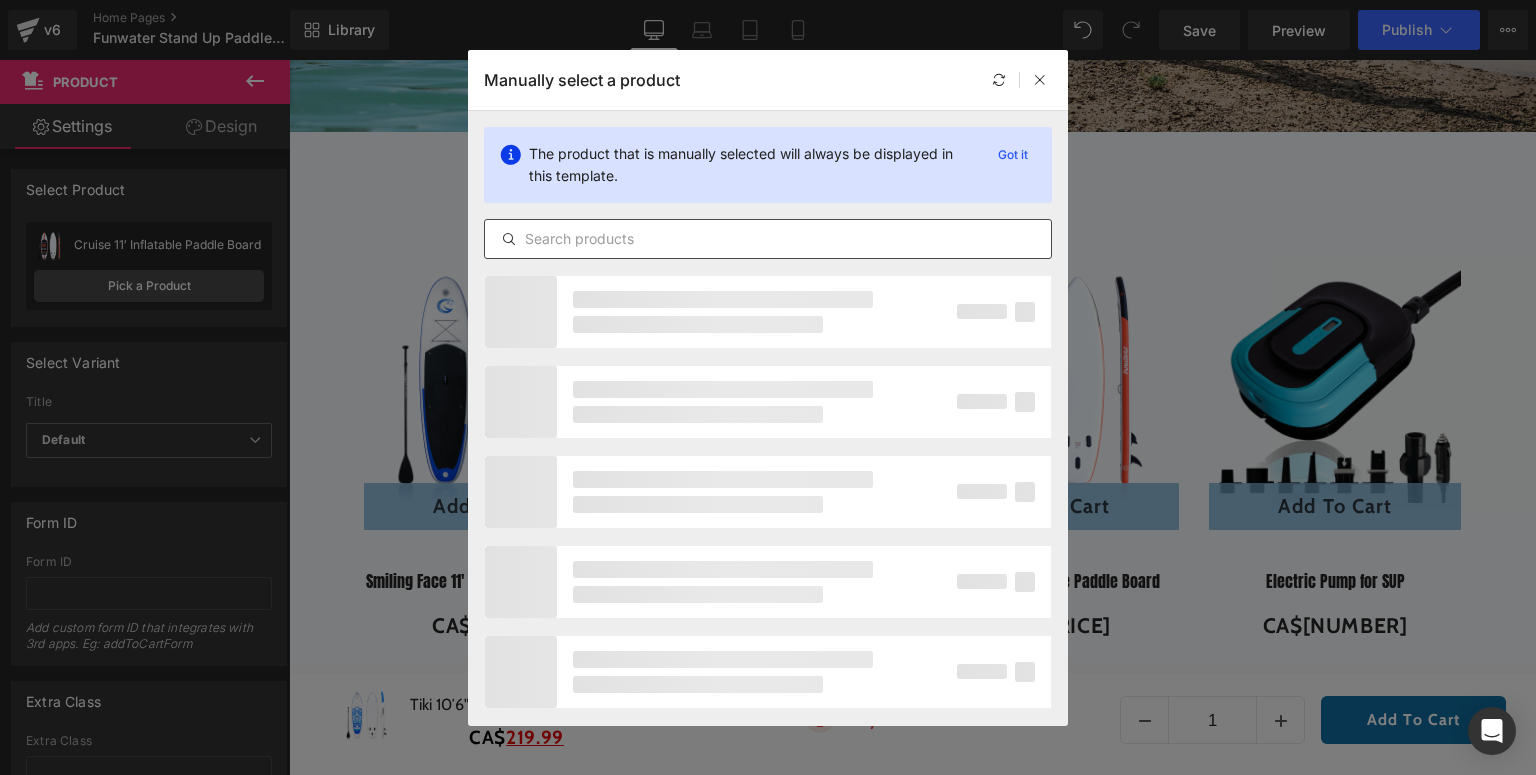 click at bounding box center (768, 239) 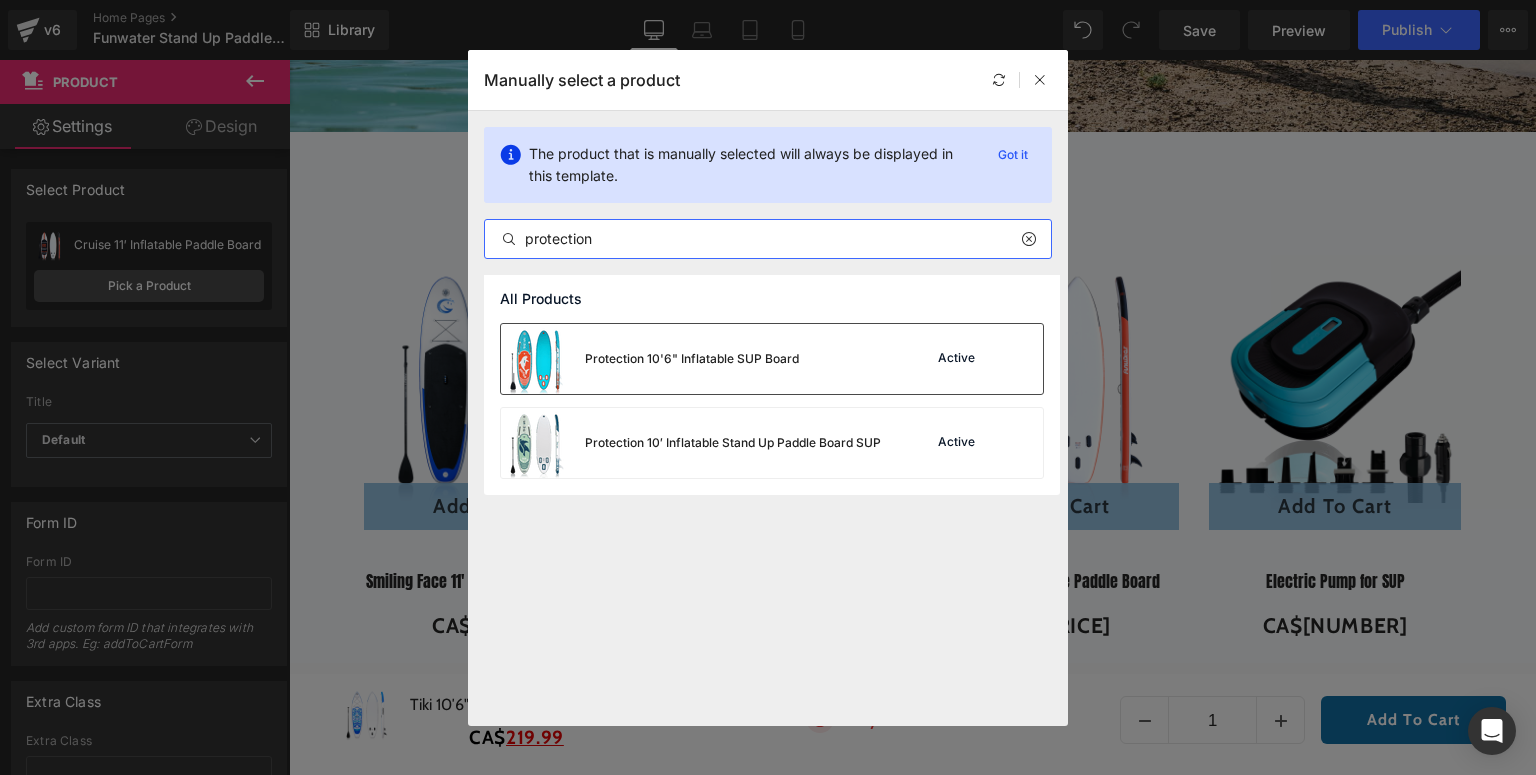 type on "protection" 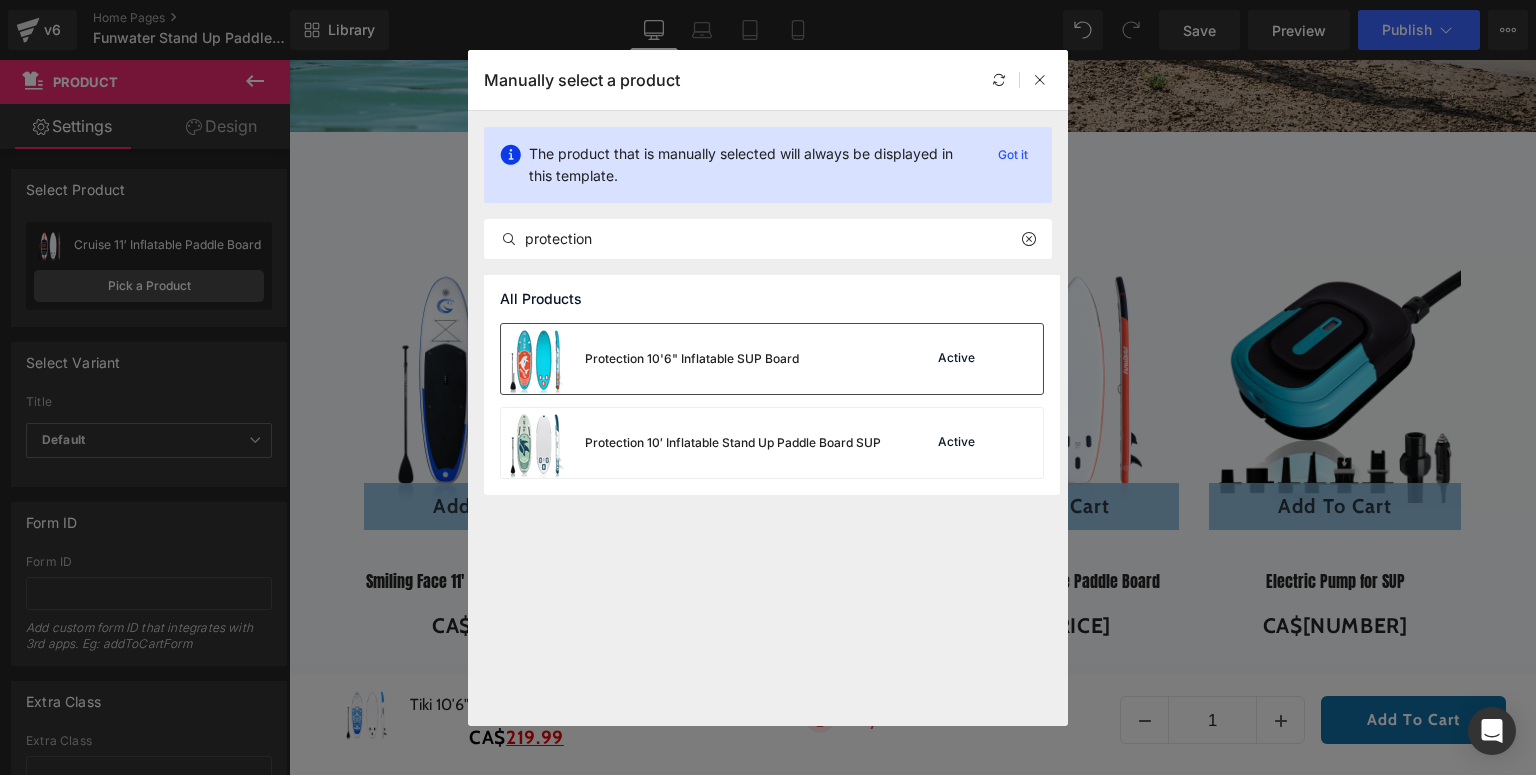 click on "Protection 10'6" Inflatable SUP Board" at bounding box center [692, 359] 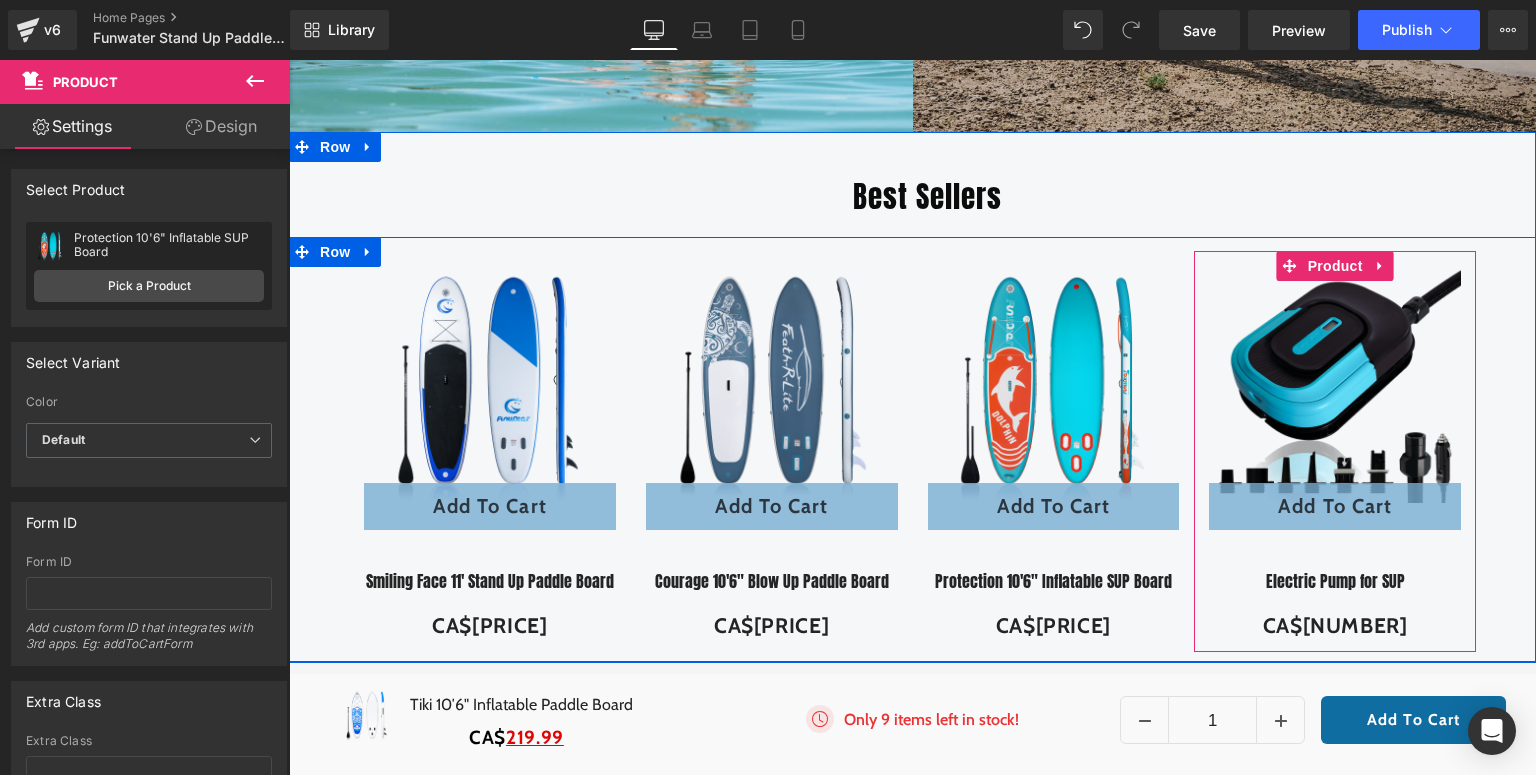 drag, startPoint x: 1320, startPoint y: 272, endPoint x: 380, endPoint y: 276, distance: 940.0085 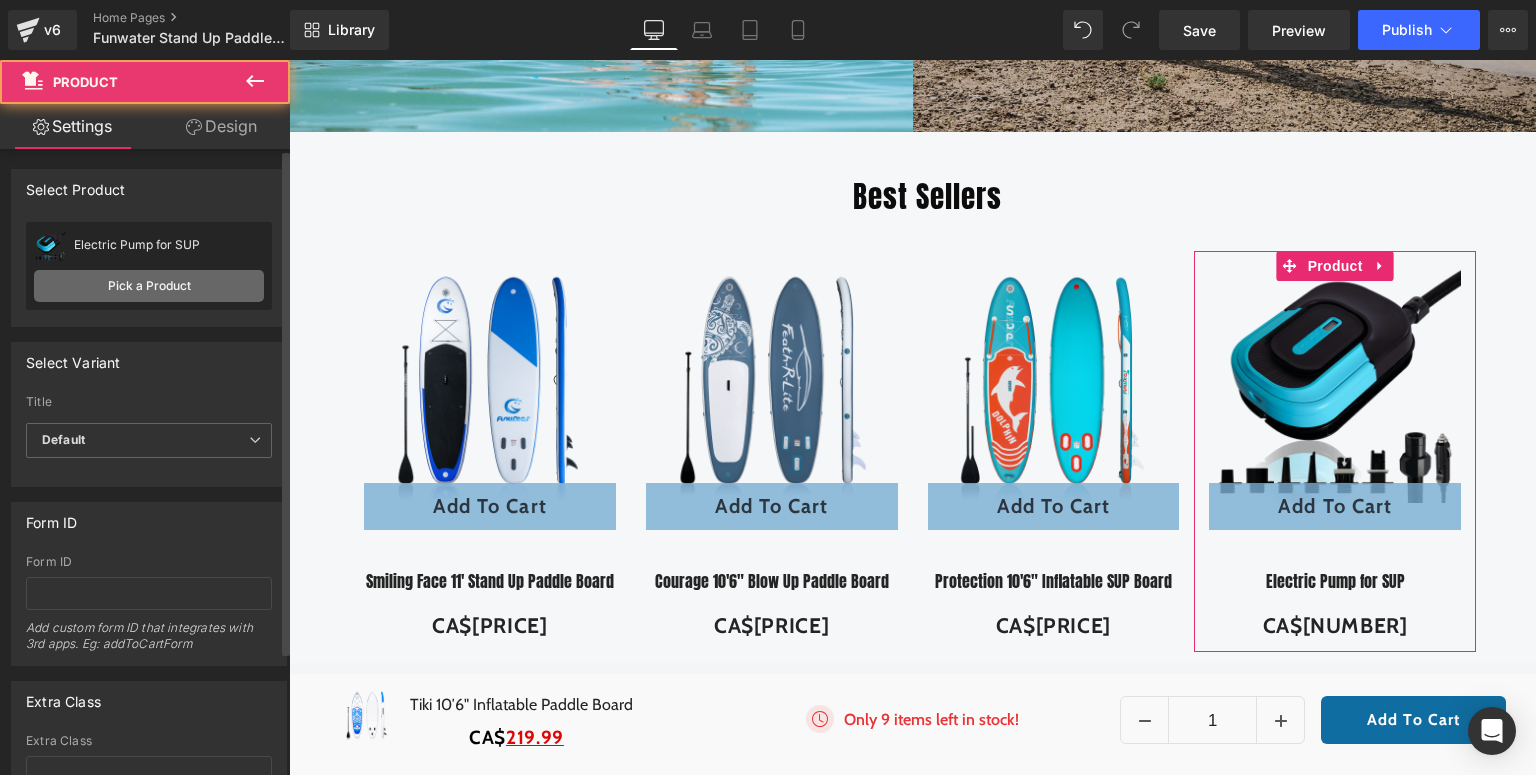 click on "Pick a Product" at bounding box center (149, 286) 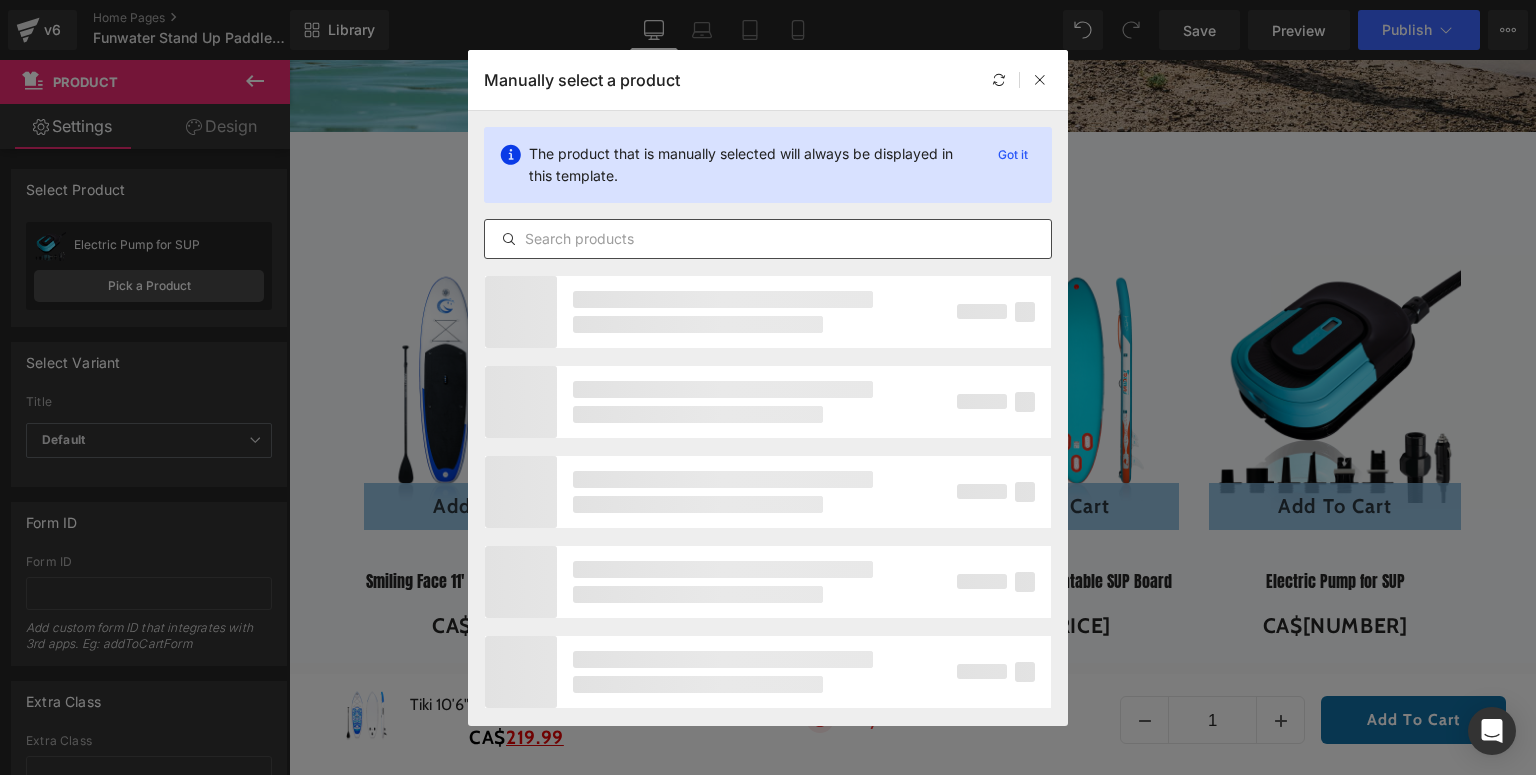 click at bounding box center [768, 239] 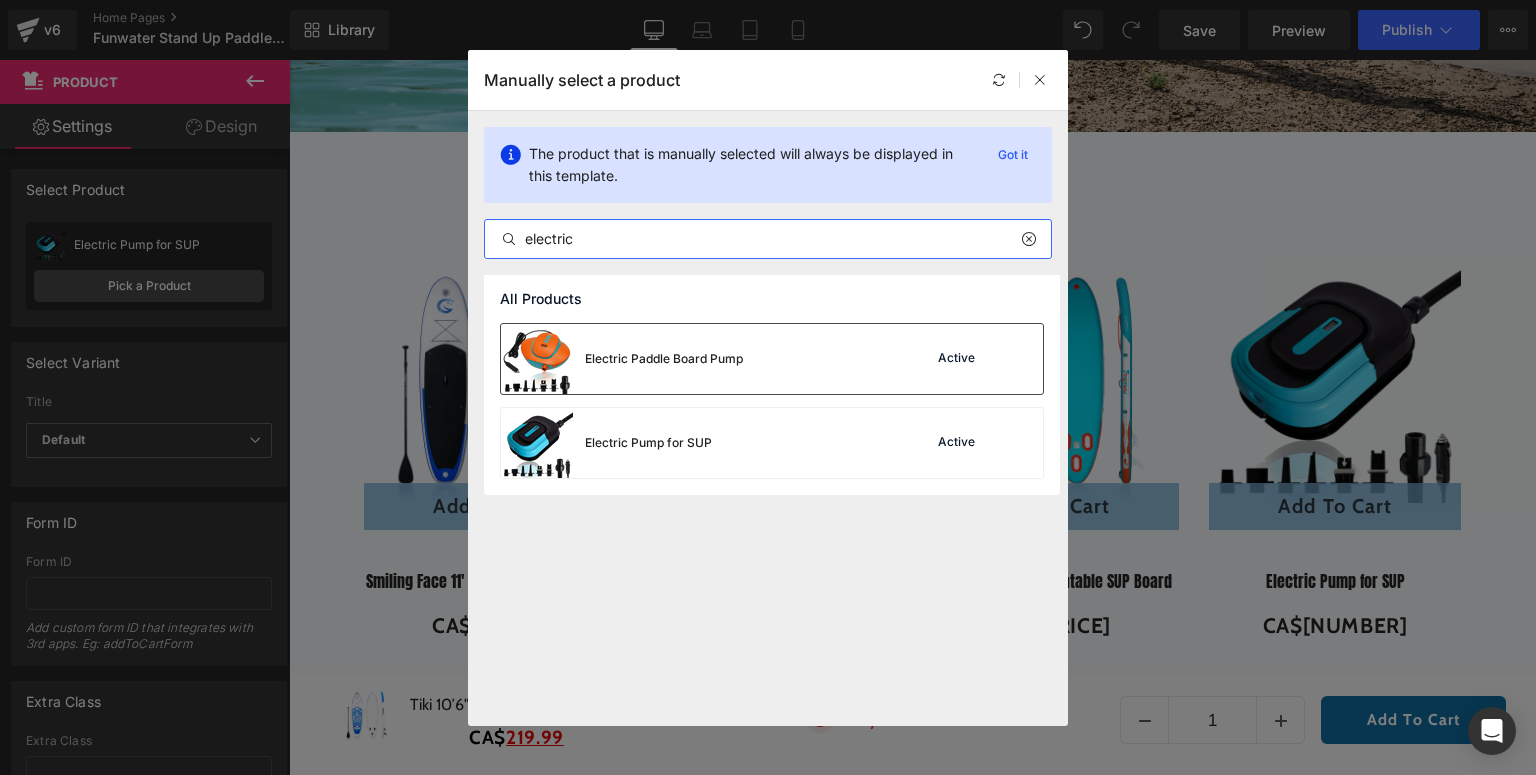type on "electric" 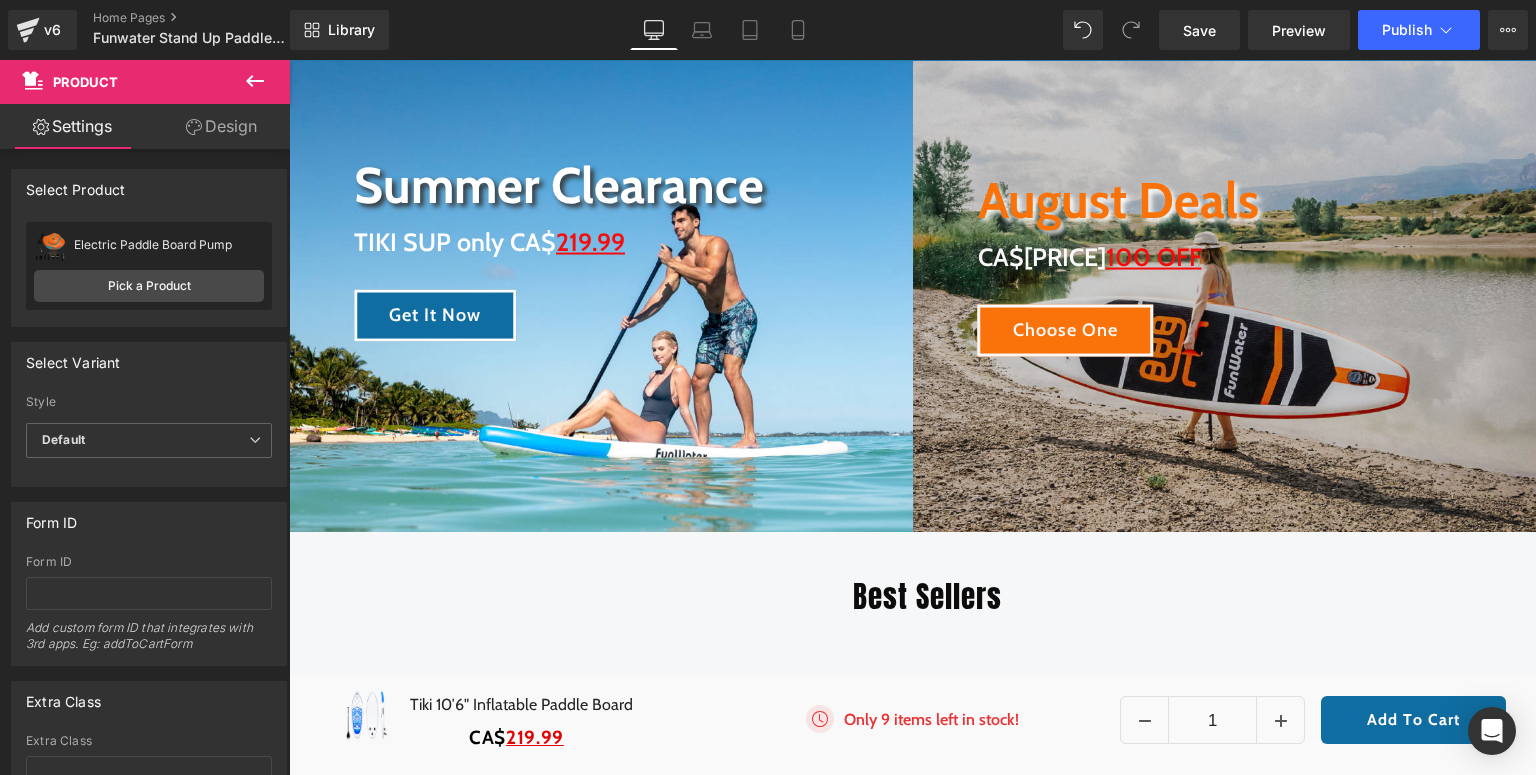 scroll, scrollTop: 0, scrollLeft: 0, axis: both 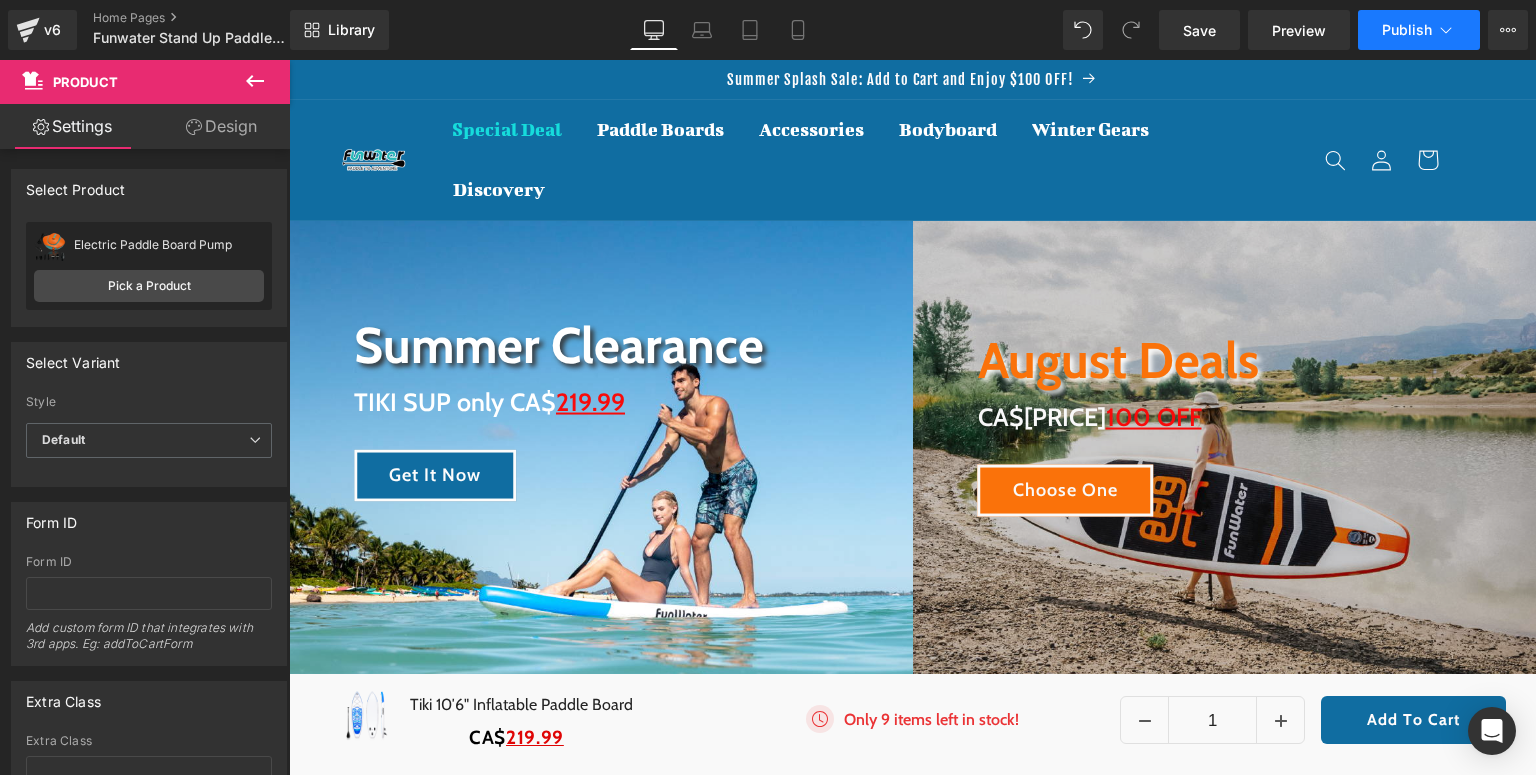 click on "Publish" at bounding box center [1407, 30] 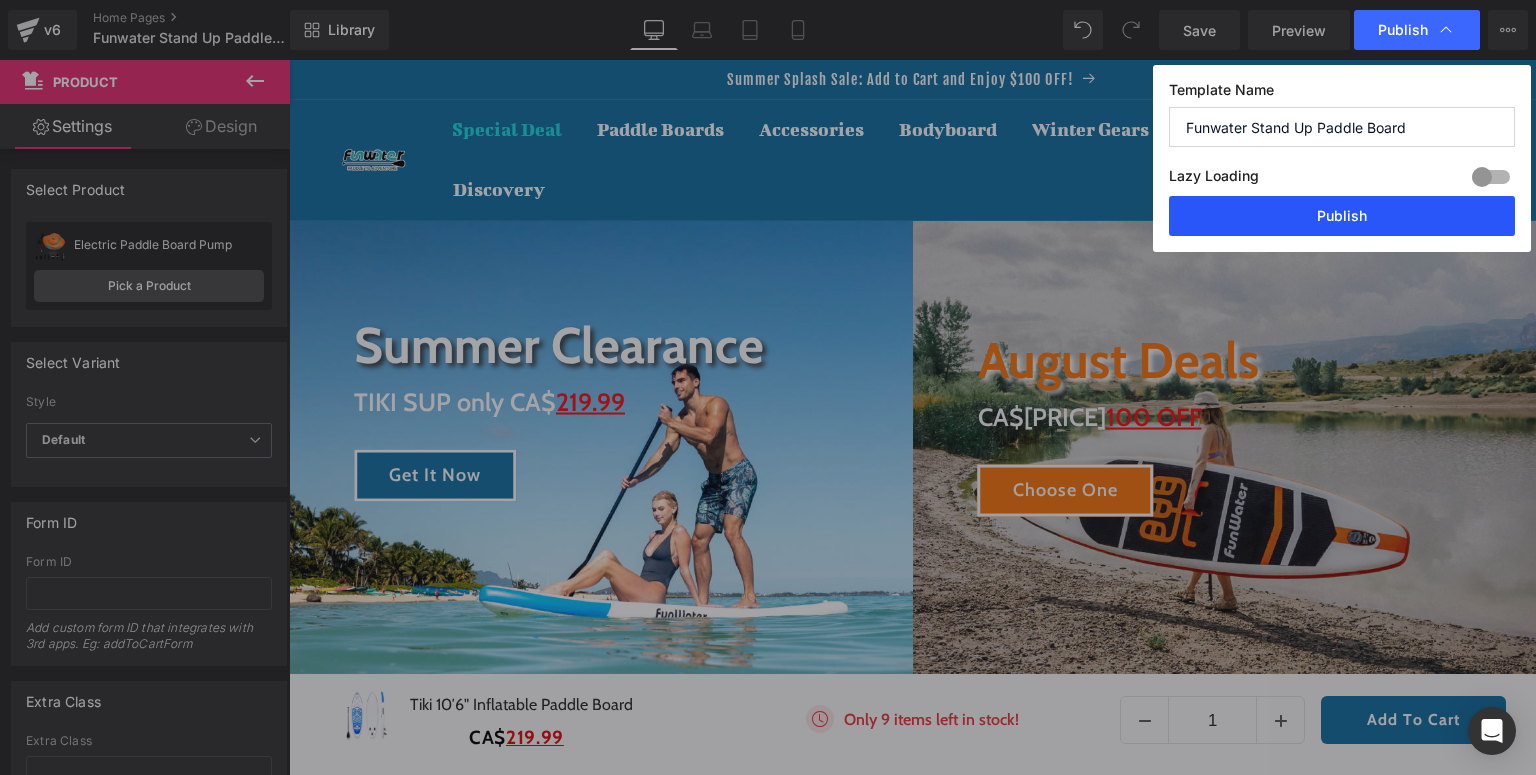click on "Publish" at bounding box center [1342, 216] 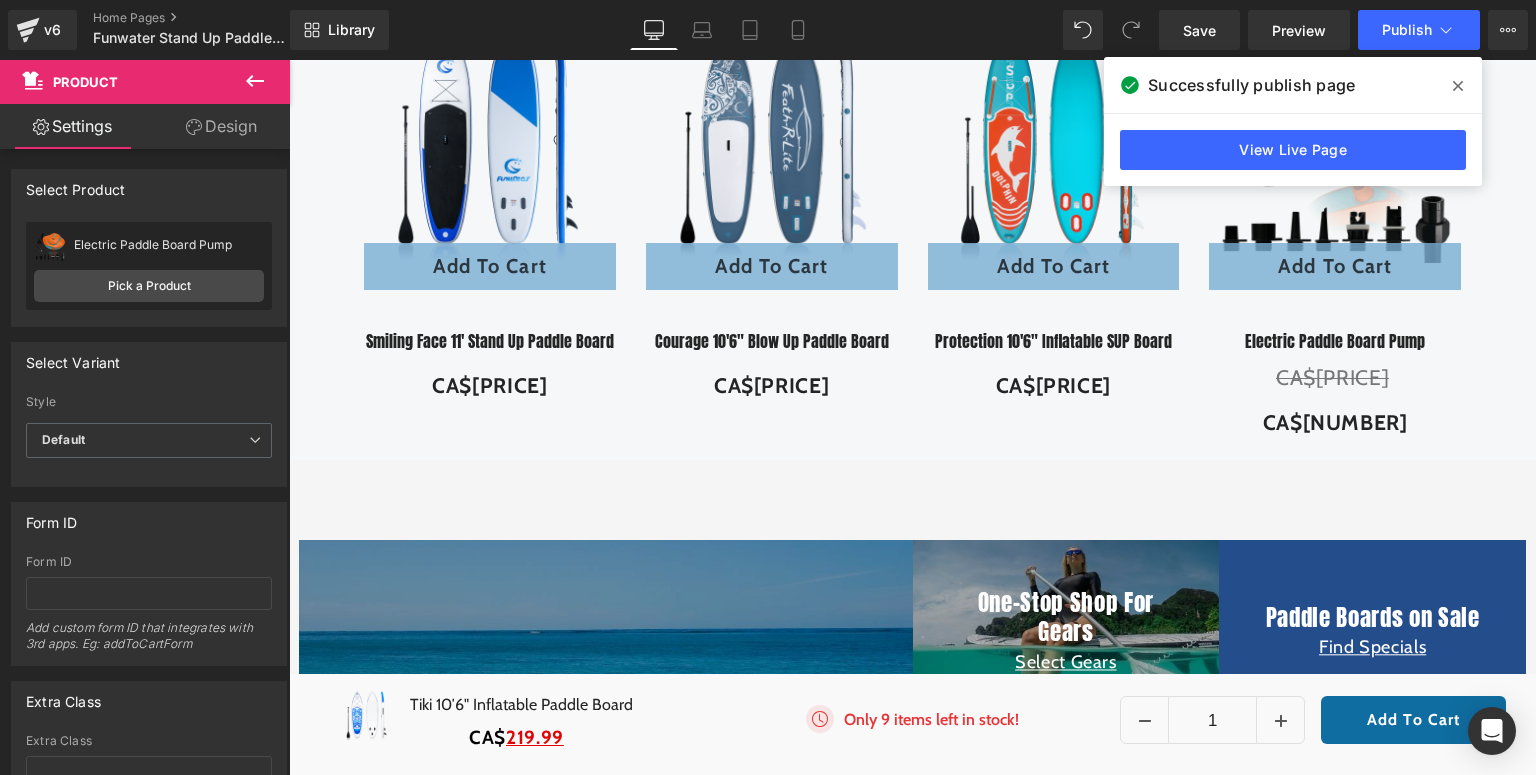scroll, scrollTop: 400, scrollLeft: 0, axis: vertical 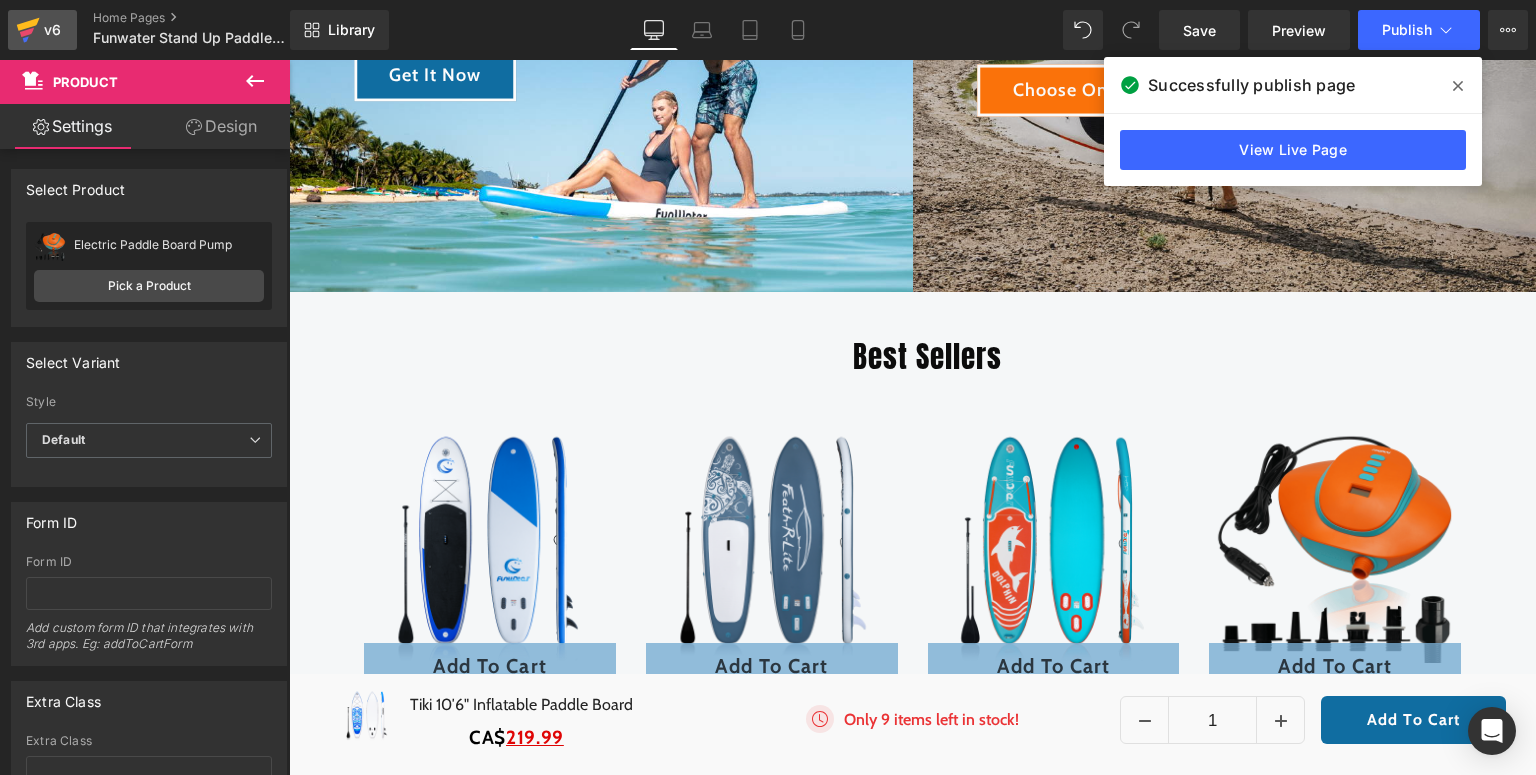 click on "v6" at bounding box center [52, 30] 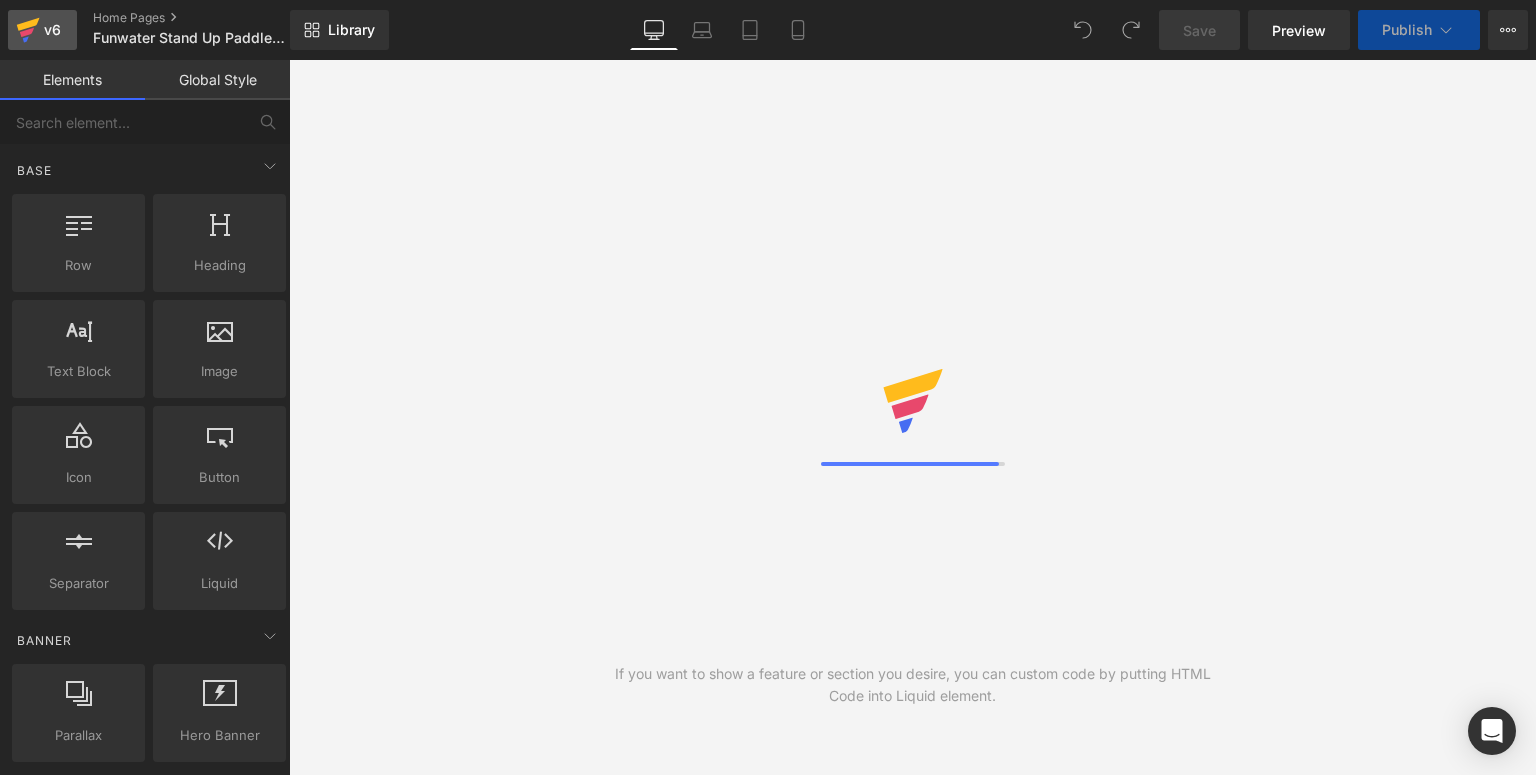 click 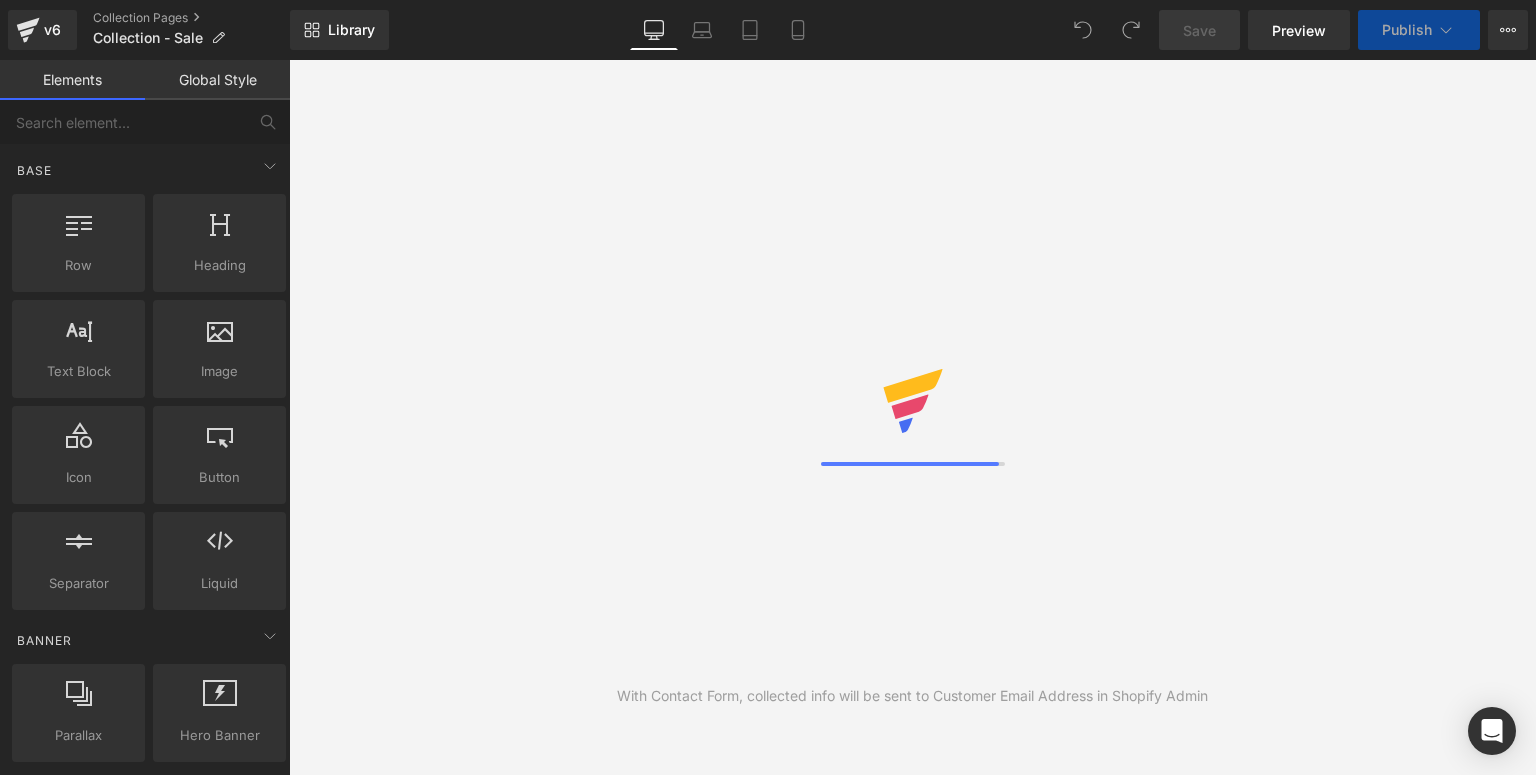 scroll, scrollTop: 0, scrollLeft: 0, axis: both 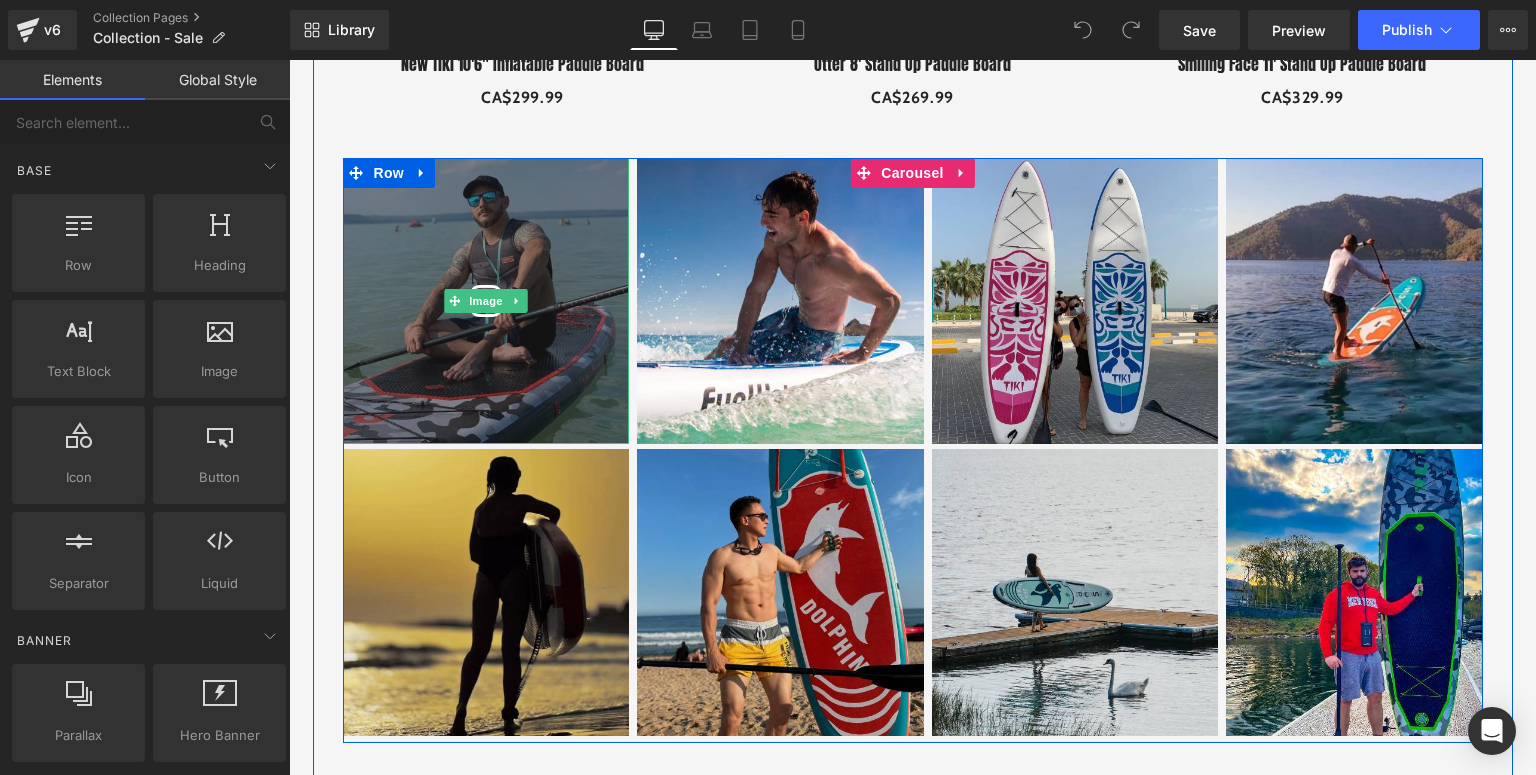 click at bounding box center [486, 301] 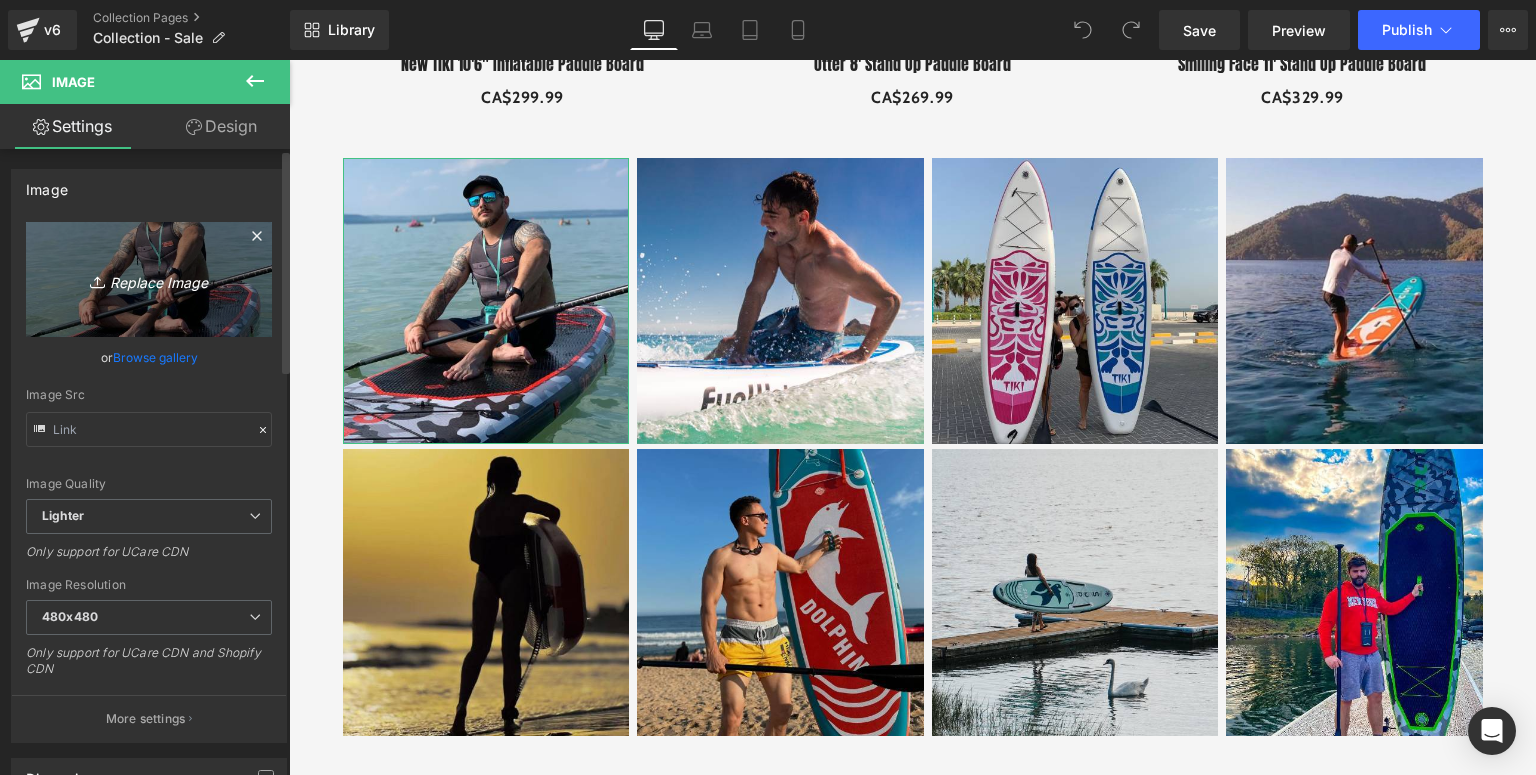 click on "Replace Image" at bounding box center (149, 279) 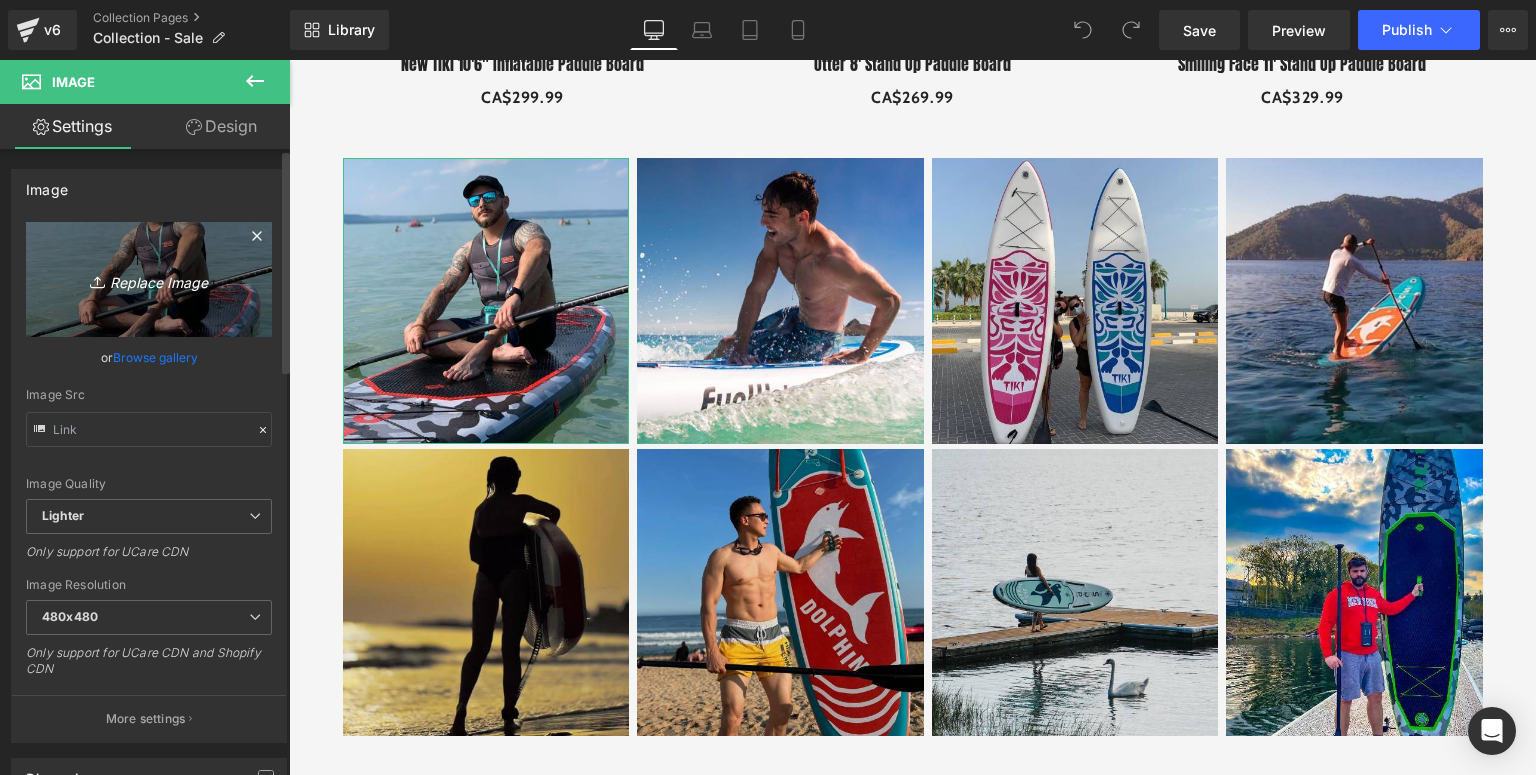 type on "C:\fakepath\sale 1.jpg" 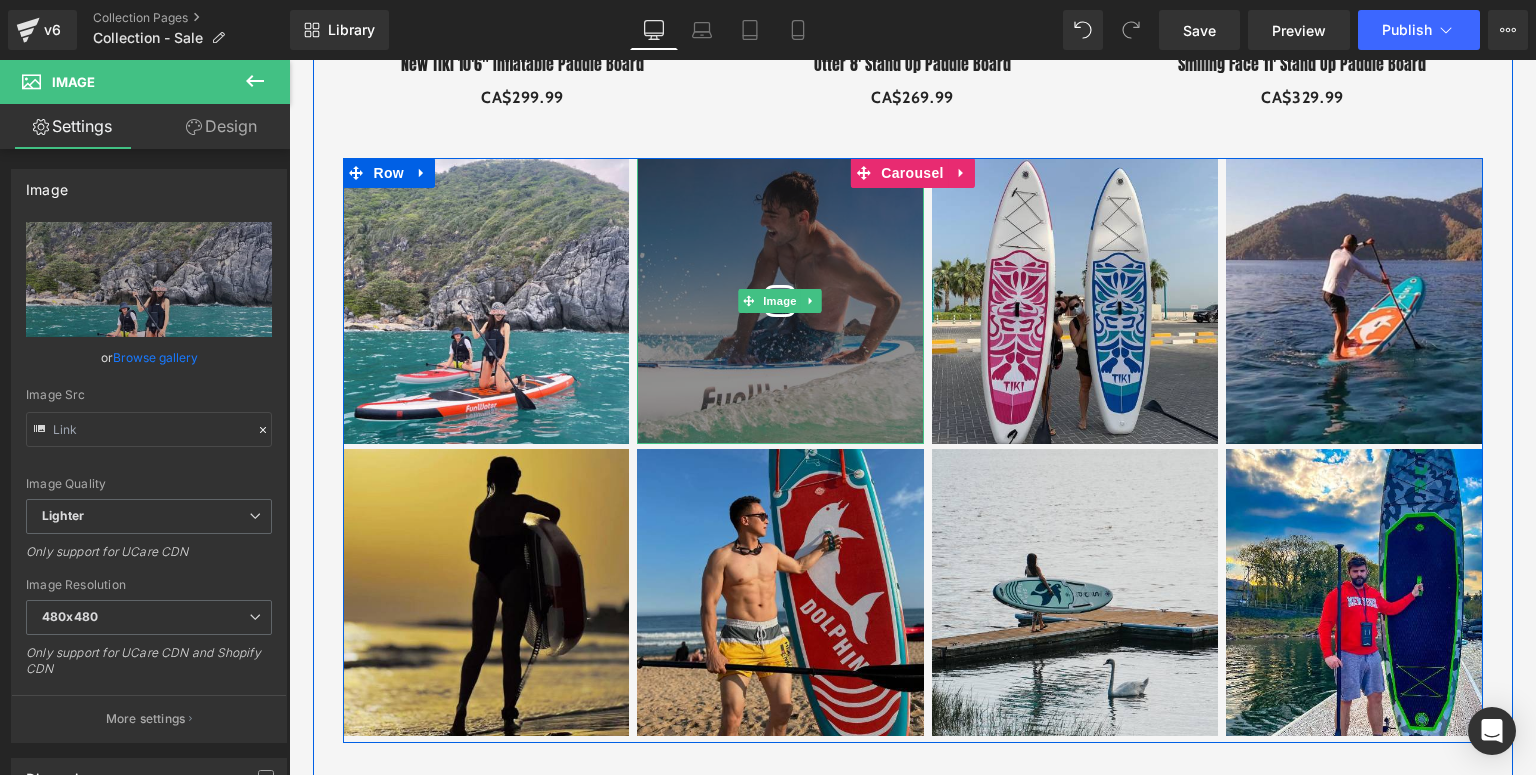 click at bounding box center (780, 301) 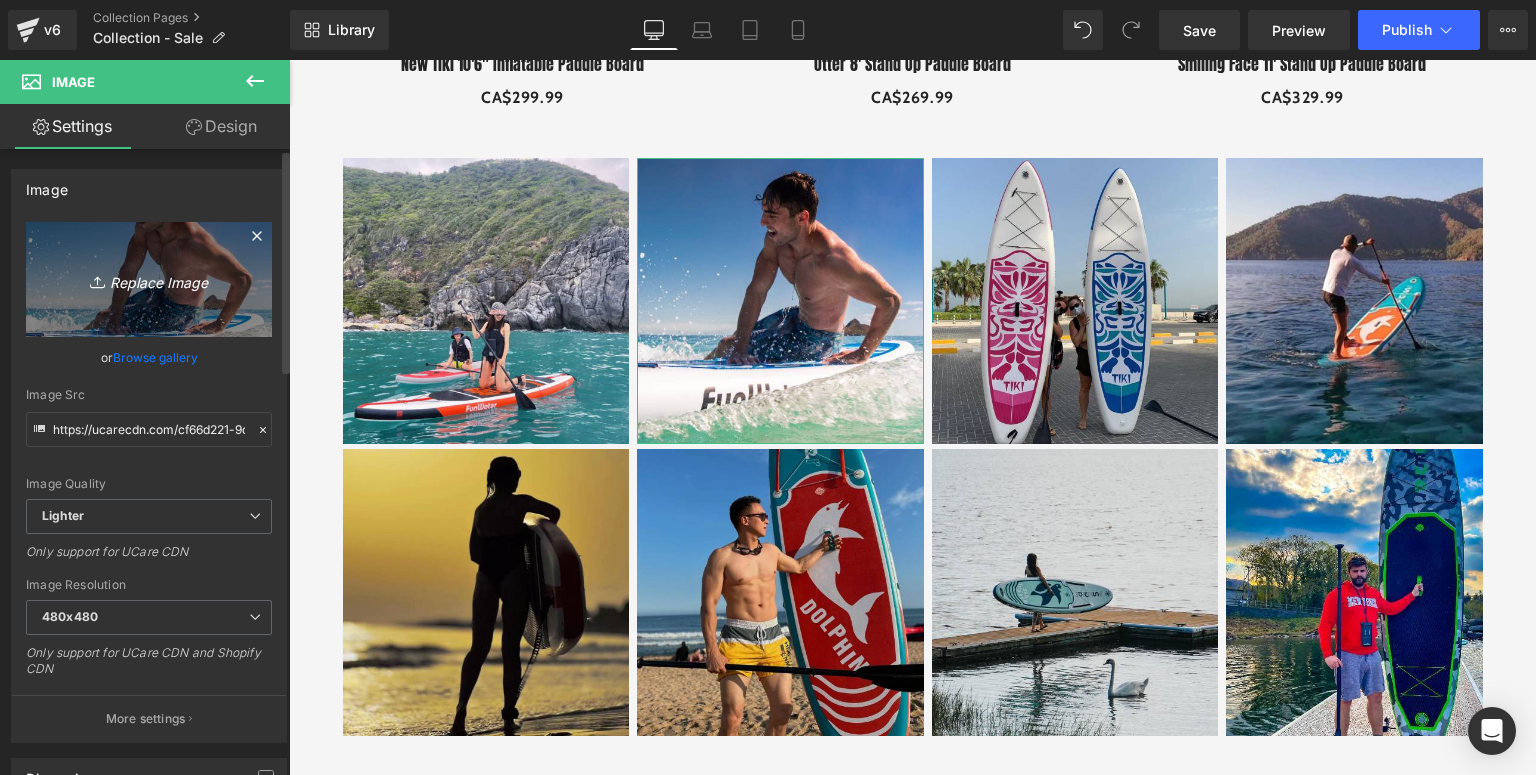 click on "Replace Image" at bounding box center (149, 279) 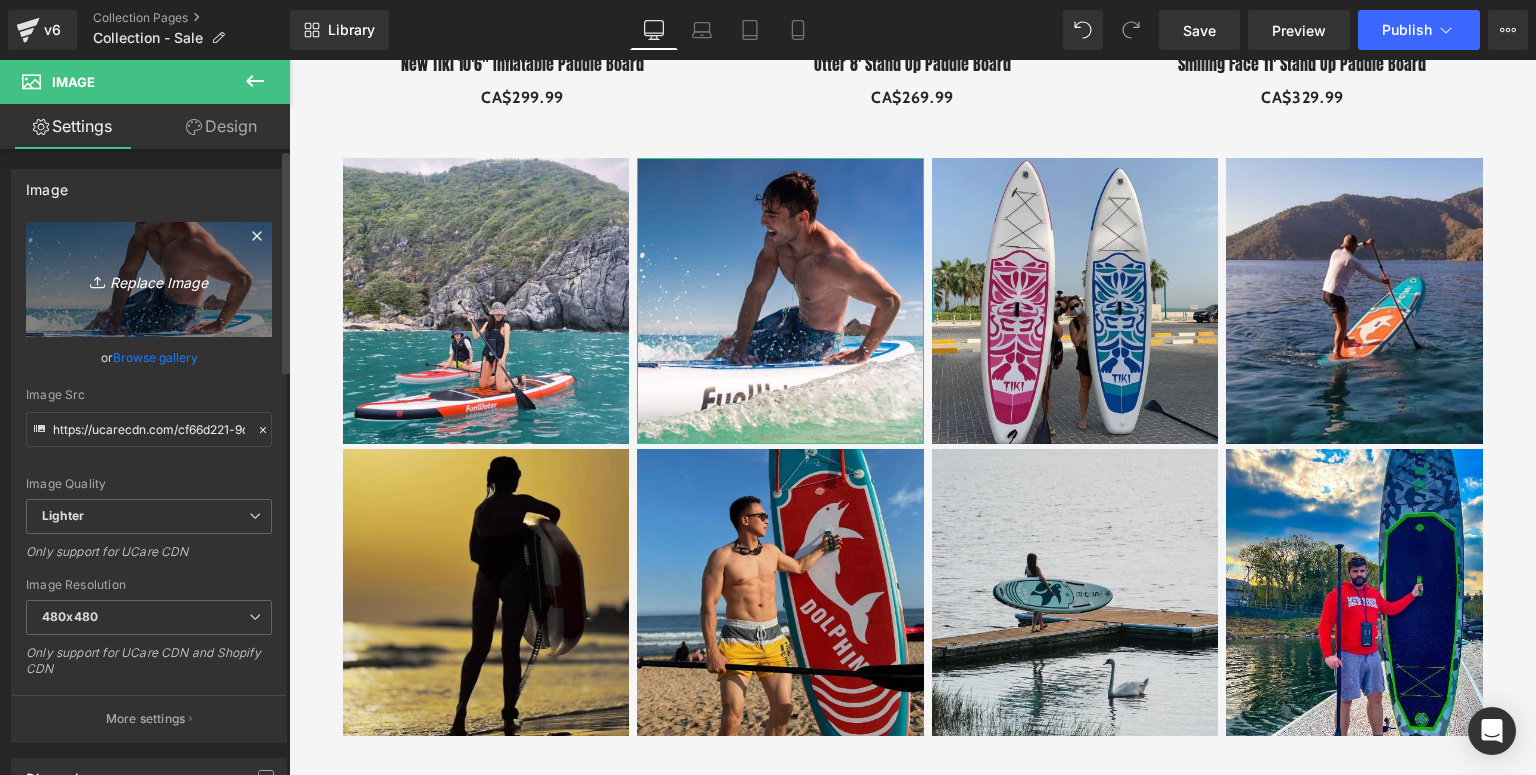 type on "C:\fakepath\sale 3.jpg" 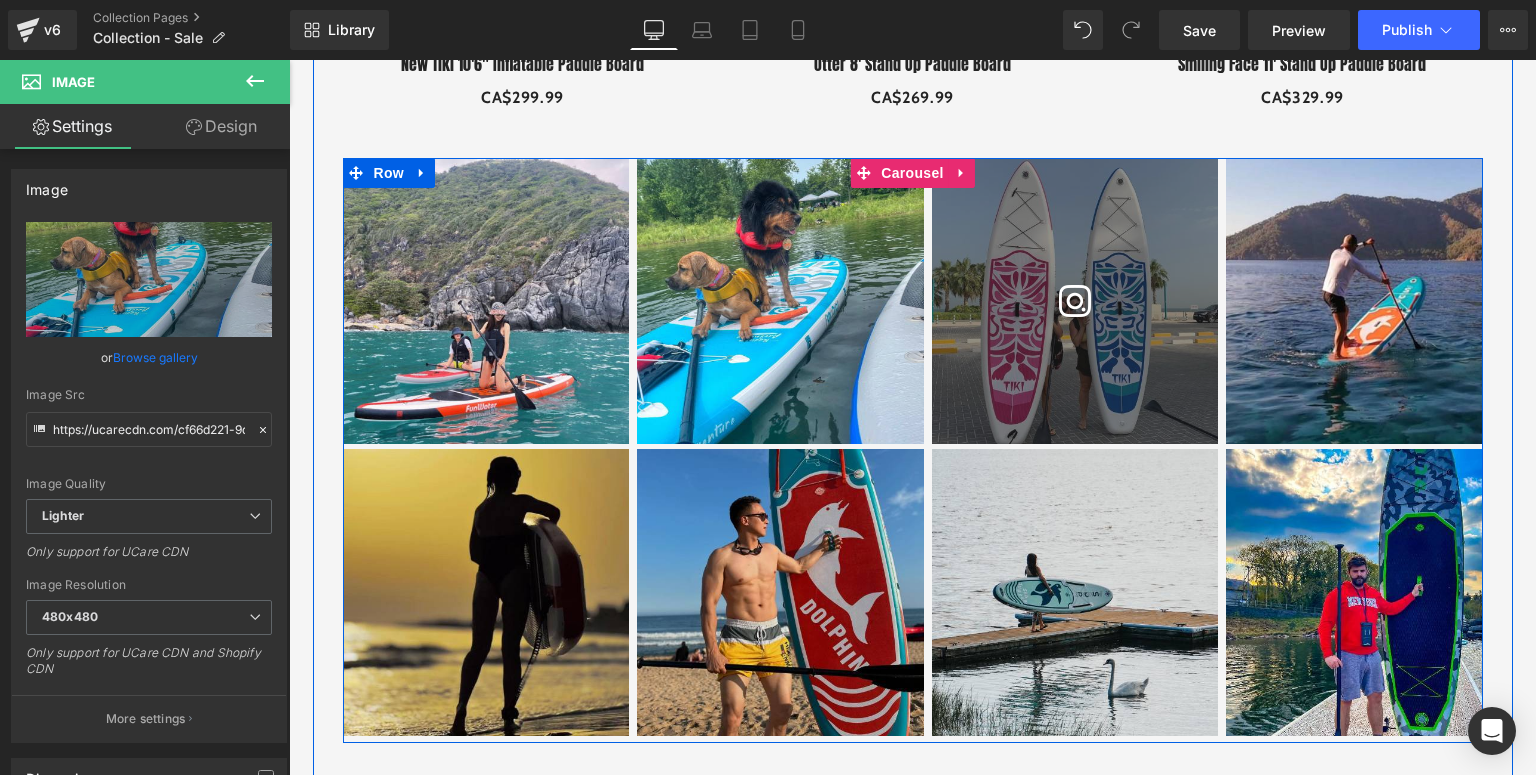 click at bounding box center [1075, 301] 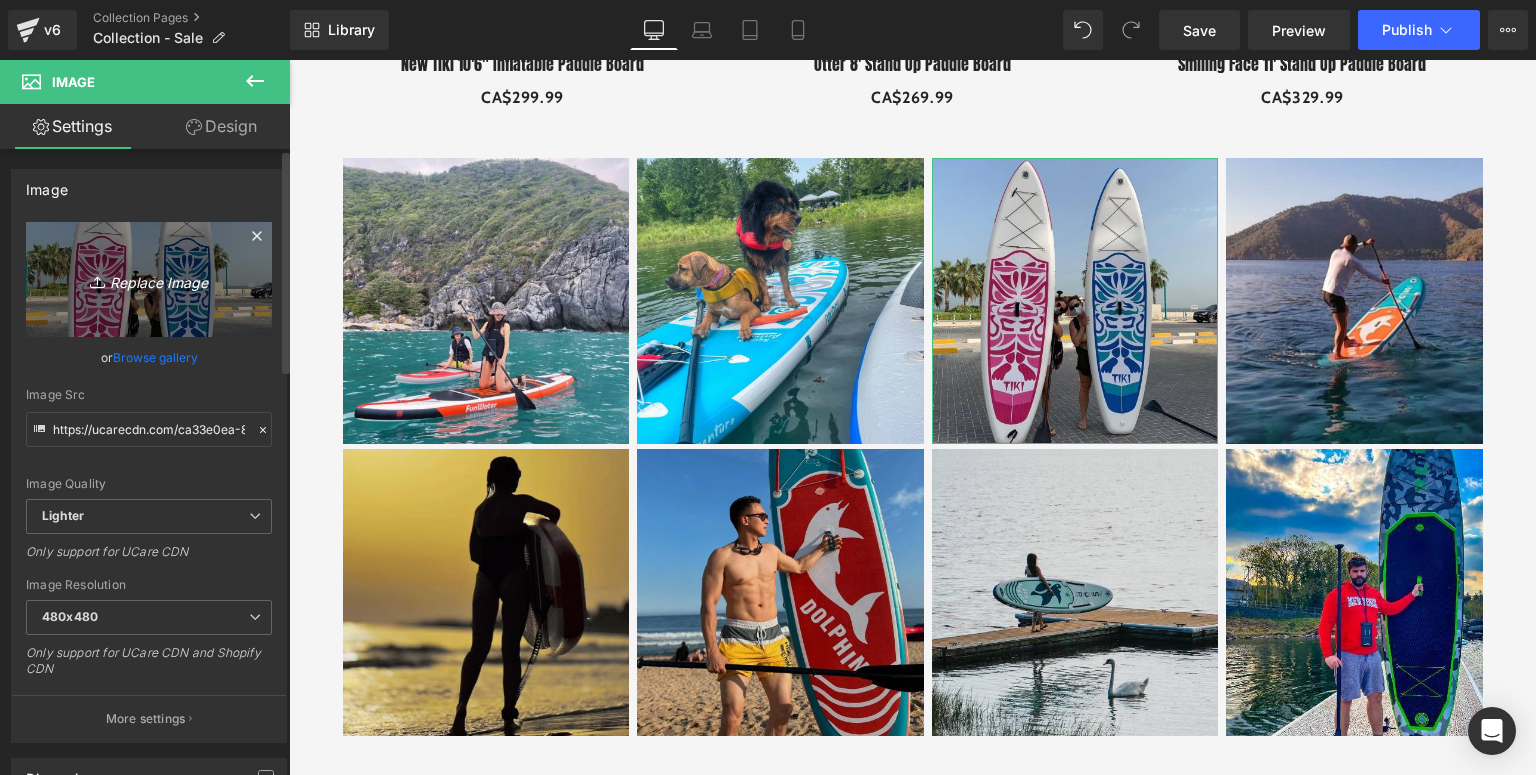 click on "Replace Image" at bounding box center [149, 279] 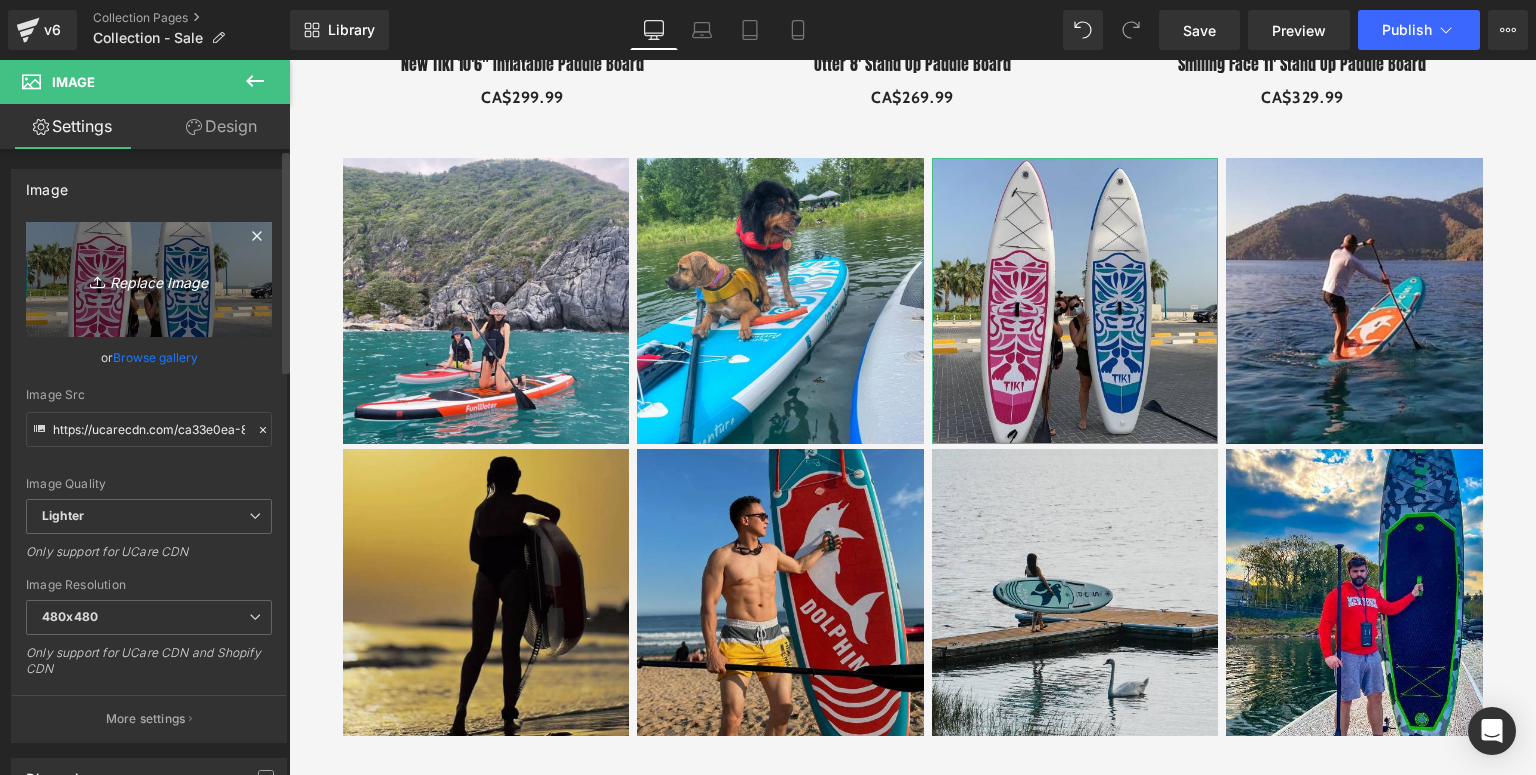 type on "C:\fakepath\Sale 5.jpg" 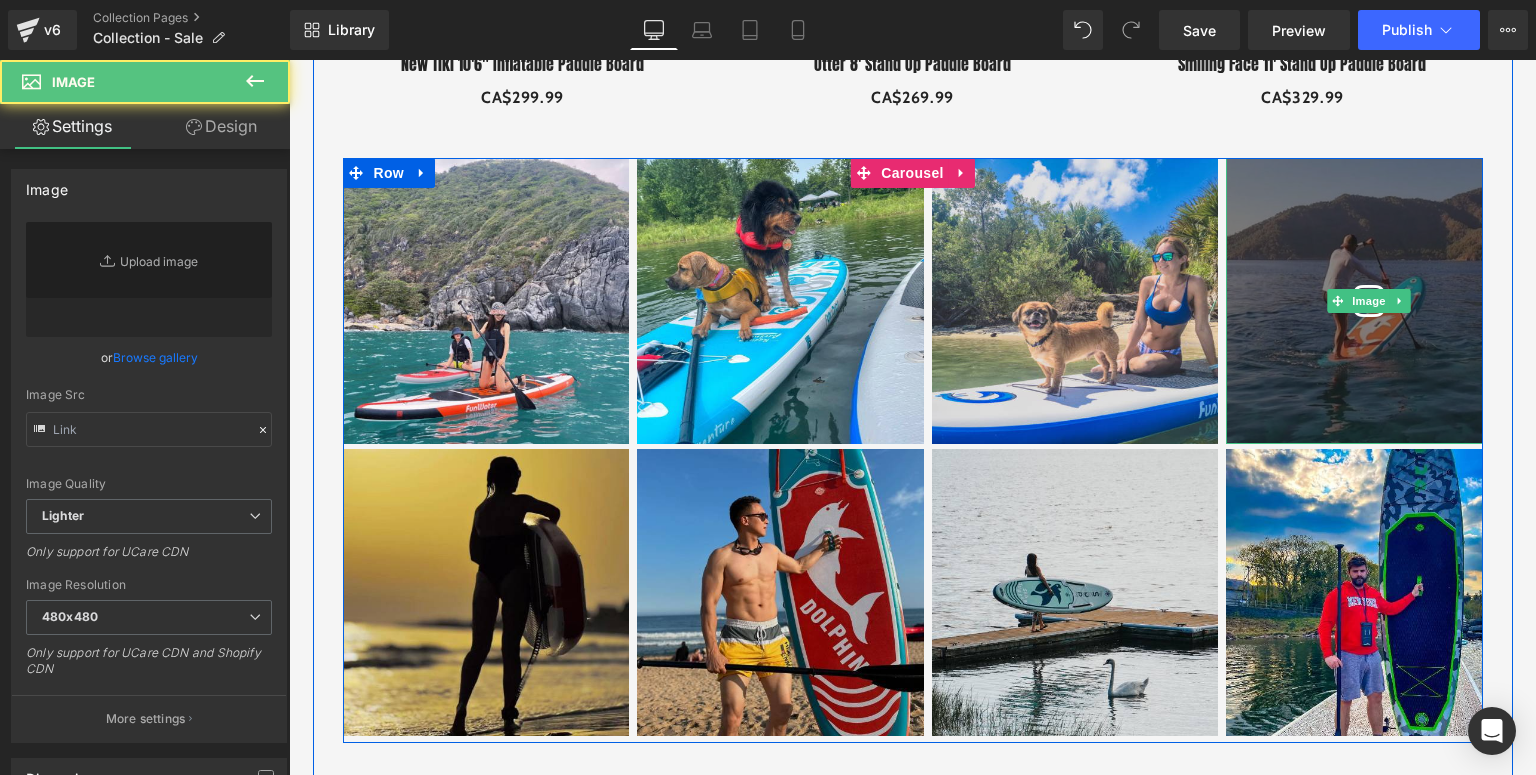 click at bounding box center (1369, 301) 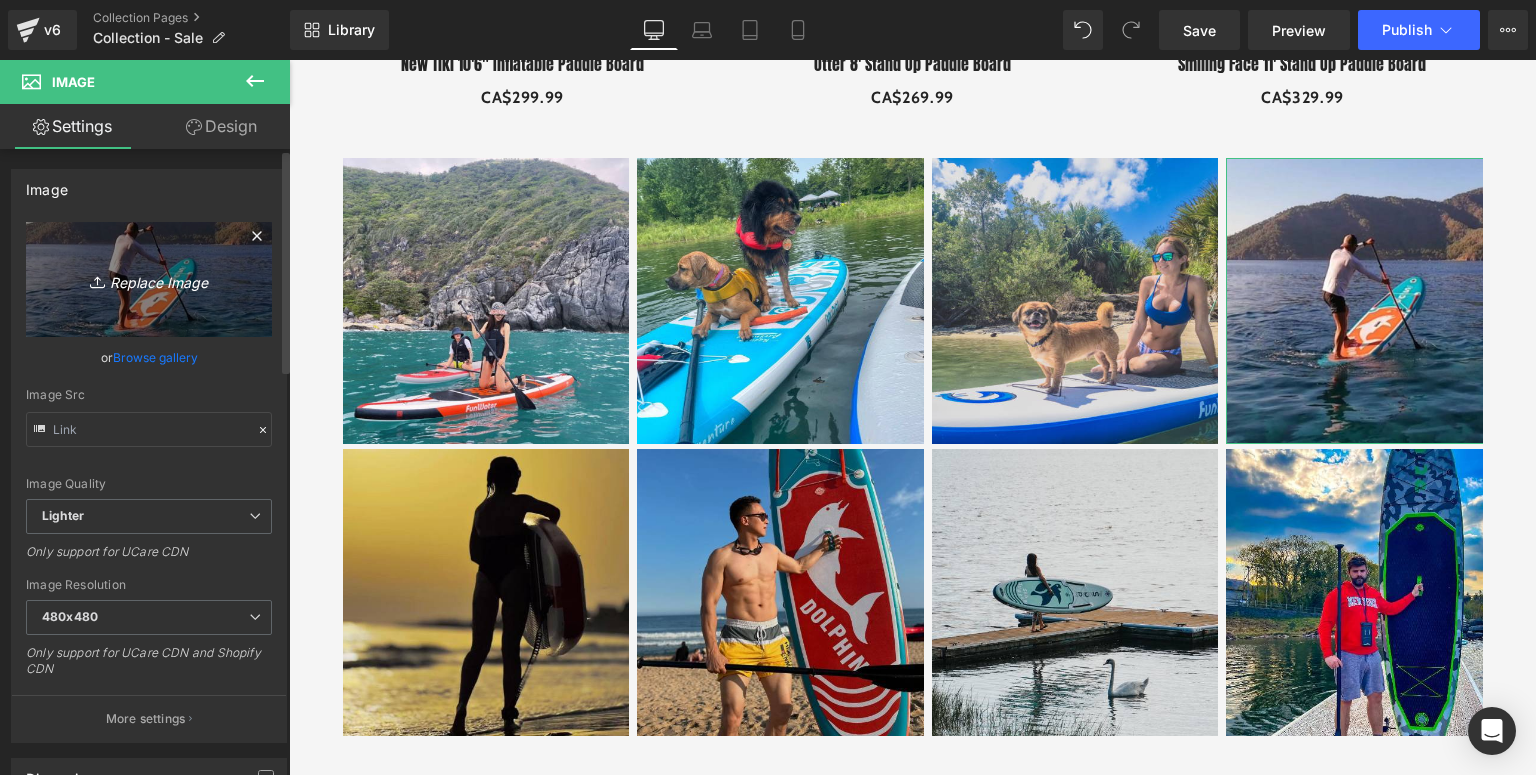 click 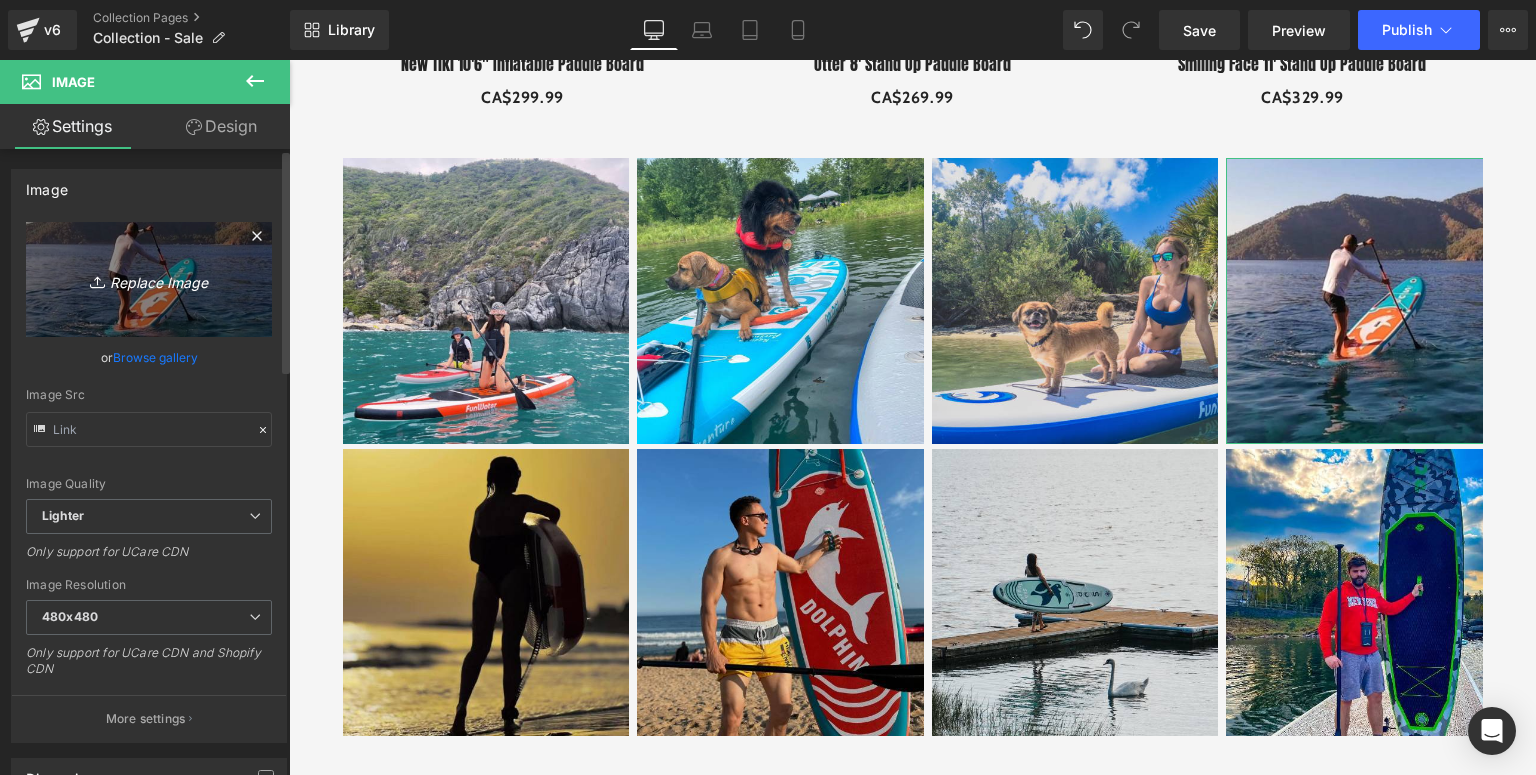 type on "C:\fakepath\Sale 4.jpg" 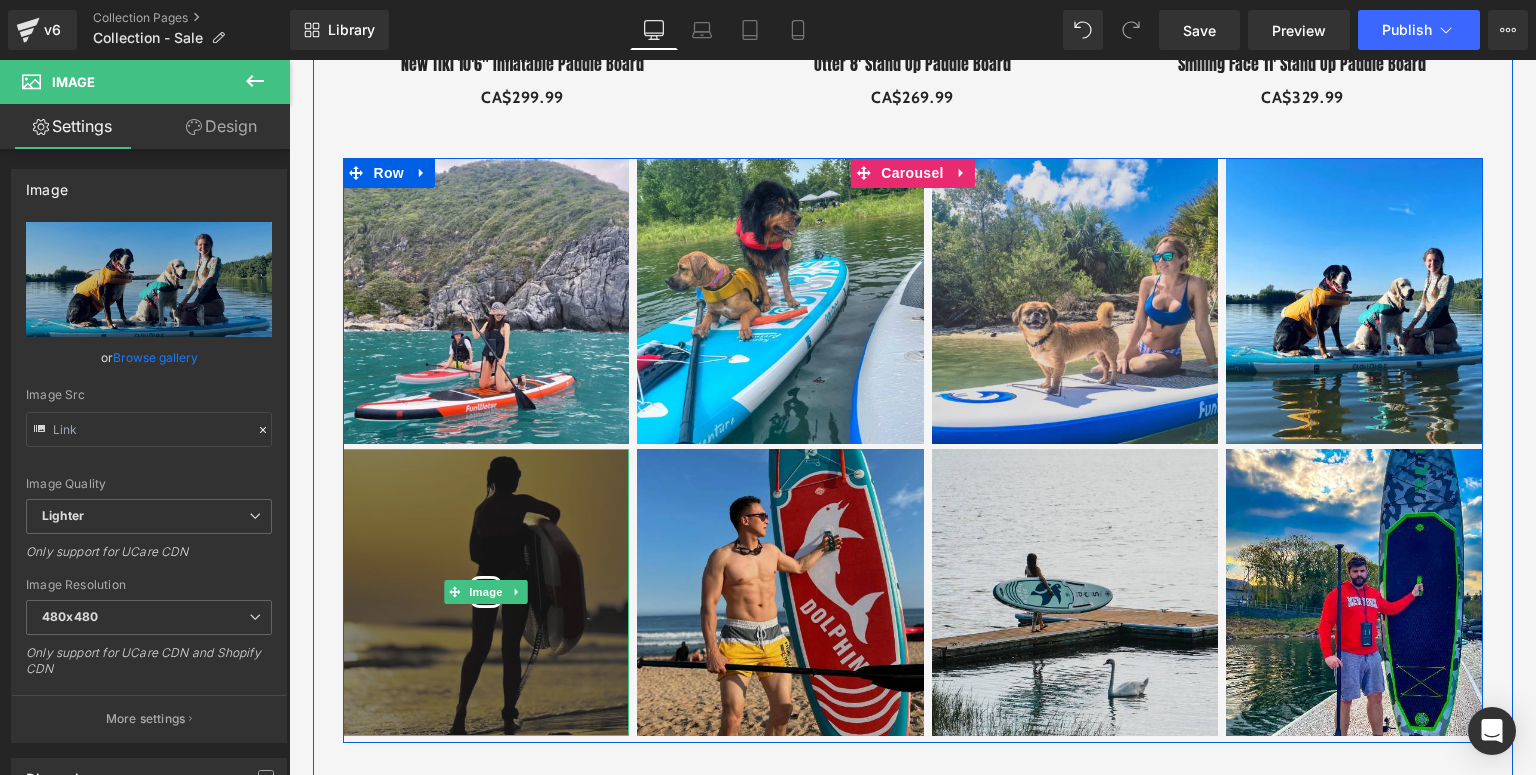 click at bounding box center [486, 592] 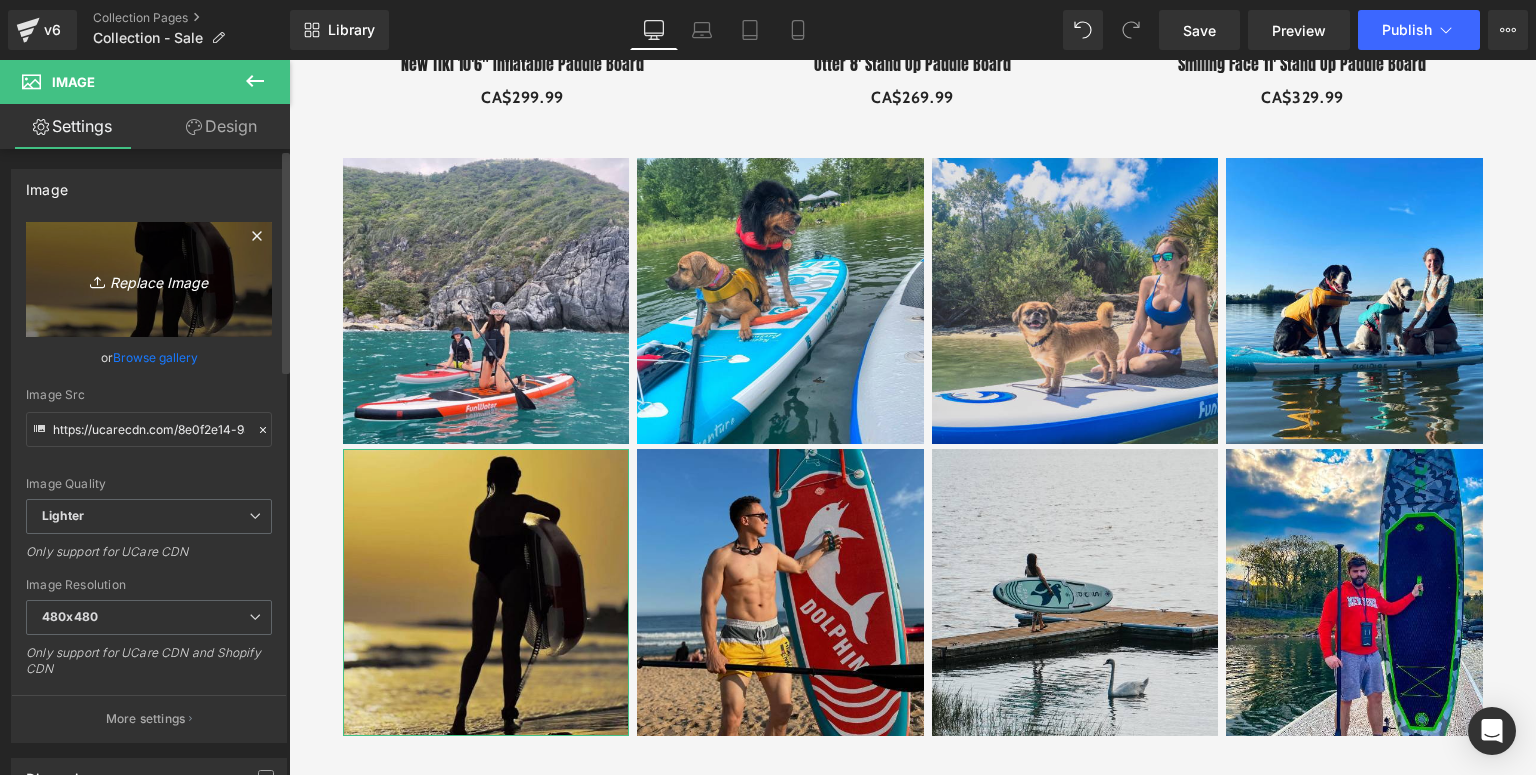 click on "Replace Image" at bounding box center (149, 279) 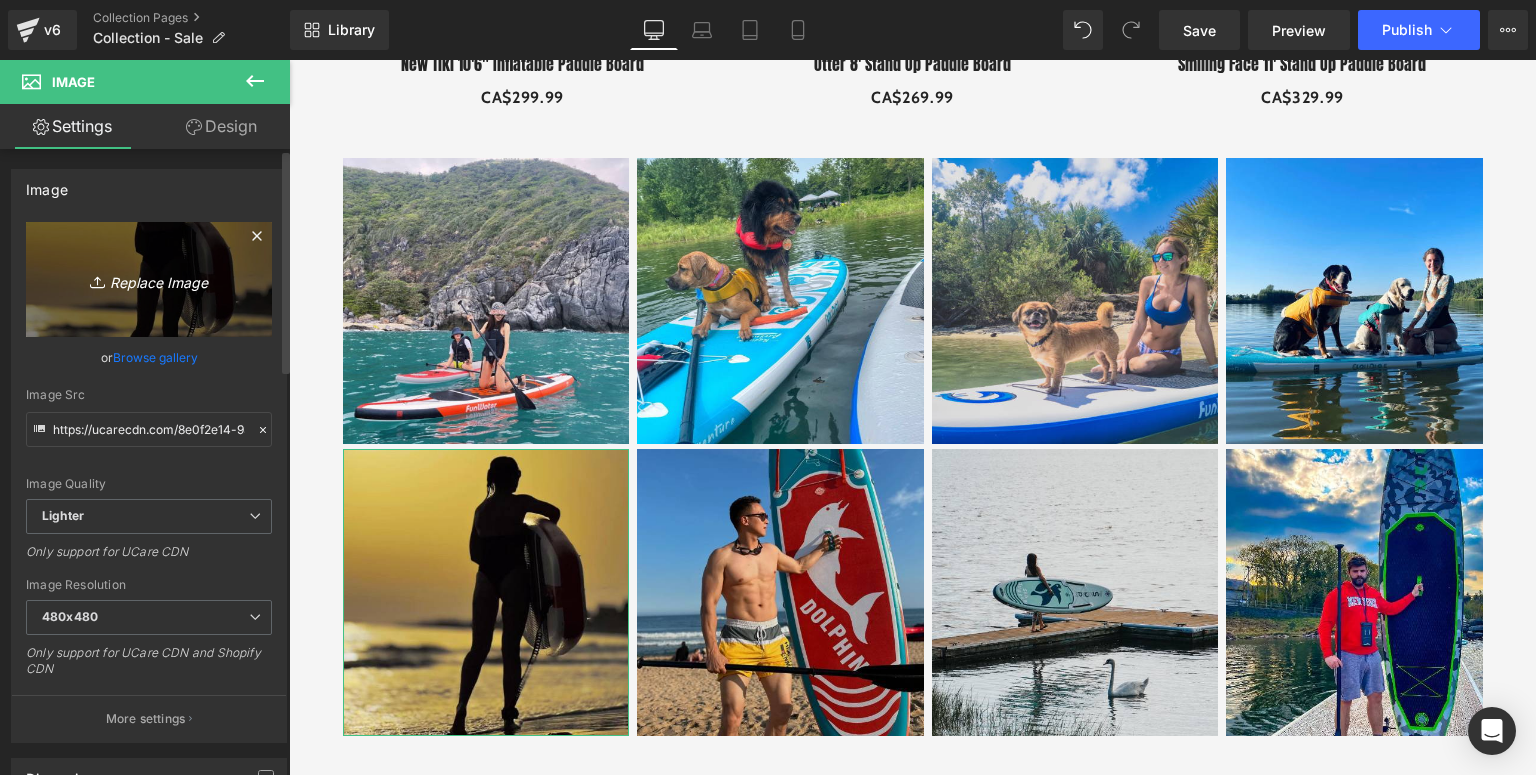 type on "C:\fakepath\sale 6.jpg" 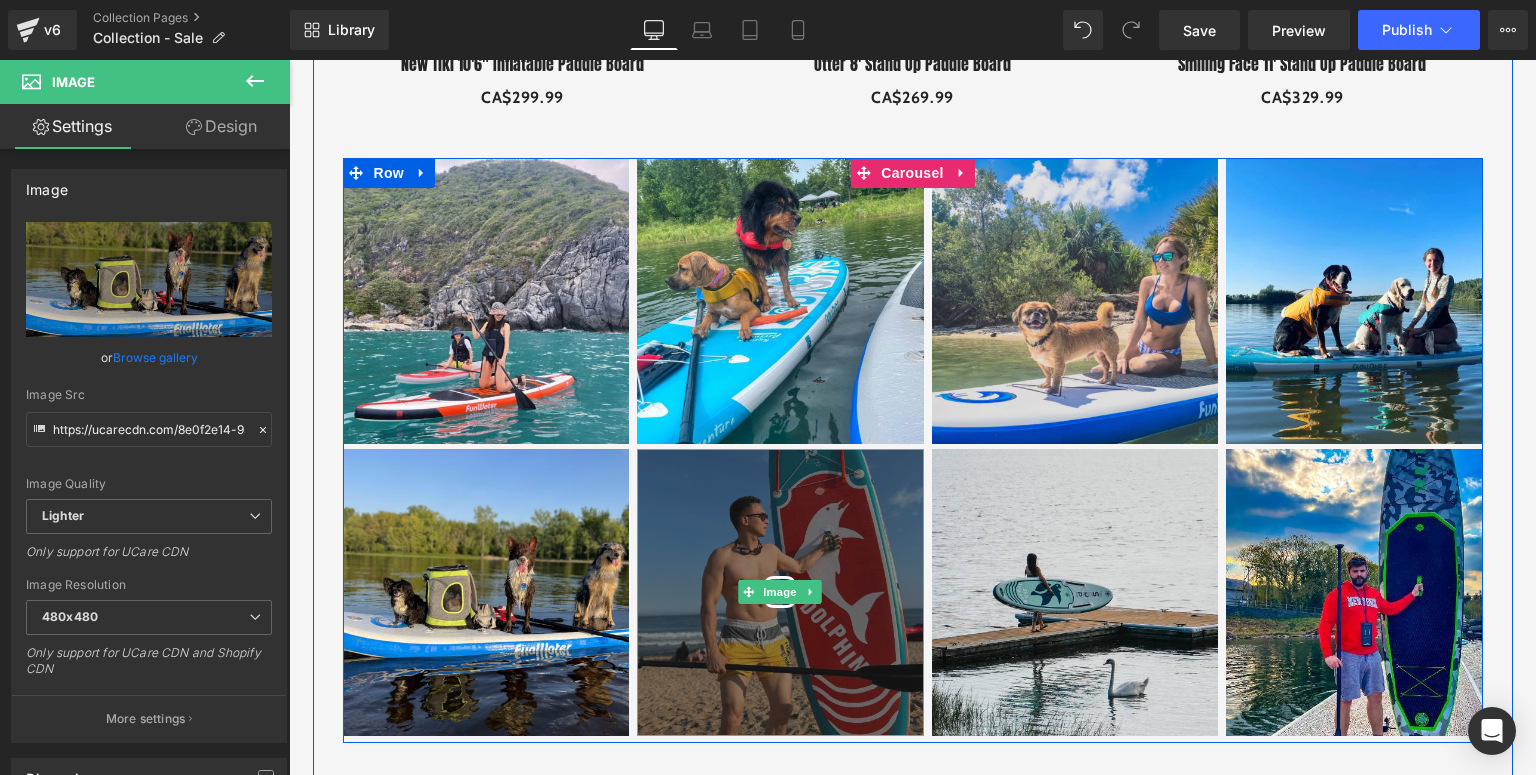 click at bounding box center [780, 592] 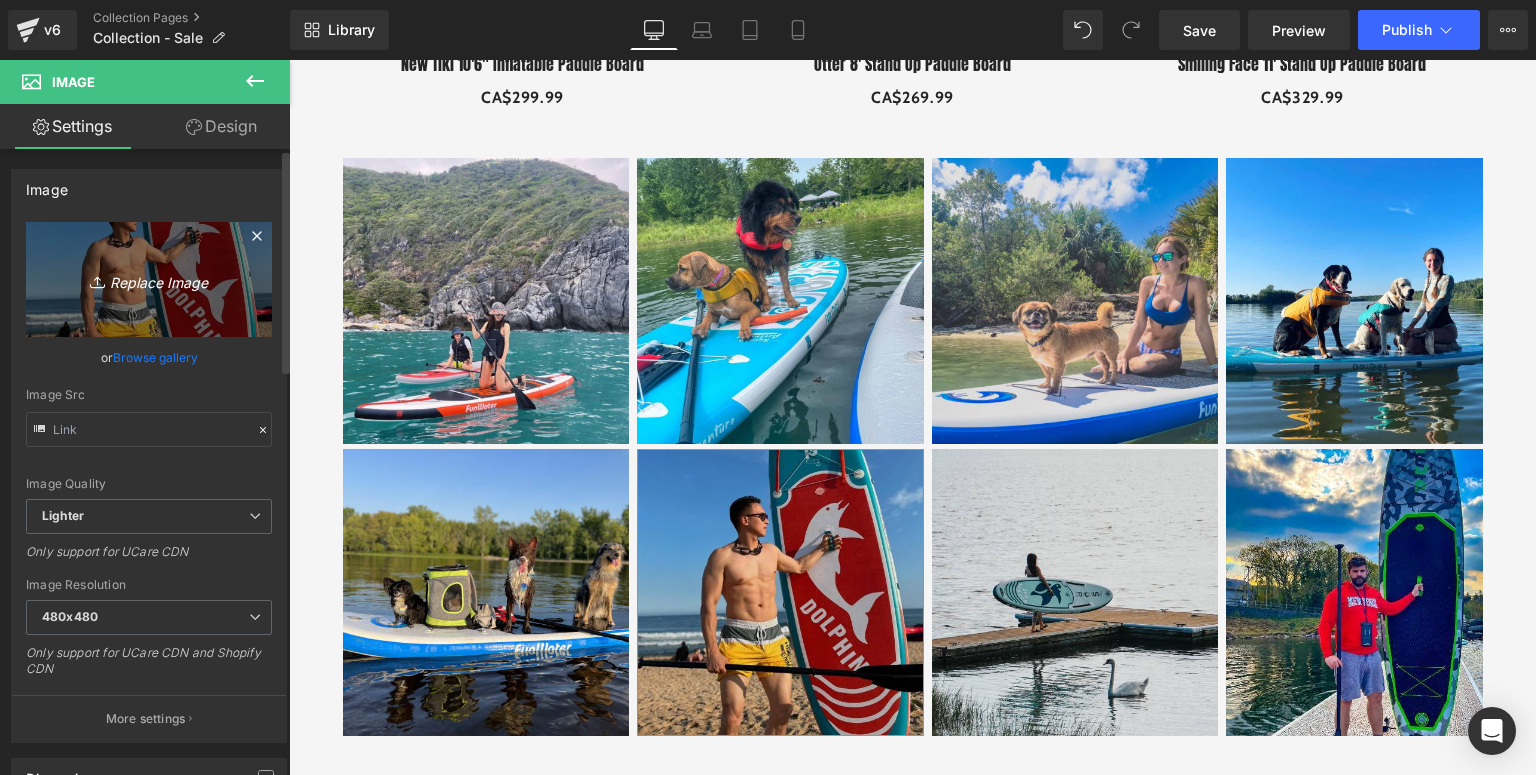 click on "Replace Image" at bounding box center [149, 279] 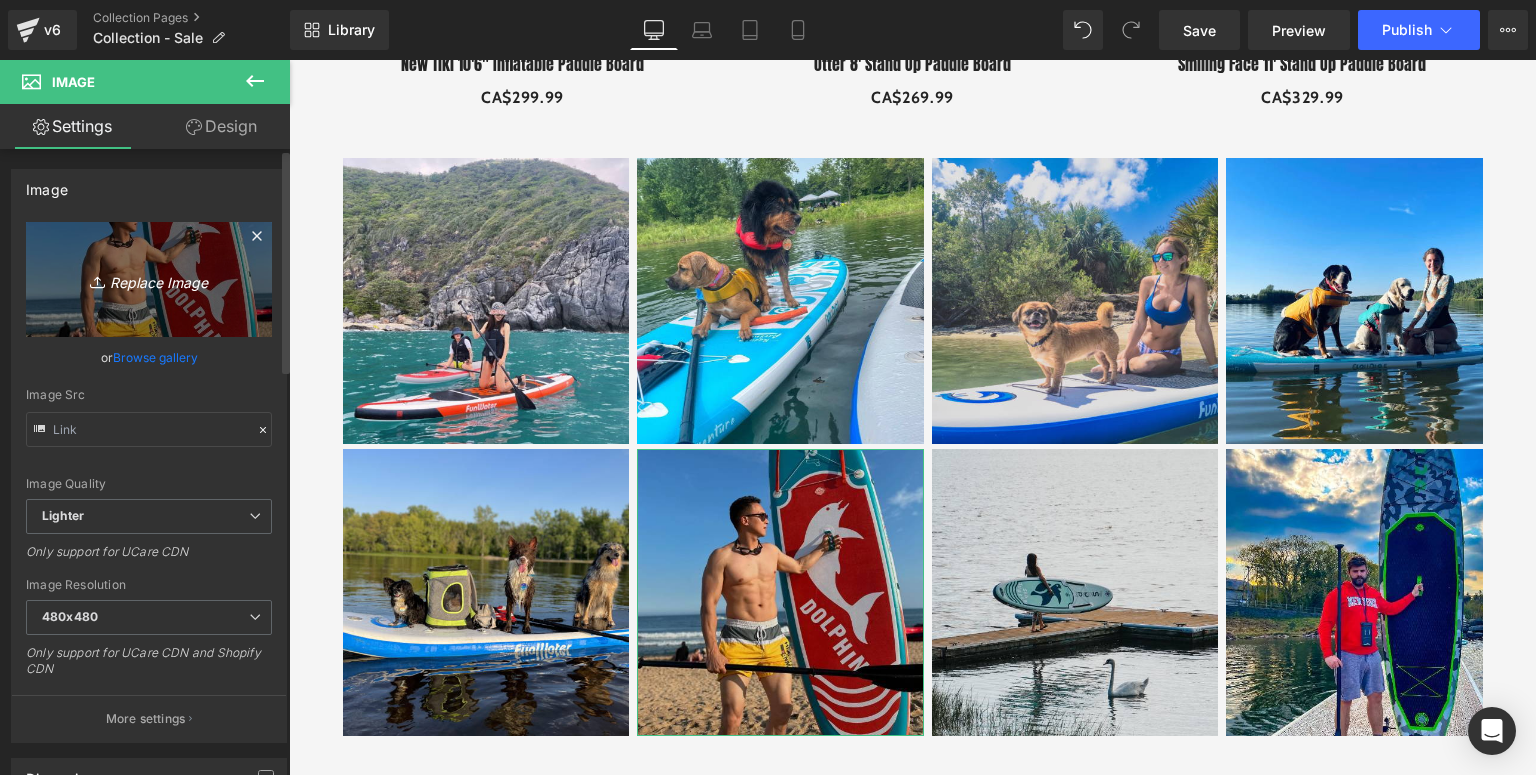 type on "C:\fakepath\sale 2.jpg" 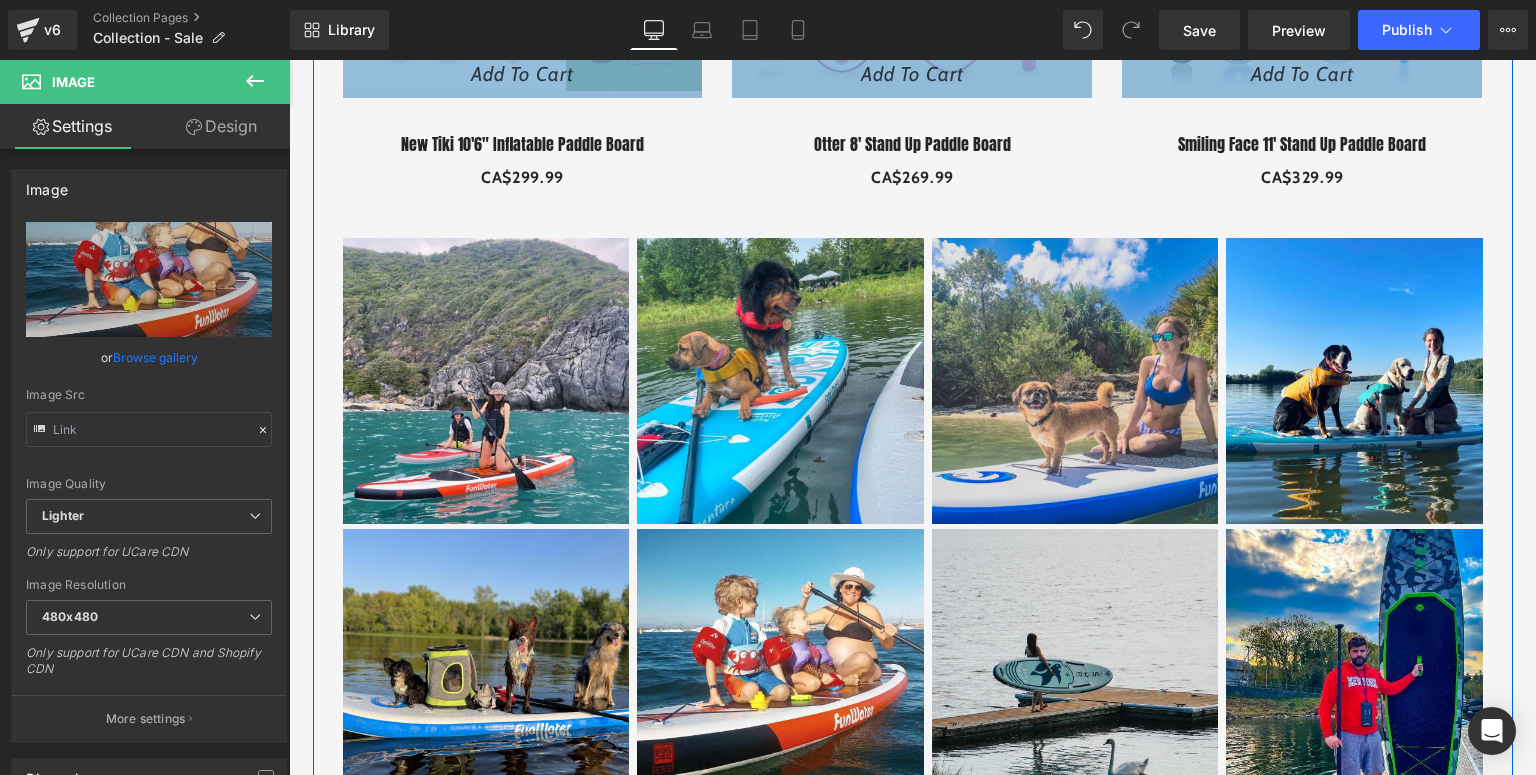 scroll, scrollTop: 2400, scrollLeft: 0, axis: vertical 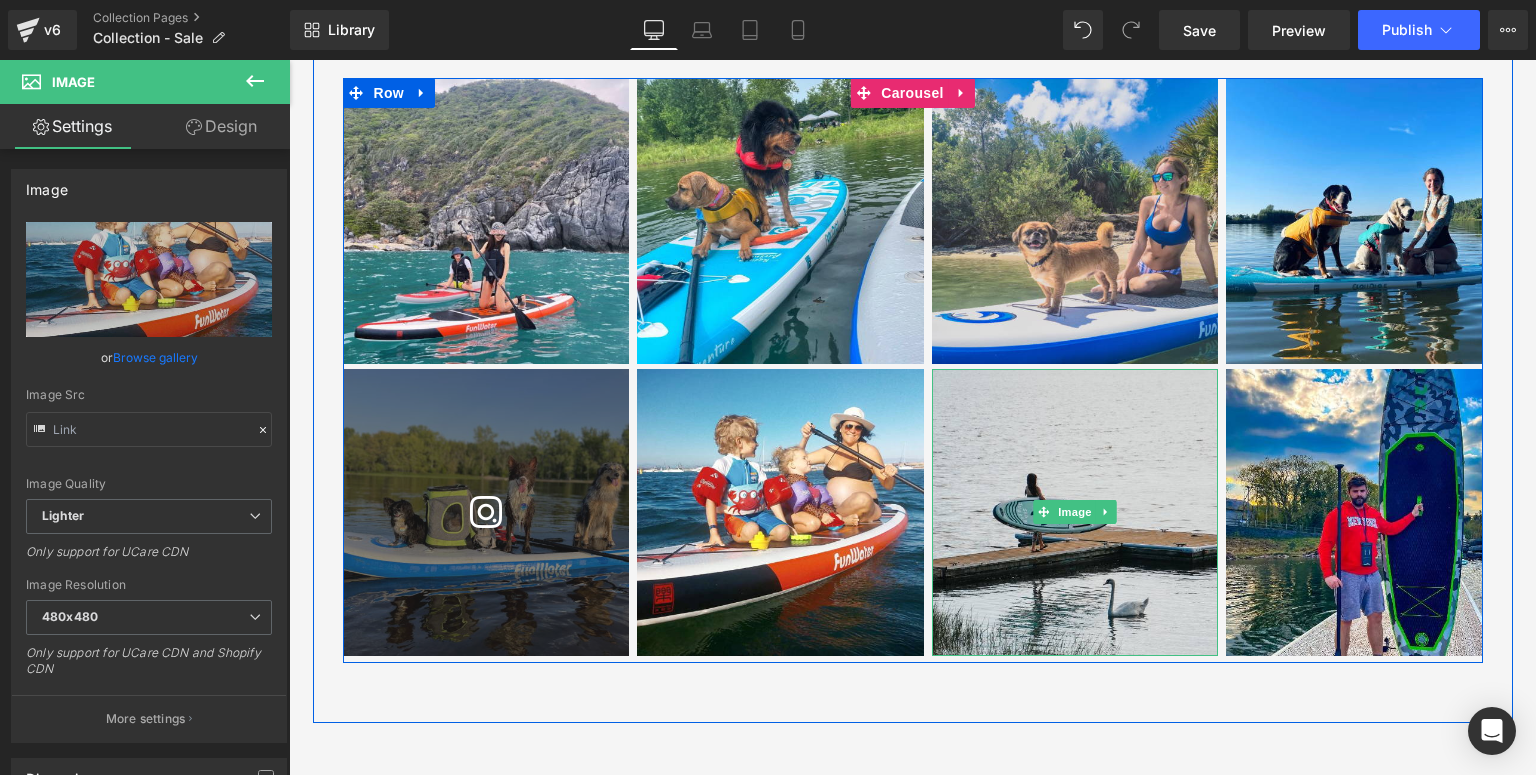 drag, startPoint x: 1076, startPoint y: 460, endPoint x: 580, endPoint y: 392, distance: 500.6396 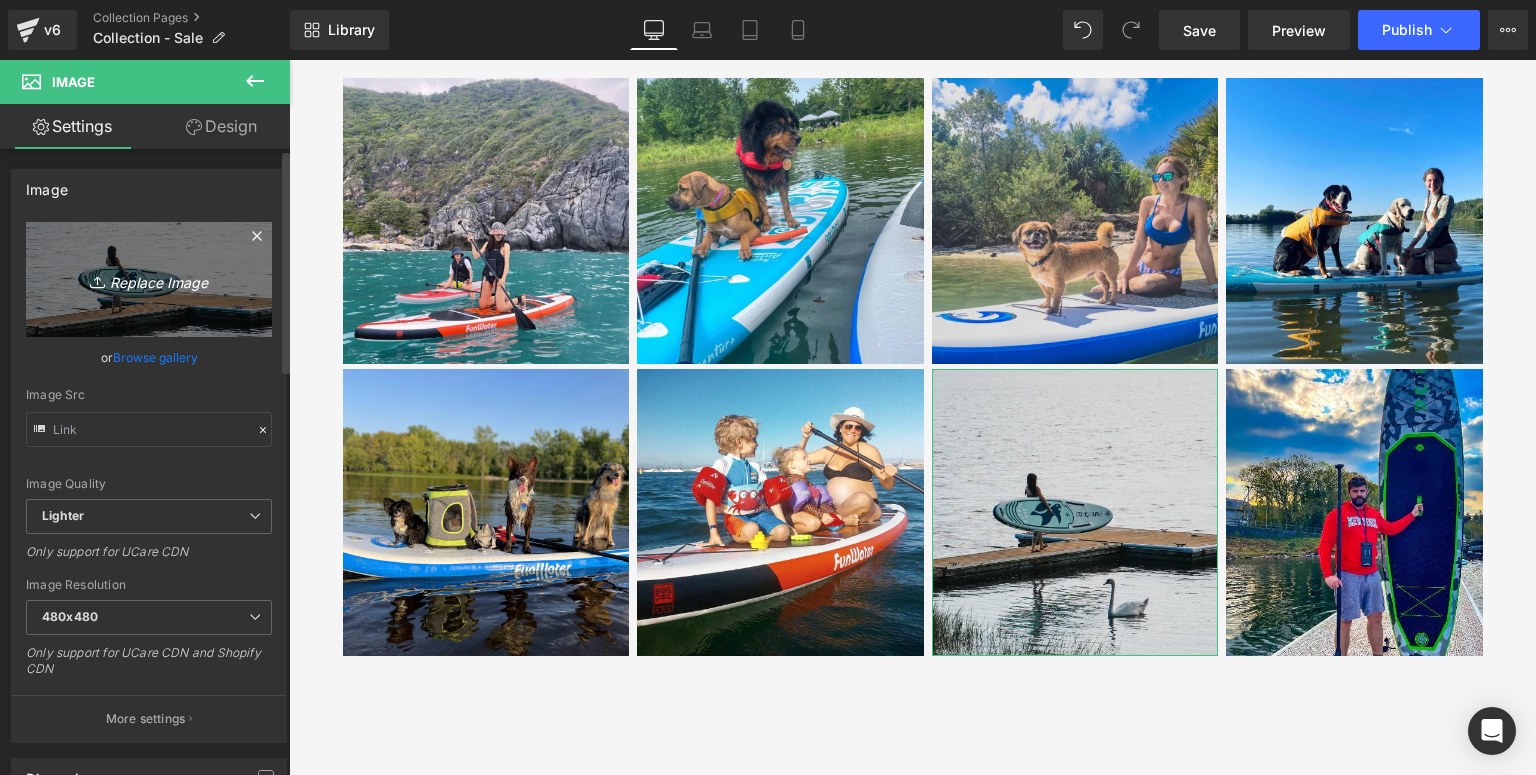 click on "Replace Image" at bounding box center (149, 279) 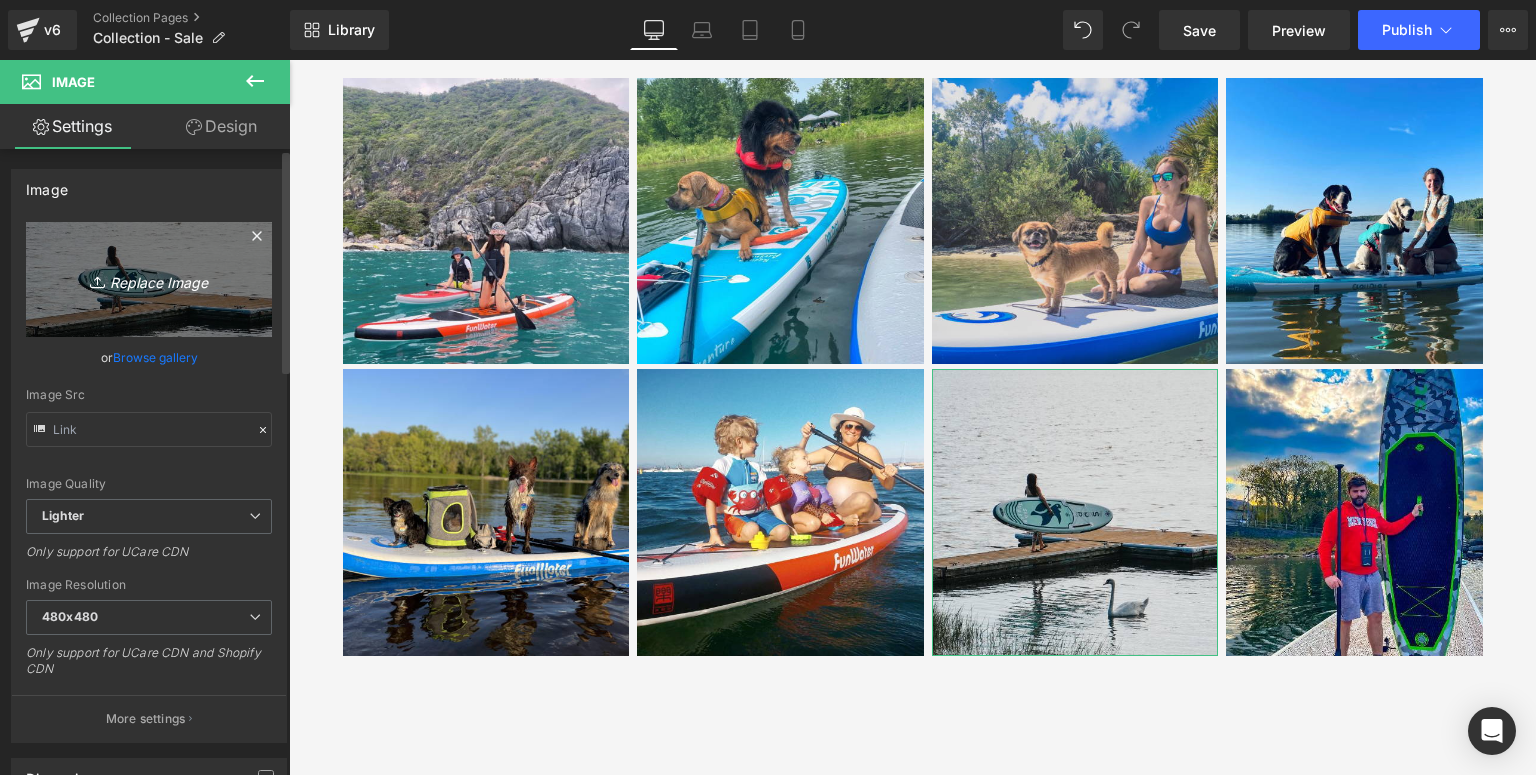 type on "C:\fakepath\sale 7.jpg" 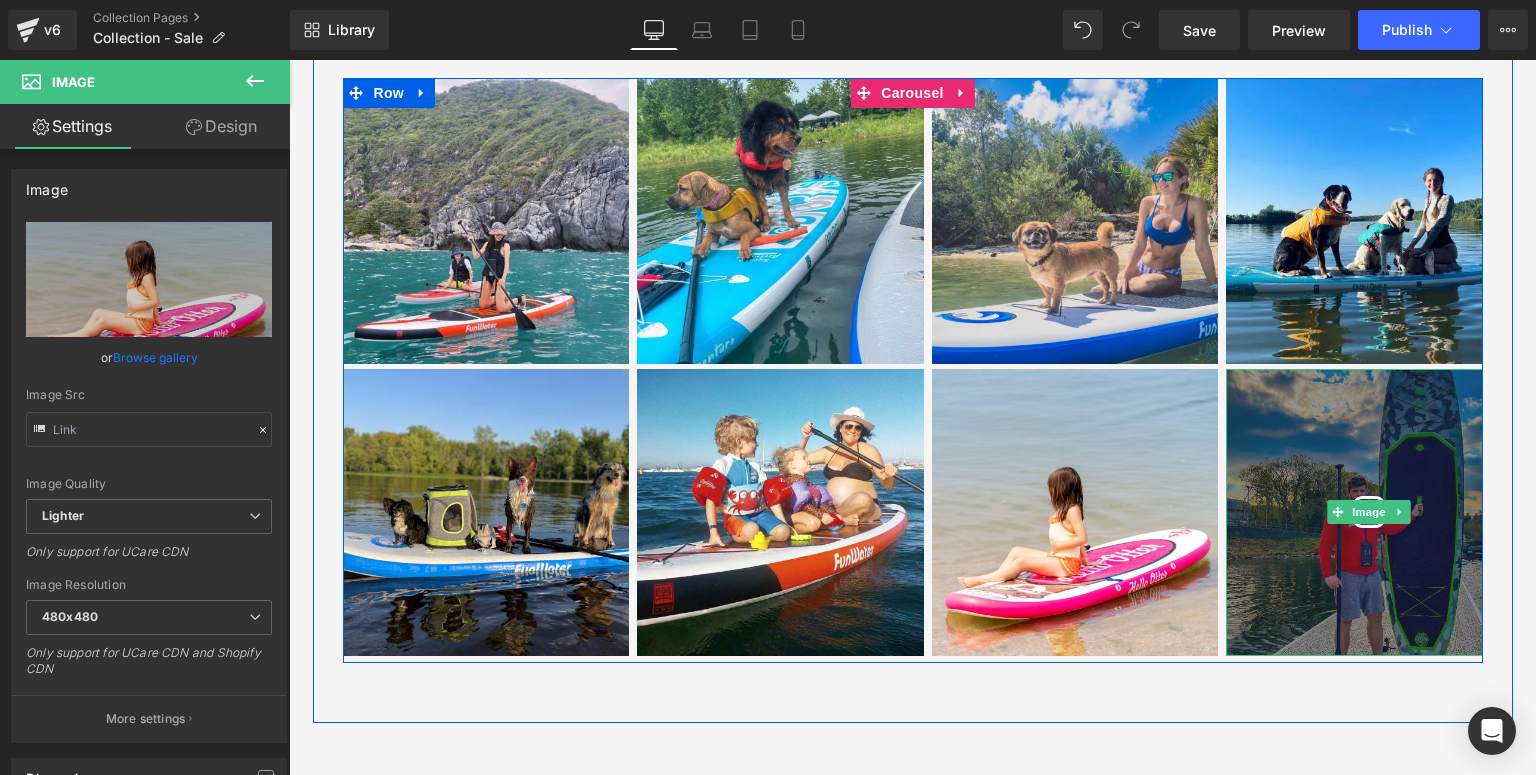 click at bounding box center (1369, 512) 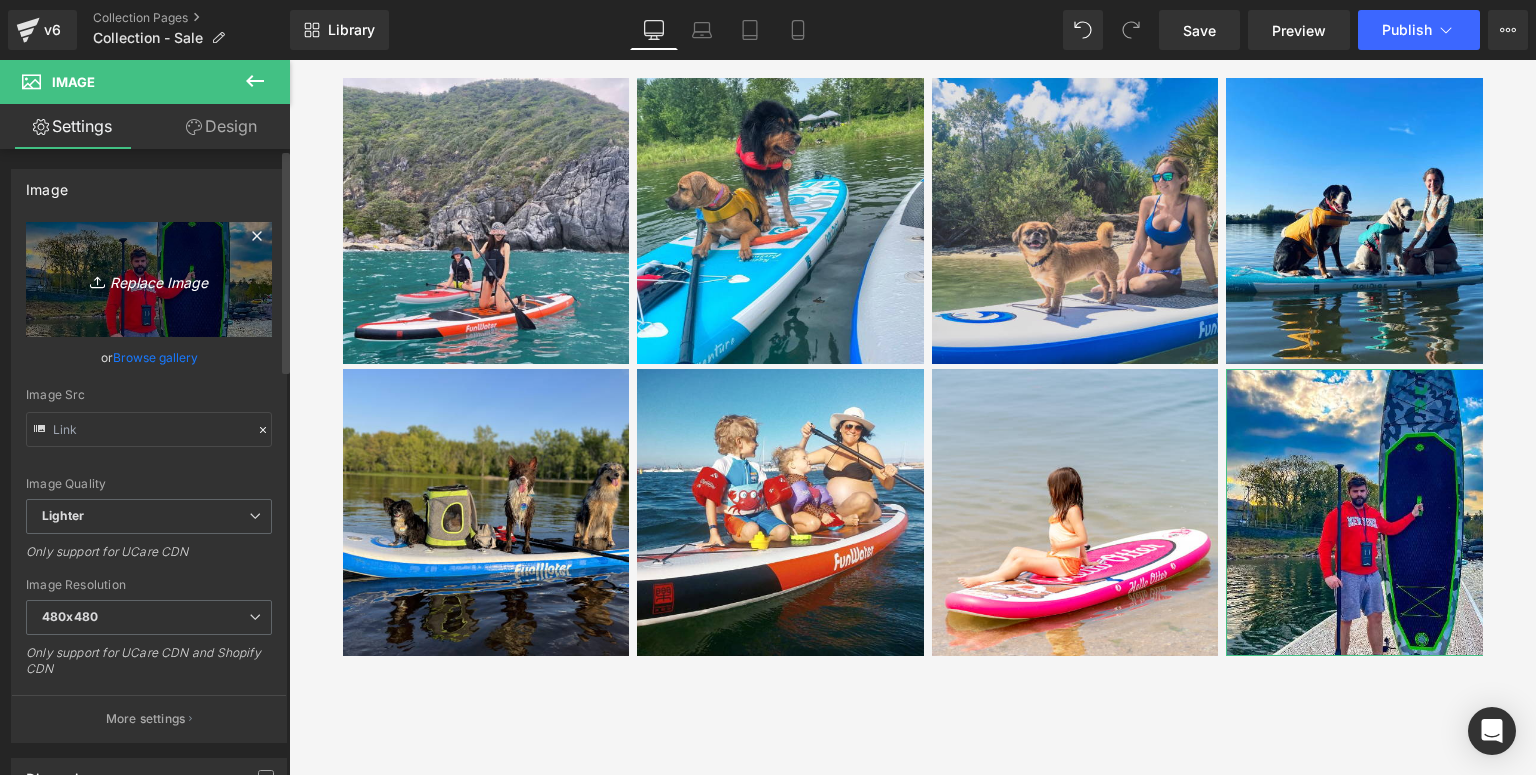 click on "Replace Image" at bounding box center [149, 279] 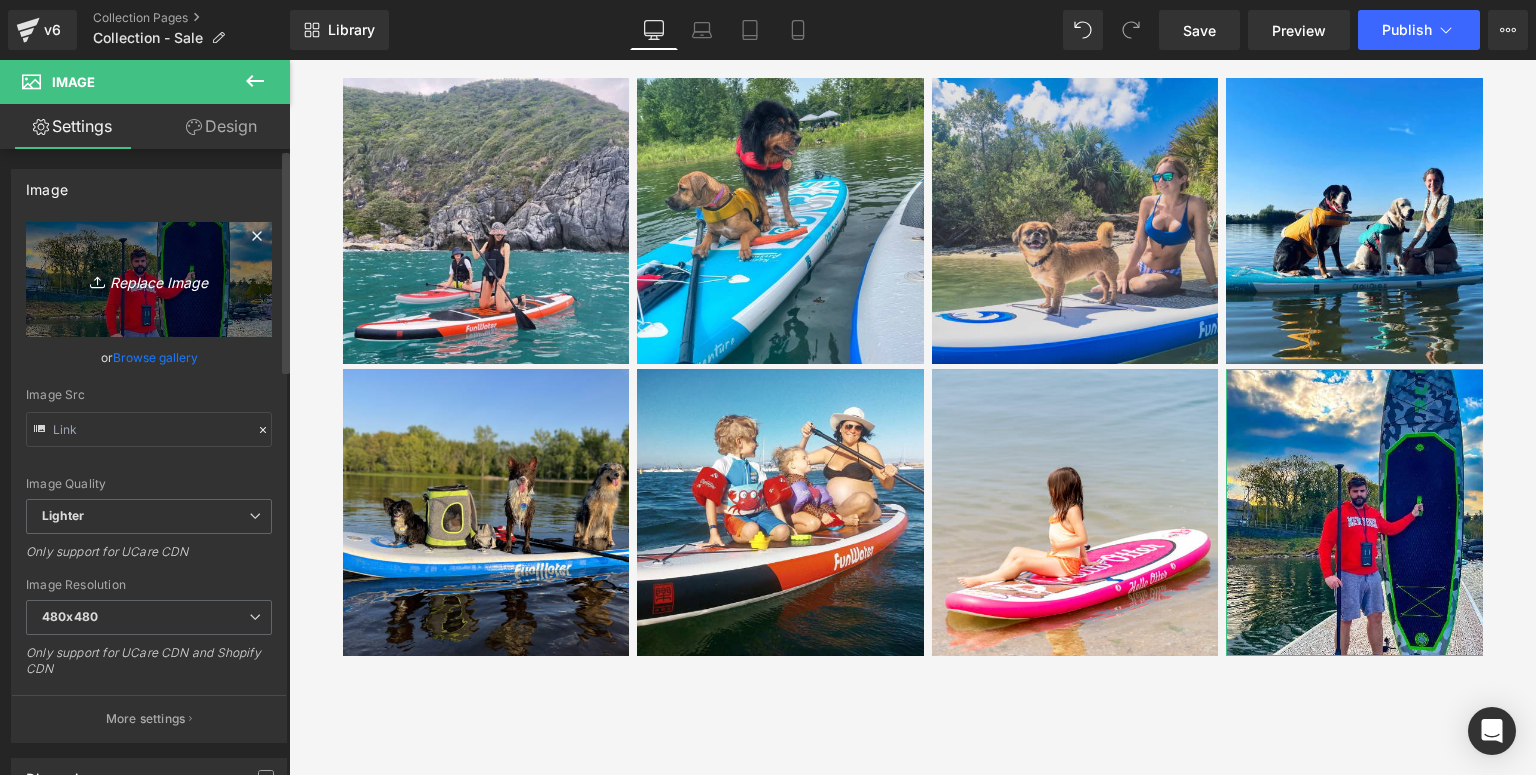 type on "C:\fakepath\sale 8.jpg" 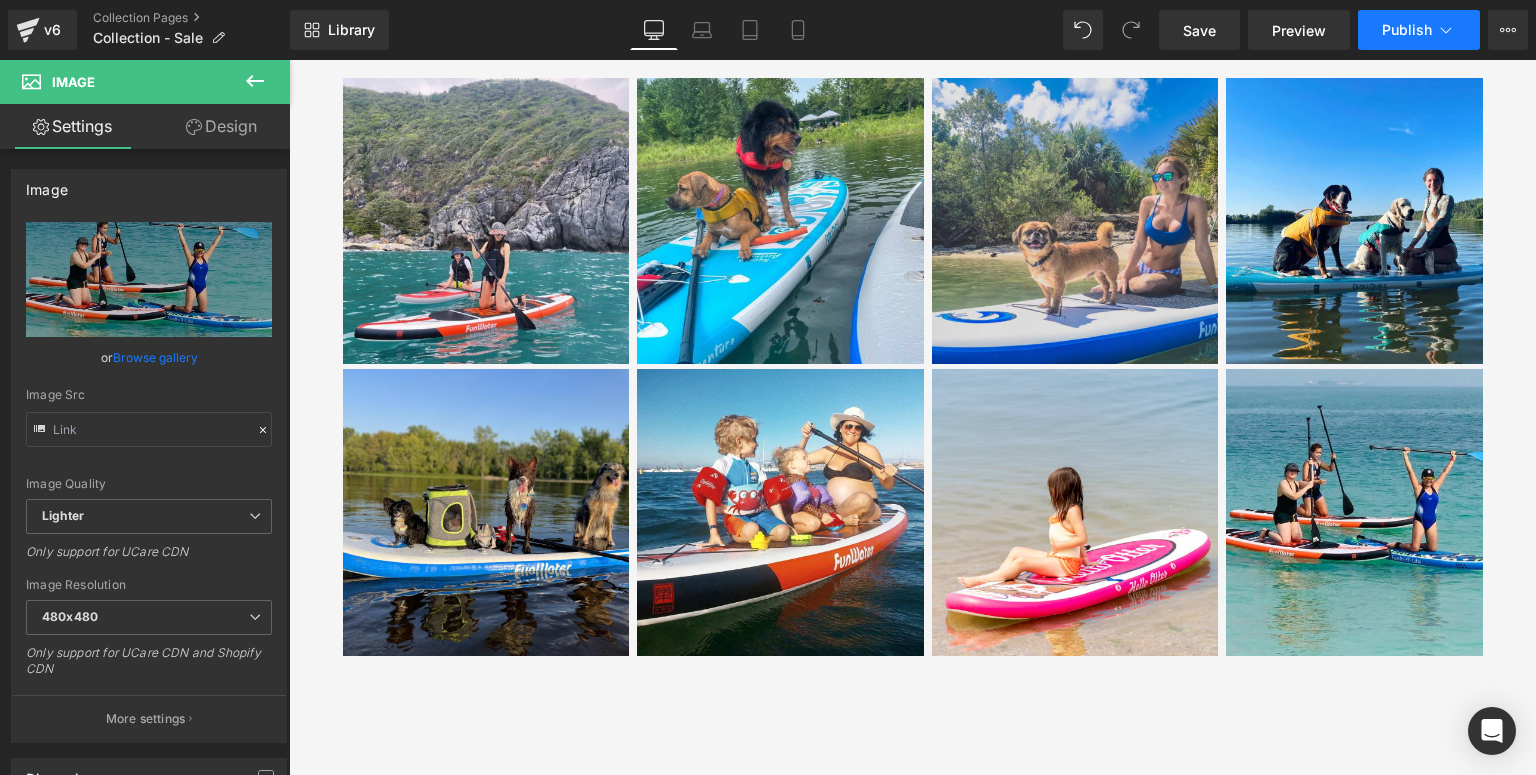 click on "Publish" at bounding box center [1407, 30] 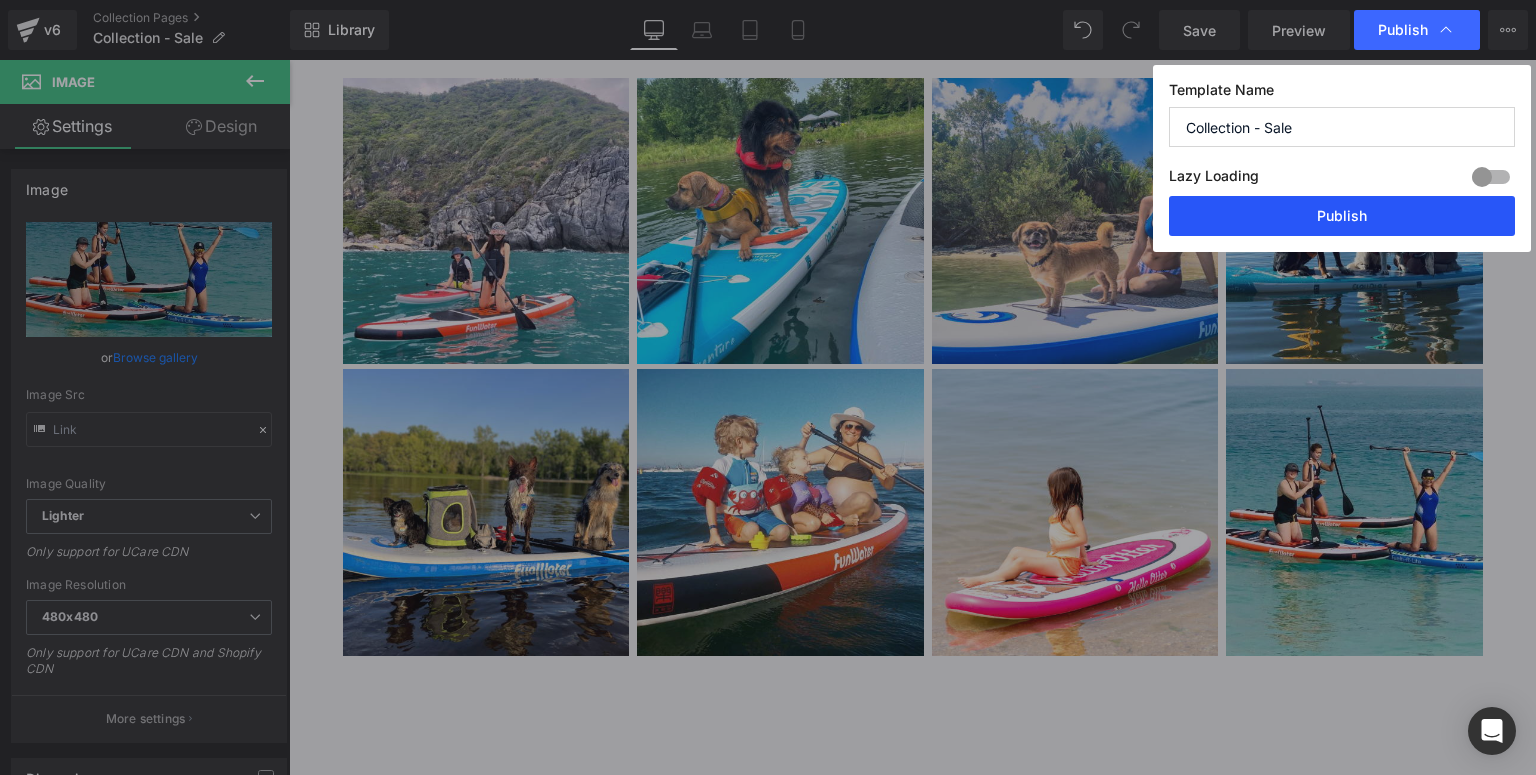 click on "Publish" at bounding box center [1342, 216] 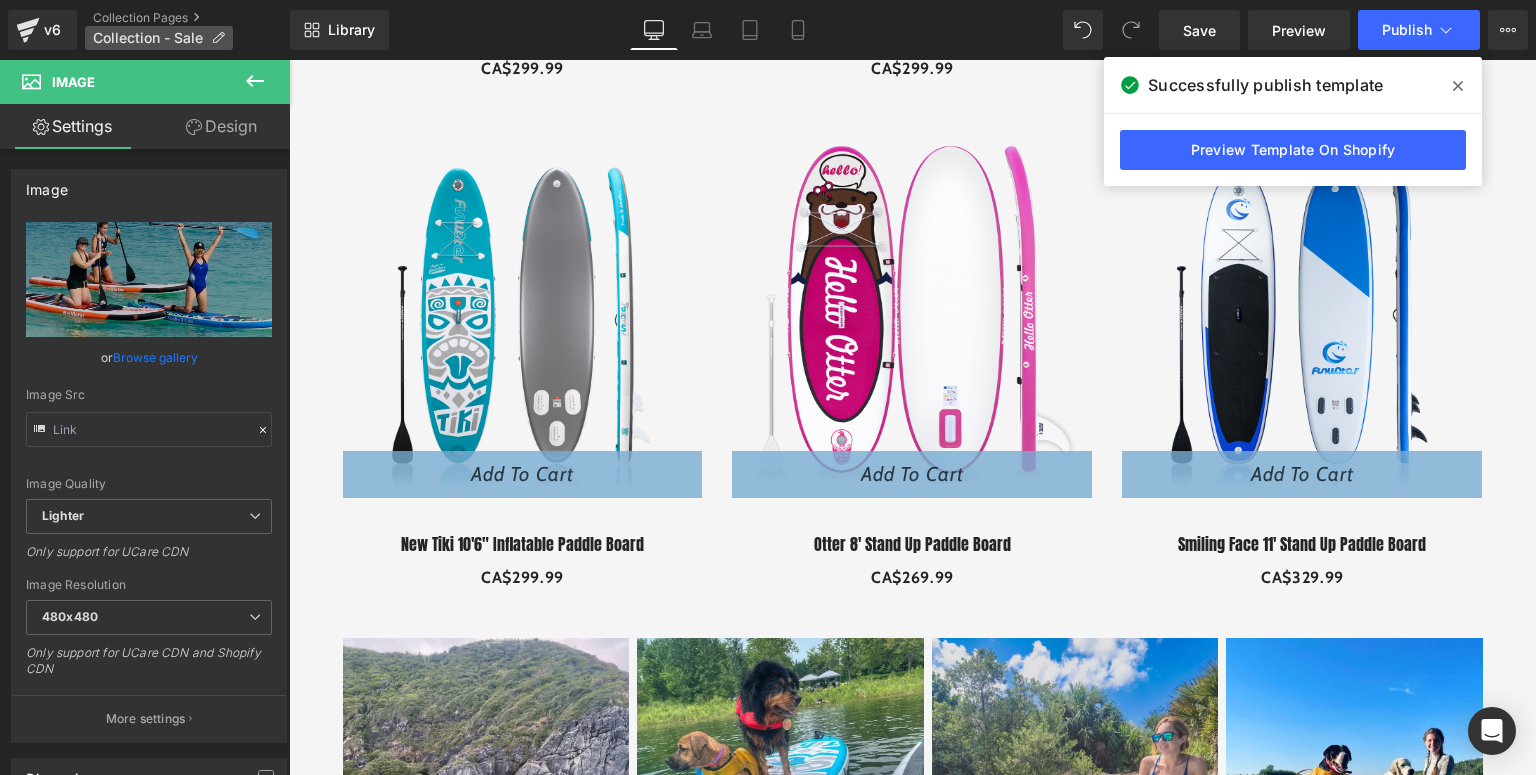 scroll, scrollTop: 1600, scrollLeft: 0, axis: vertical 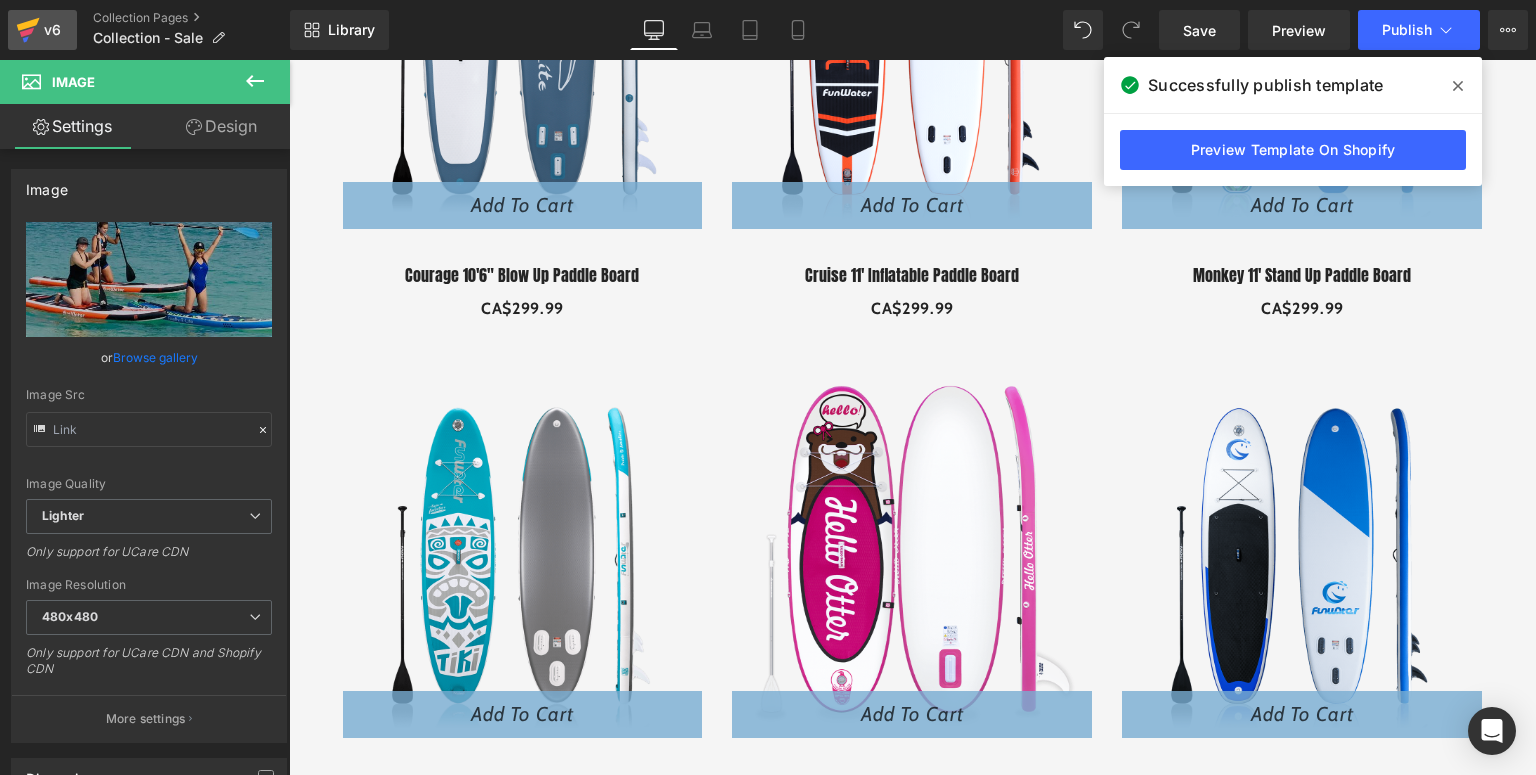 click on "v6" at bounding box center (42, 30) 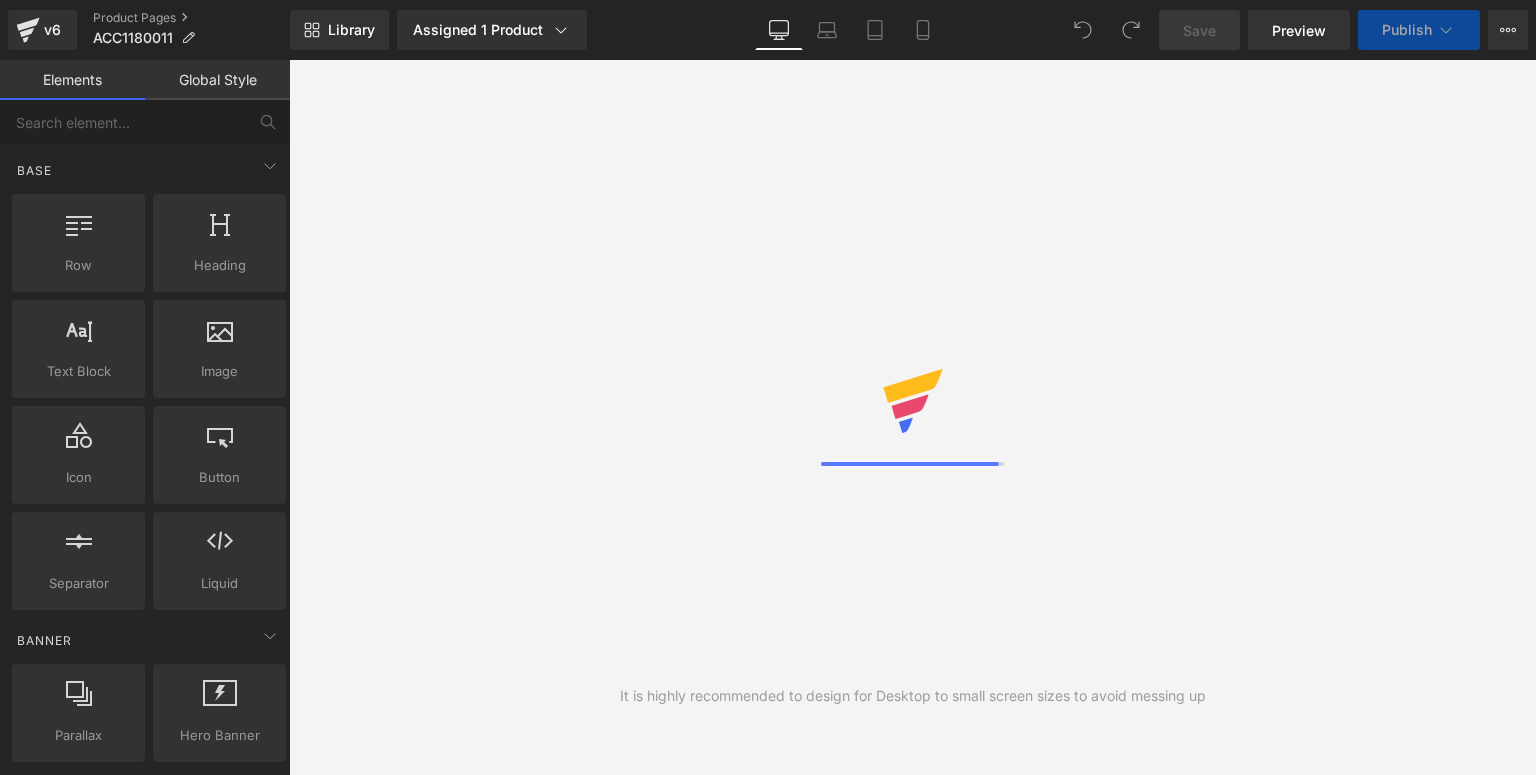 scroll, scrollTop: 0, scrollLeft: 0, axis: both 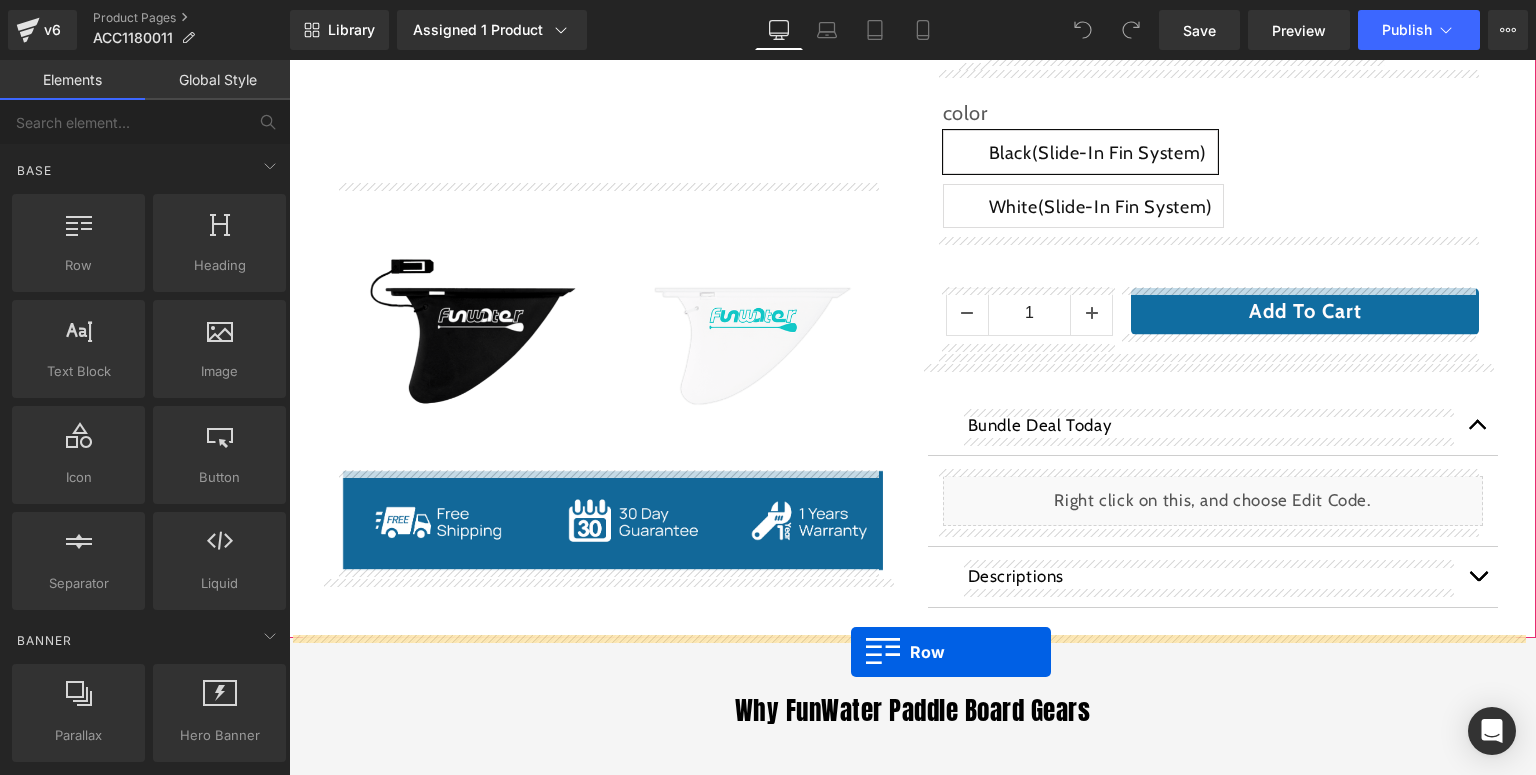 drag, startPoint x: 378, startPoint y: 284, endPoint x: 851, endPoint y: 652, distance: 599.29376 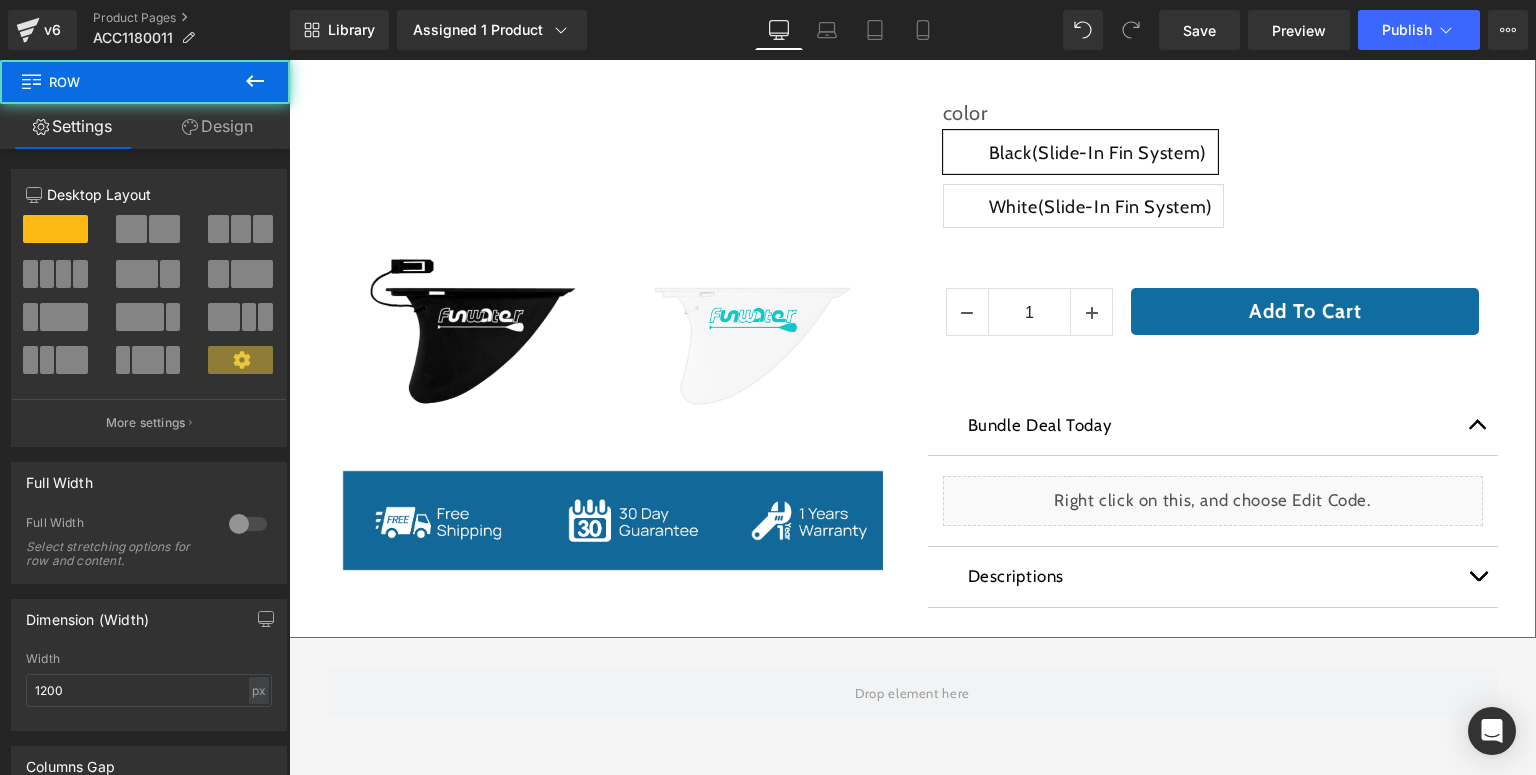 scroll, scrollTop: 980, scrollLeft: 0, axis: vertical 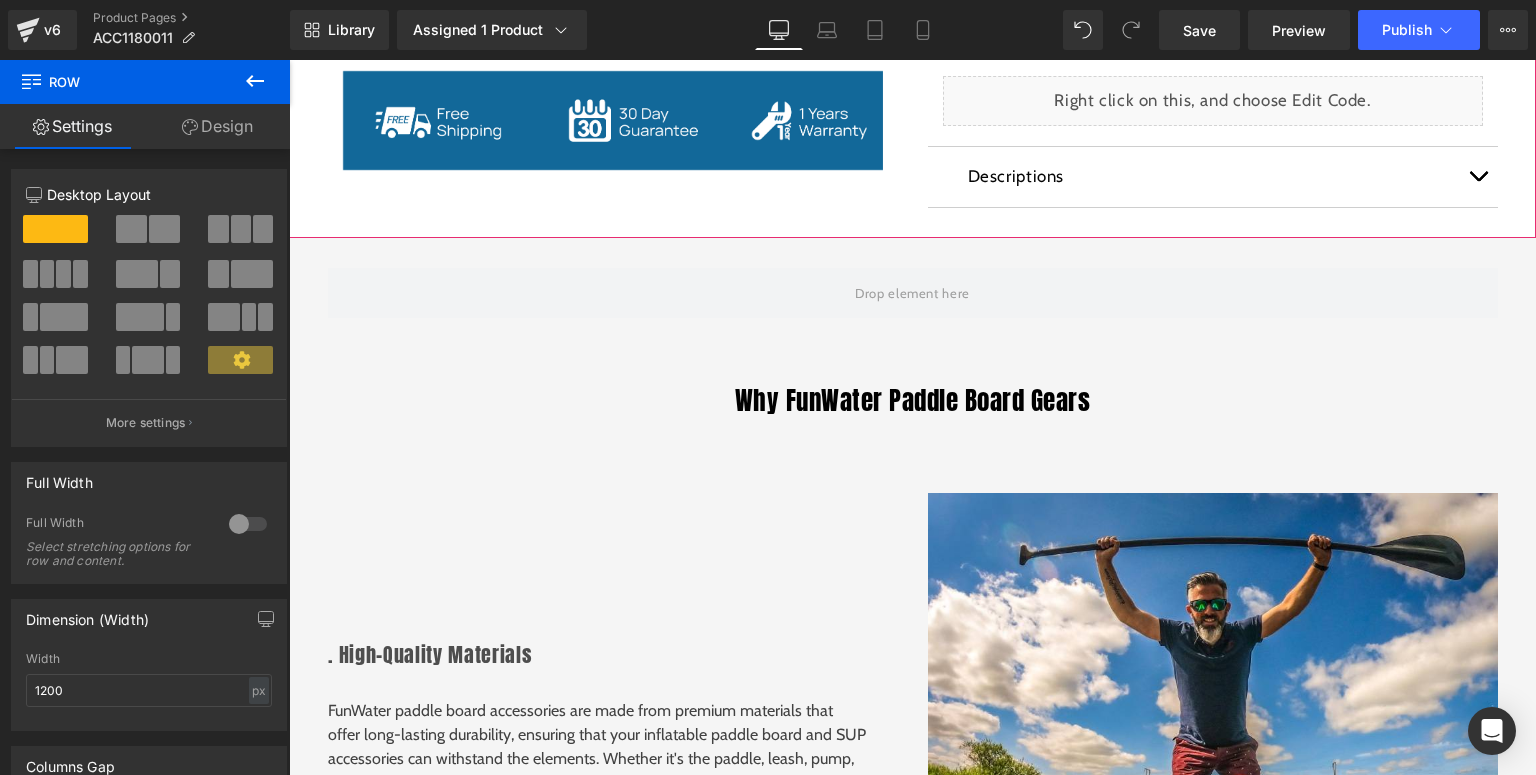 click 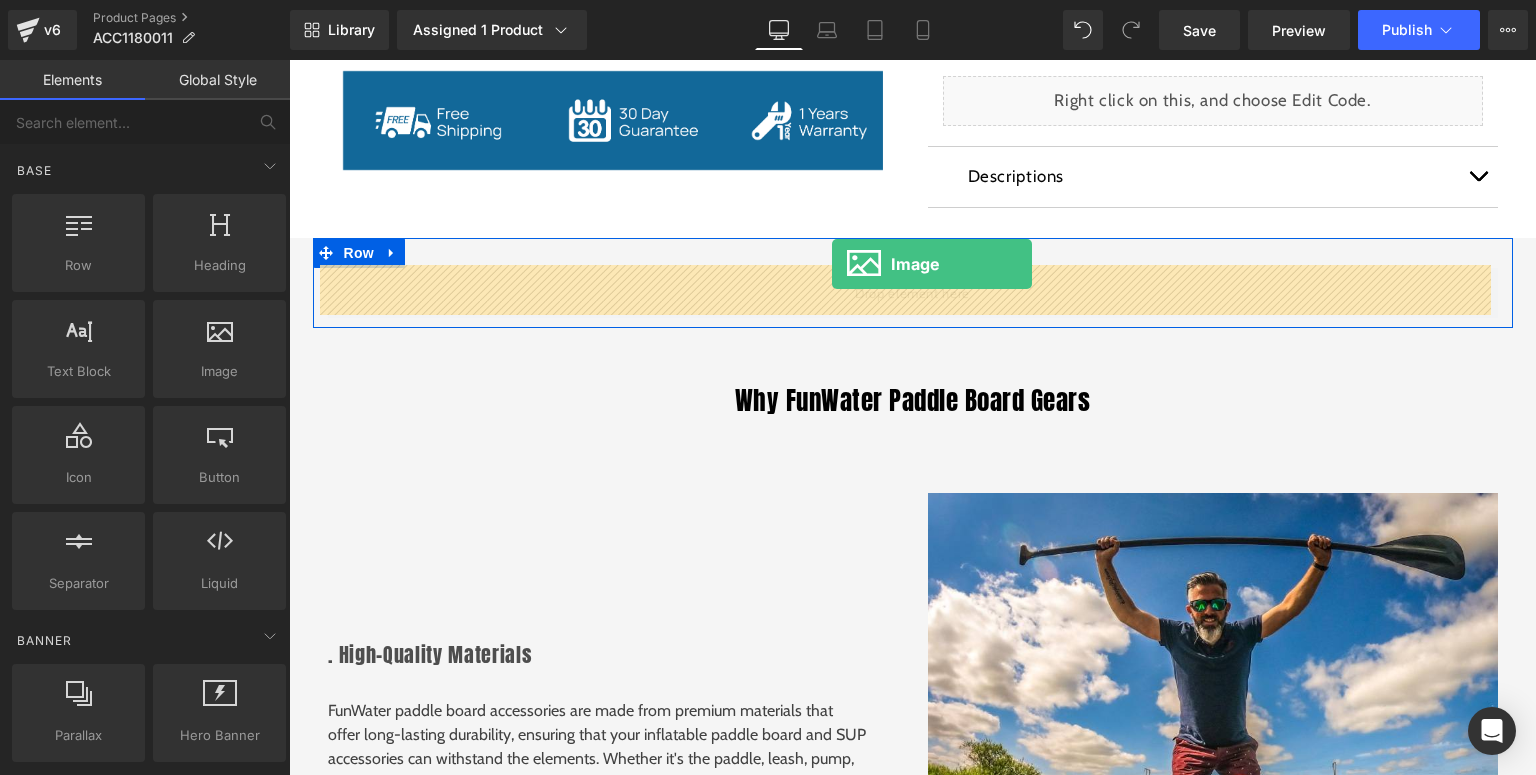 drag, startPoint x: 497, startPoint y: 416, endPoint x: 832, endPoint y: 264, distance: 367.8709 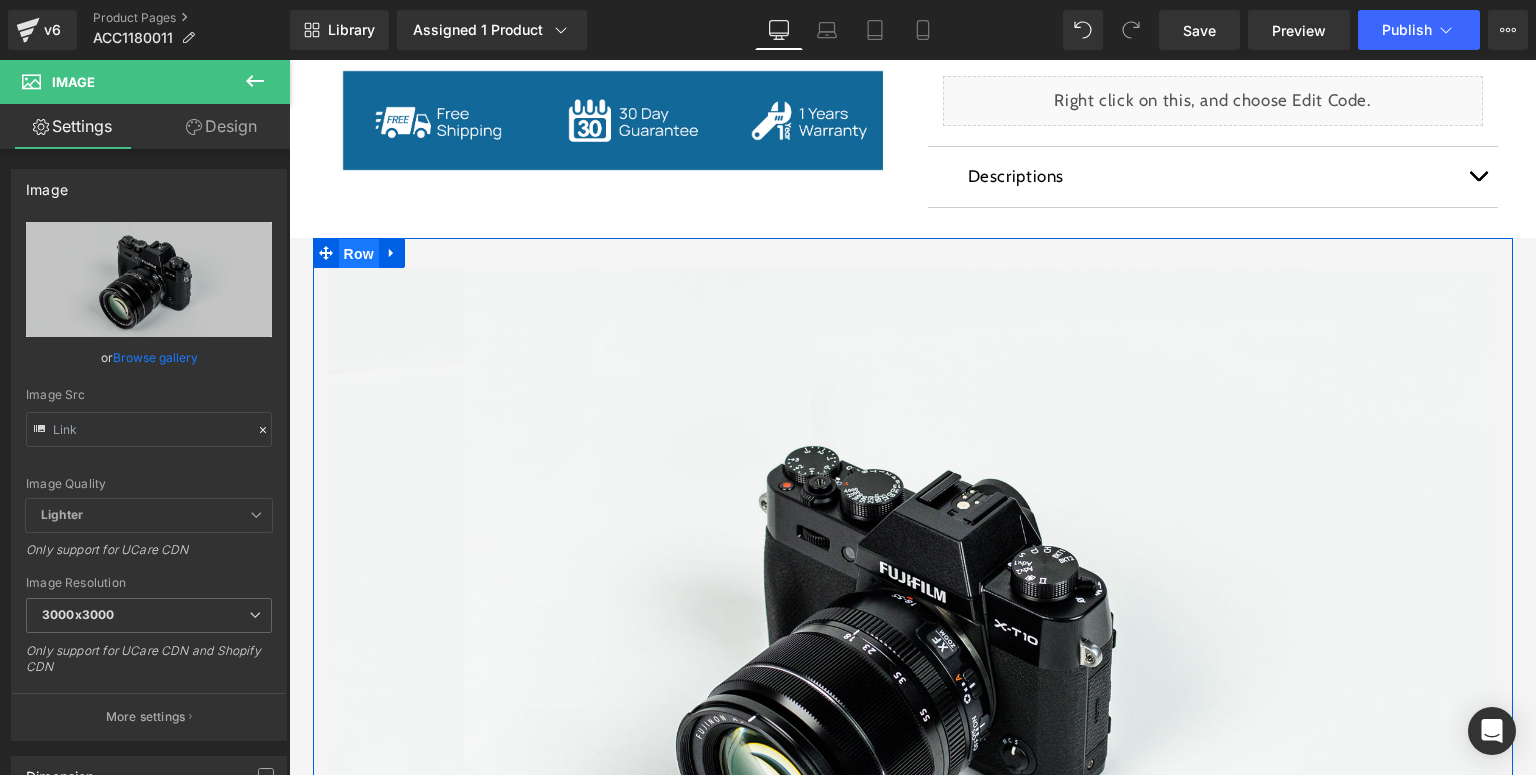 click on "Row" at bounding box center (359, 254) 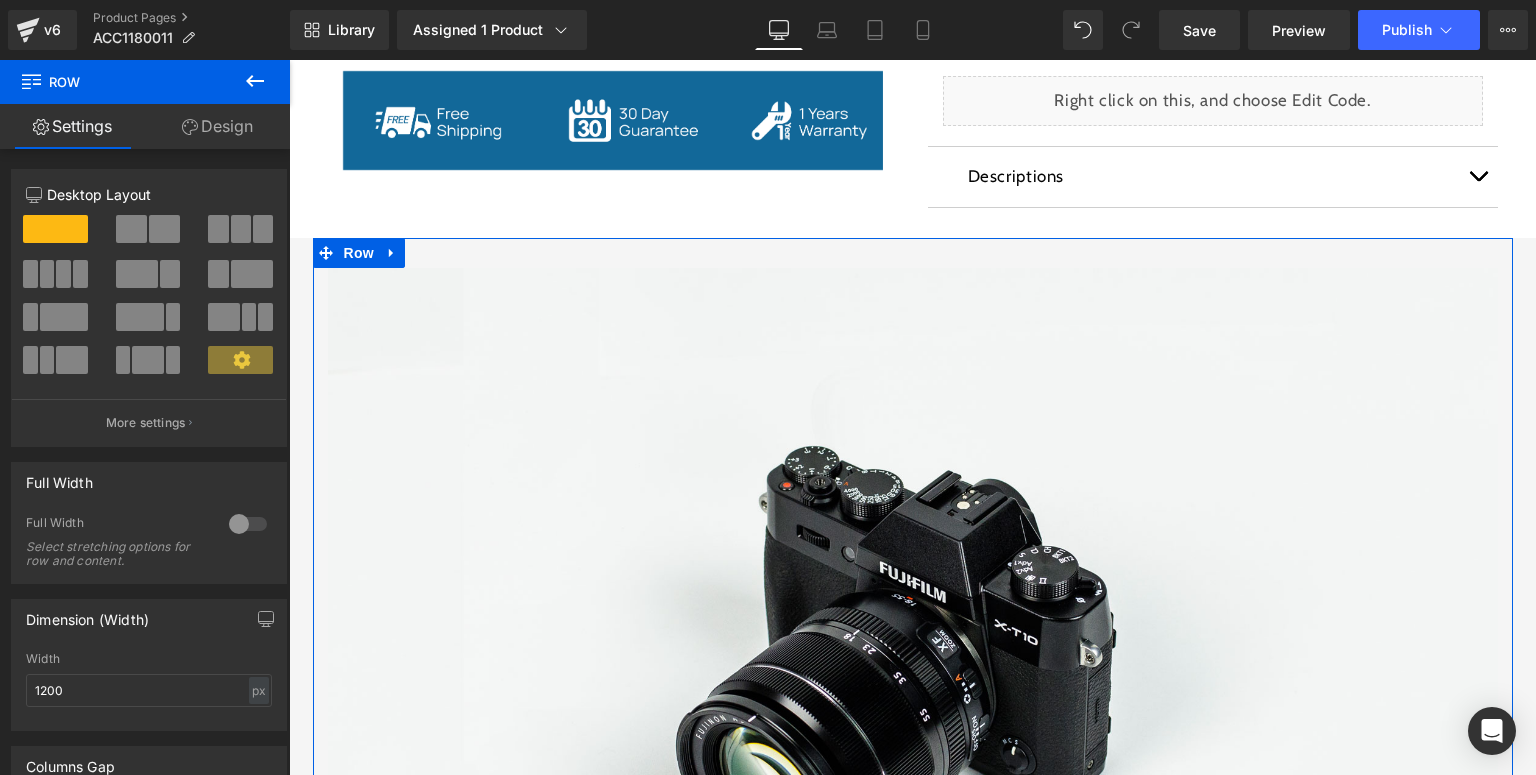 click on "Design" at bounding box center [217, 126] 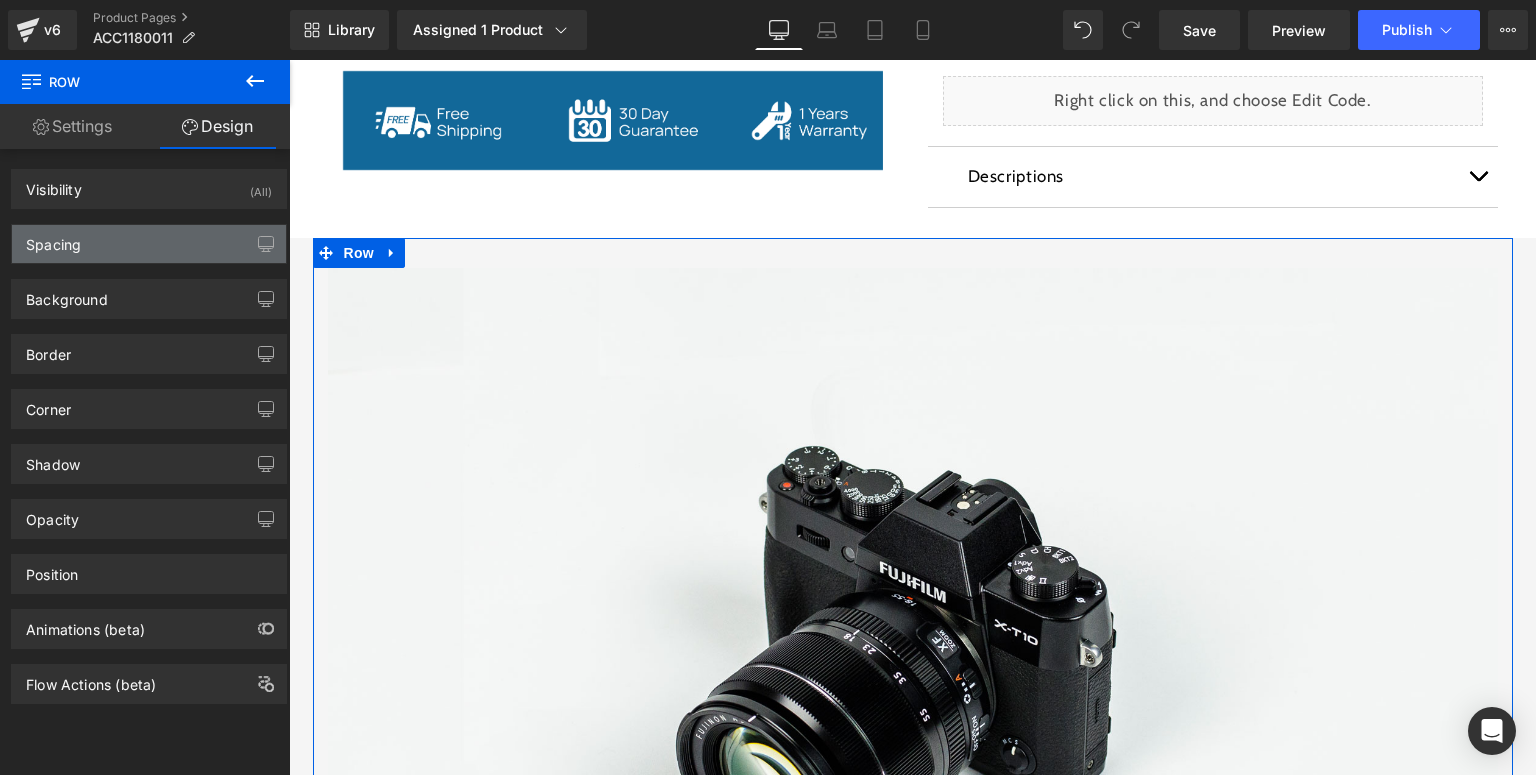 click on "Spacing" at bounding box center (149, 244) 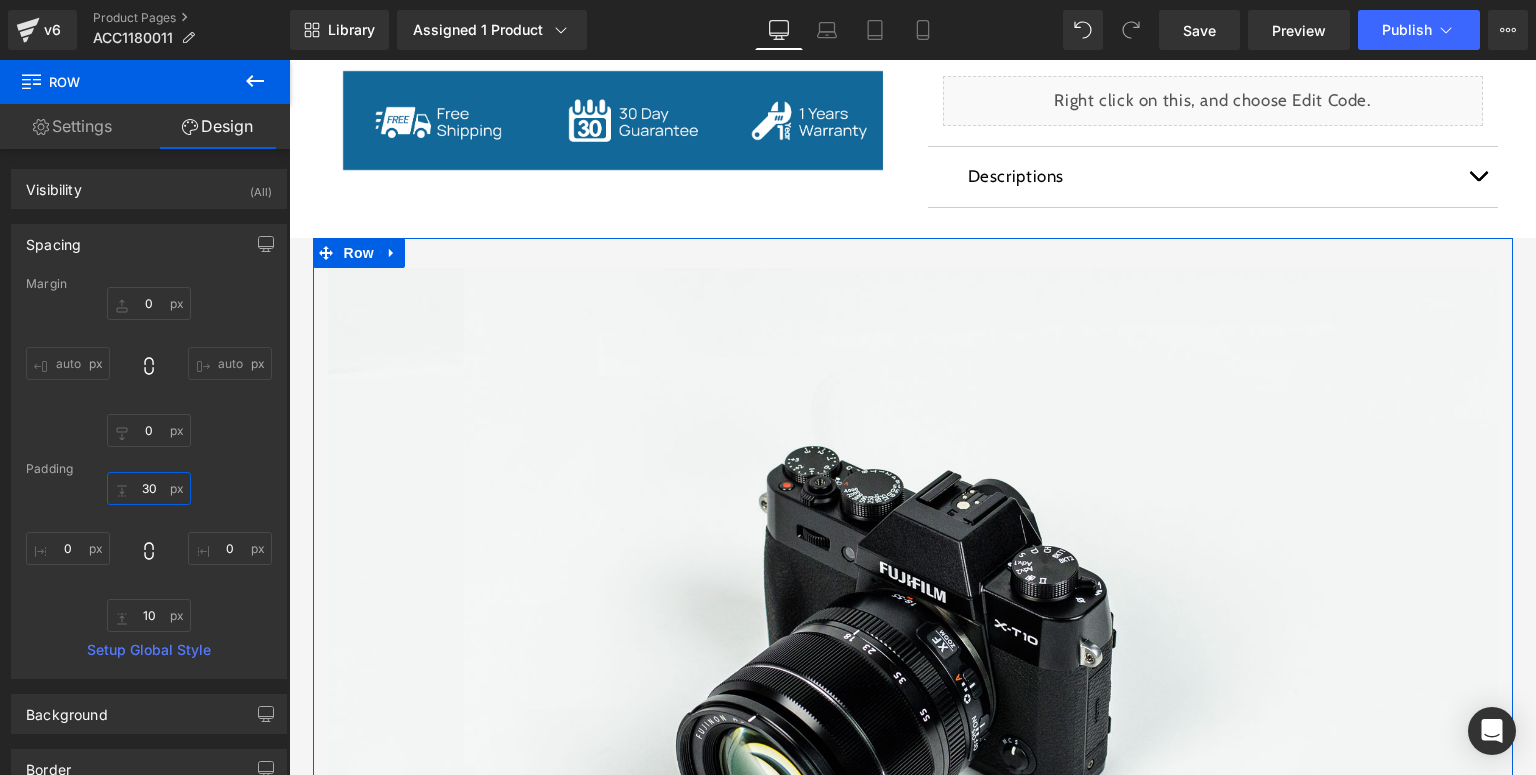 click at bounding box center (149, 488) 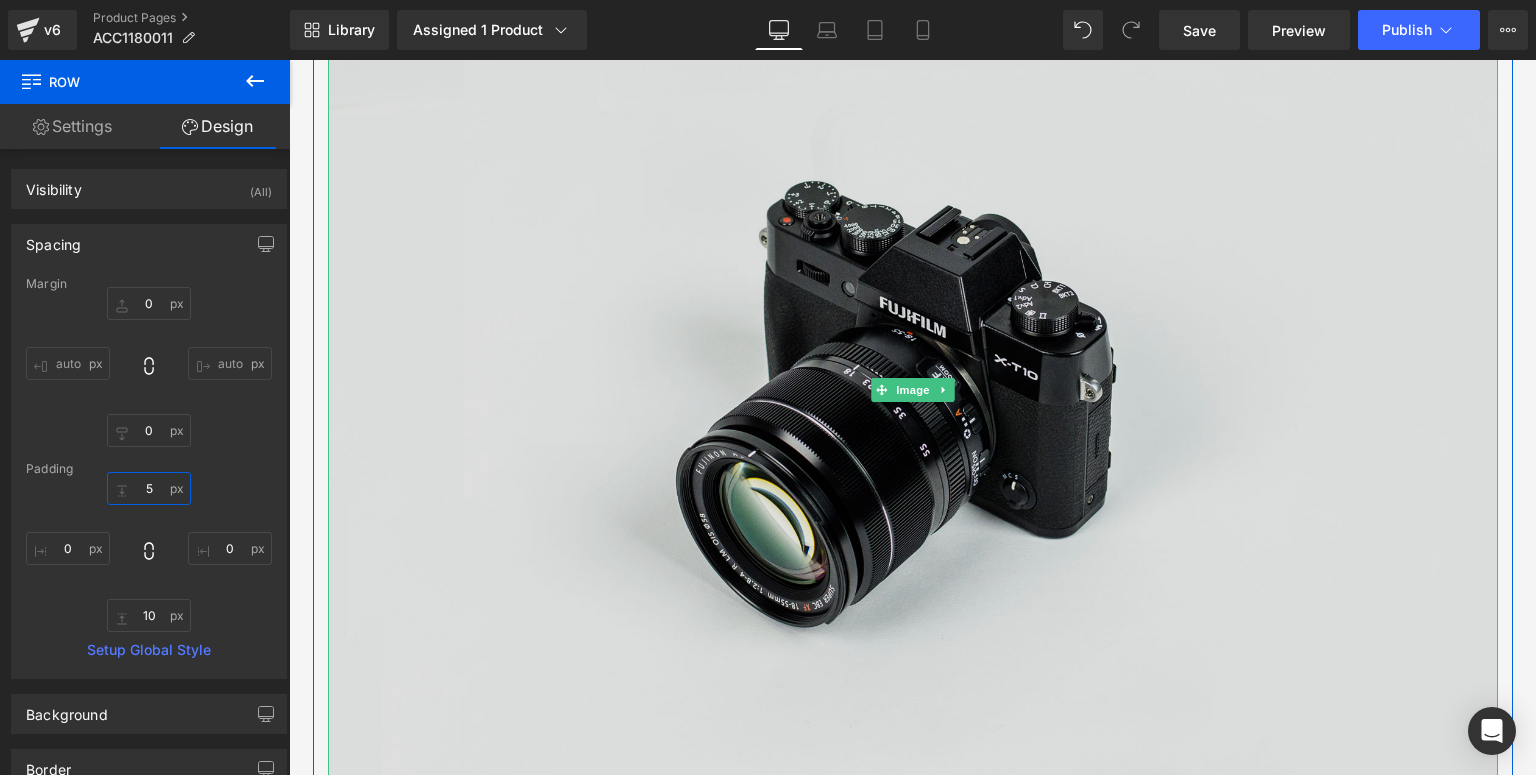 scroll, scrollTop: 1380, scrollLeft: 0, axis: vertical 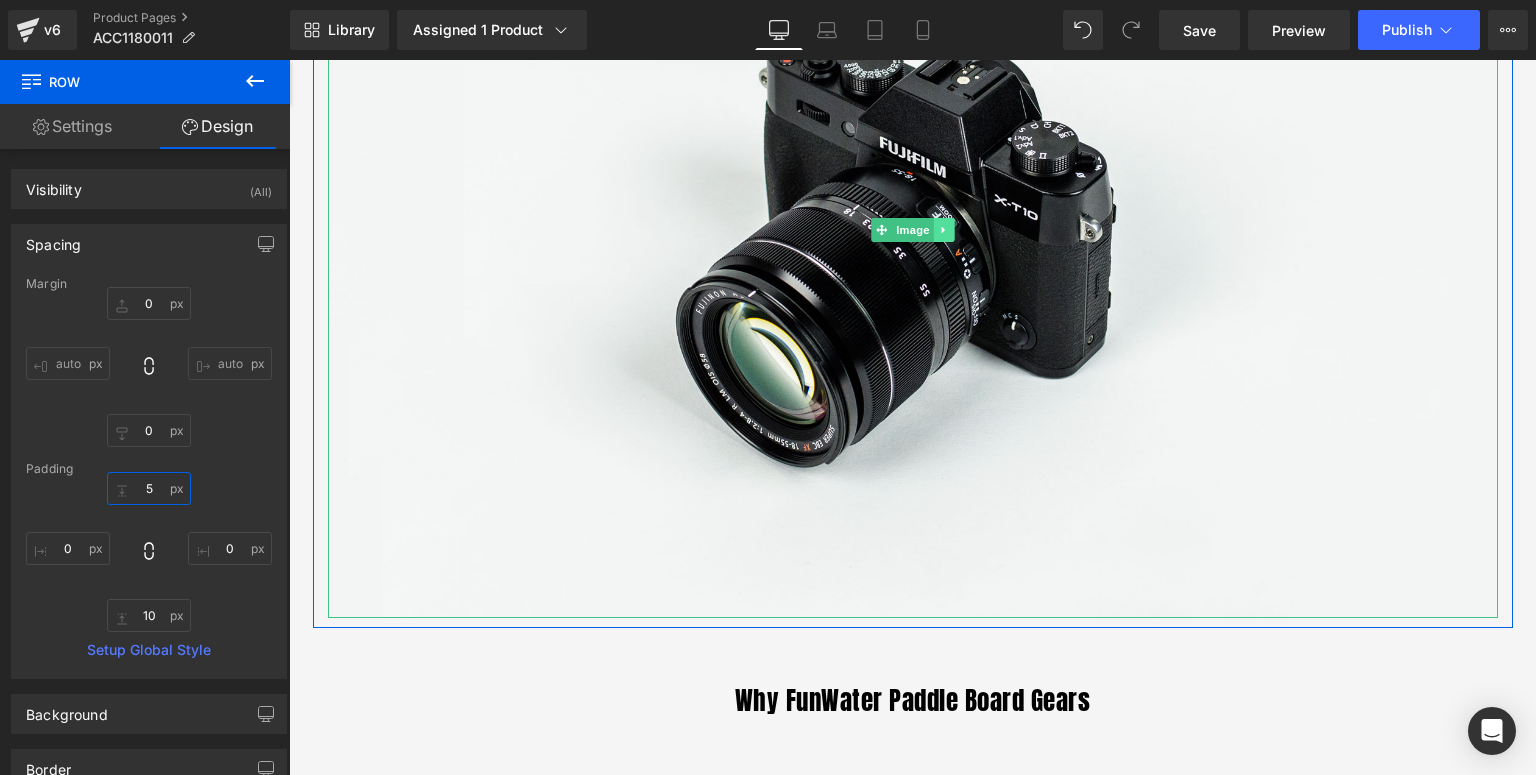 type on "5" 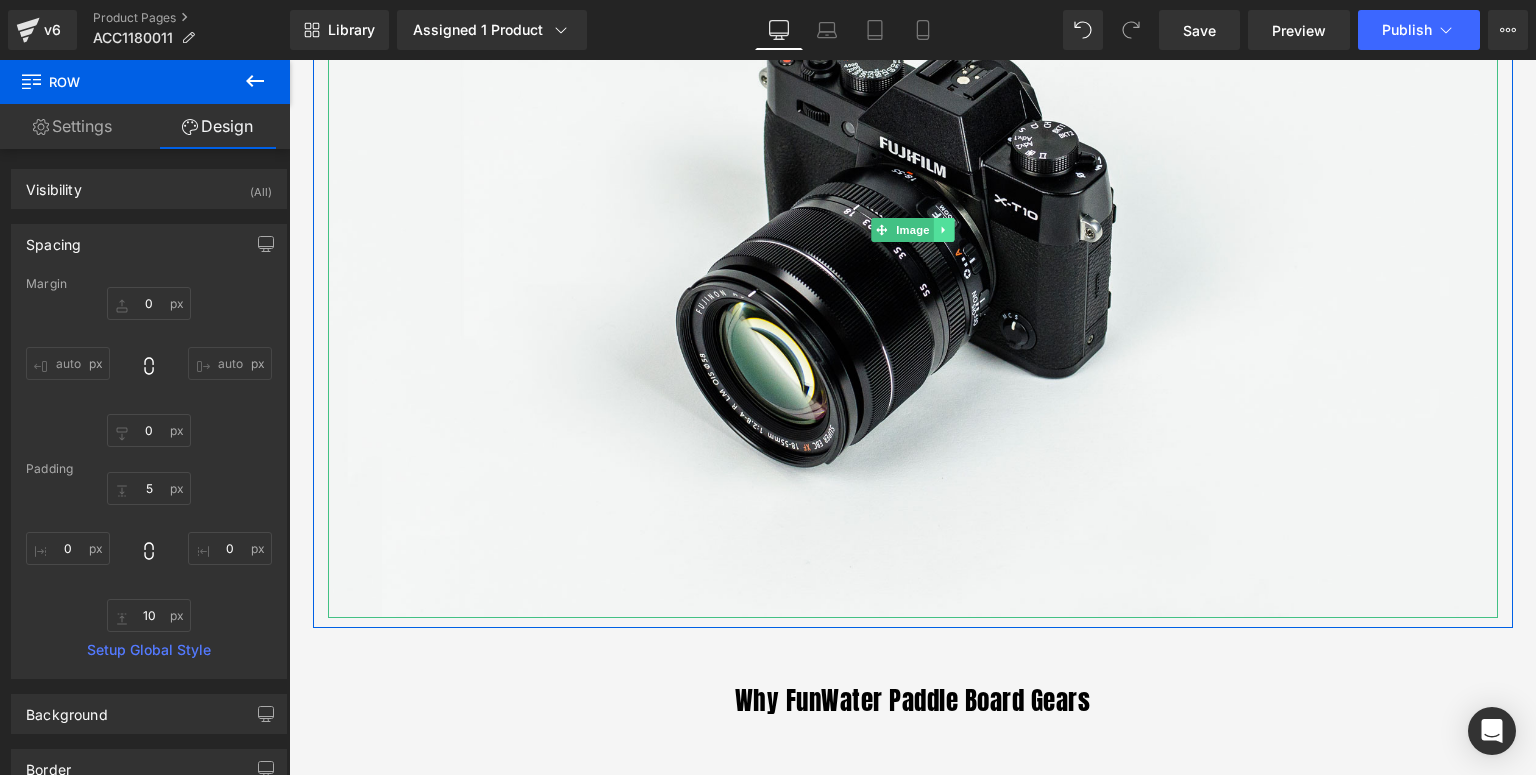 click 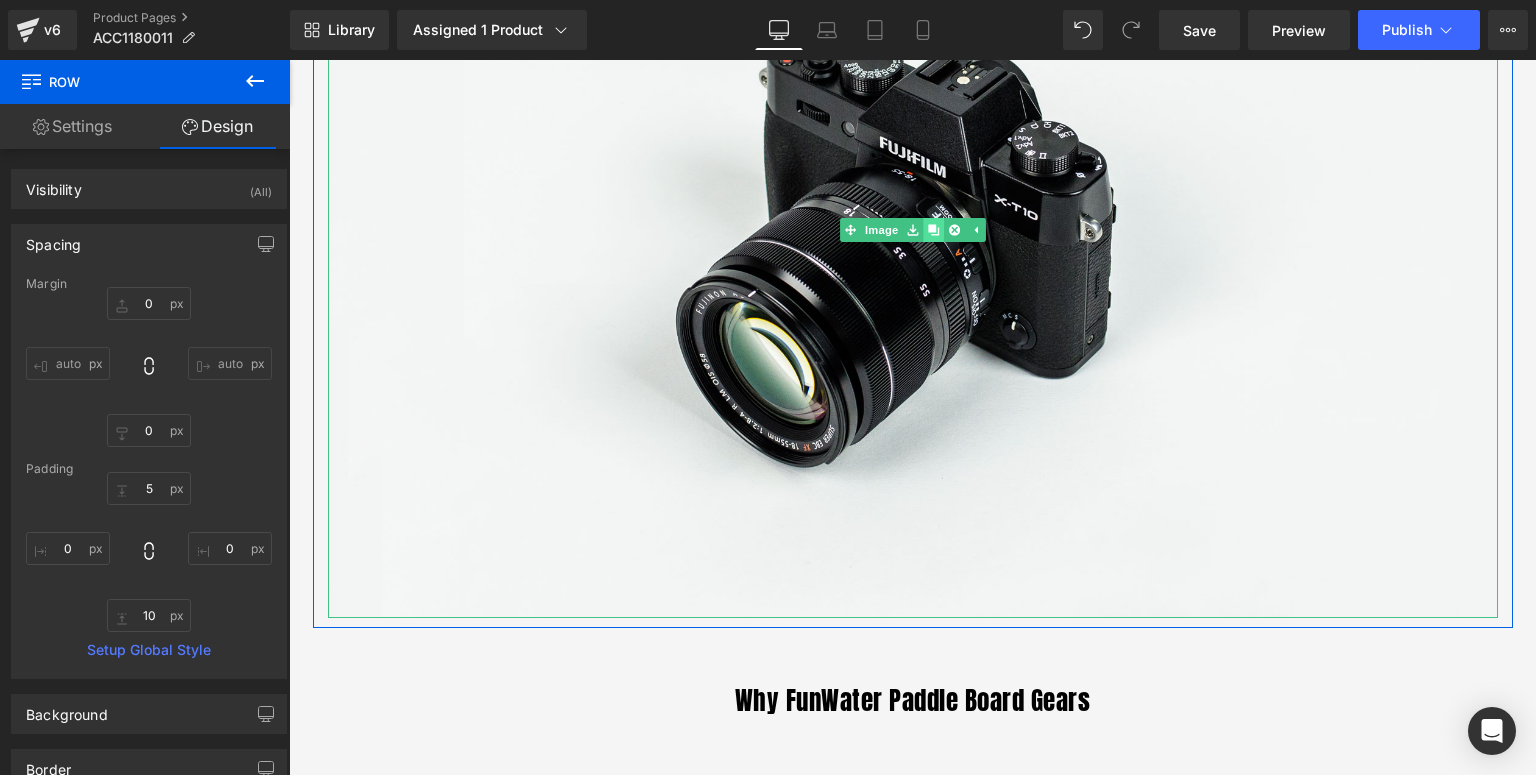 click 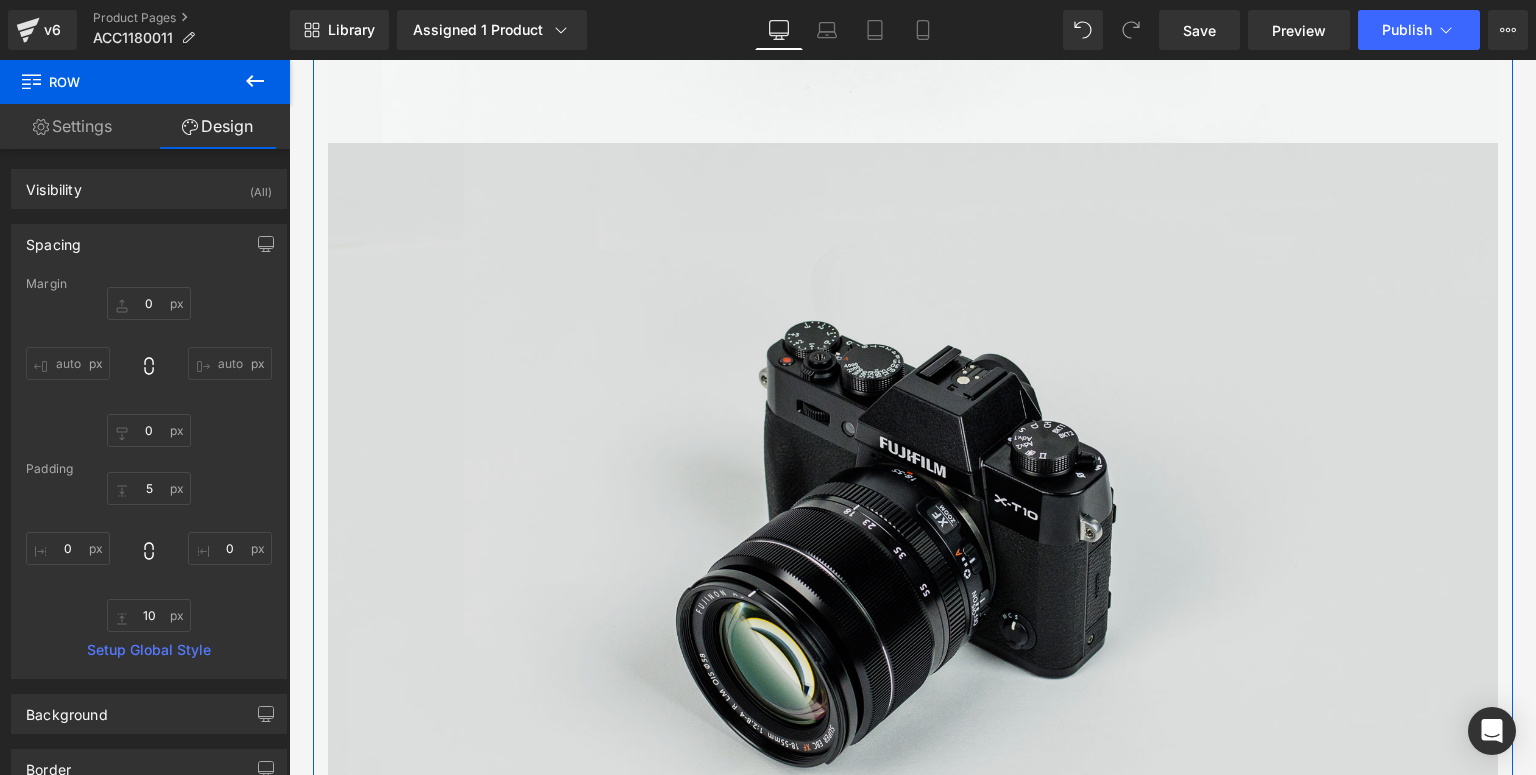 click at bounding box center (913, 530) 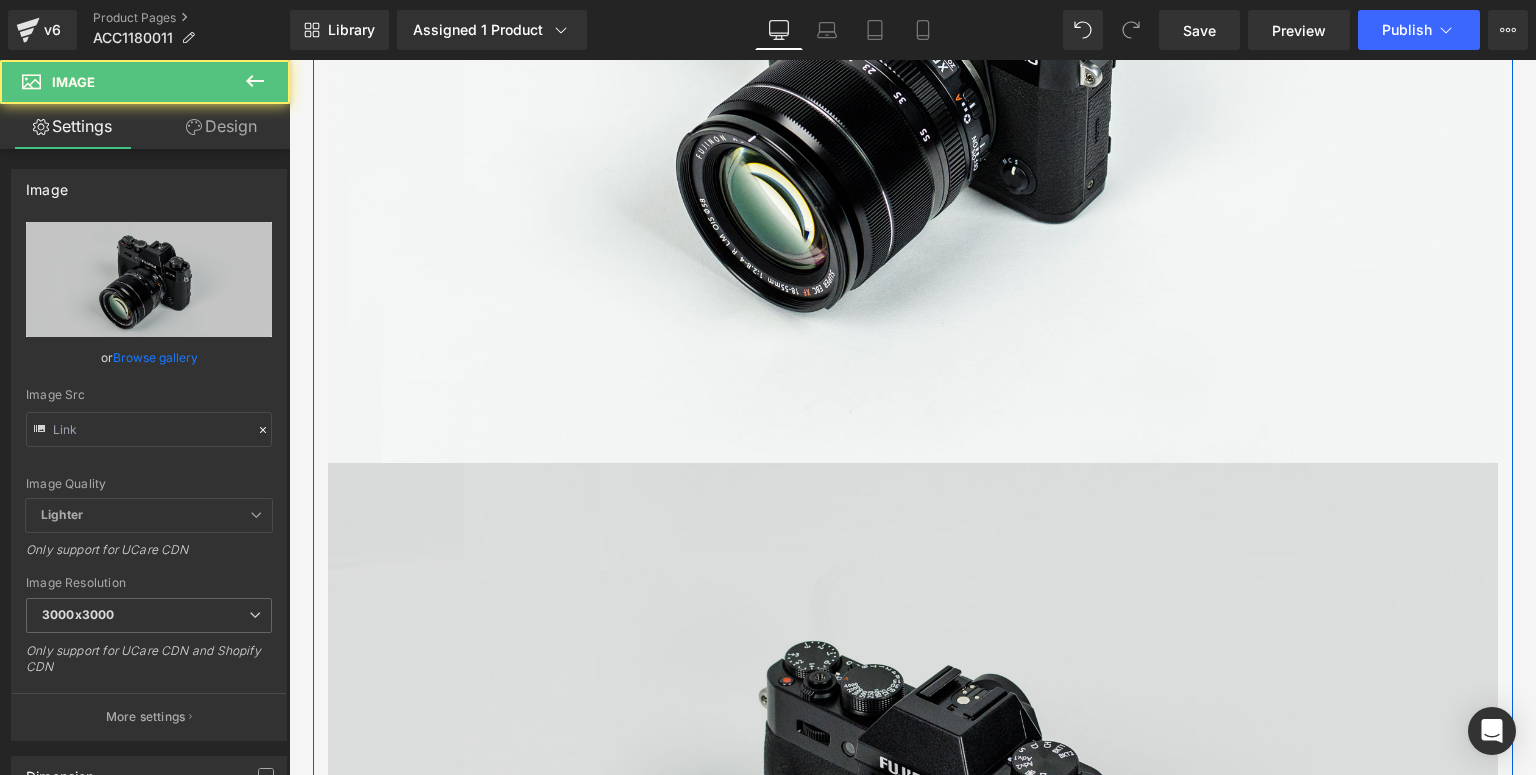 scroll, scrollTop: 1455, scrollLeft: 0, axis: vertical 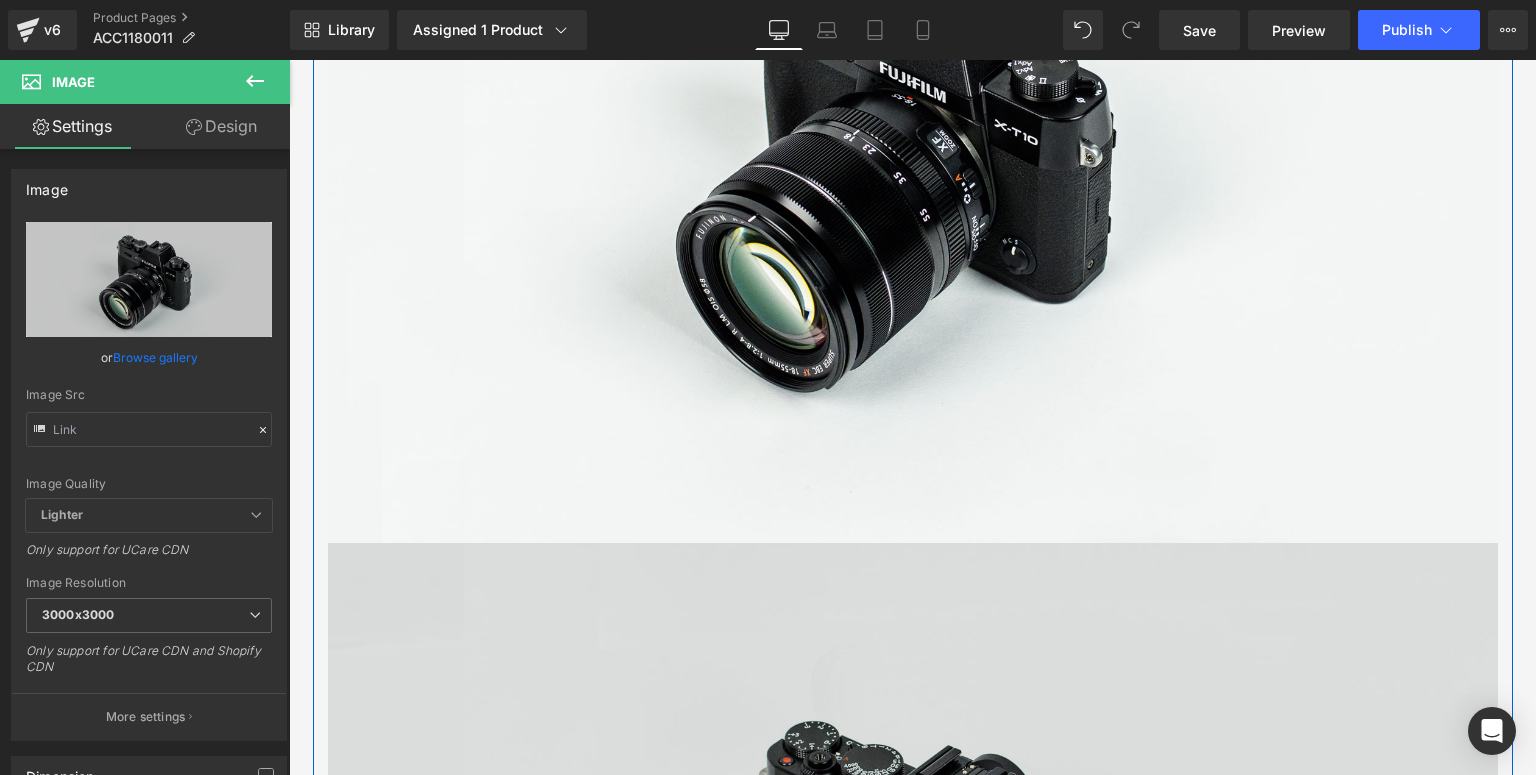 click at bounding box center (913, 155) 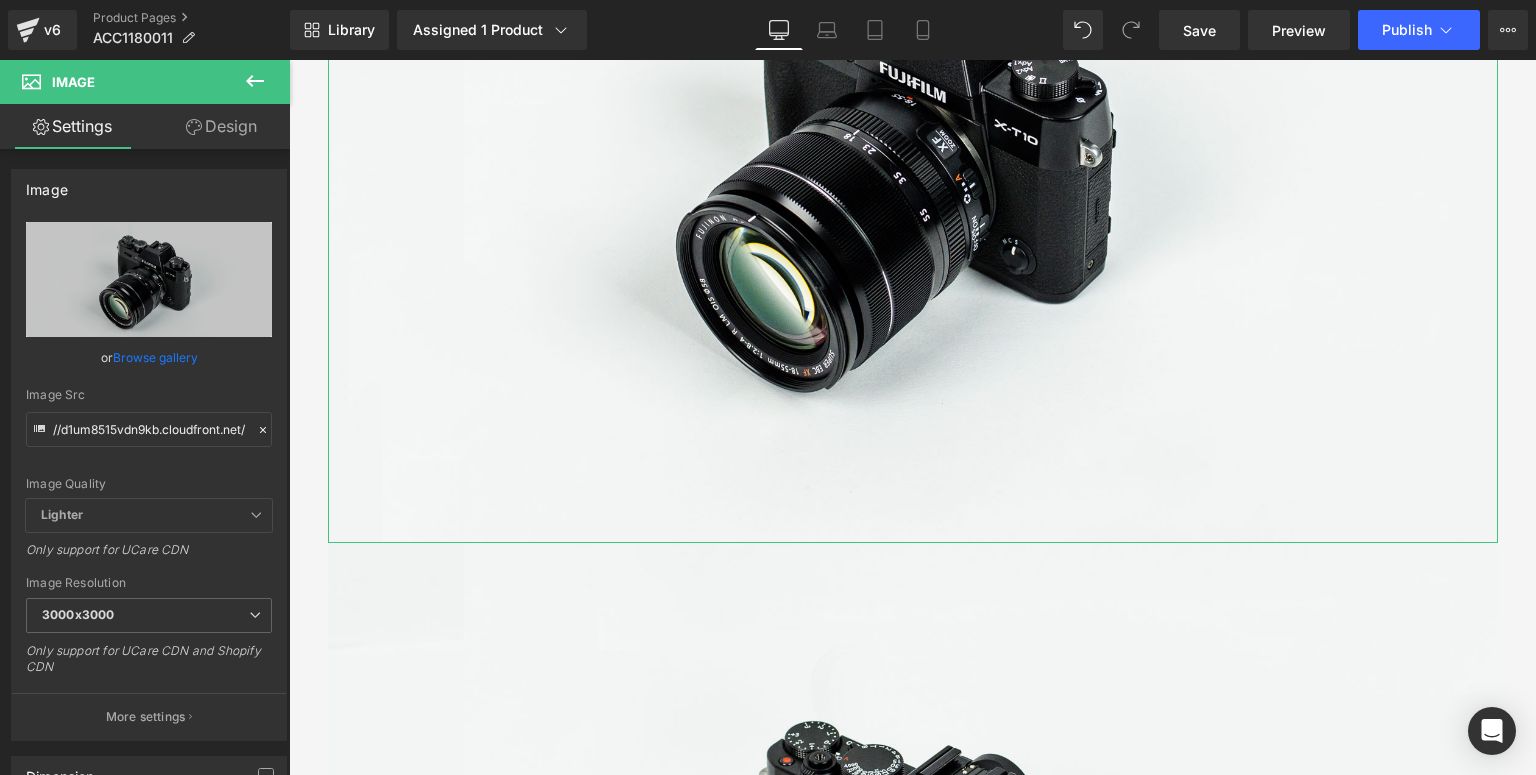 click on "Design" at bounding box center [221, 126] 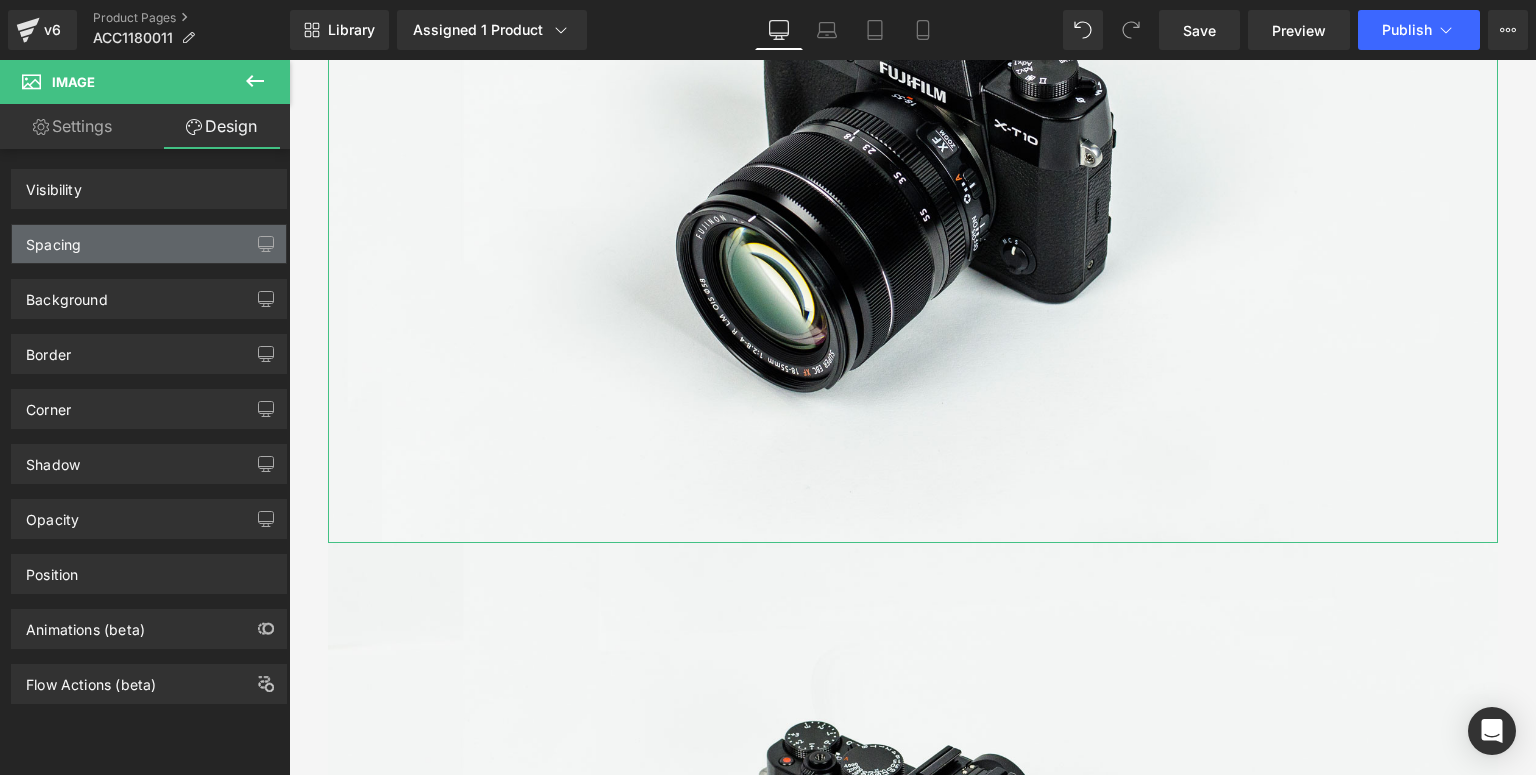 click on "Spacing" at bounding box center [149, 244] 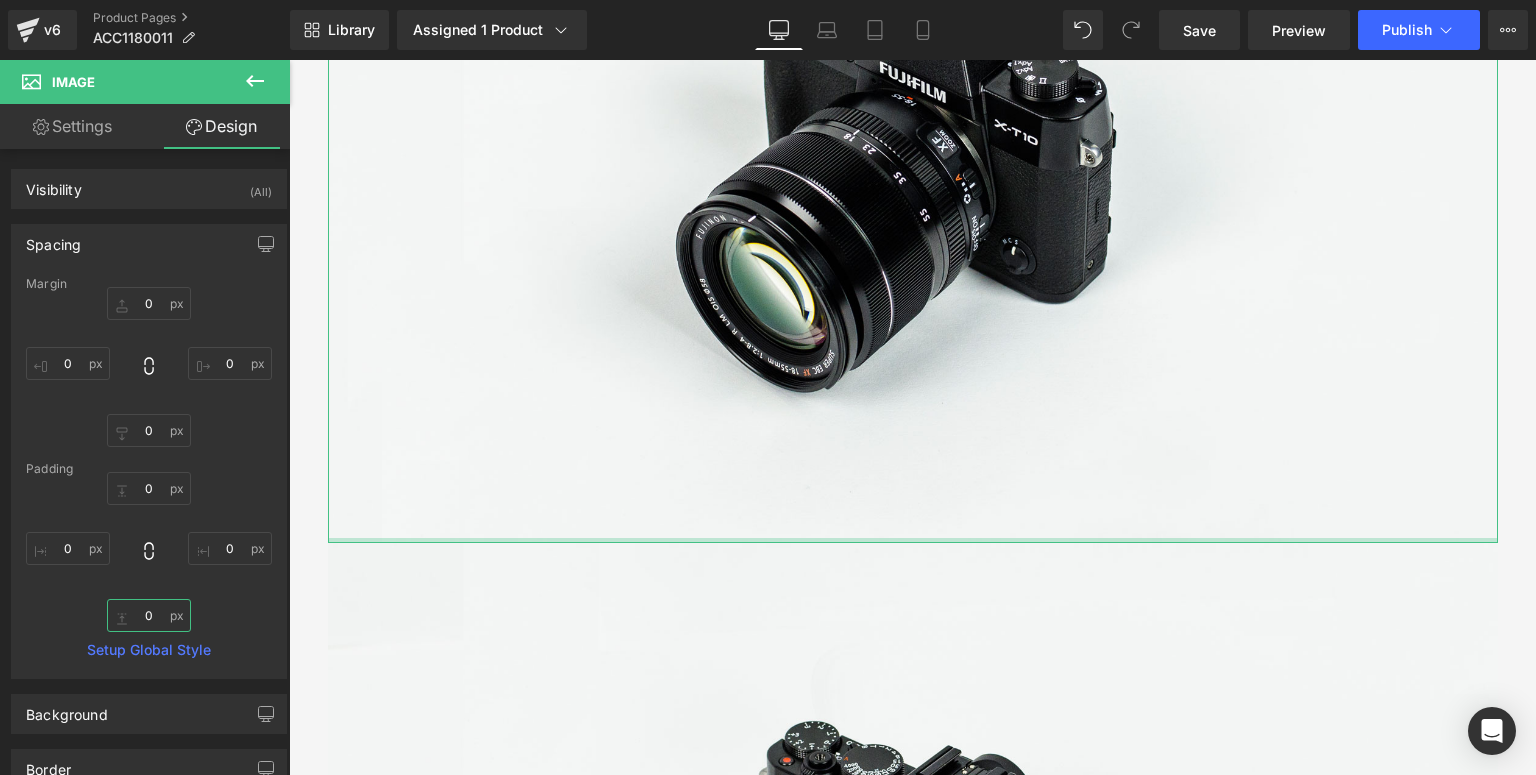 click at bounding box center [149, 615] 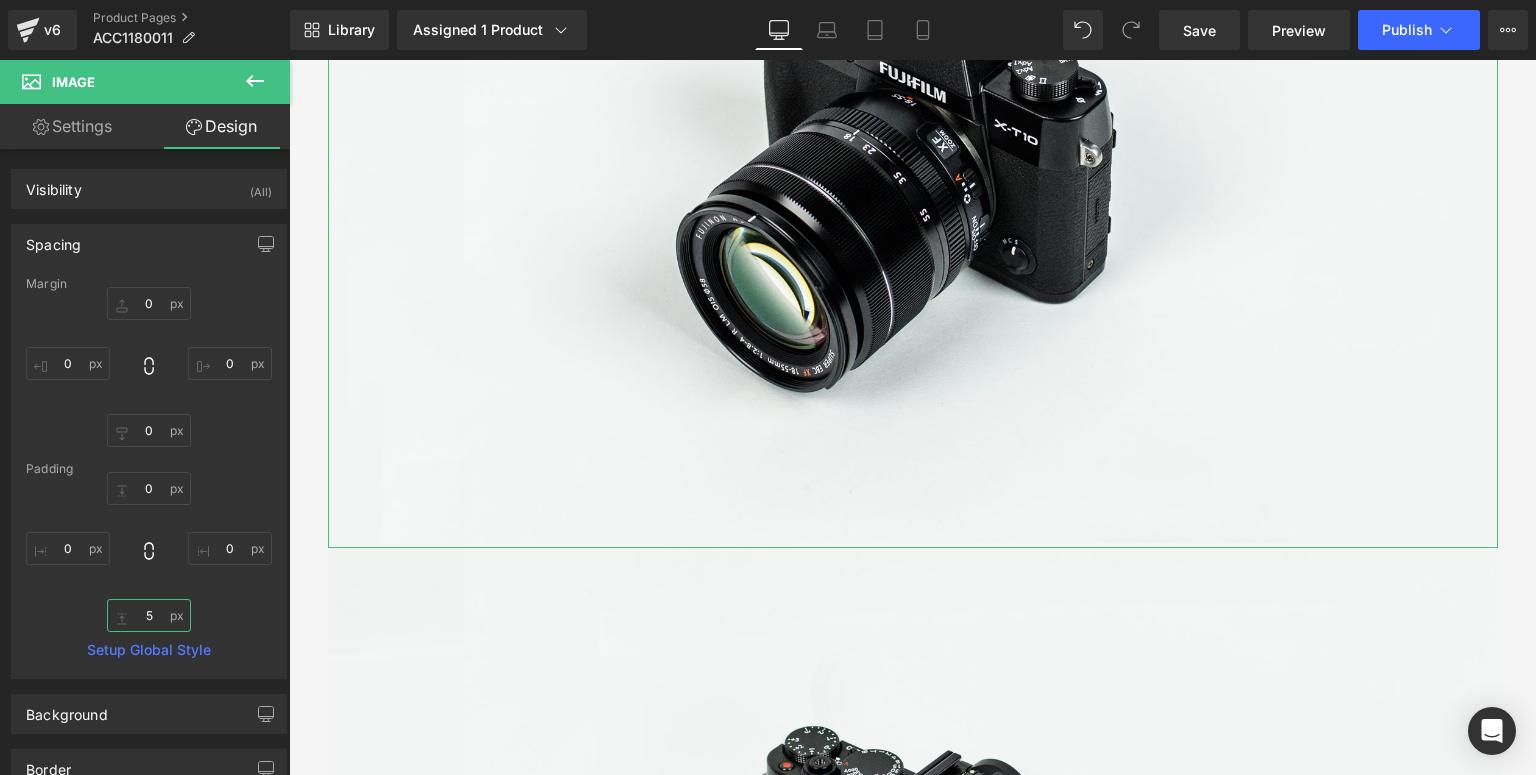 type on "5" 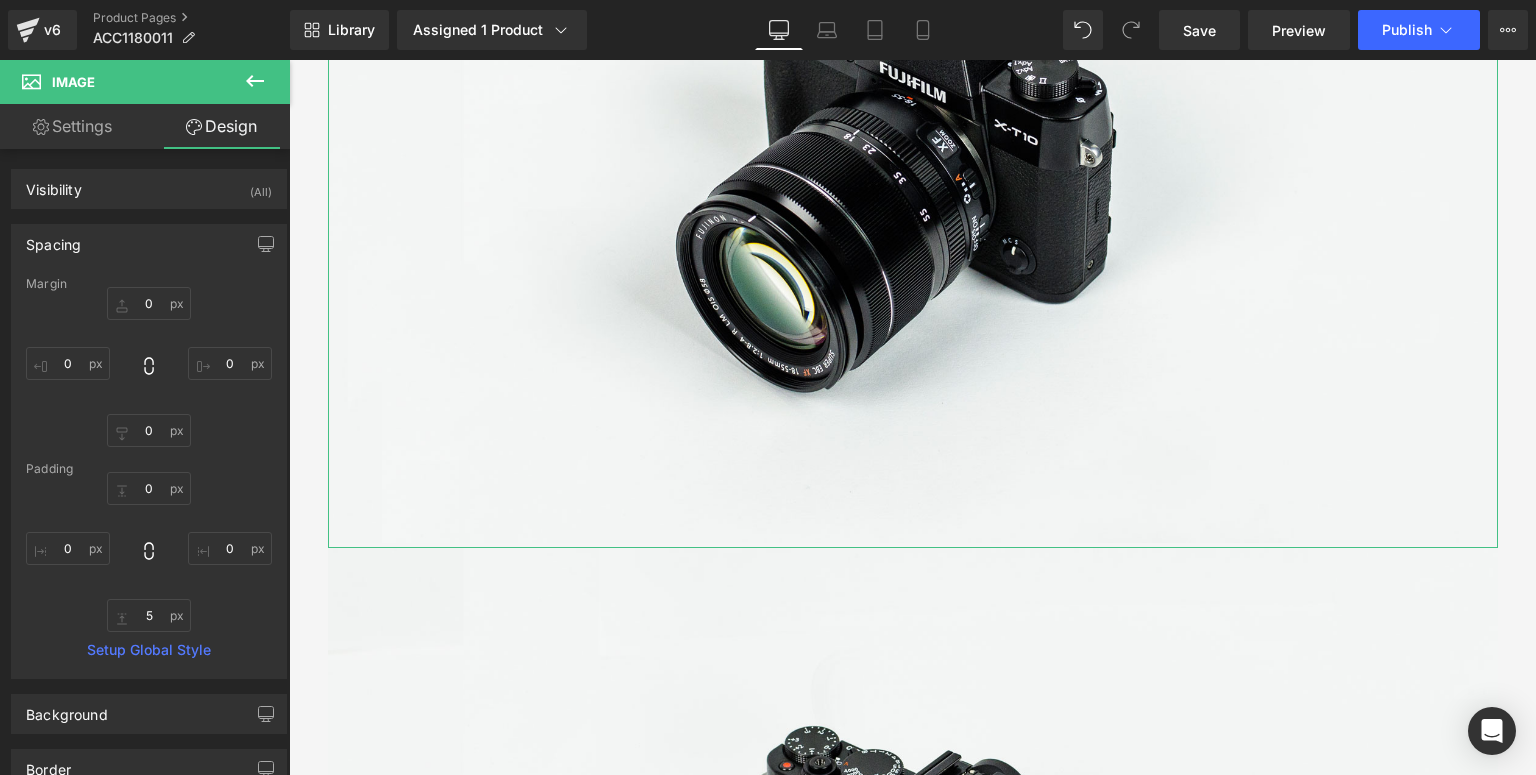 click on "Padding" at bounding box center [149, 469] 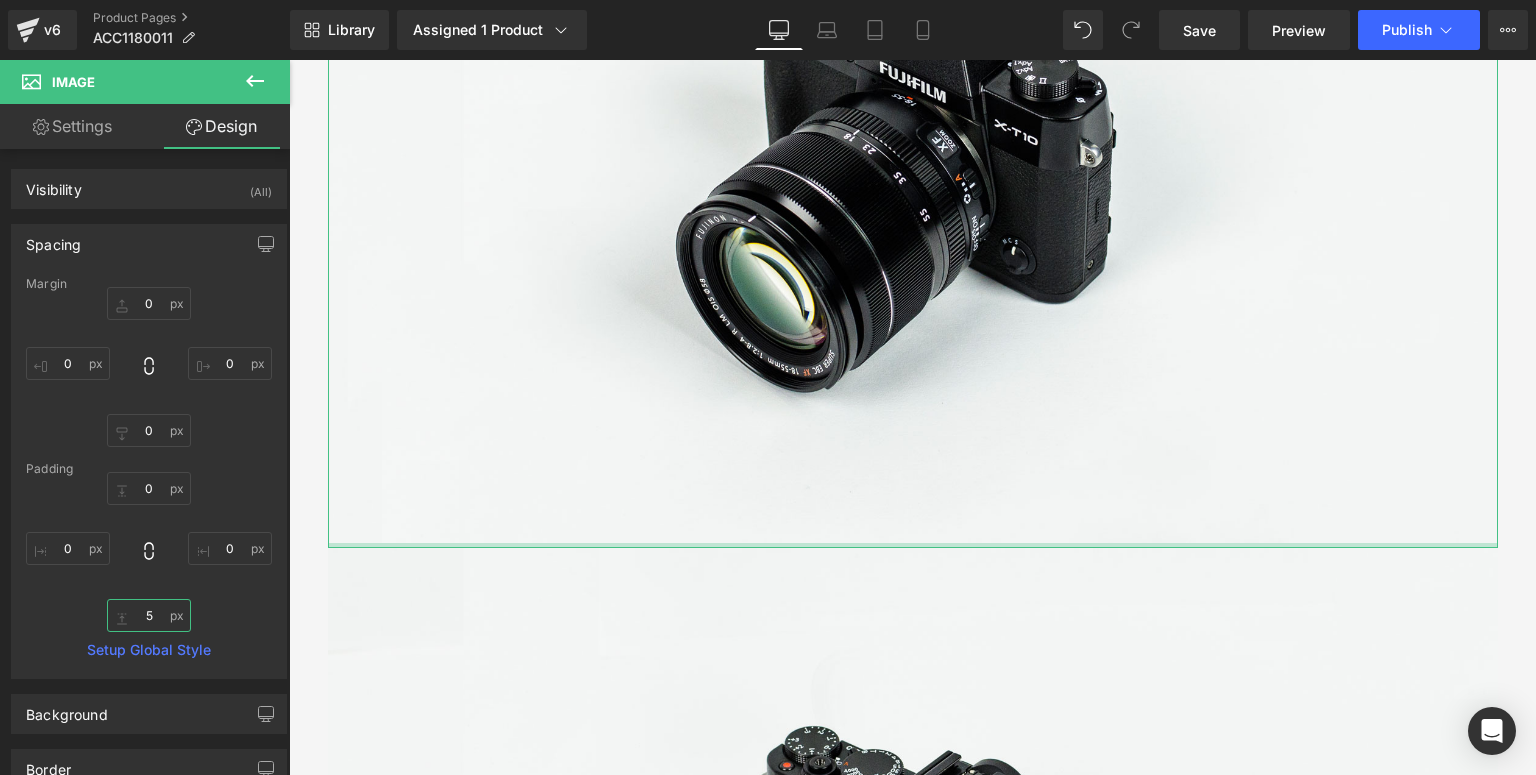 click on "5" at bounding box center [149, 615] 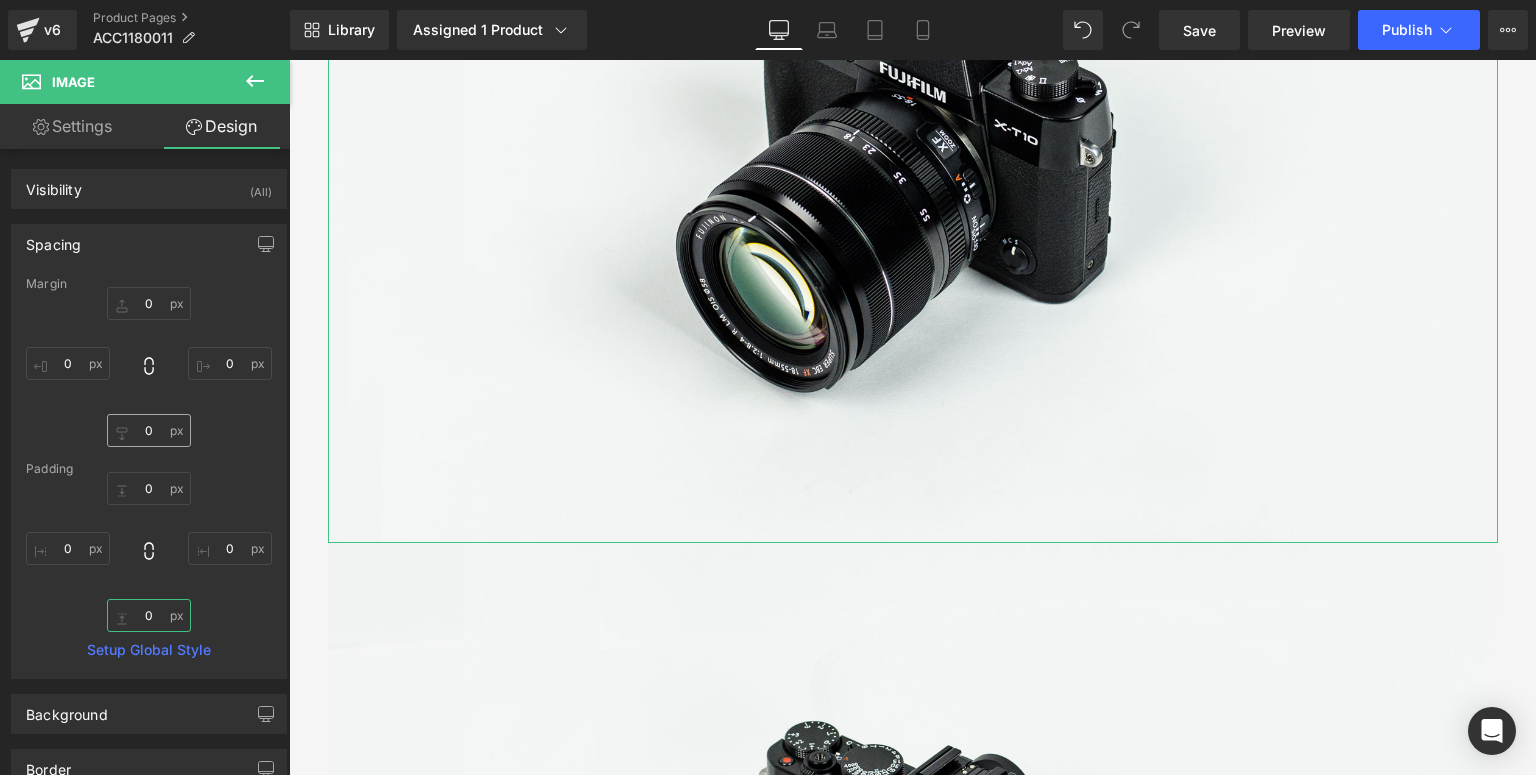 type 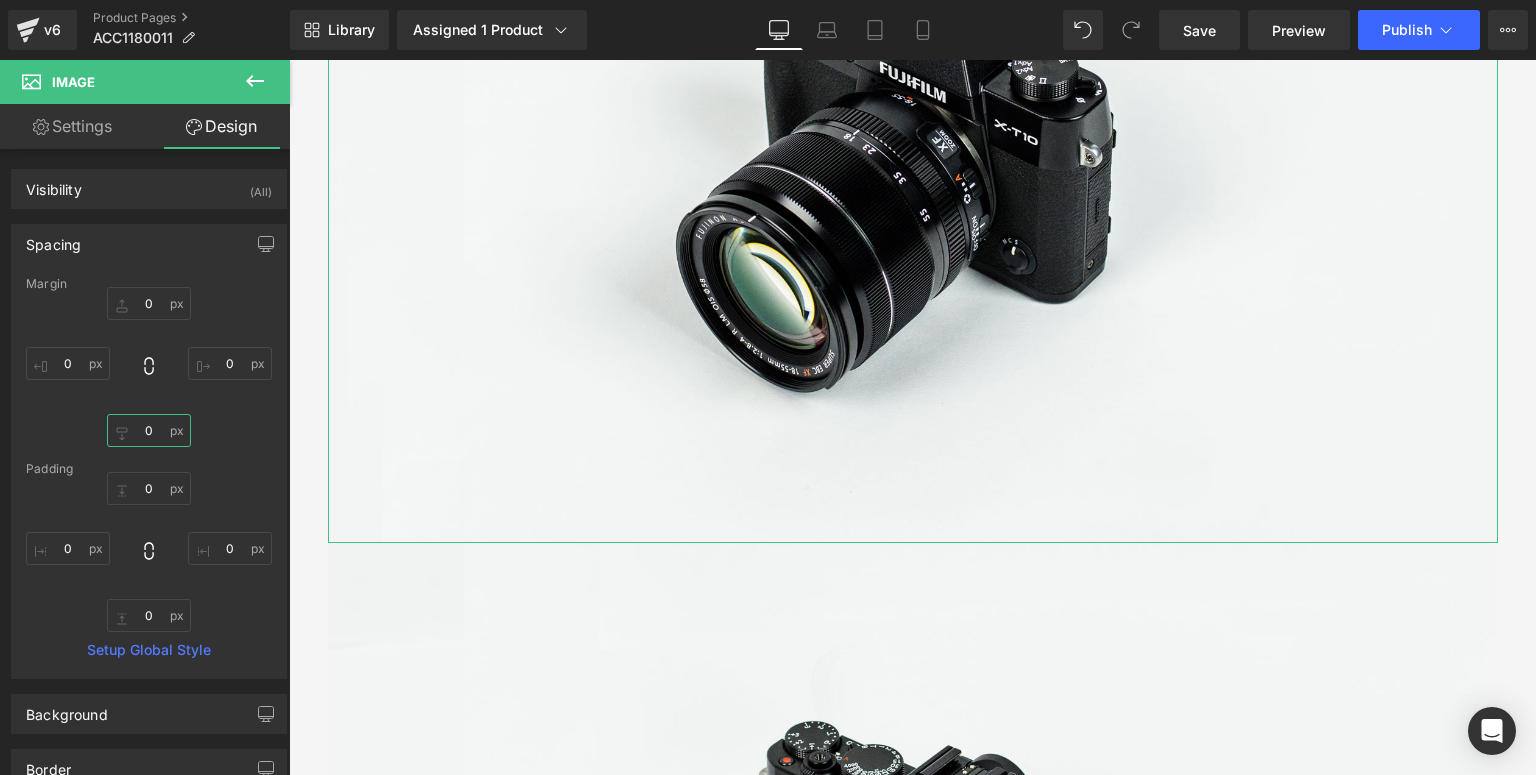 click at bounding box center (149, 430) 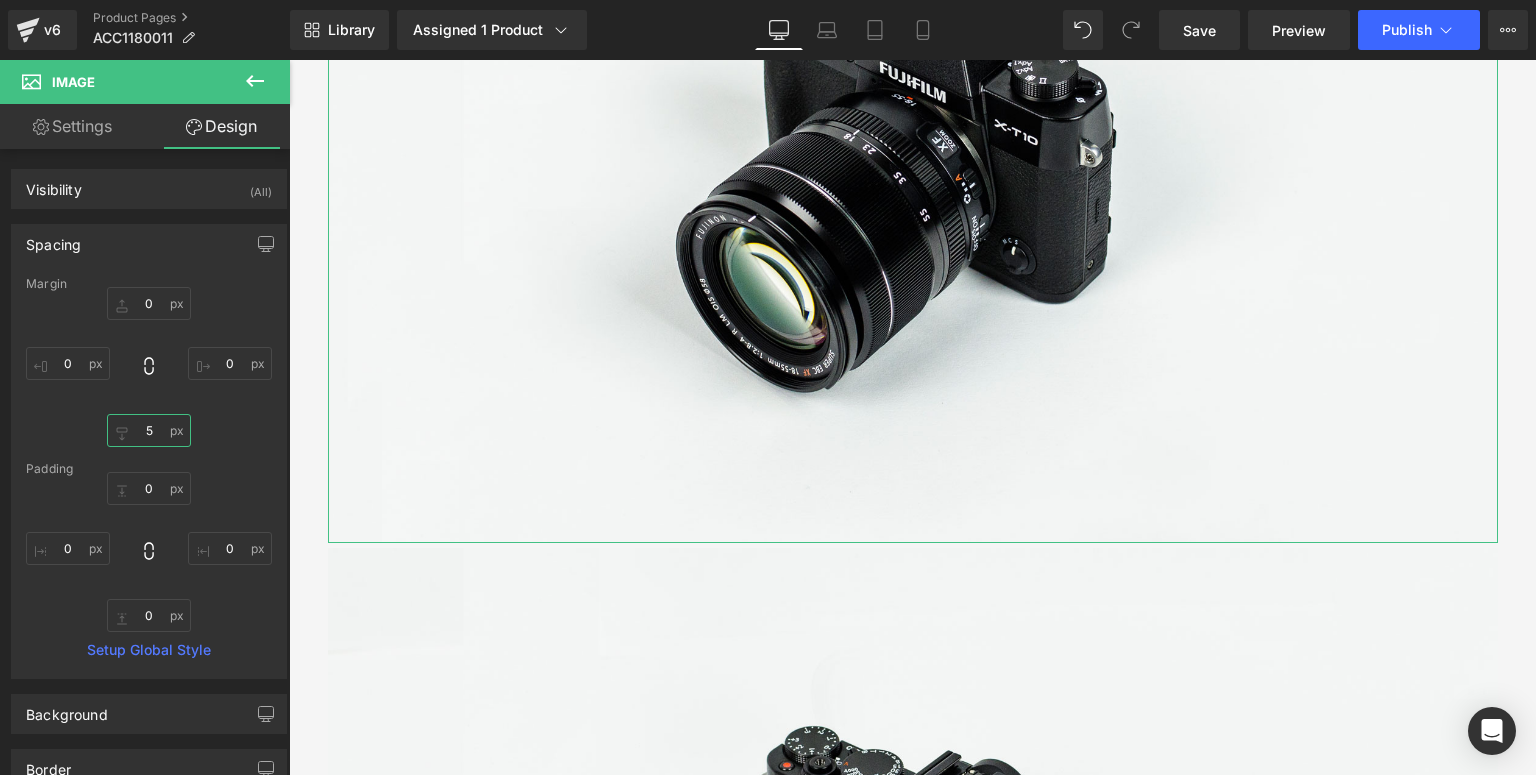 type on "5" 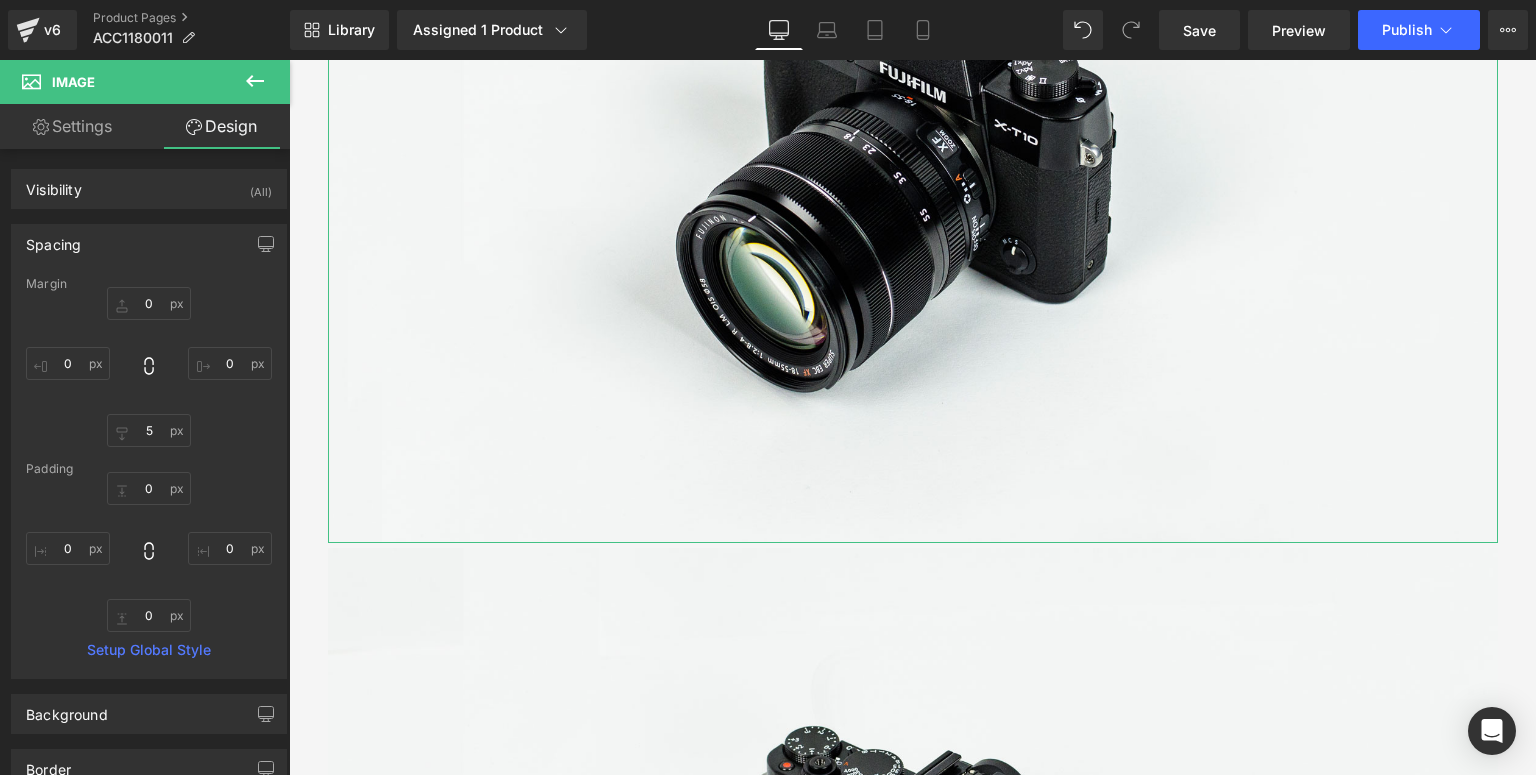 drag, startPoint x: 221, startPoint y: 409, endPoint x: 240, endPoint y: 404, distance: 19.646883 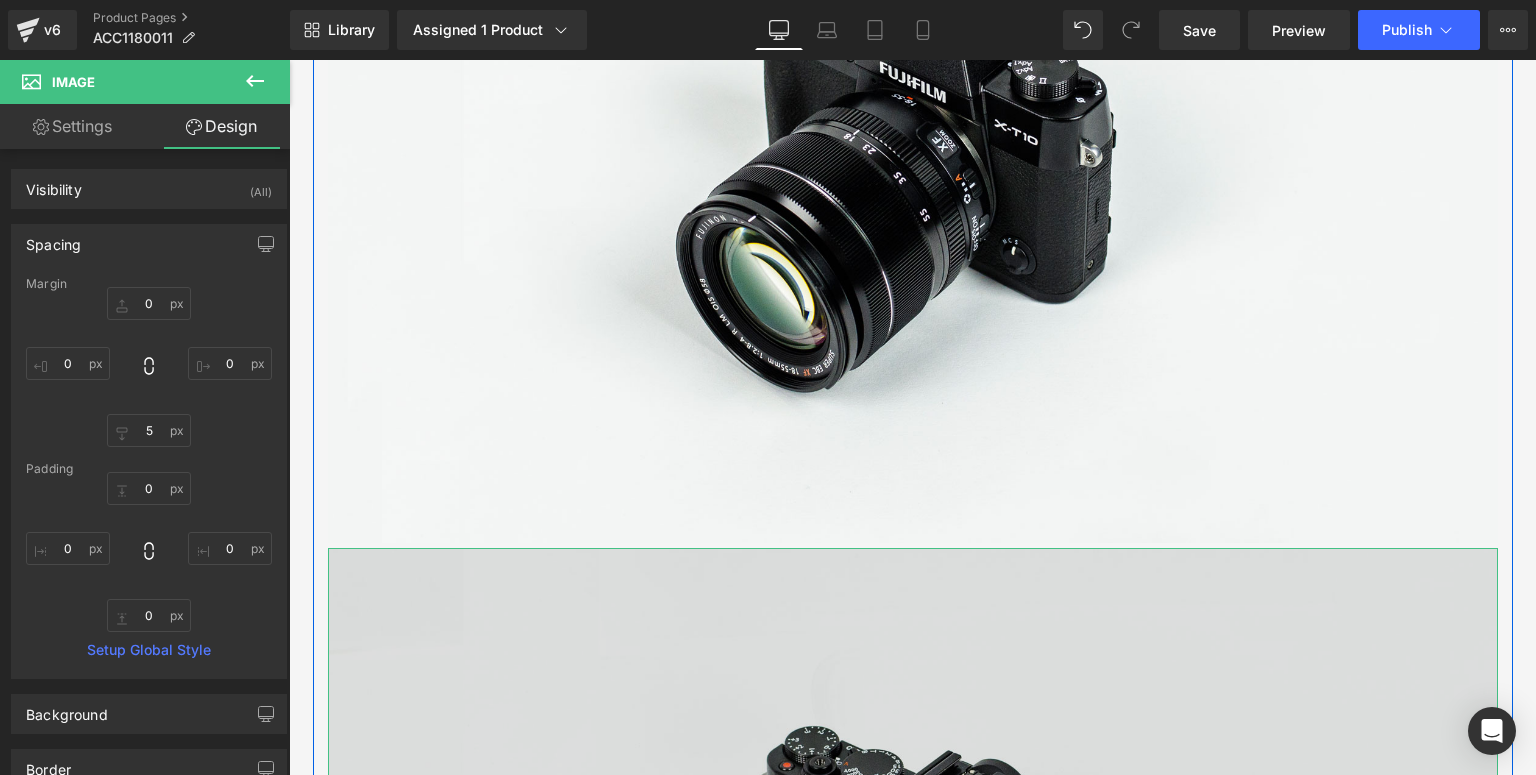 click at bounding box center [913, 935] 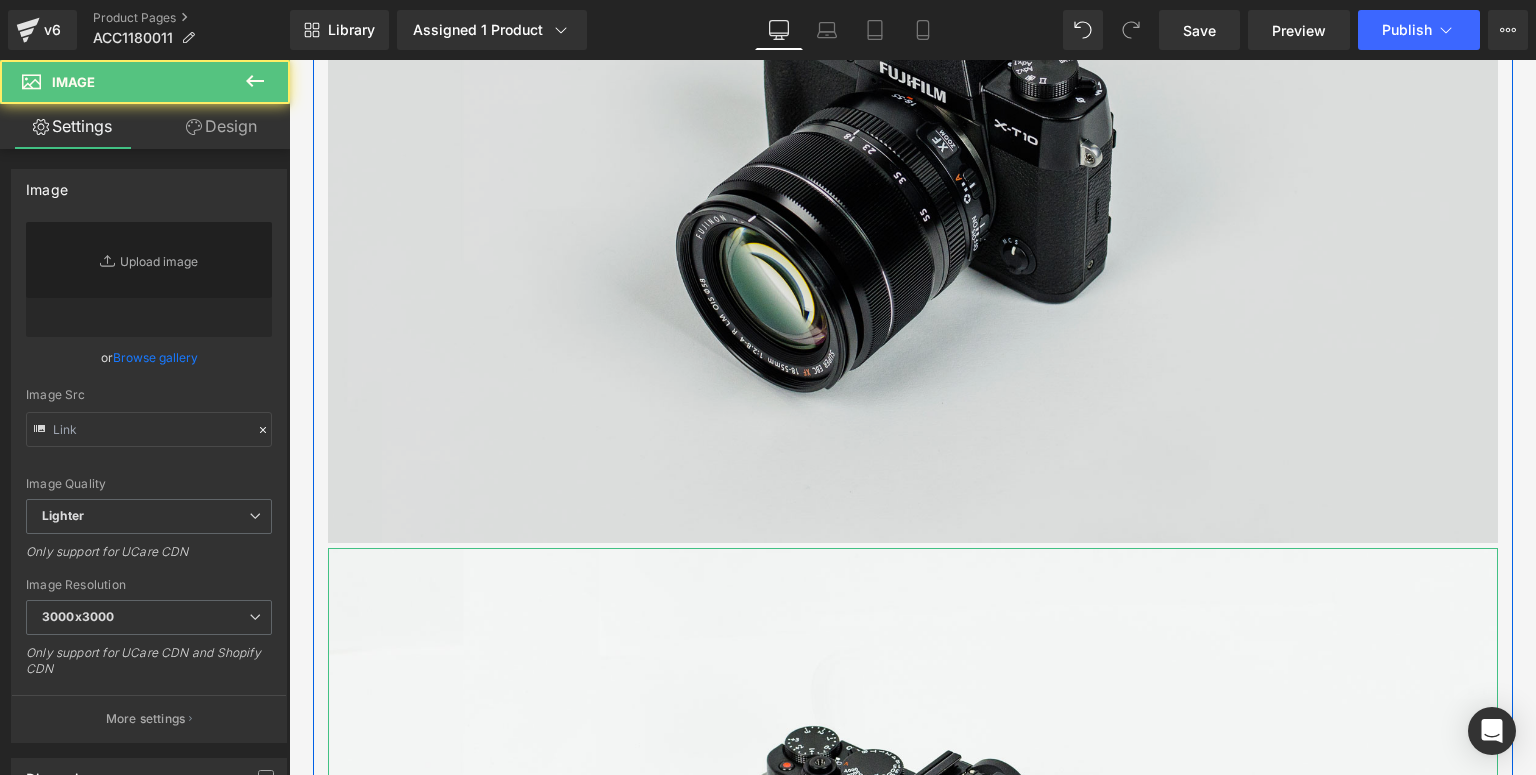 click at bounding box center (913, 155) 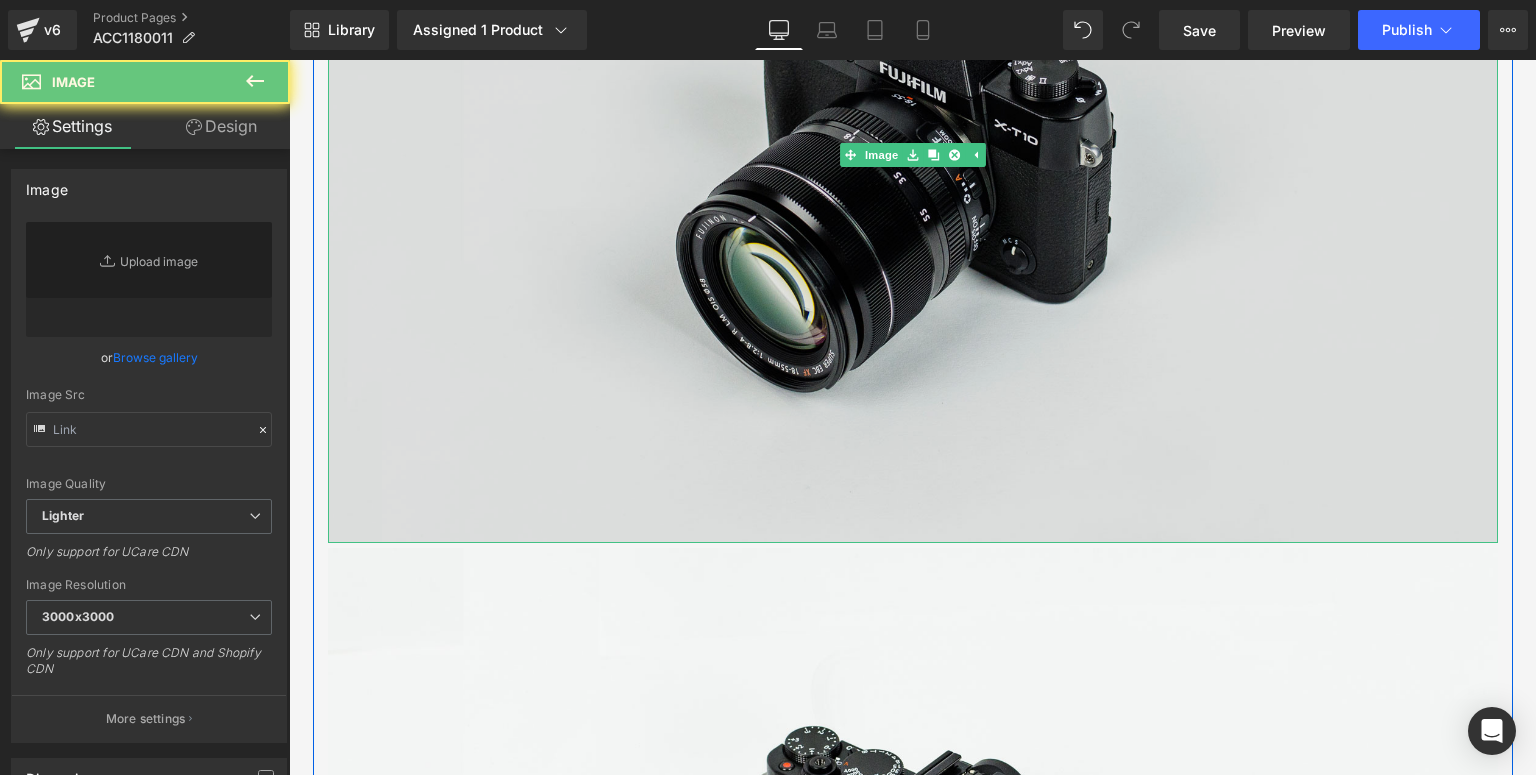 scroll, scrollTop: 1295, scrollLeft: 0, axis: vertical 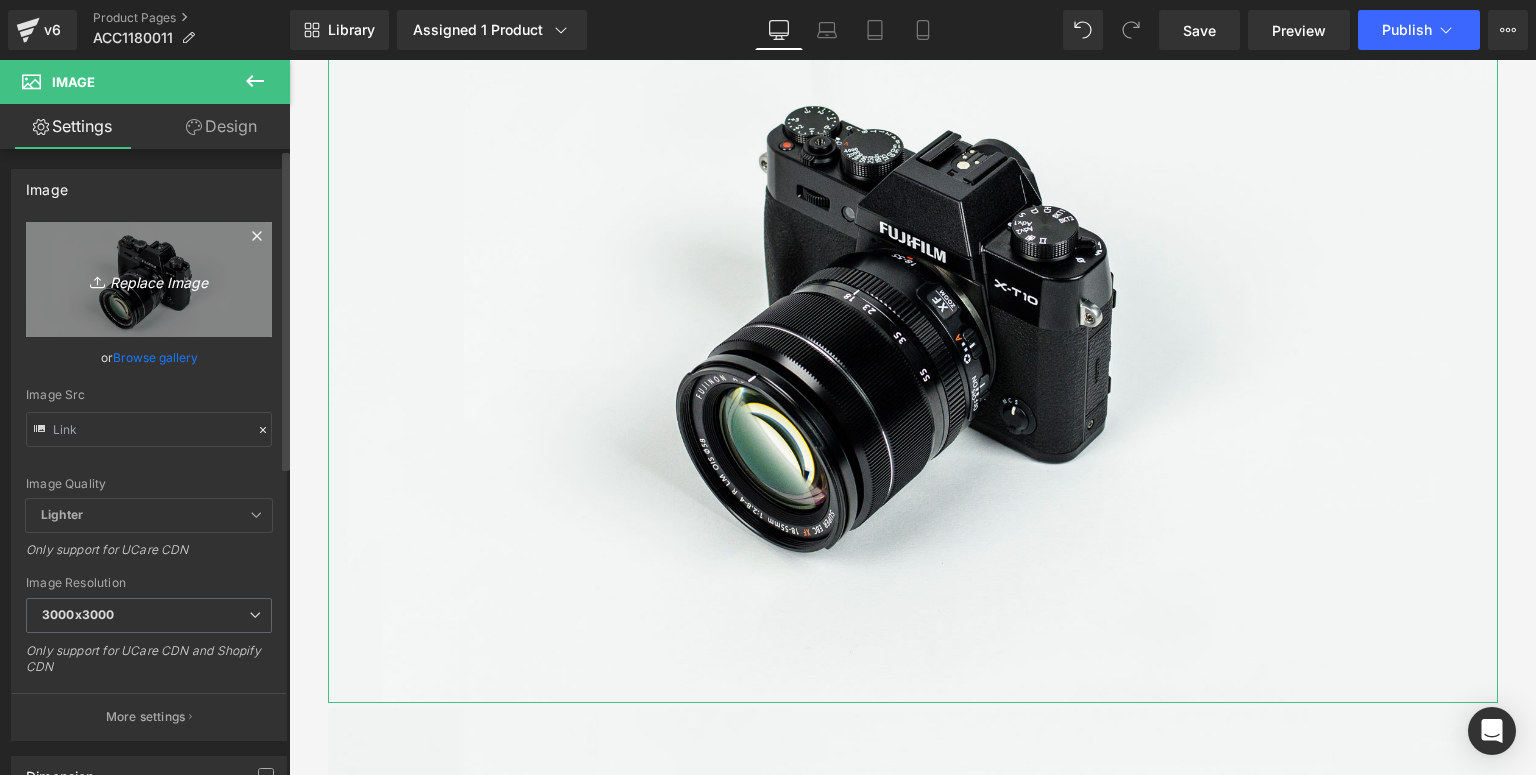 click on "Replace Image" at bounding box center (149, 279) 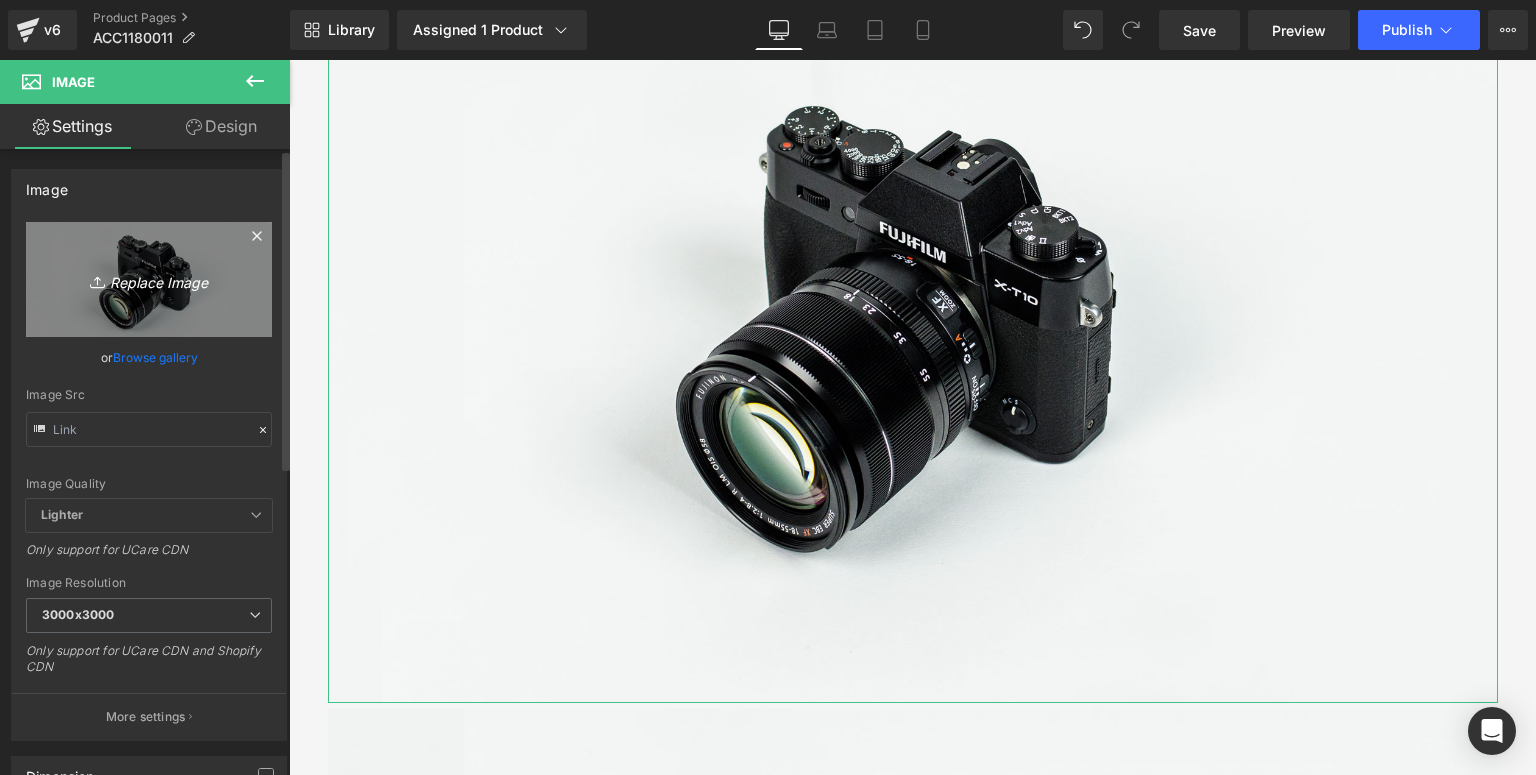 type on "C:\fakepath\5" black fin-details page_01.jpg" 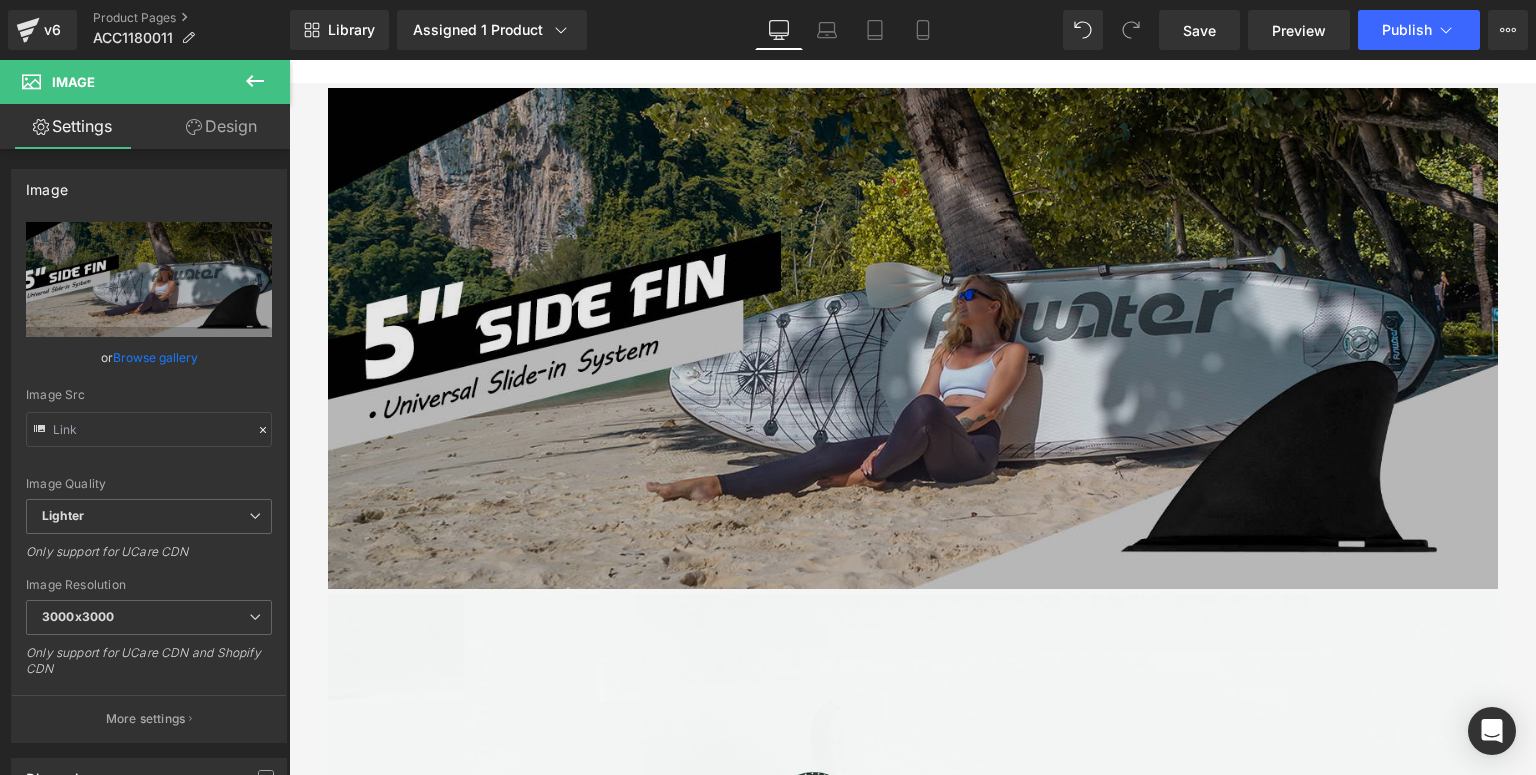 scroll, scrollTop: 1295, scrollLeft: 0, axis: vertical 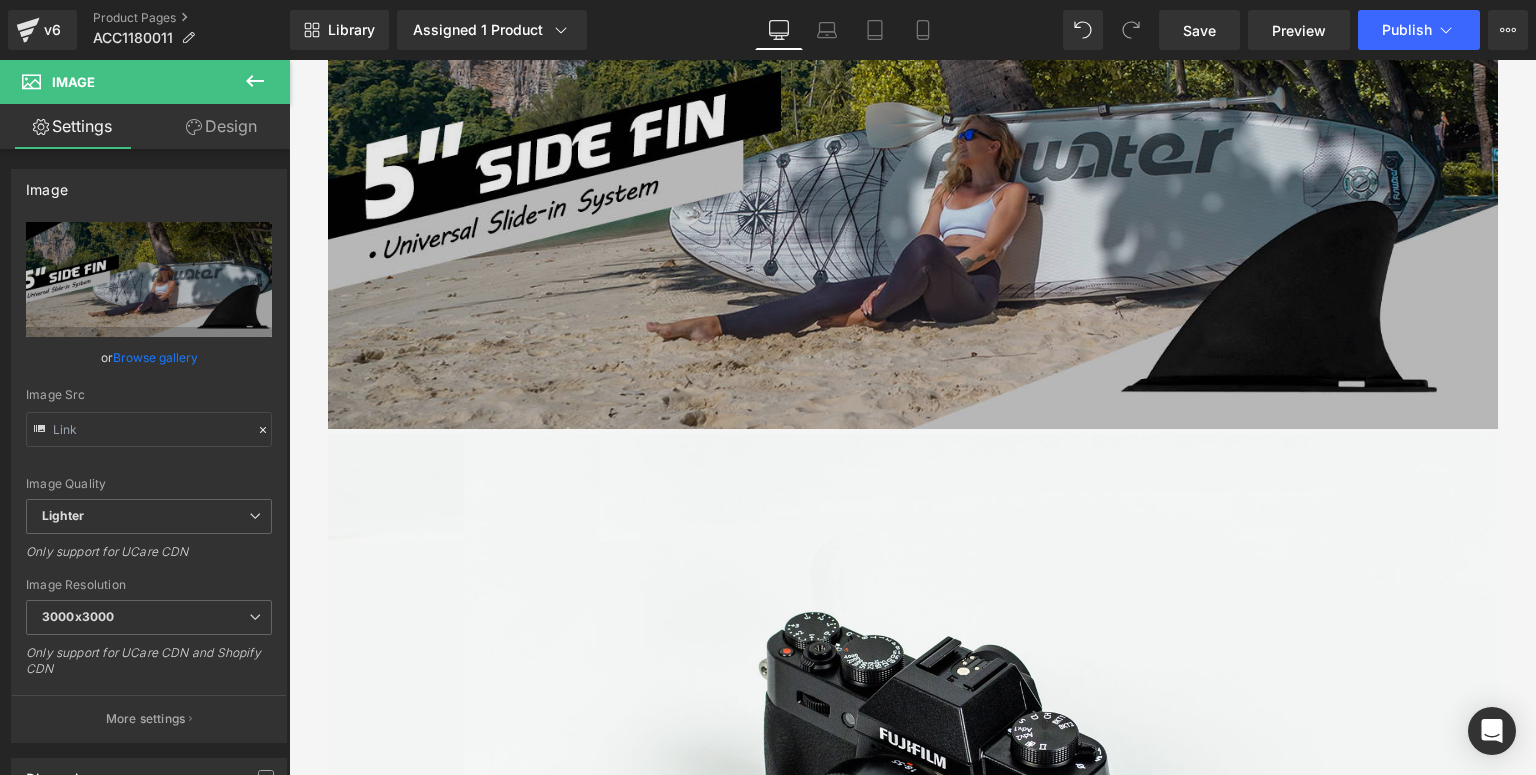 click at bounding box center (913, 821) 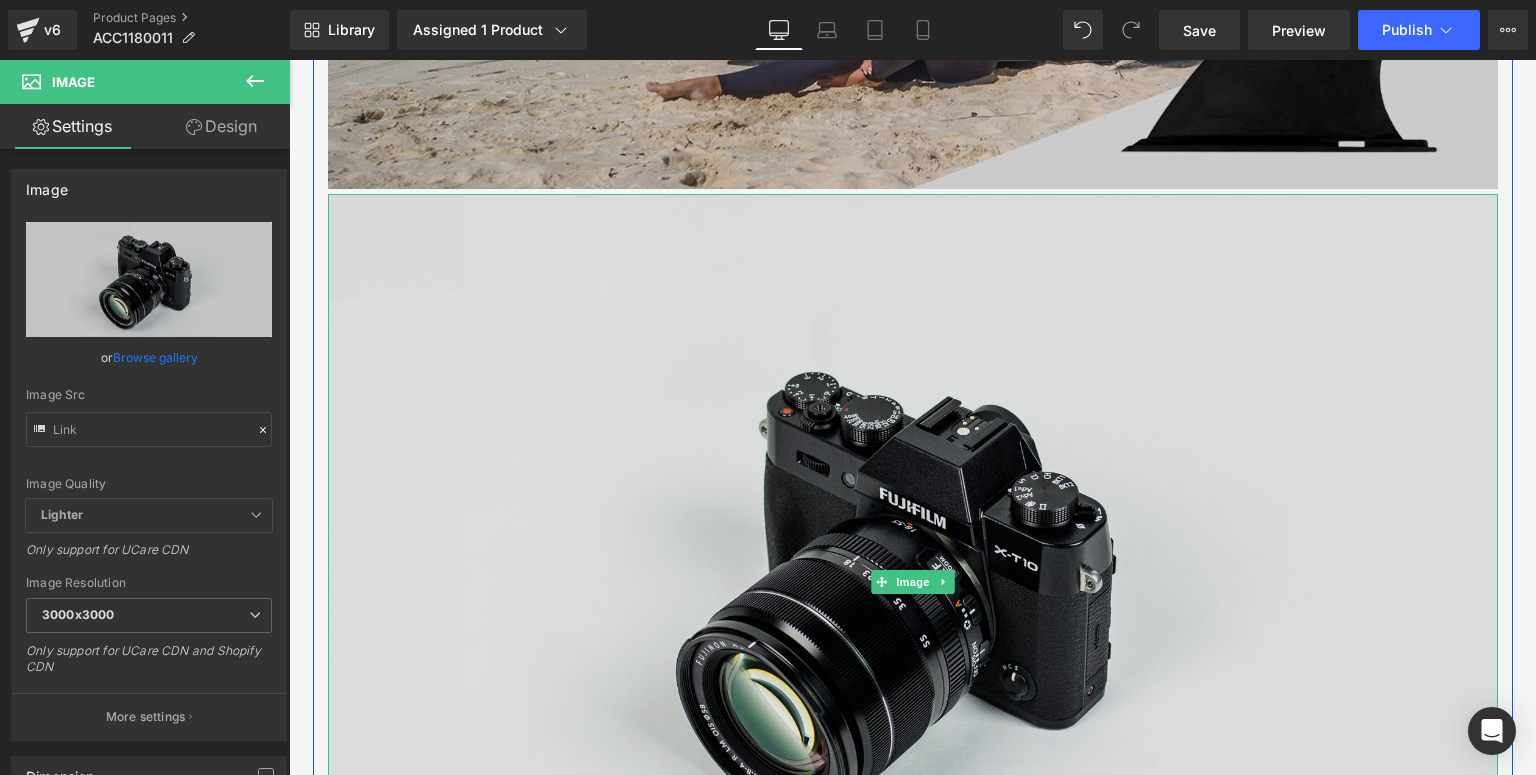 scroll, scrollTop: 1615, scrollLeft: 0, axis: vertical 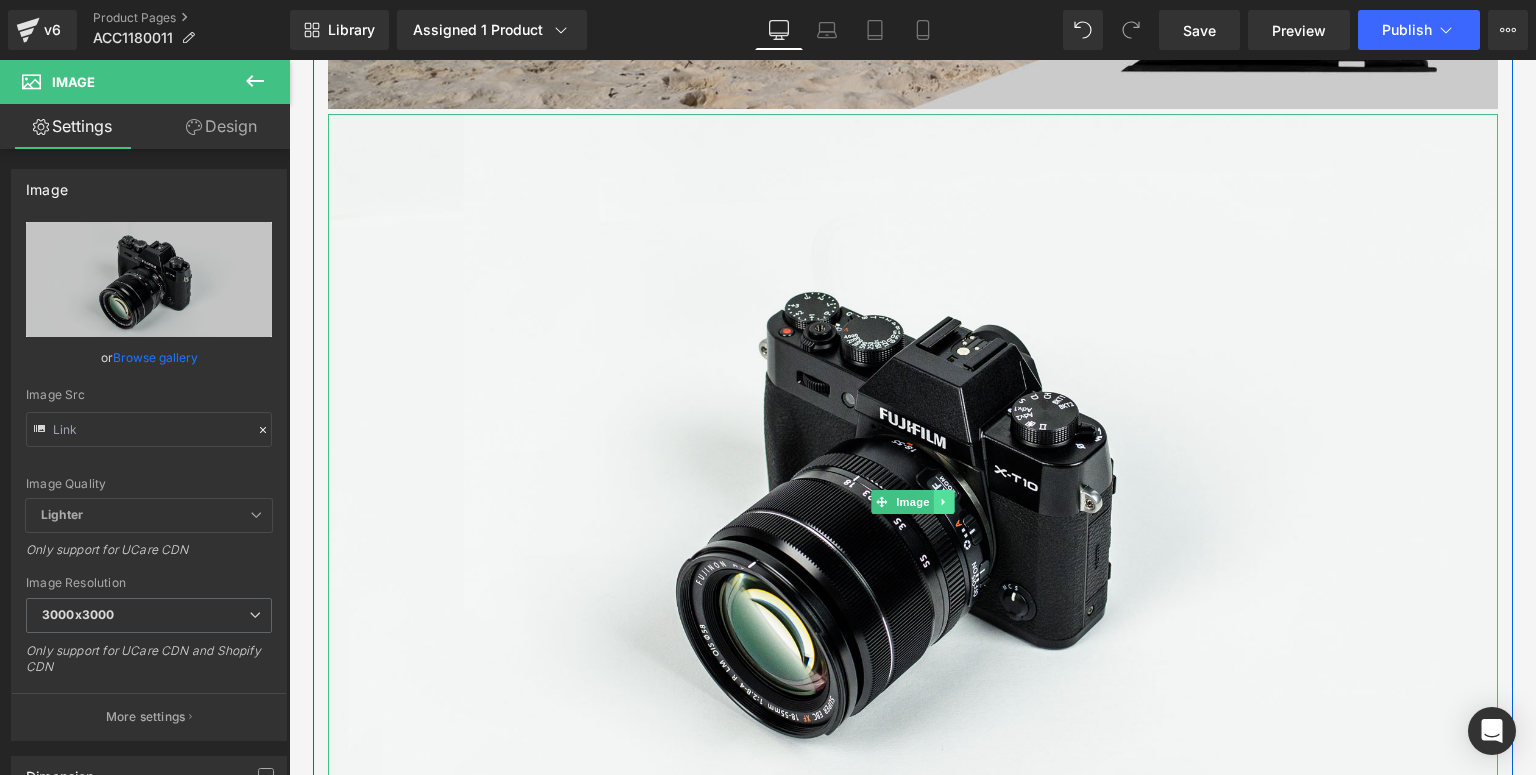 click 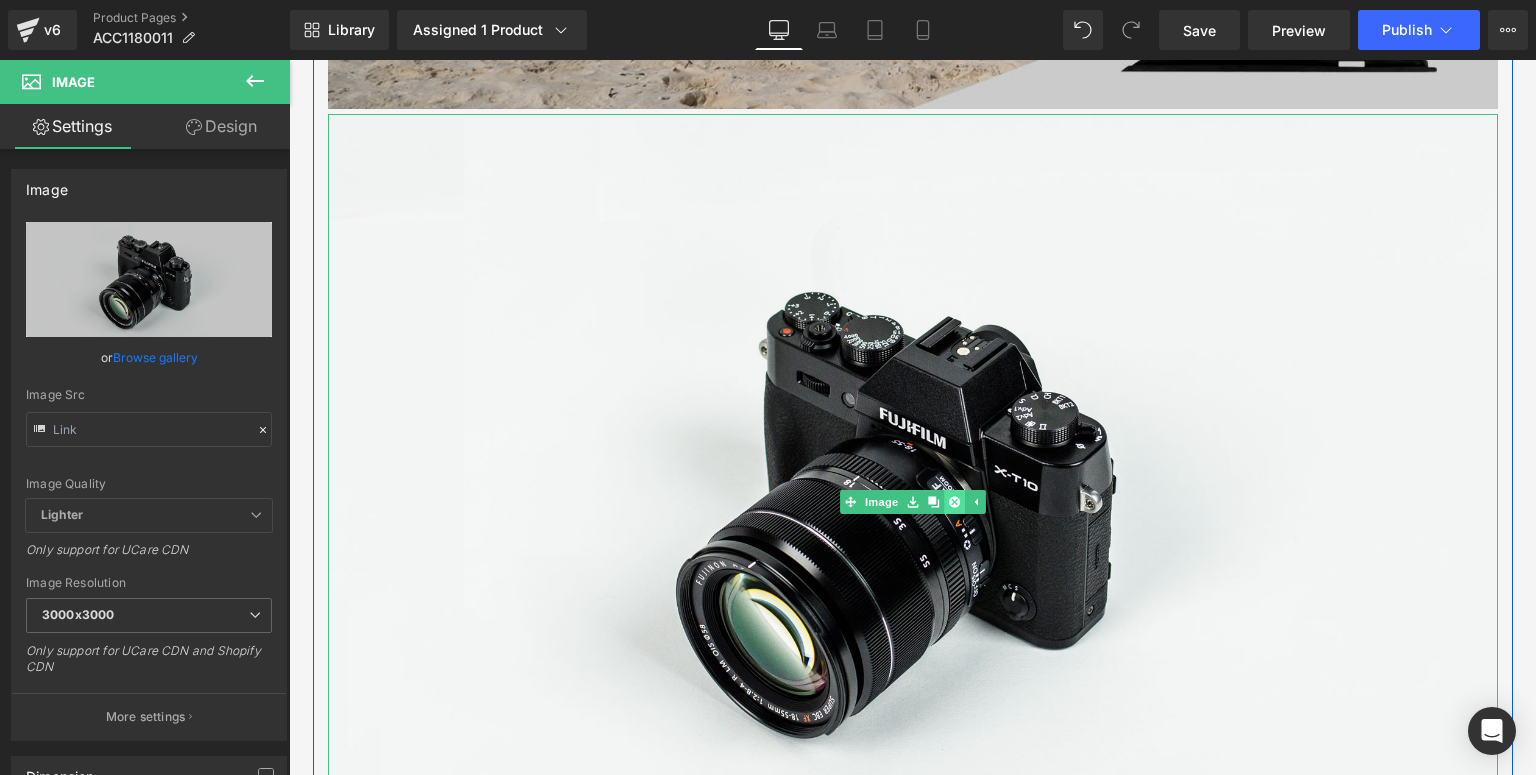 click 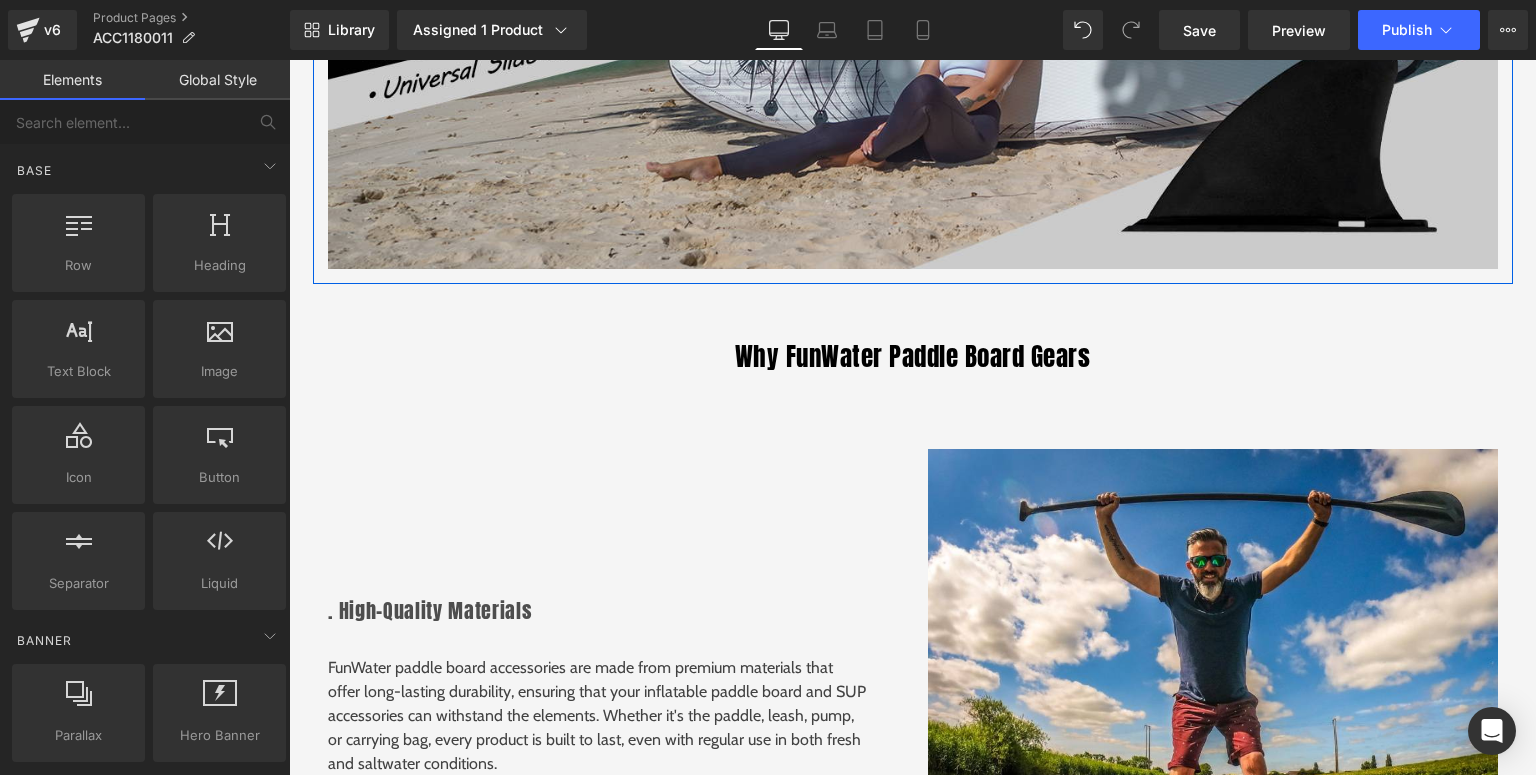 scroll, scrollTop: 1295, scrollLeft: 0, axis: vertical 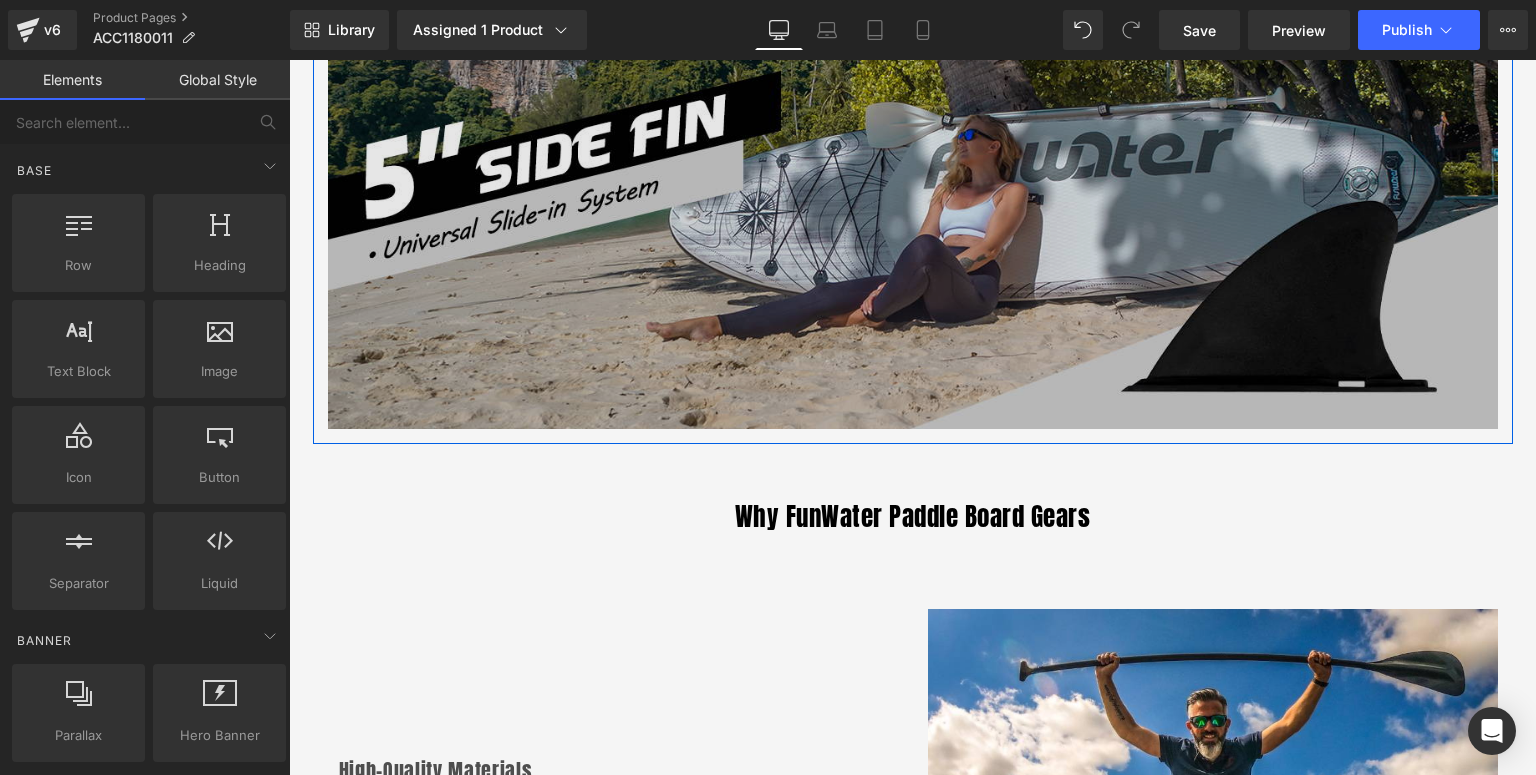 click at bounding box center (913, 178) 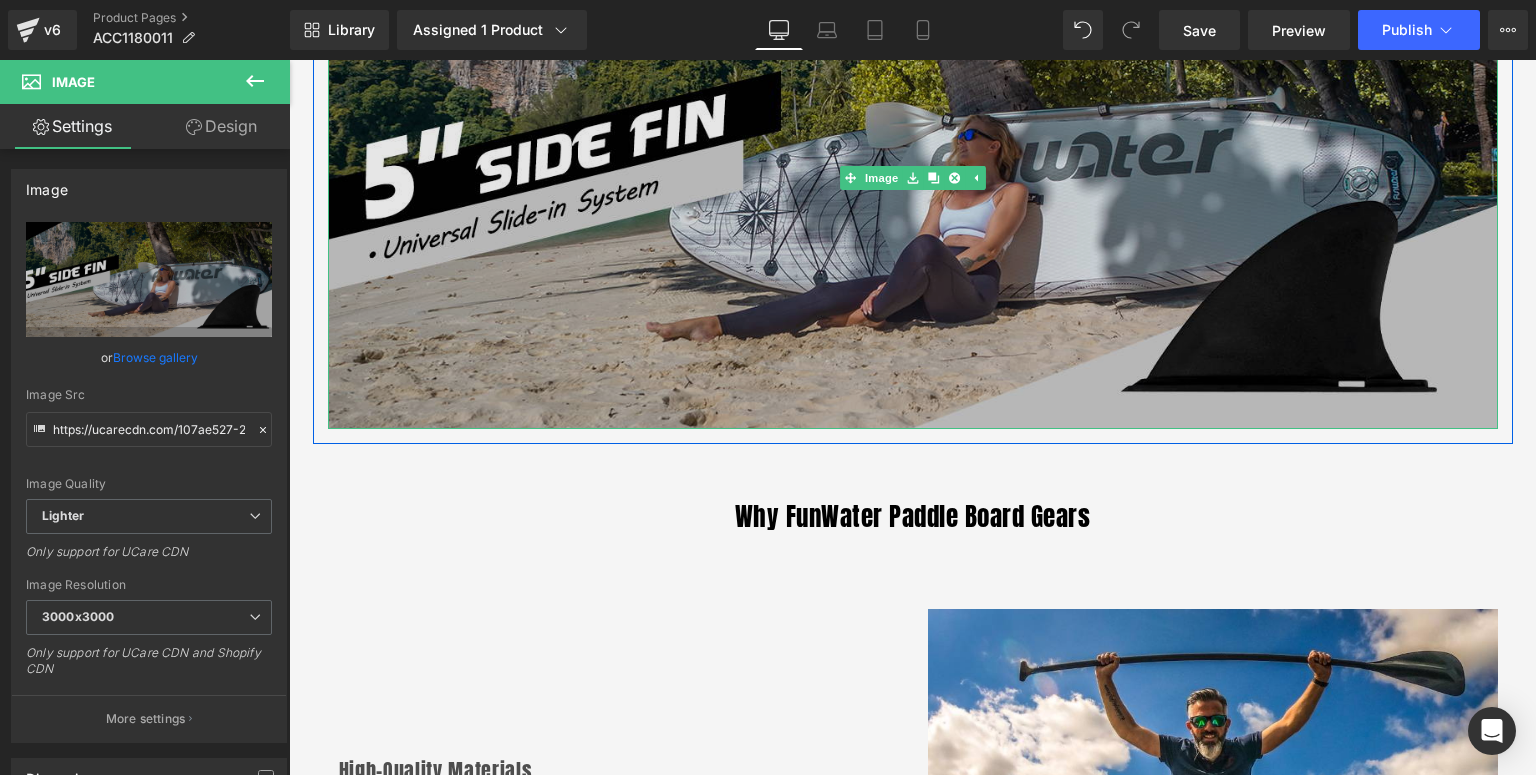 scroll, scrollTop: 1215, scrollLeft: 0, axis: vertical 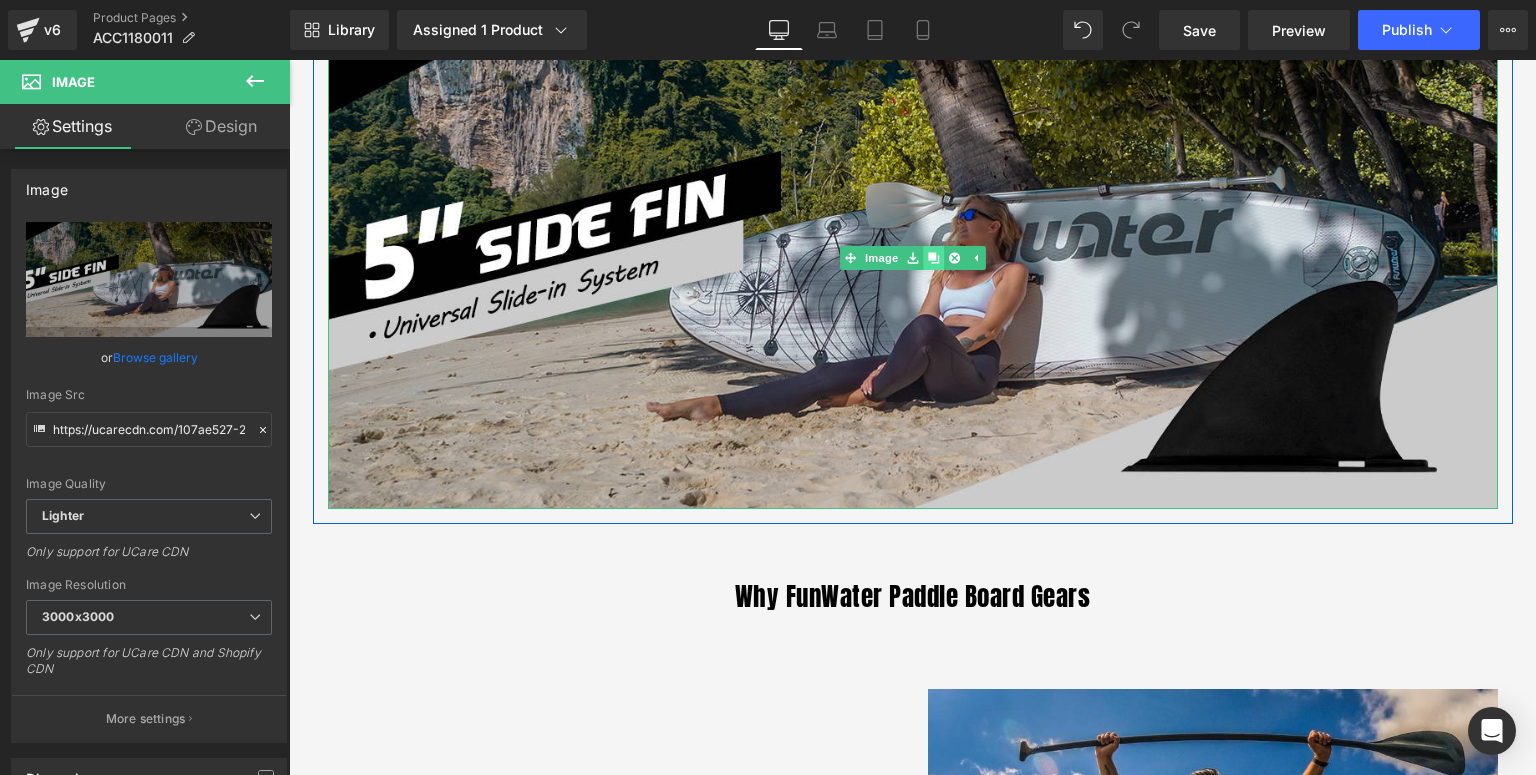 click 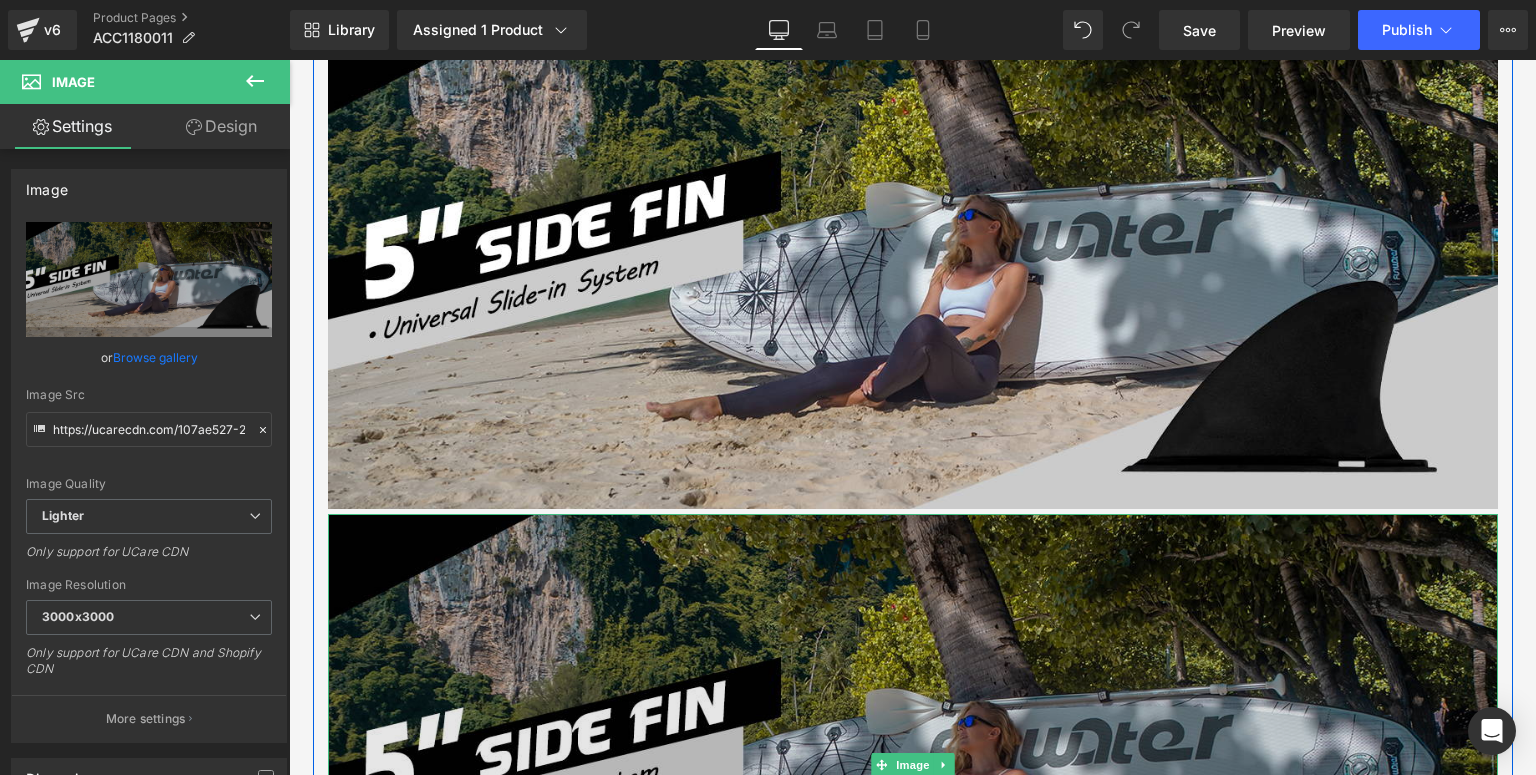 click at bounding box center (913, 764) 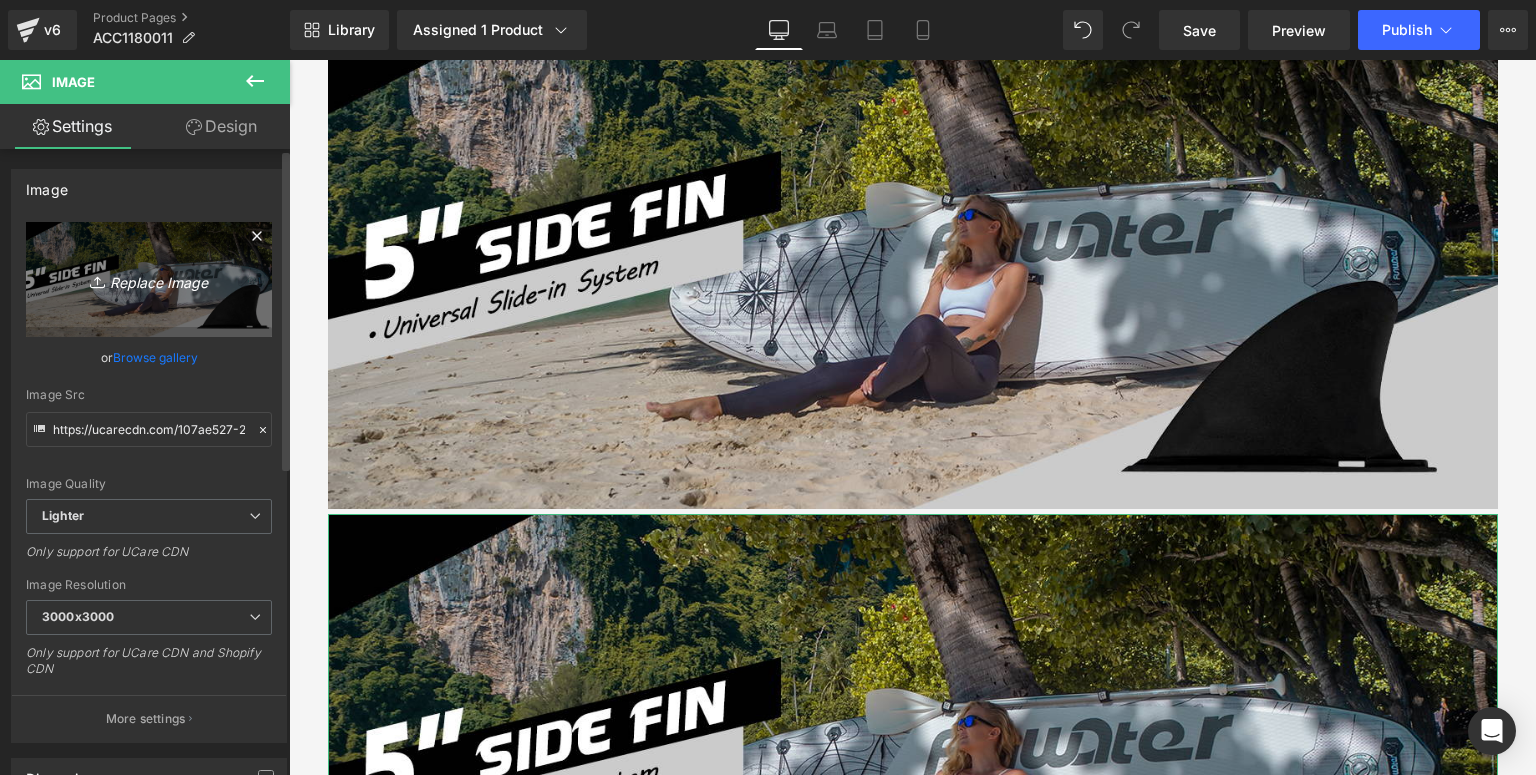 click on "Replace Image" at bounding box center (149, 279) 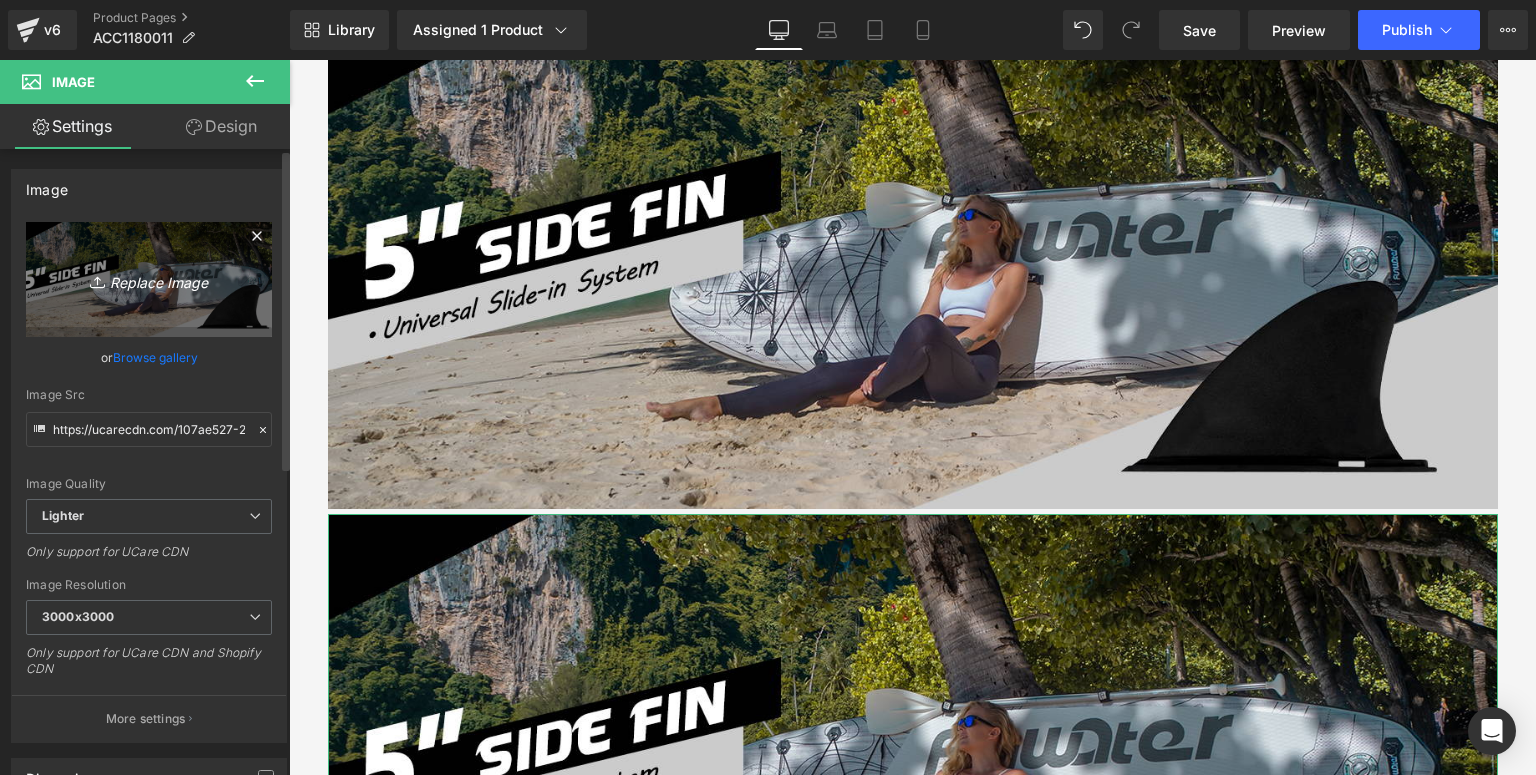 type on "C:\fakepath\5寸黑色鱼鳍-详情页_02.jpg" 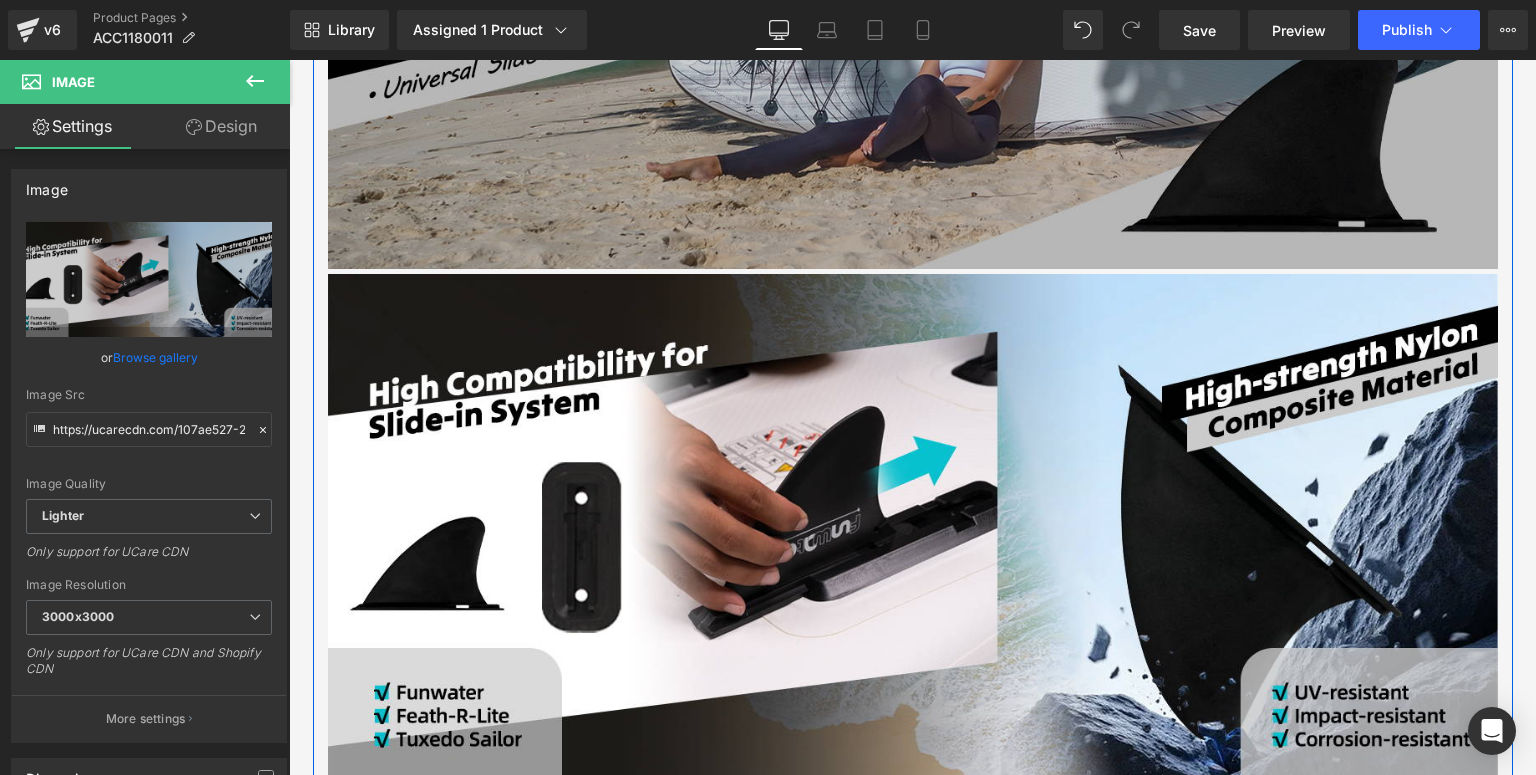 scroll, scrollTop: 1615, scrollLeft: 0, axis: vertical 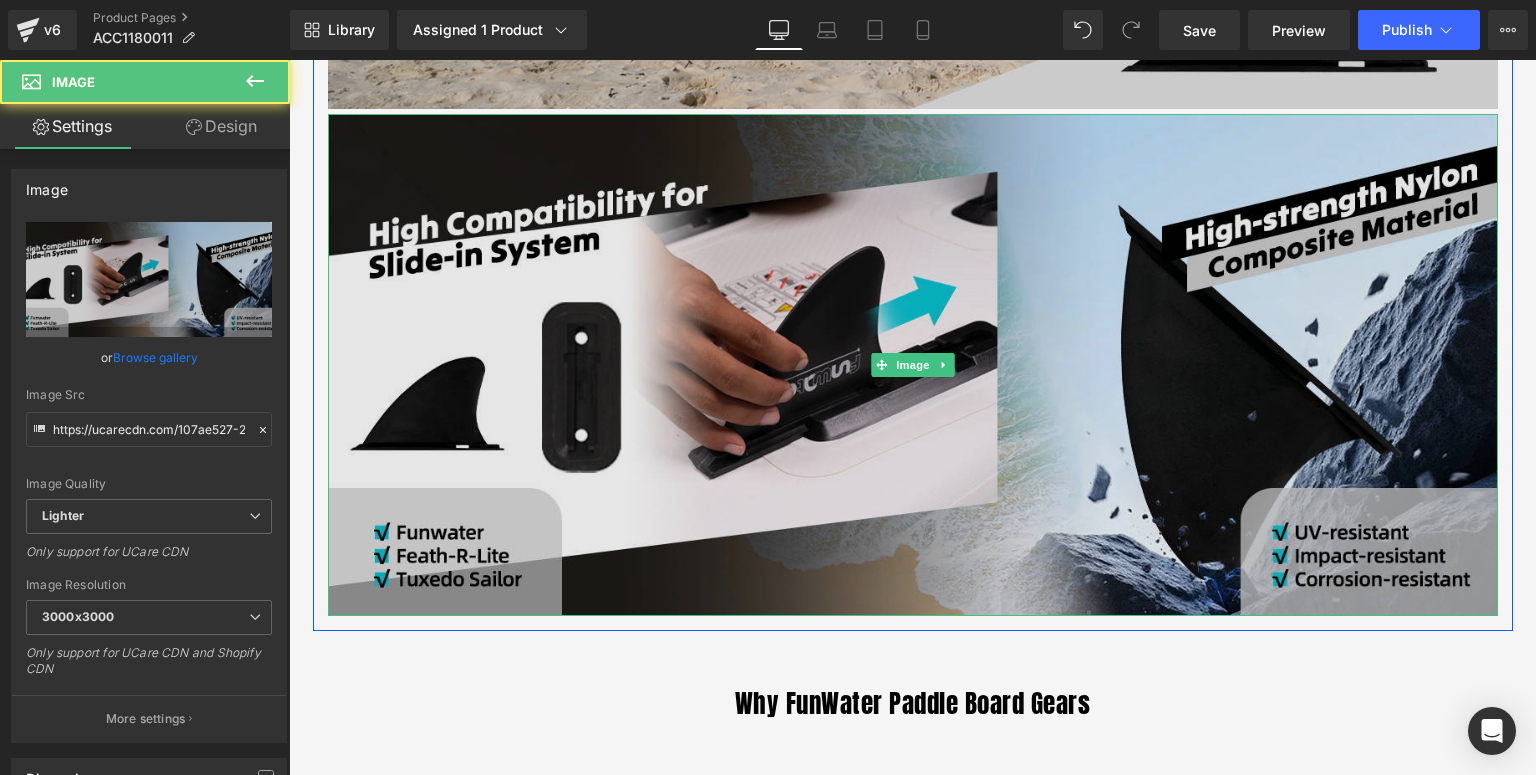 click at bounding box center [913, 364] 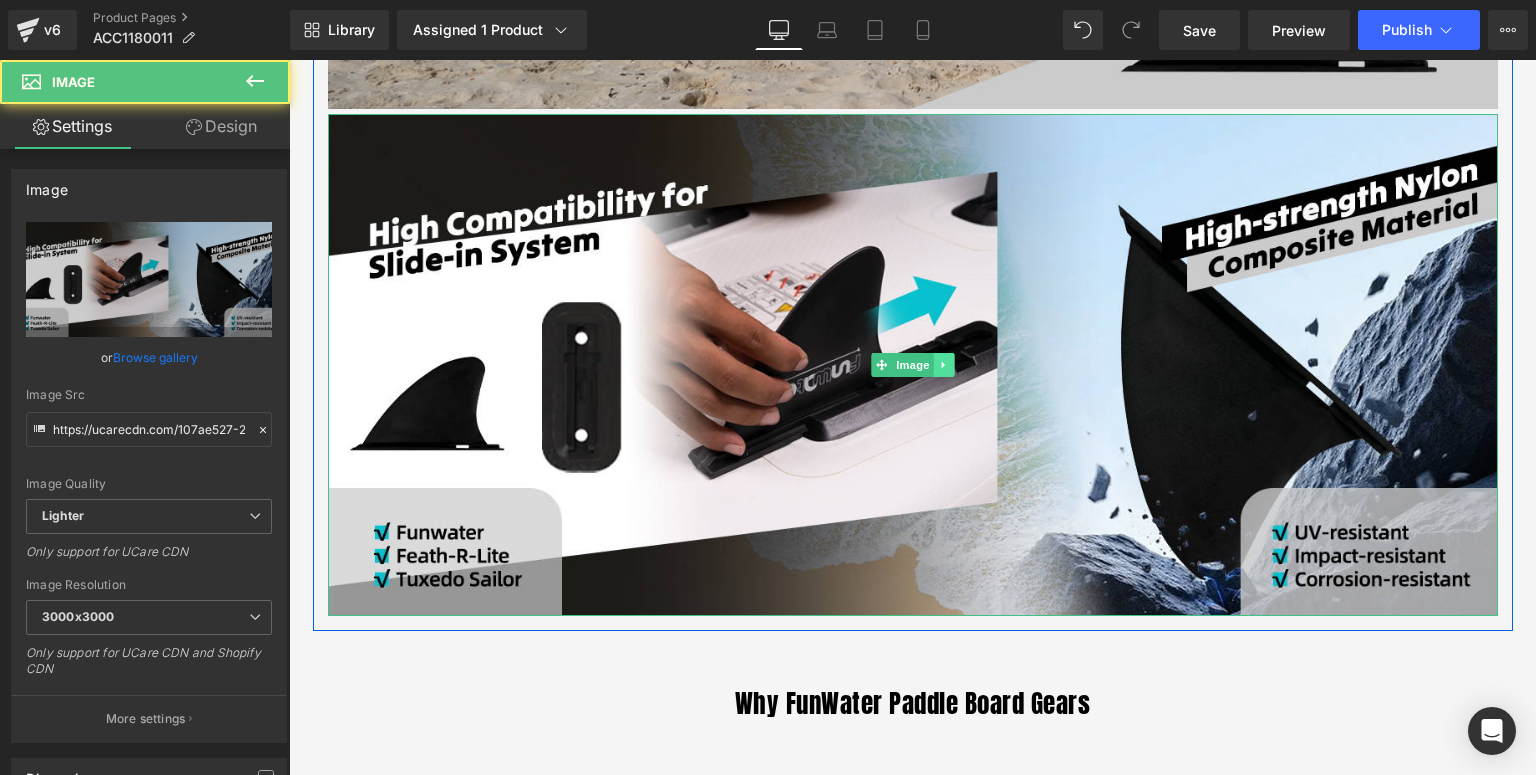 click 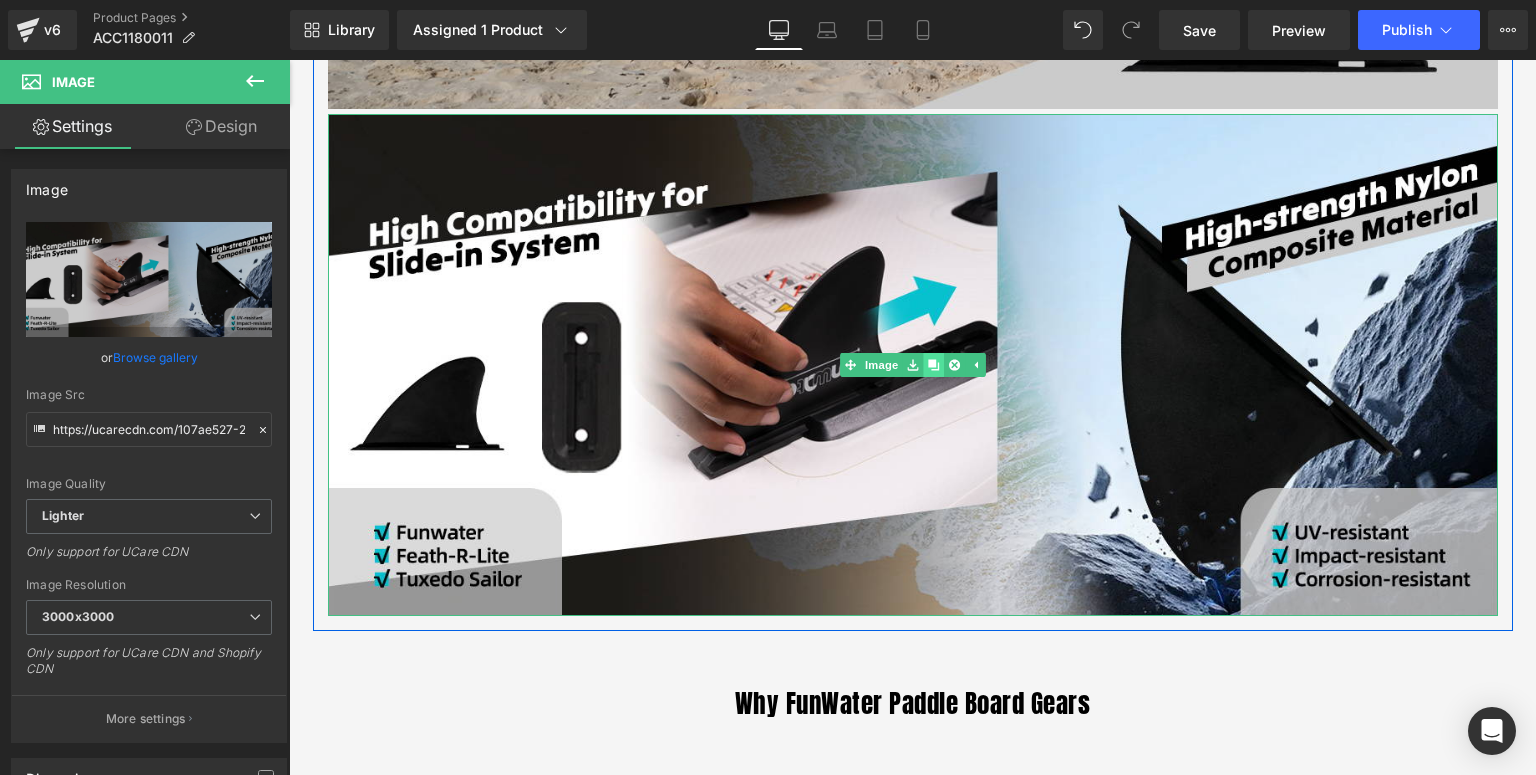 click 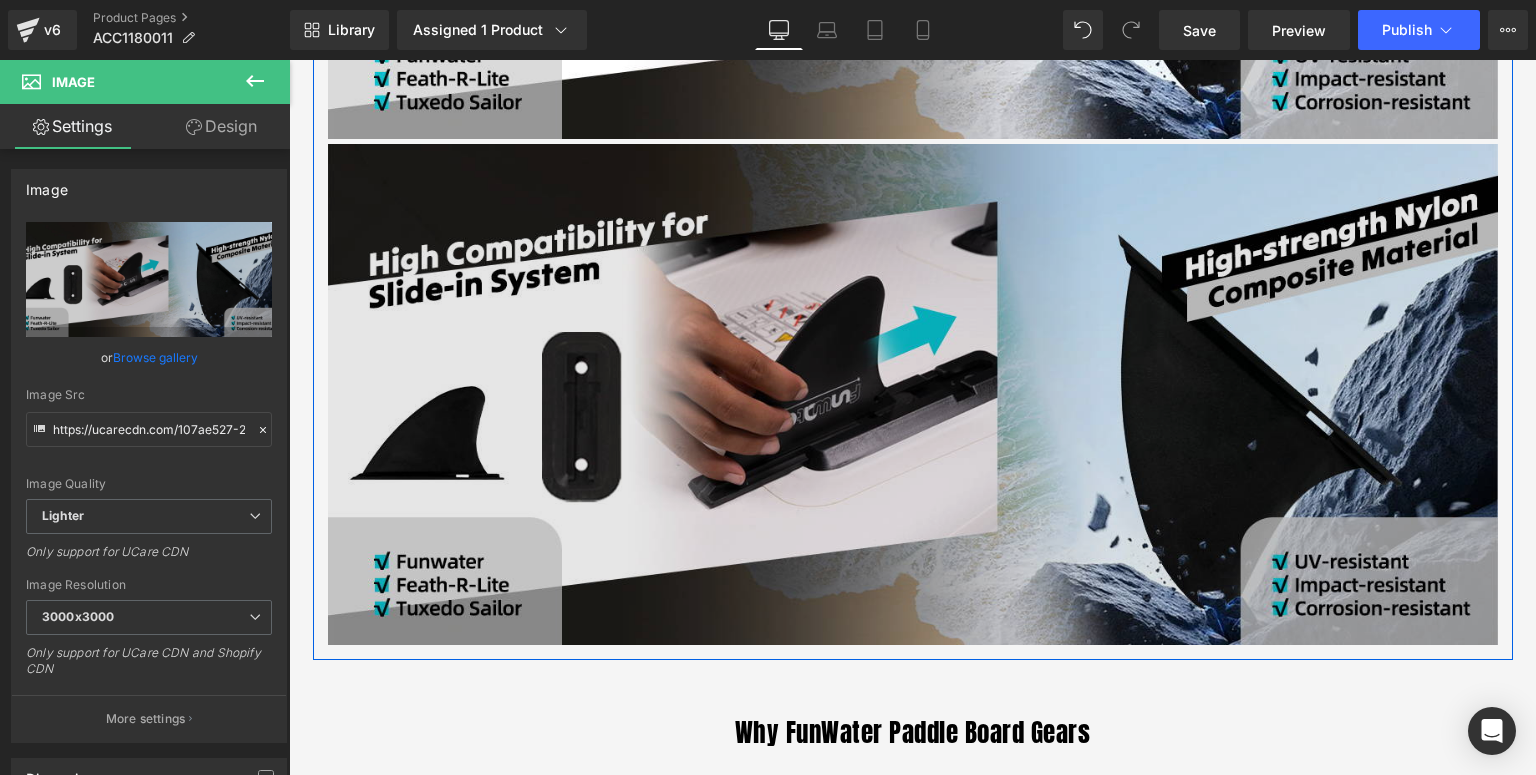 scroll, scrollTop: 2092, scrollLeft: 0, axis: vertical 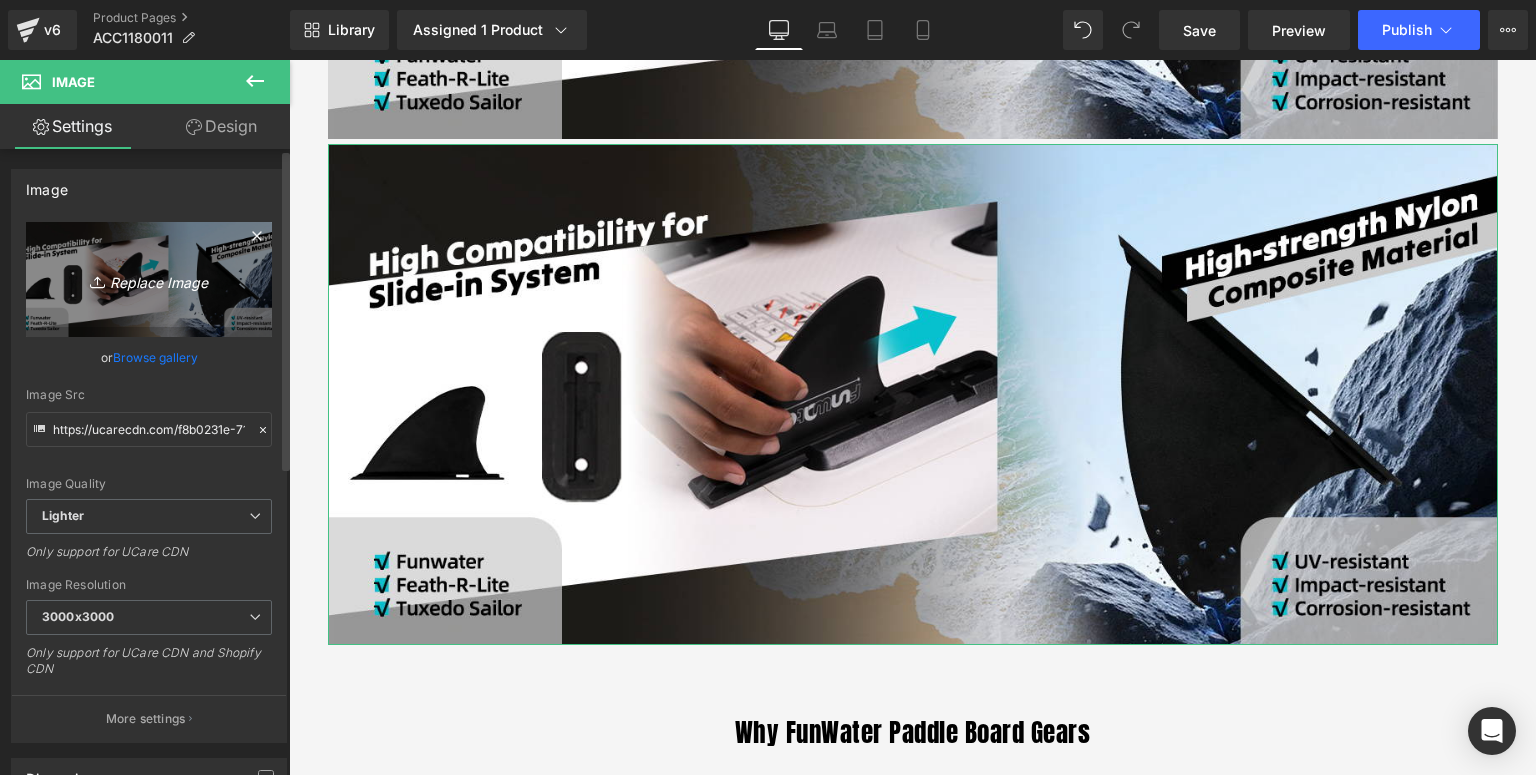 click on "Replace Image" at bounding box center (149, 279) 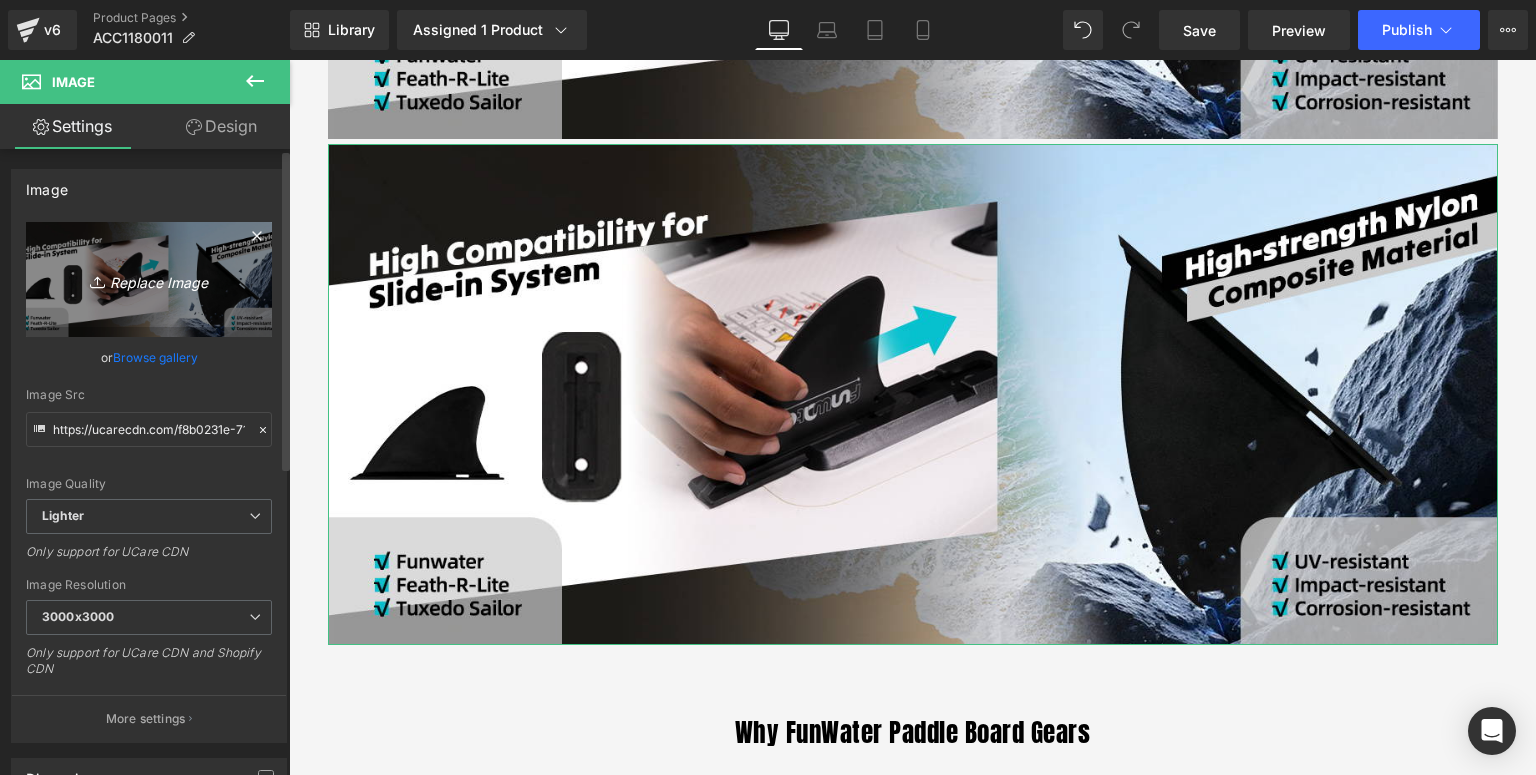 type on "C:\fakepath\5" black fin-details page_03.jpg" 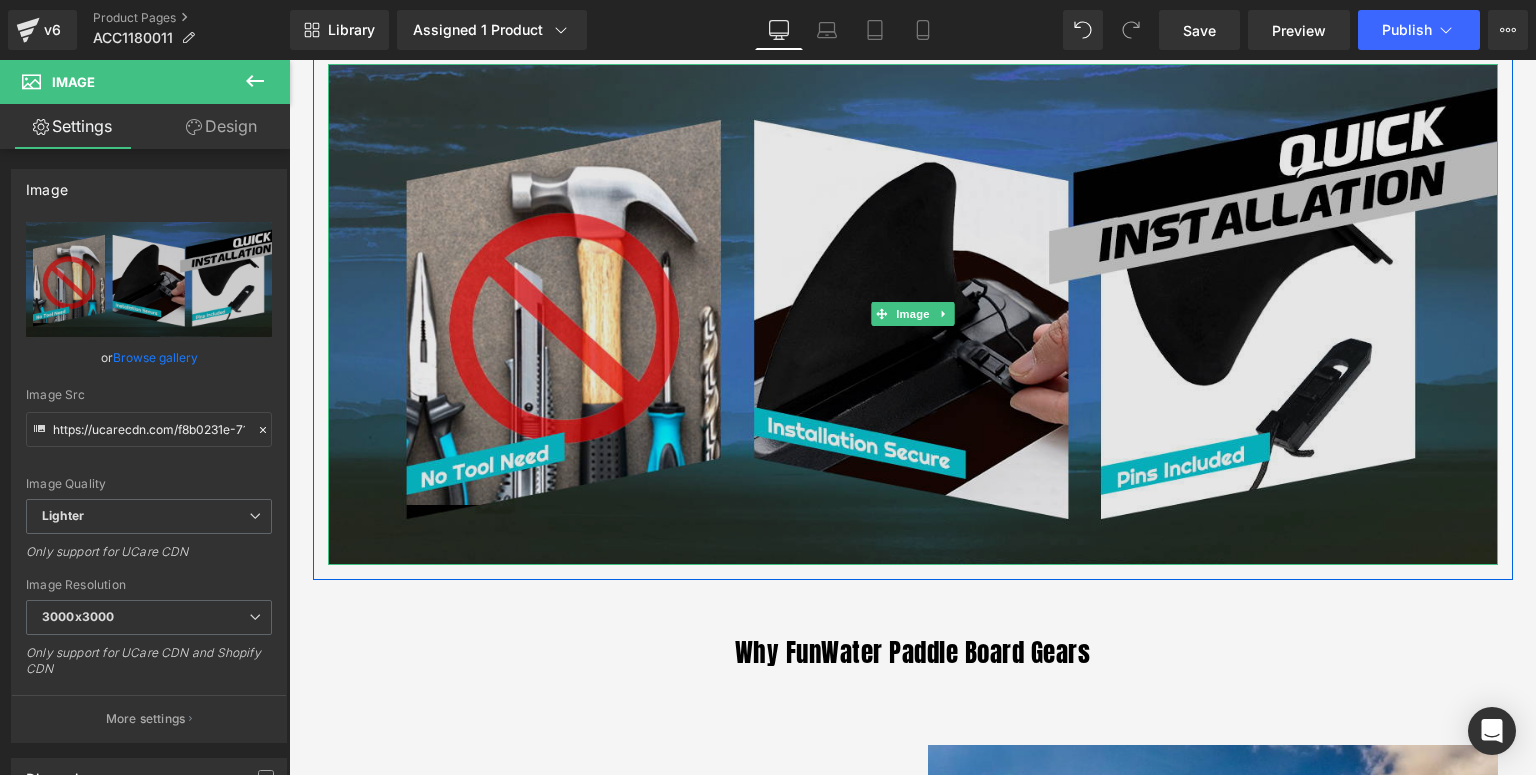scroll, scrollTop: 2252, scrollLeft: 0, axis: vertical 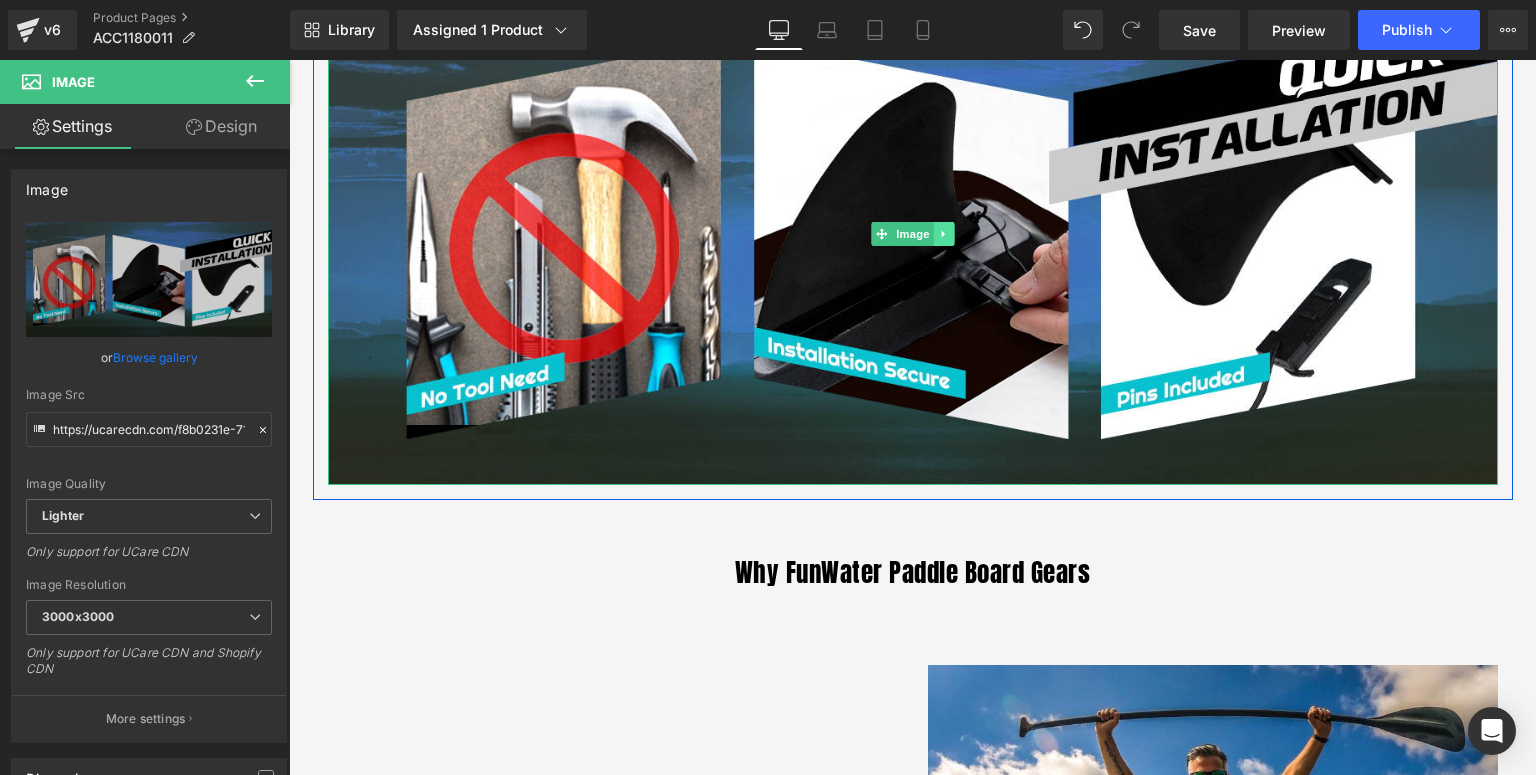 click 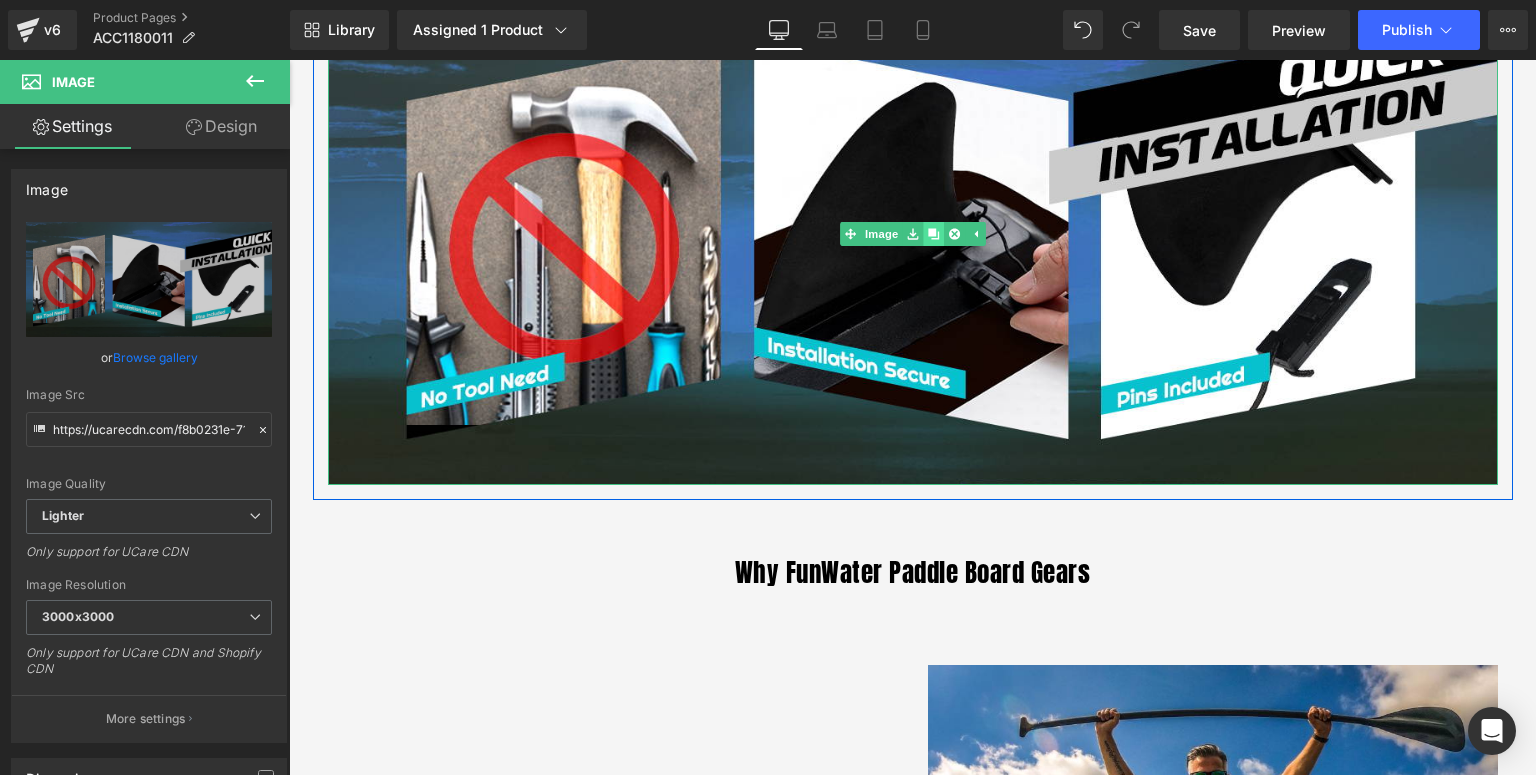 click 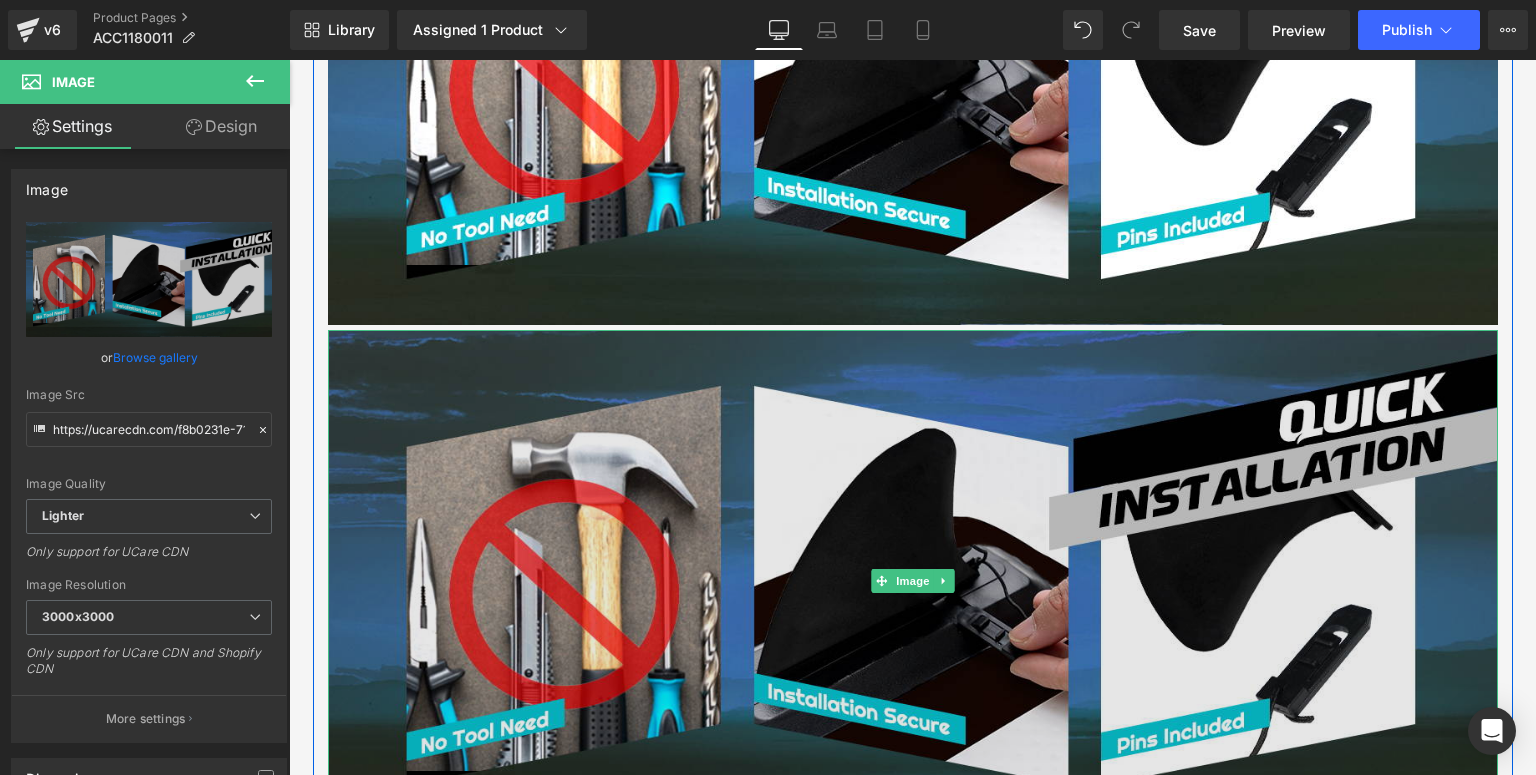 scroll, scrollTop: 2492, scrollLeft: 0, axis: vertical 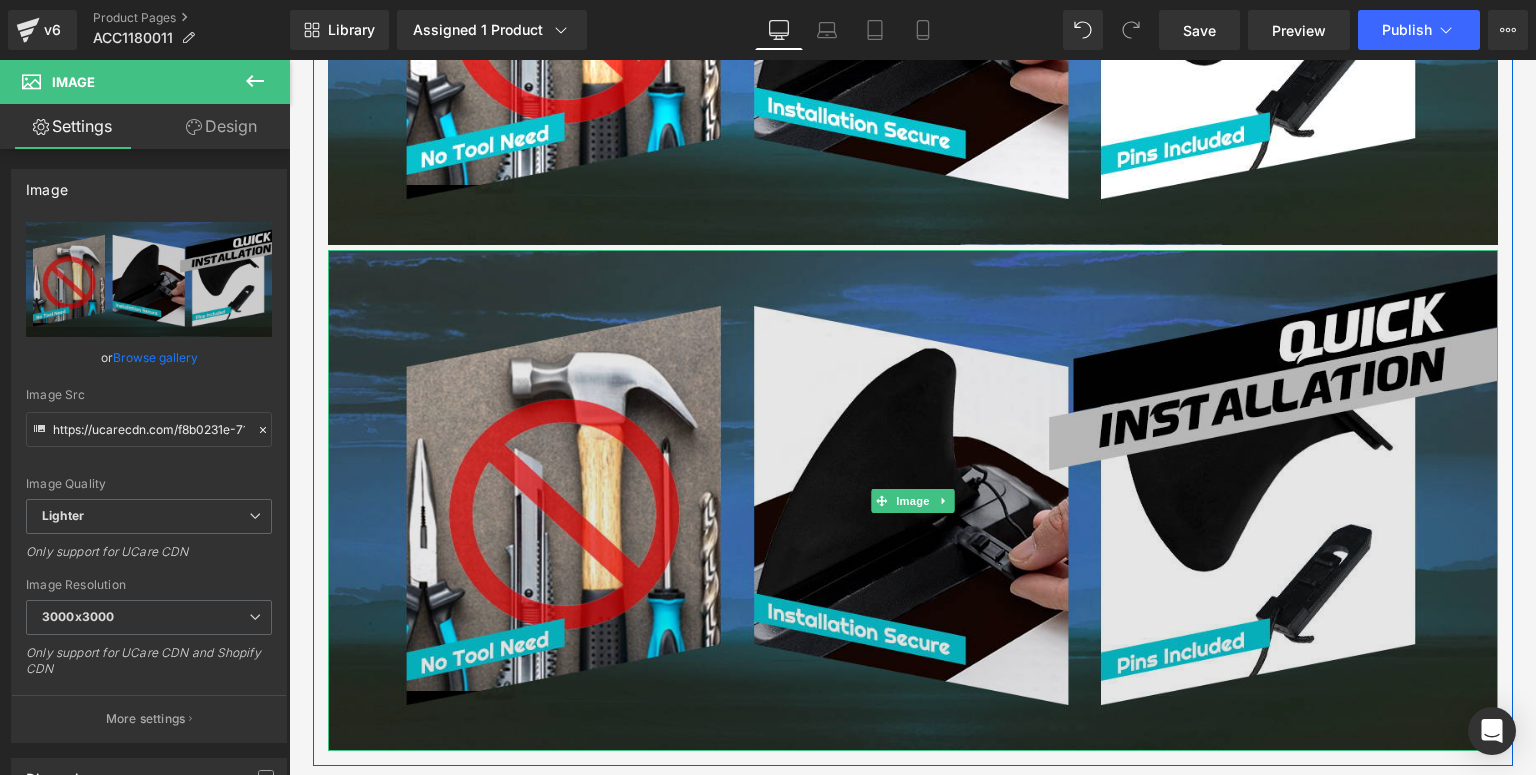 click at bounding box center [913, 500] 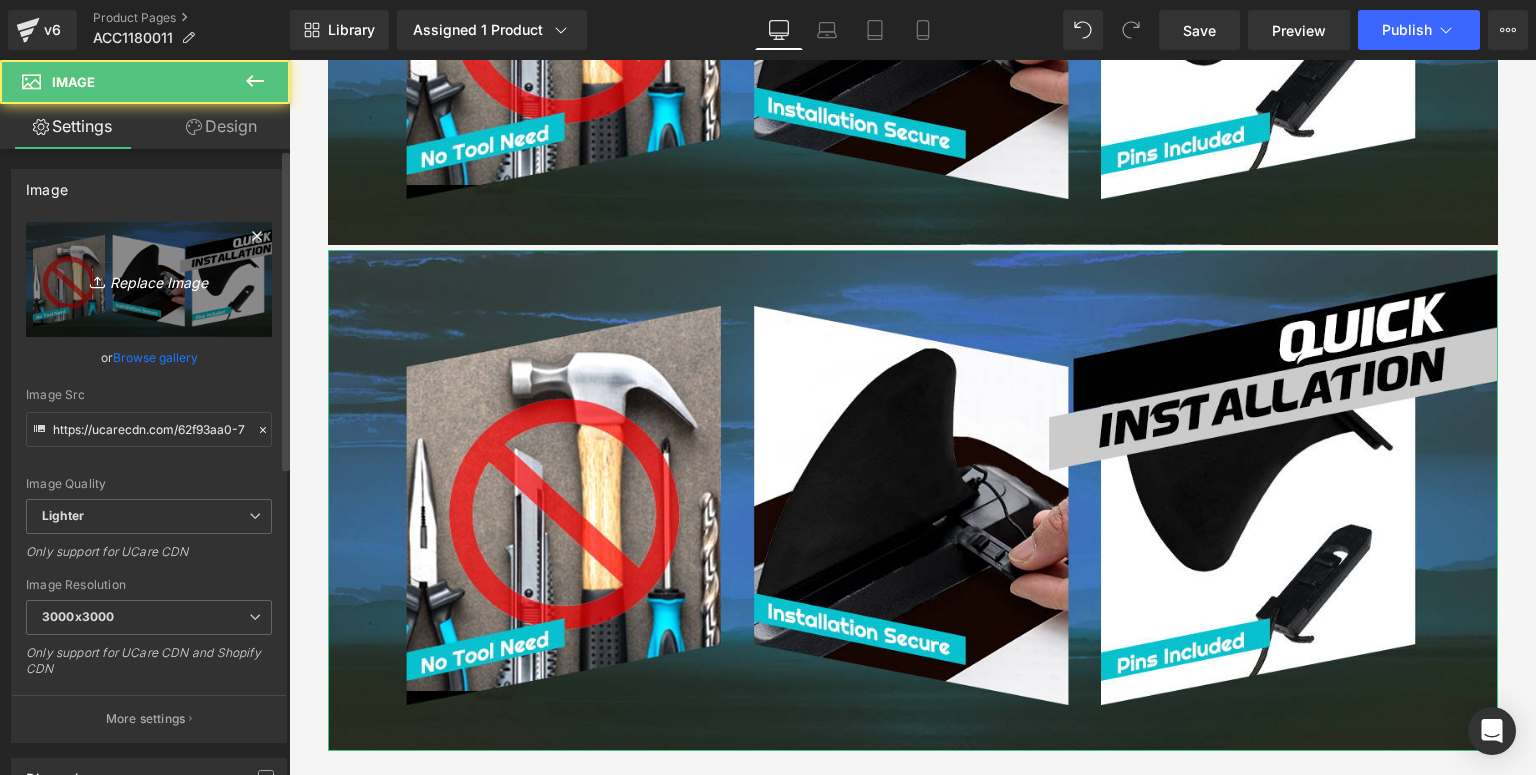 click on "Replace Image" at bounding box center (149, 279) 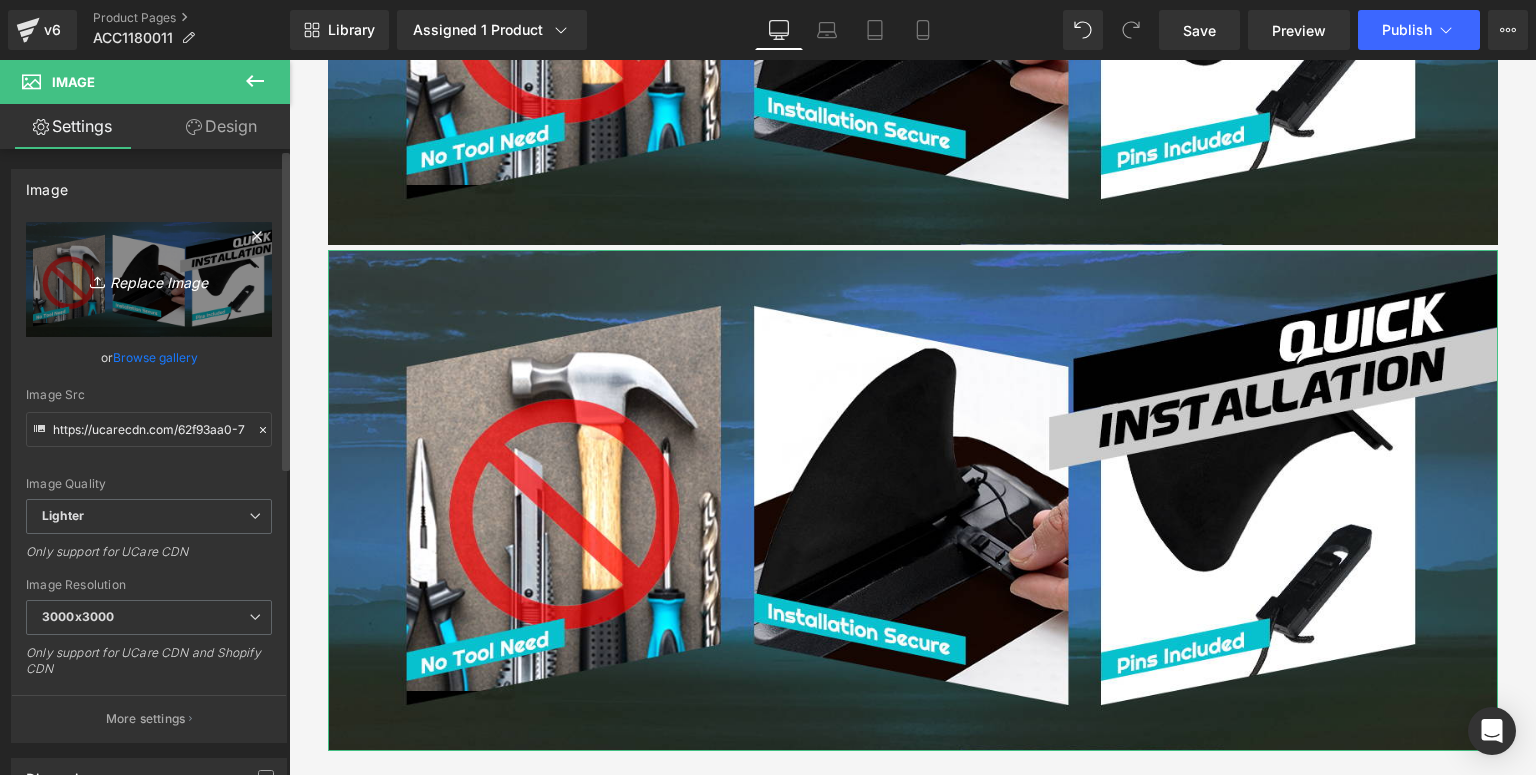 type on "C:\fakepath\5寸黑色鱼鳍-详情页_04.jpg" 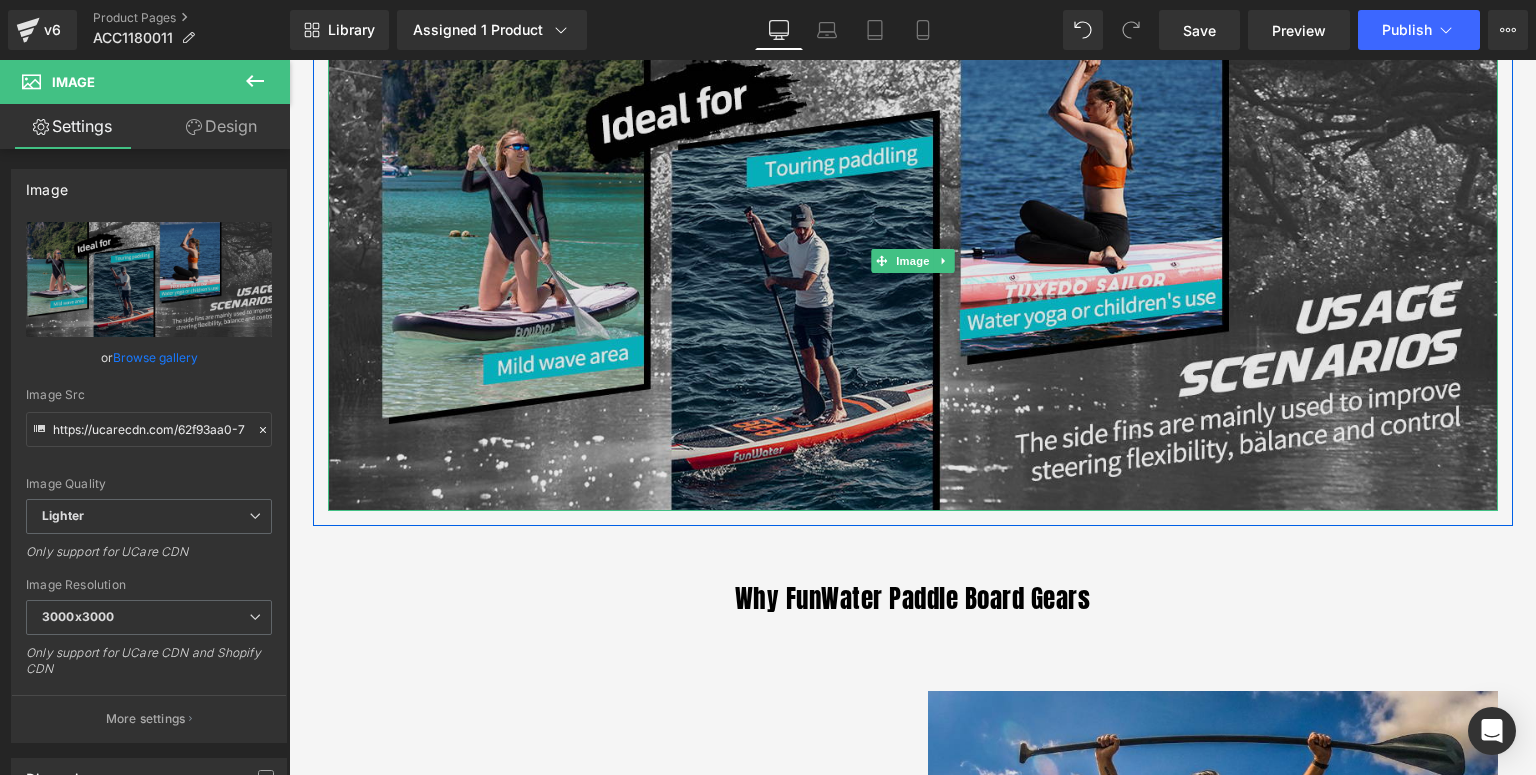 scroll, scrollTop: 2572, scrollLeft: 0, axis: vertical 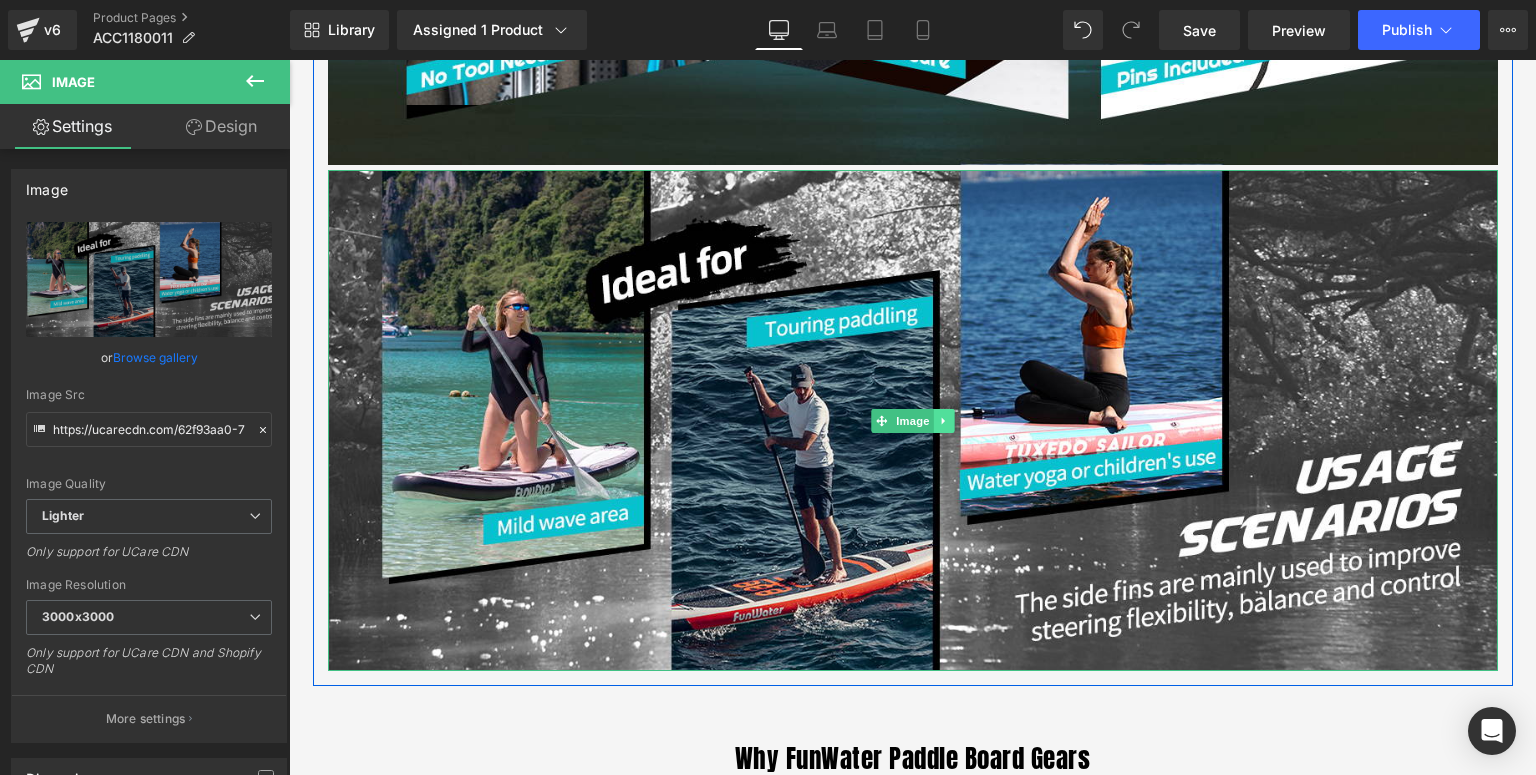 click 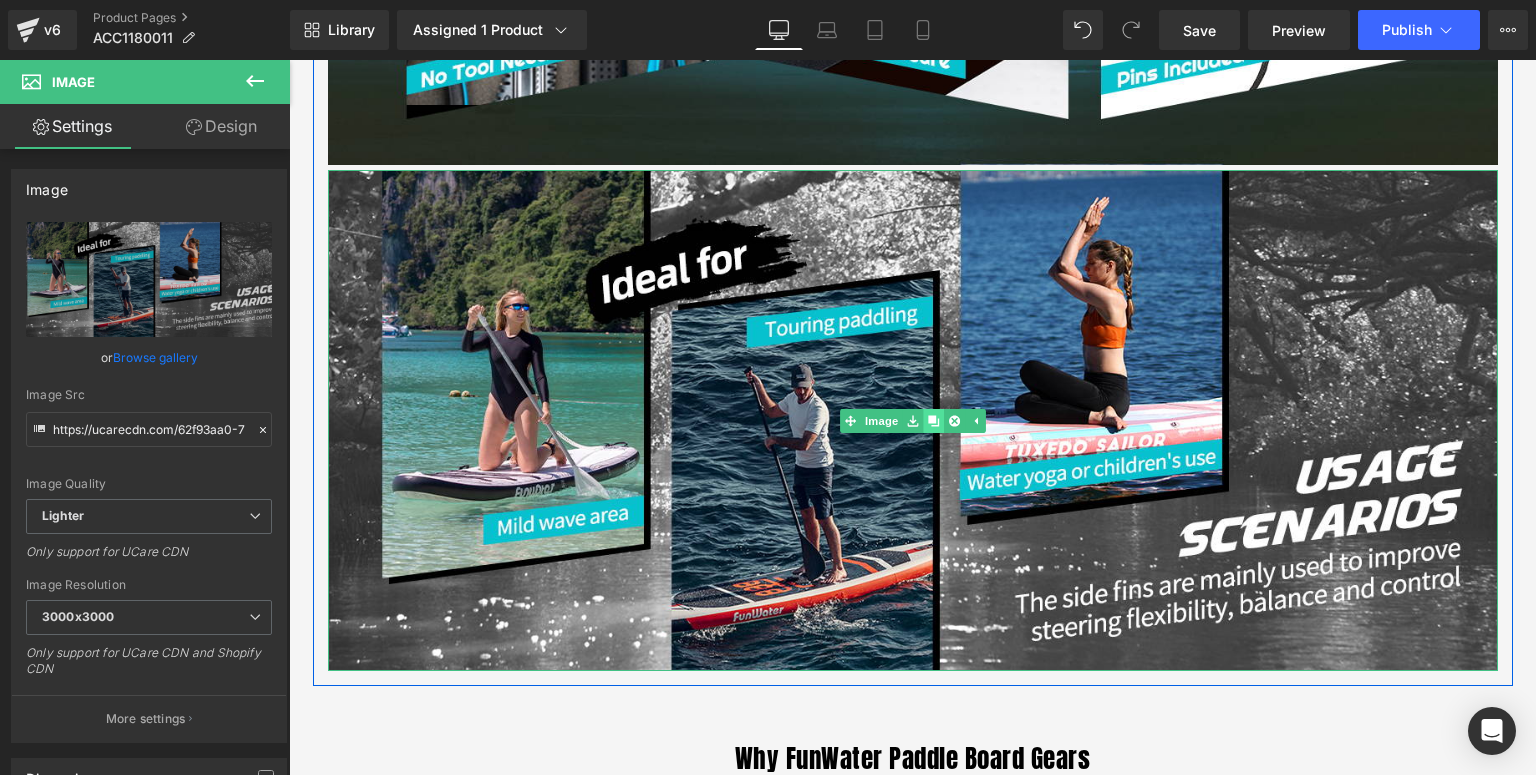 click at bounding box center [933, 421] 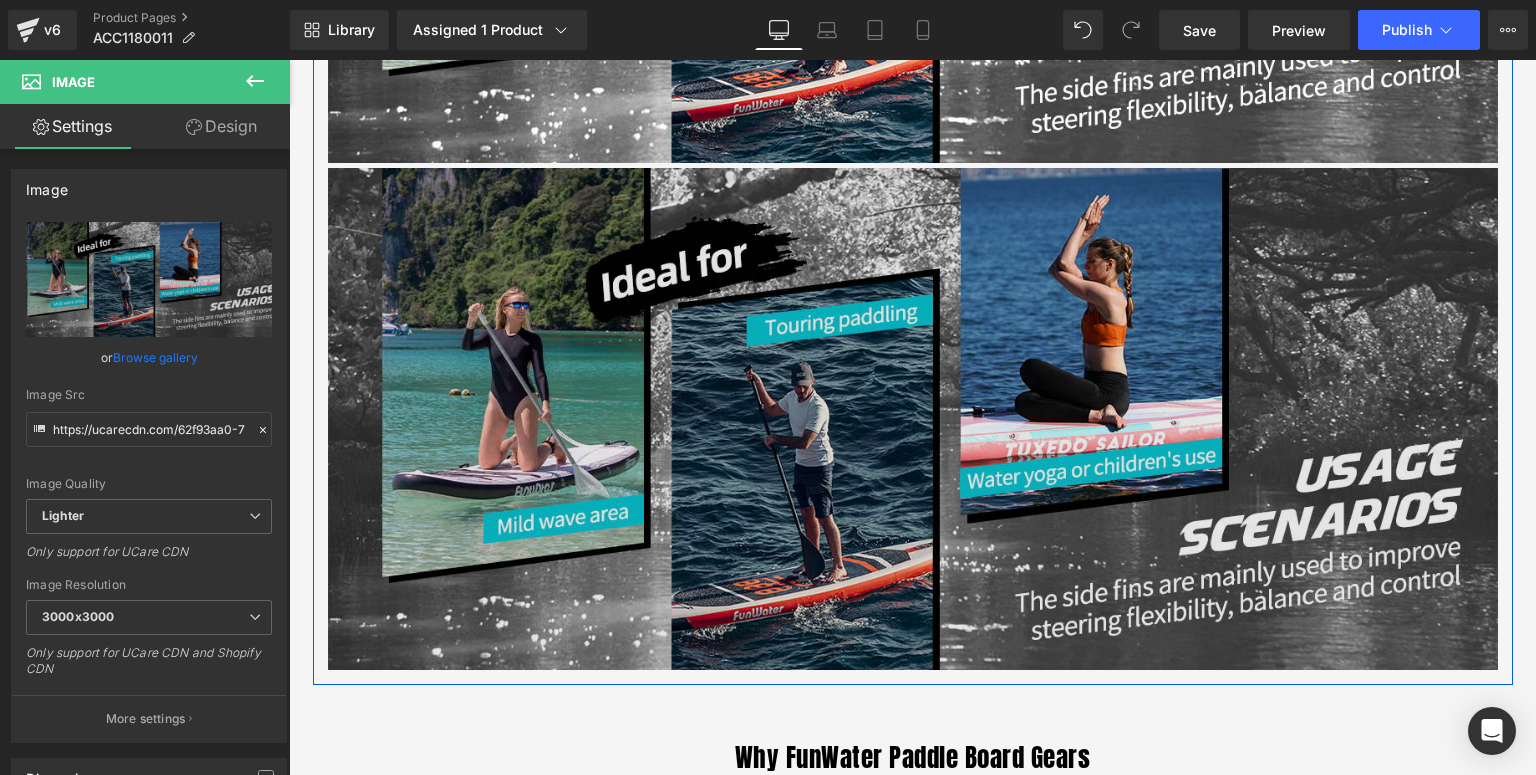 scroll, scrollTop: 3105, scrollLeft: 0, axis: vertical 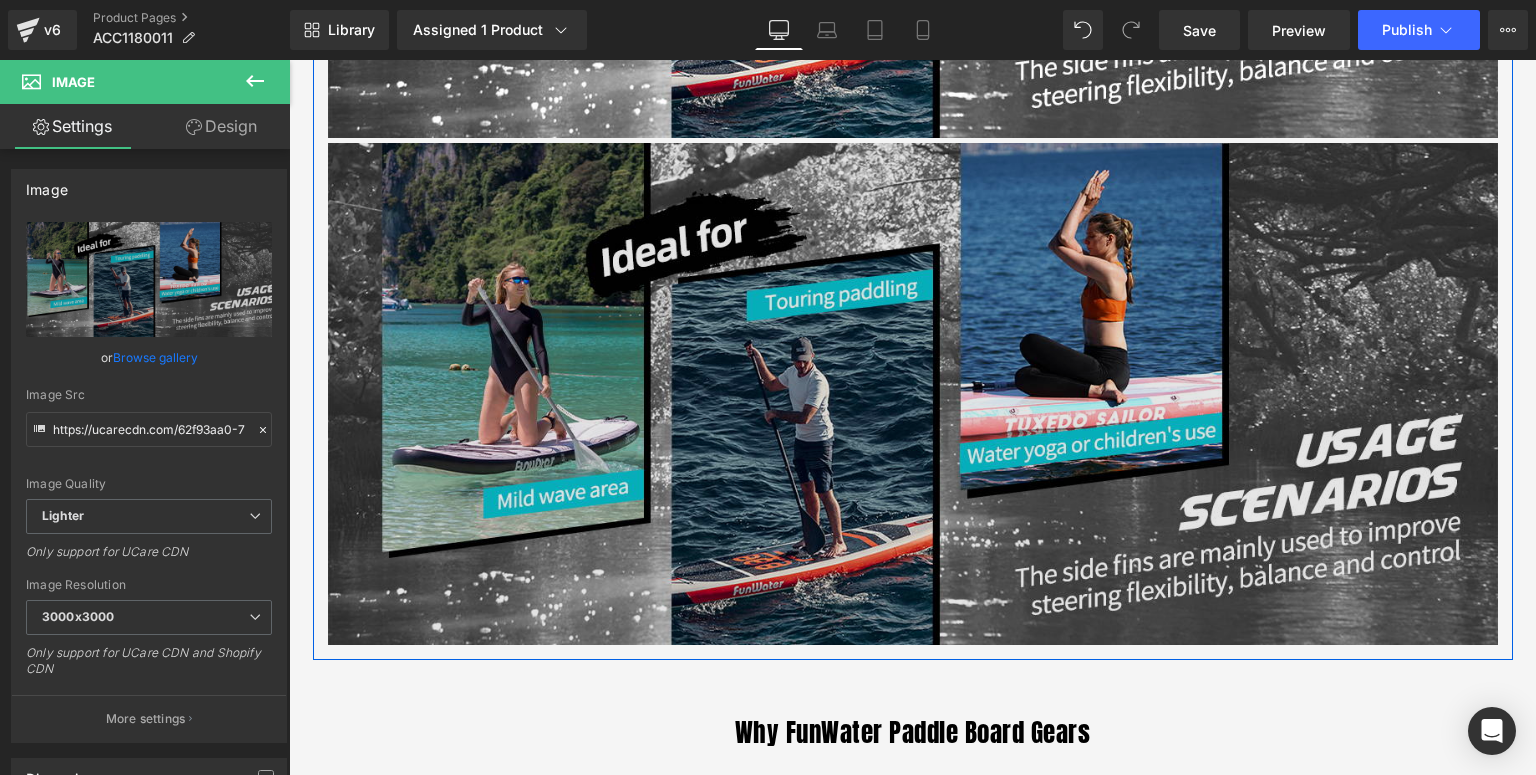 click at bounding box center [913, 393] 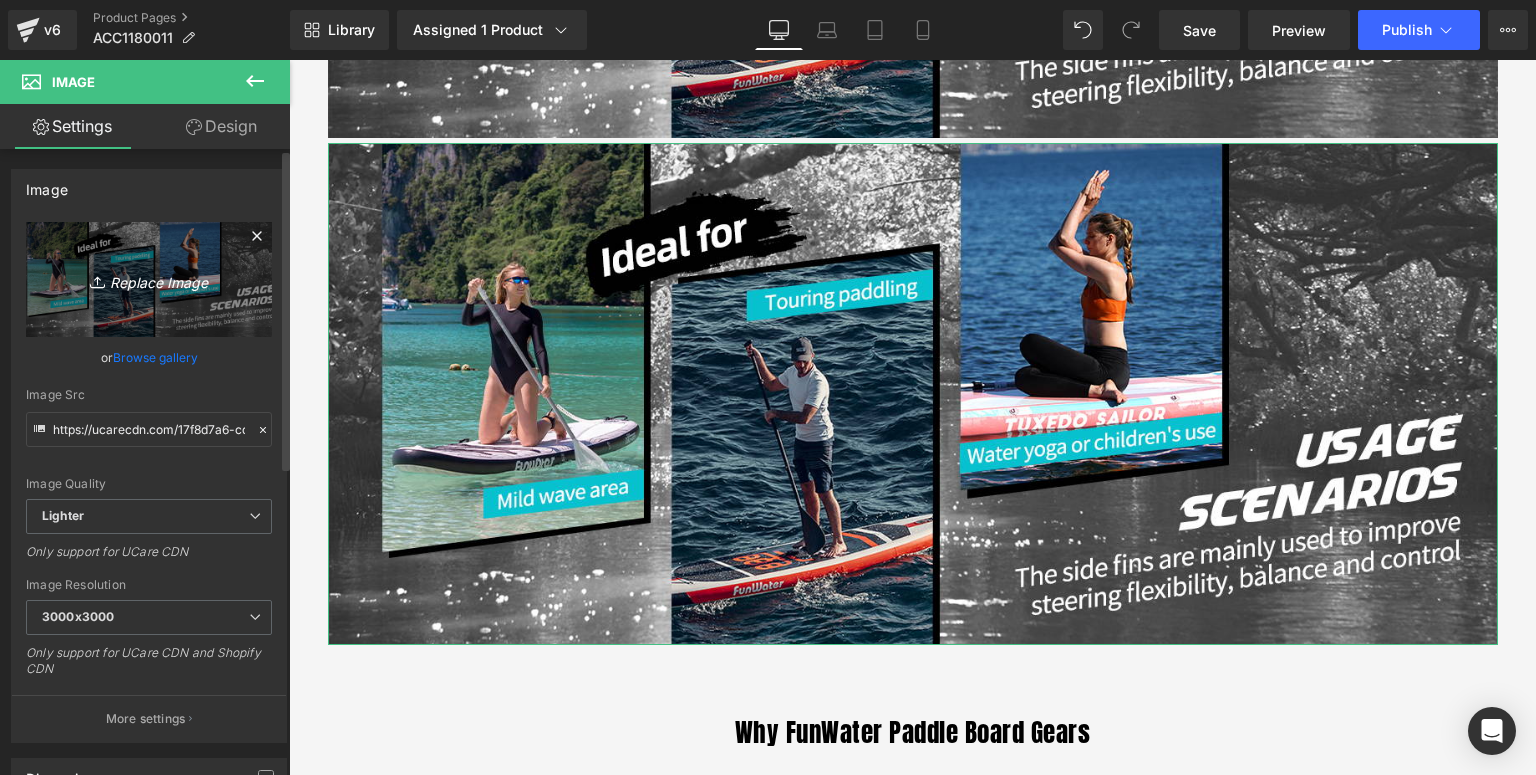 click on "Replace Image" at bounding box center (149, 279) 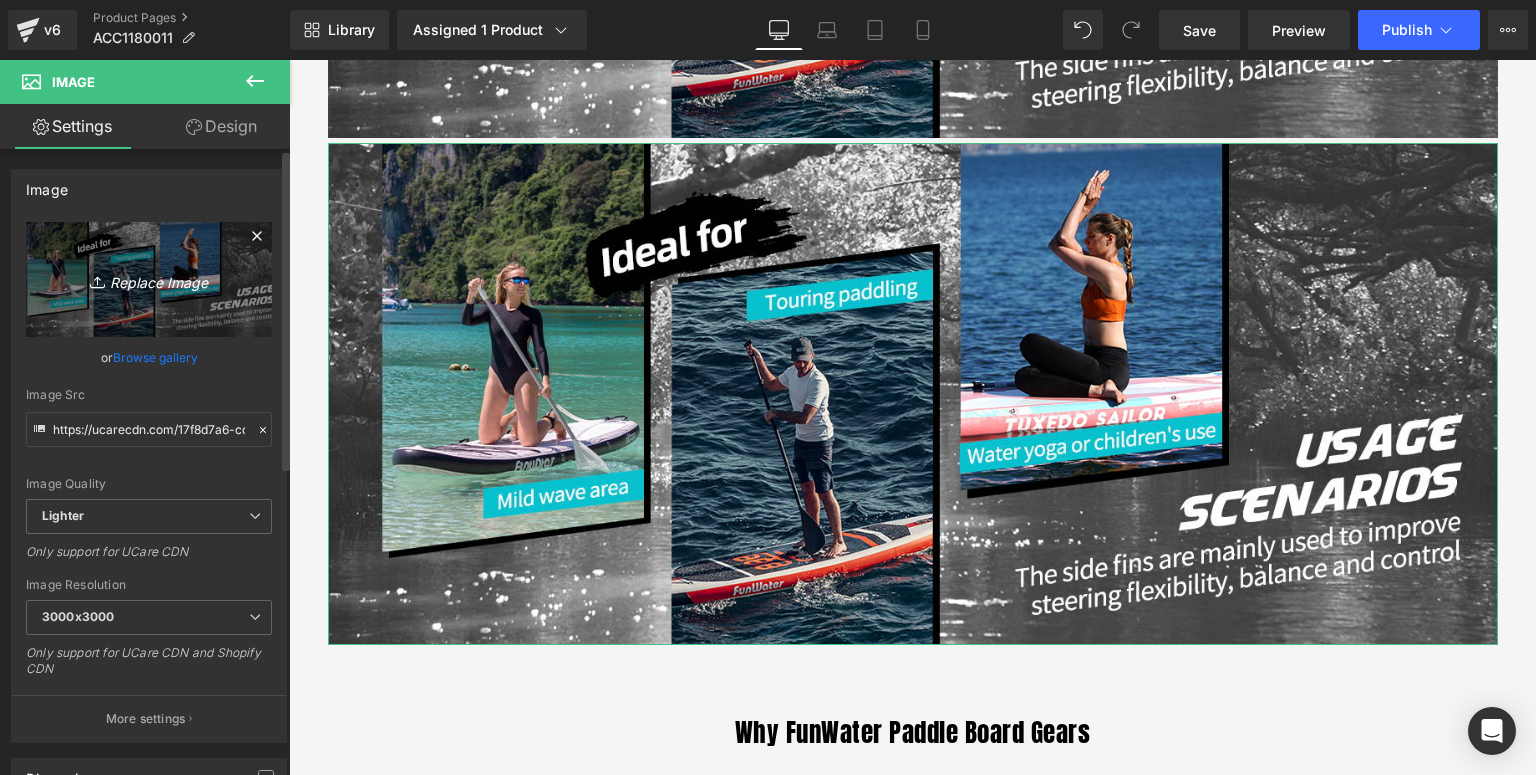 type on "C:\fakepath\5寸黑色鱼鳍-详情页_05.jpg" 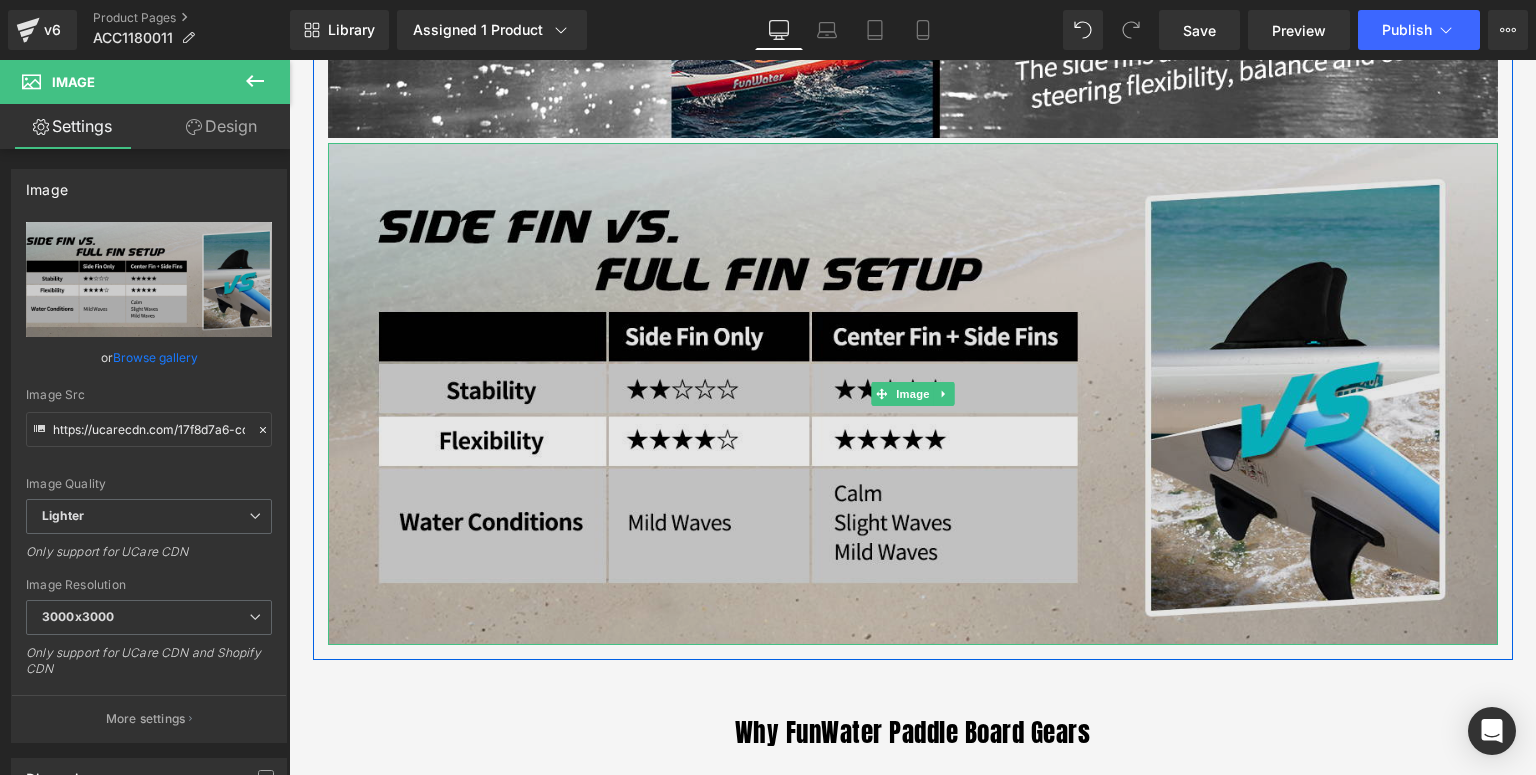 scroll, scrollTop: 3185, scrollLeft: 0, axis: vertical 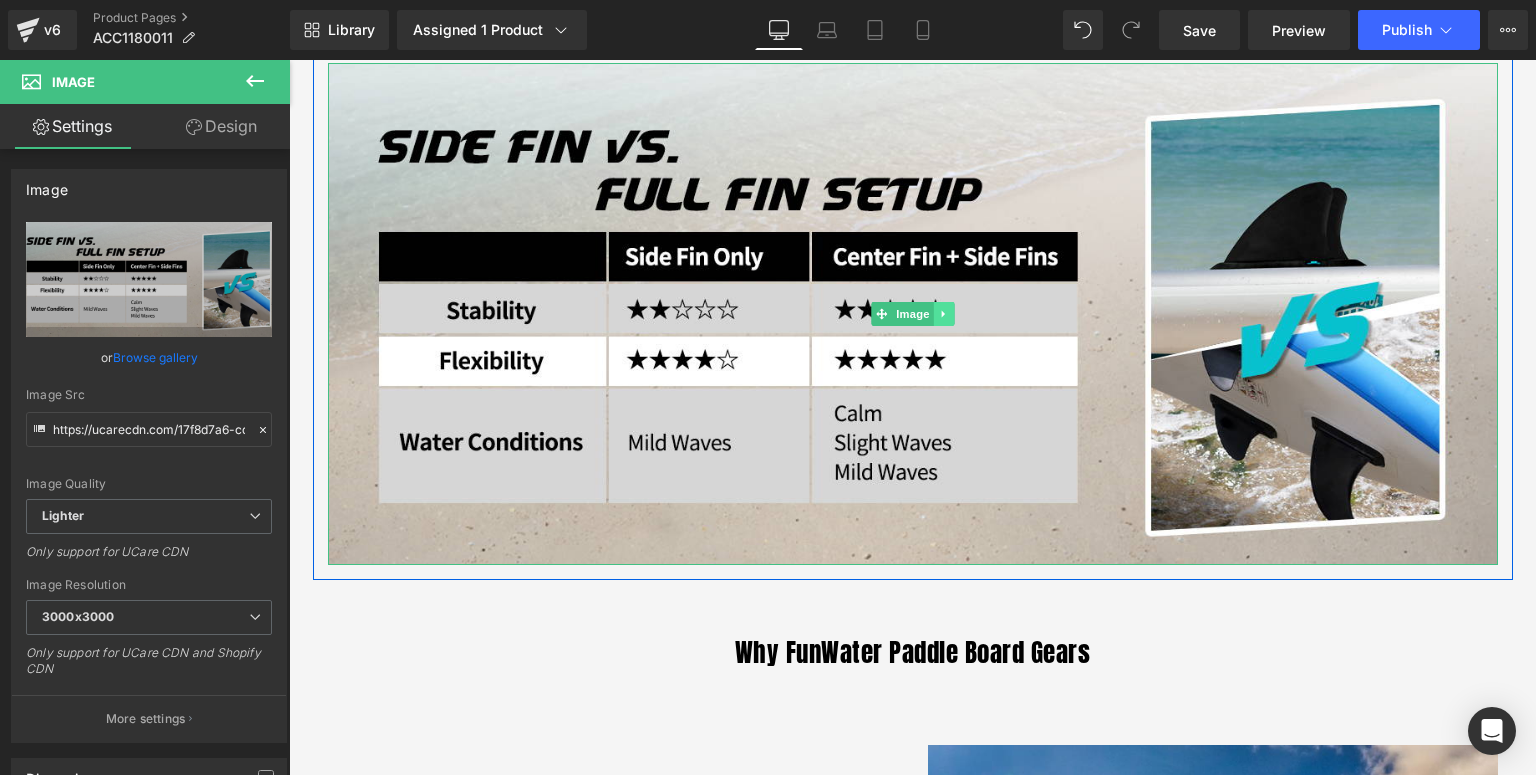 click 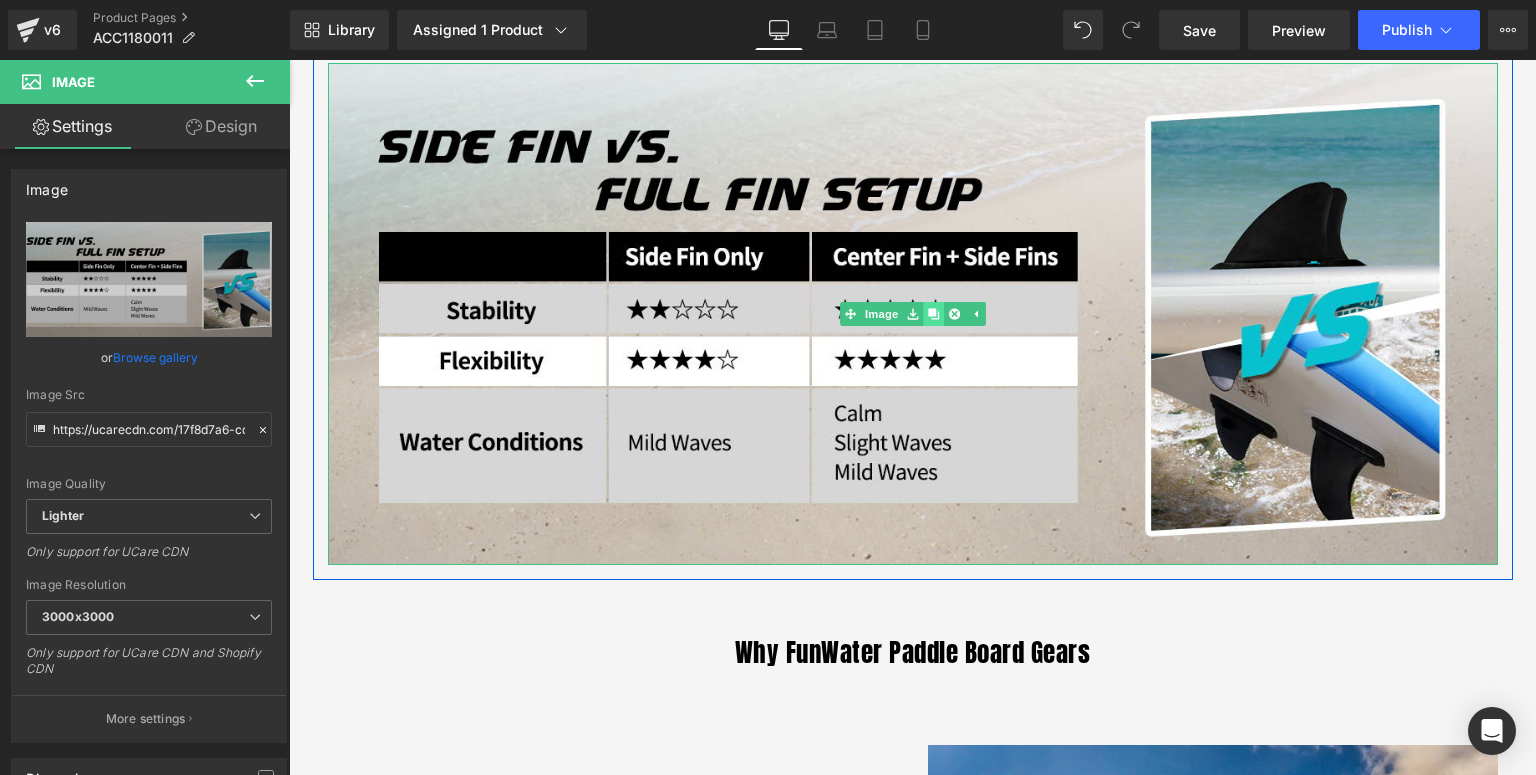 click 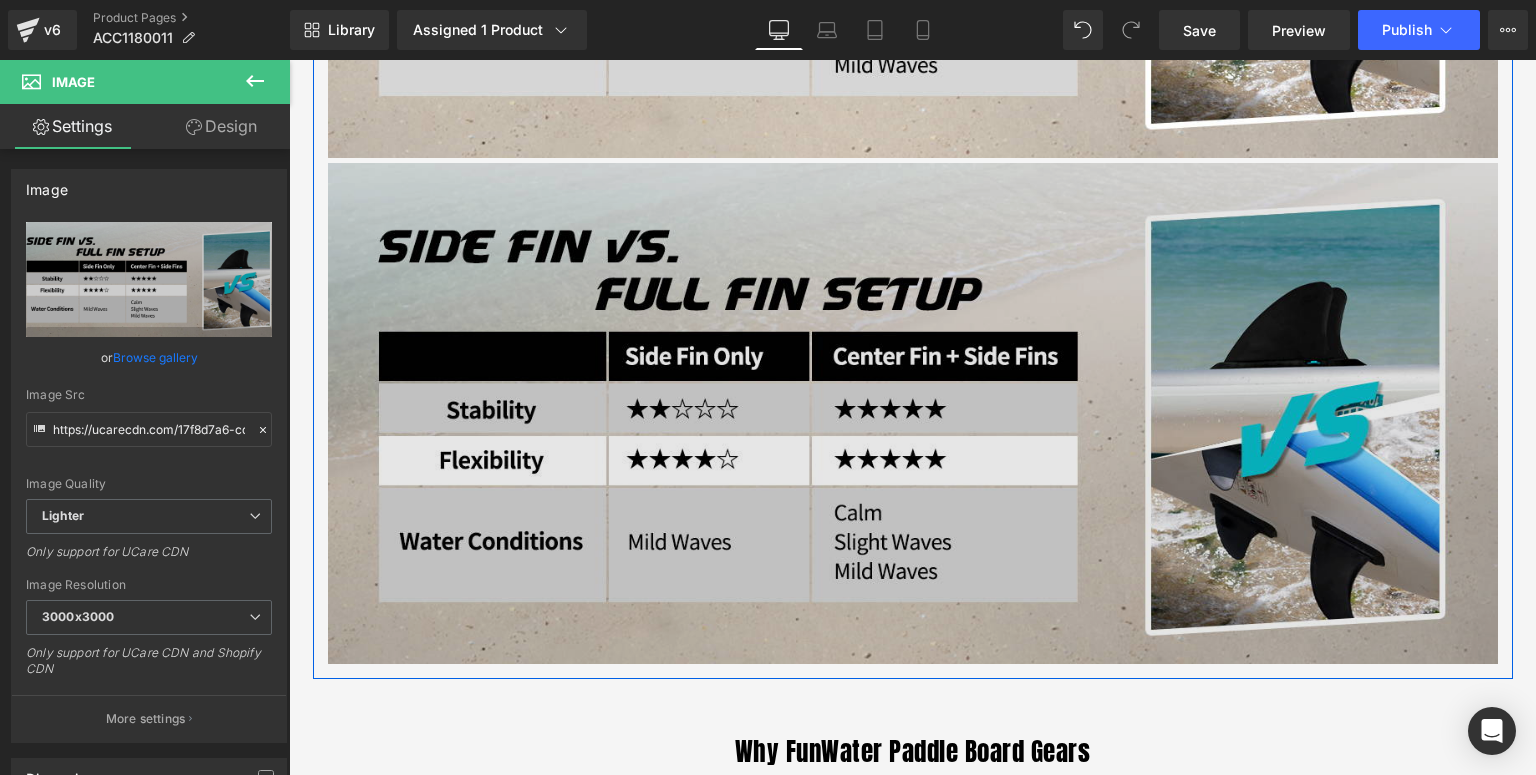 scroll, scrollTop: 3612, scrollLeft: 0, axis: vertical 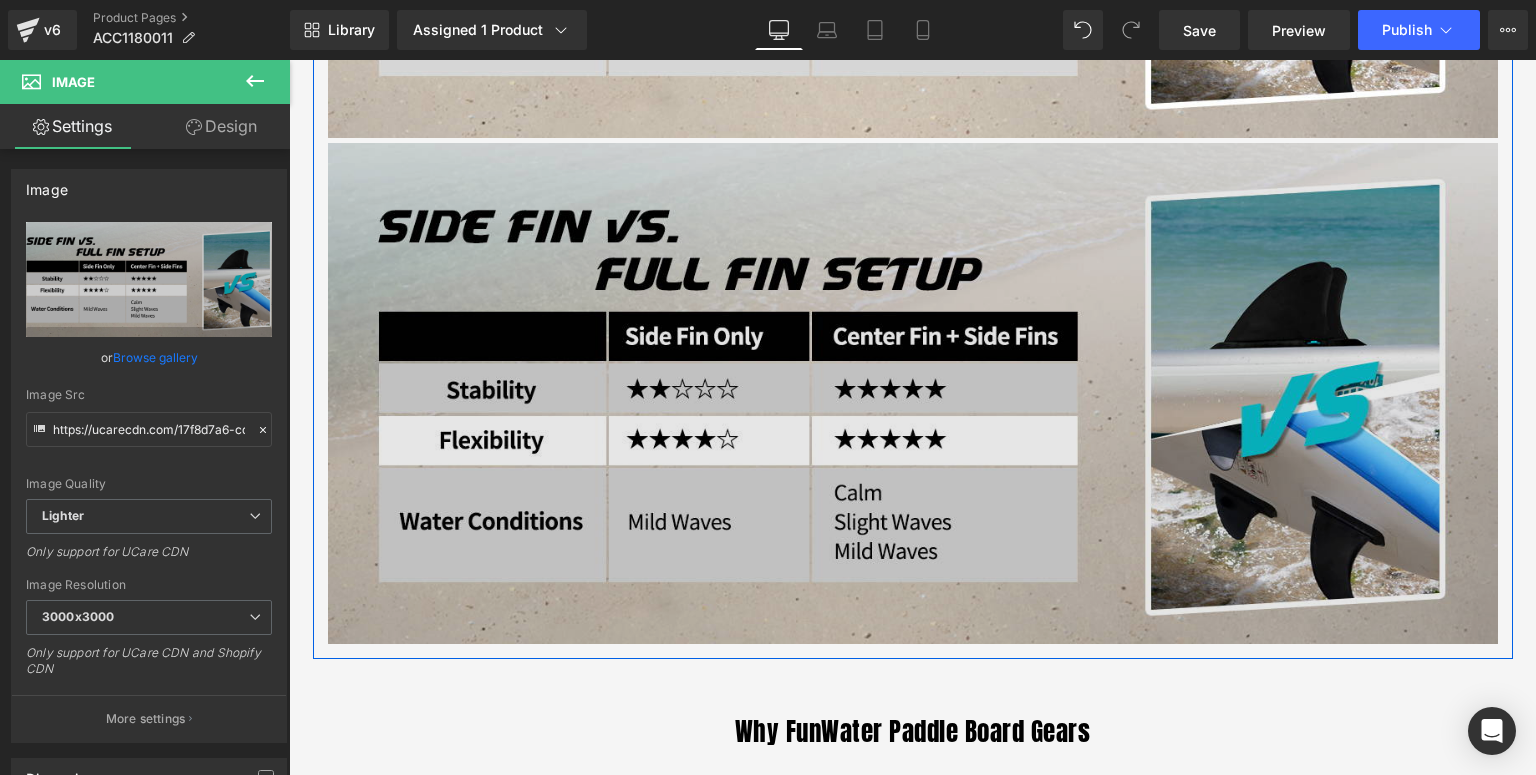 click at bounding box center (913, 393) 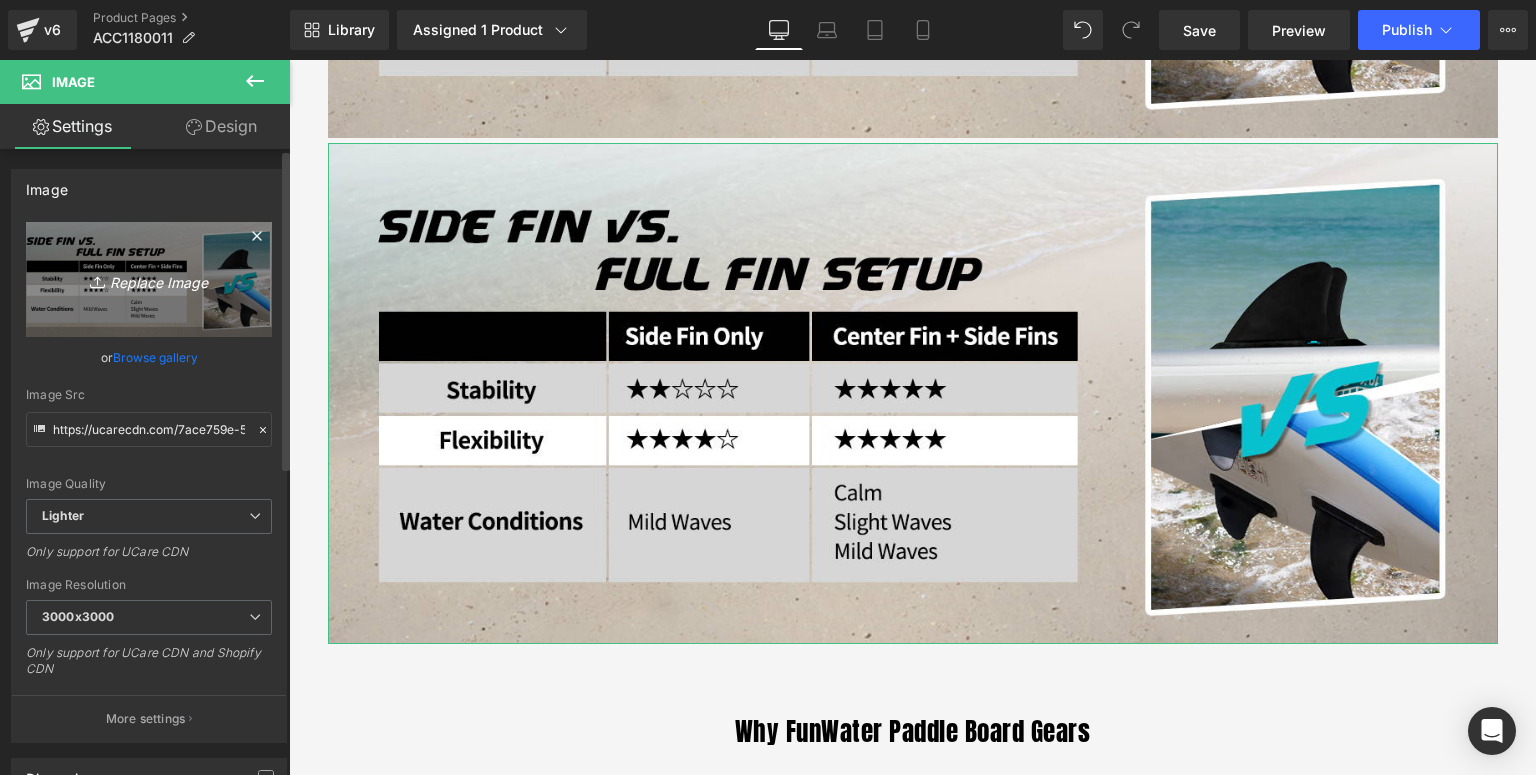 click on "Replace Image" at bounding box center (149, 279) 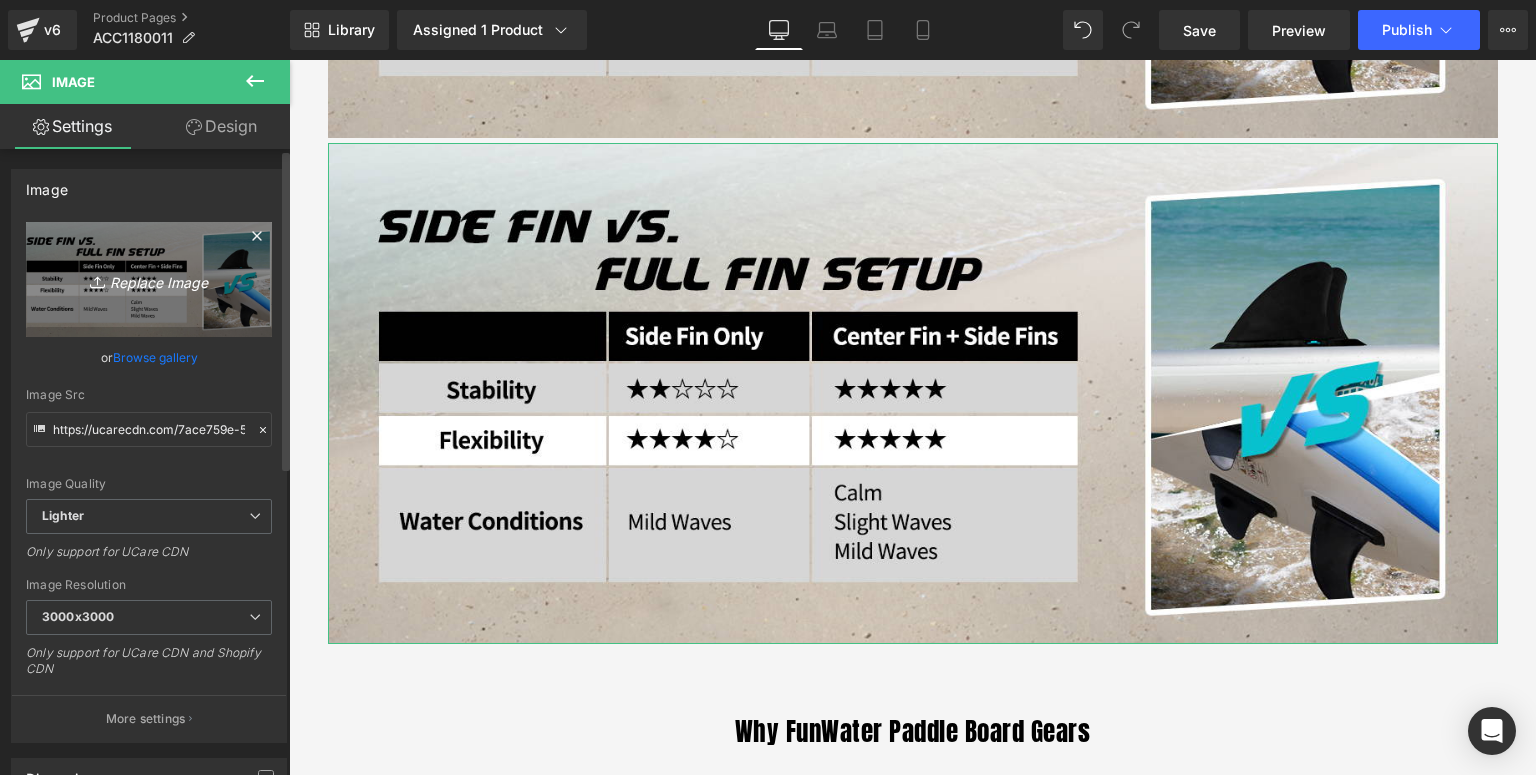 type on "C:\fakepath\5" black fin-details page_06.jpg" 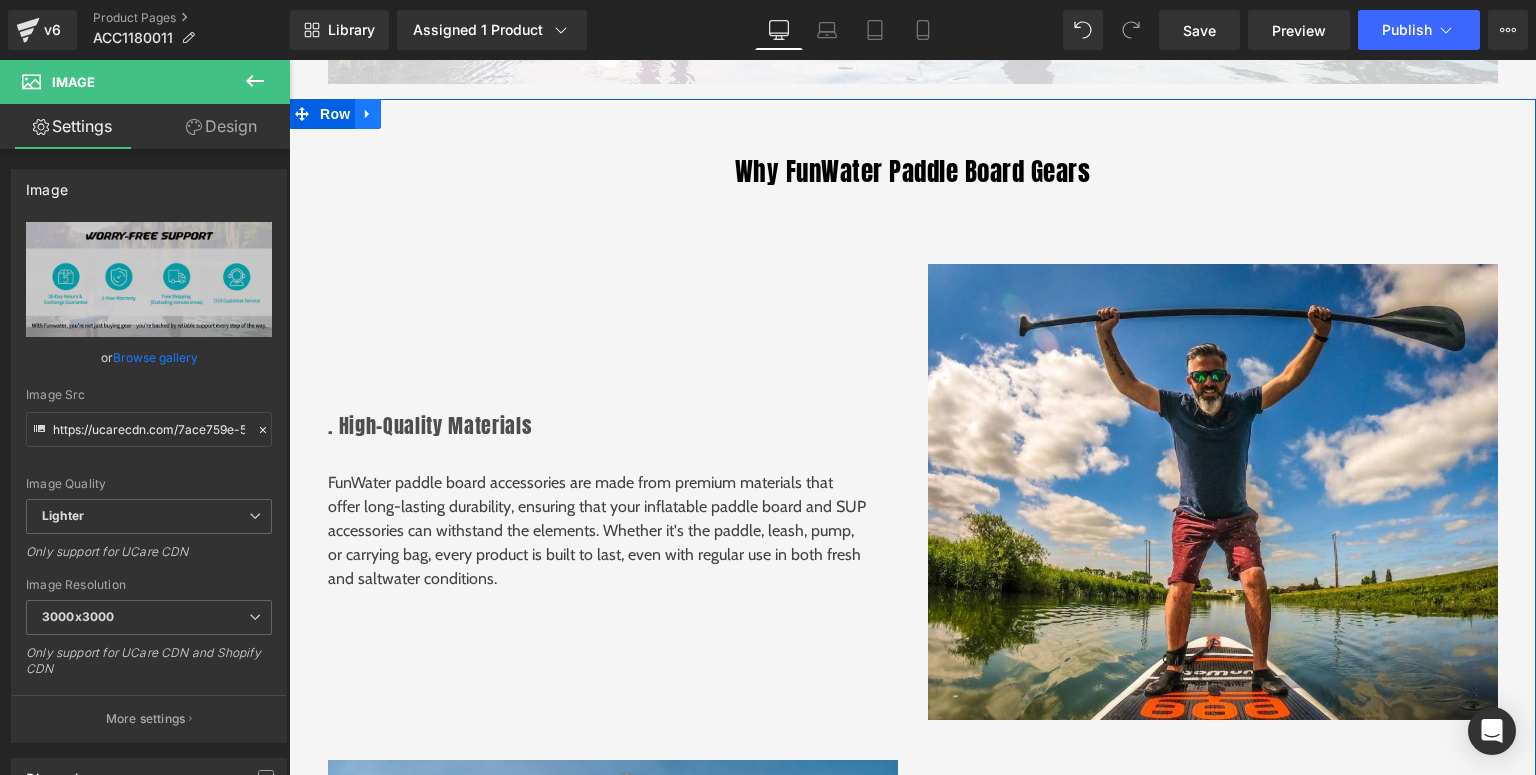 scroll, scrollTop: 4012, scrollLeft: 0, axis: vertical 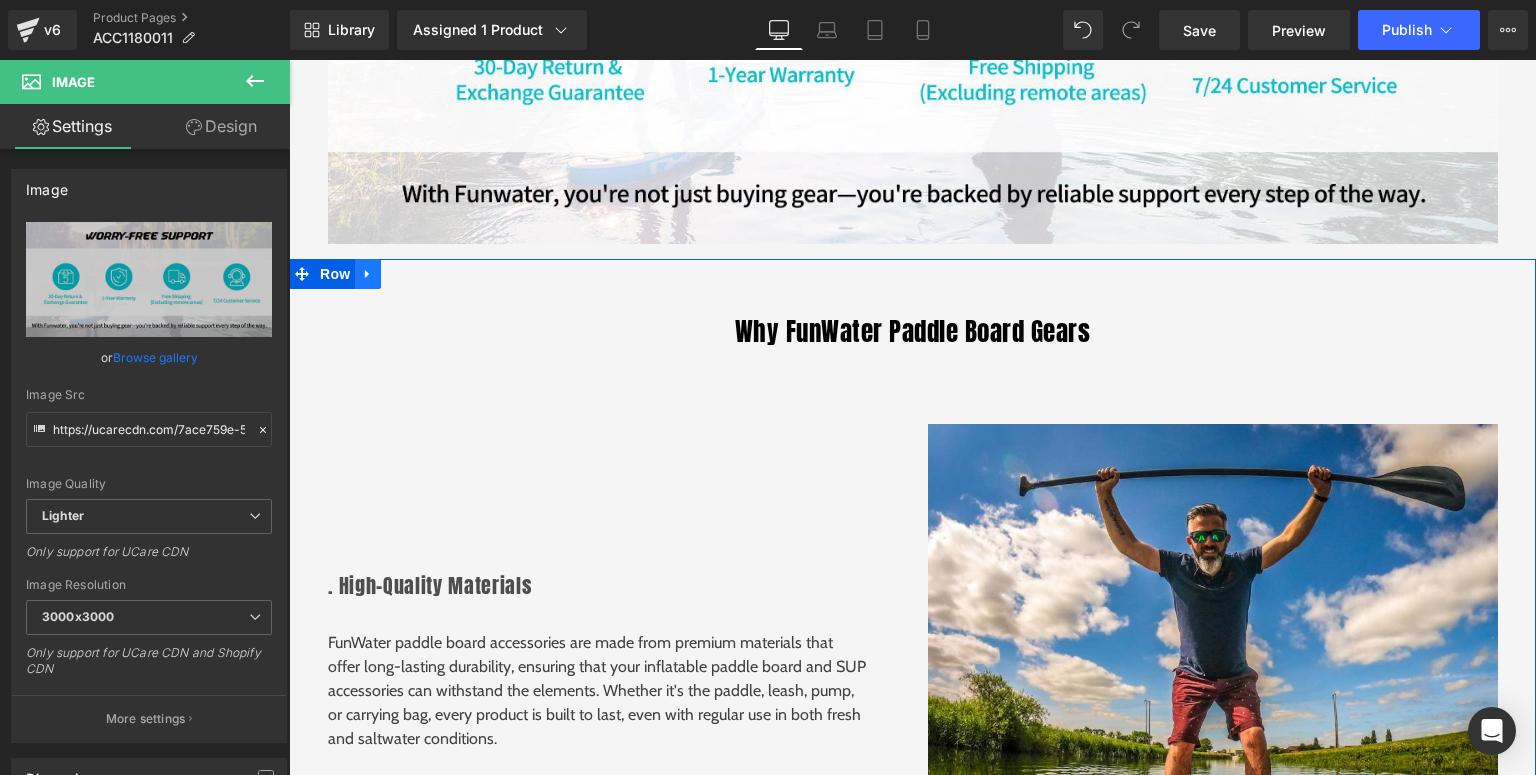 click 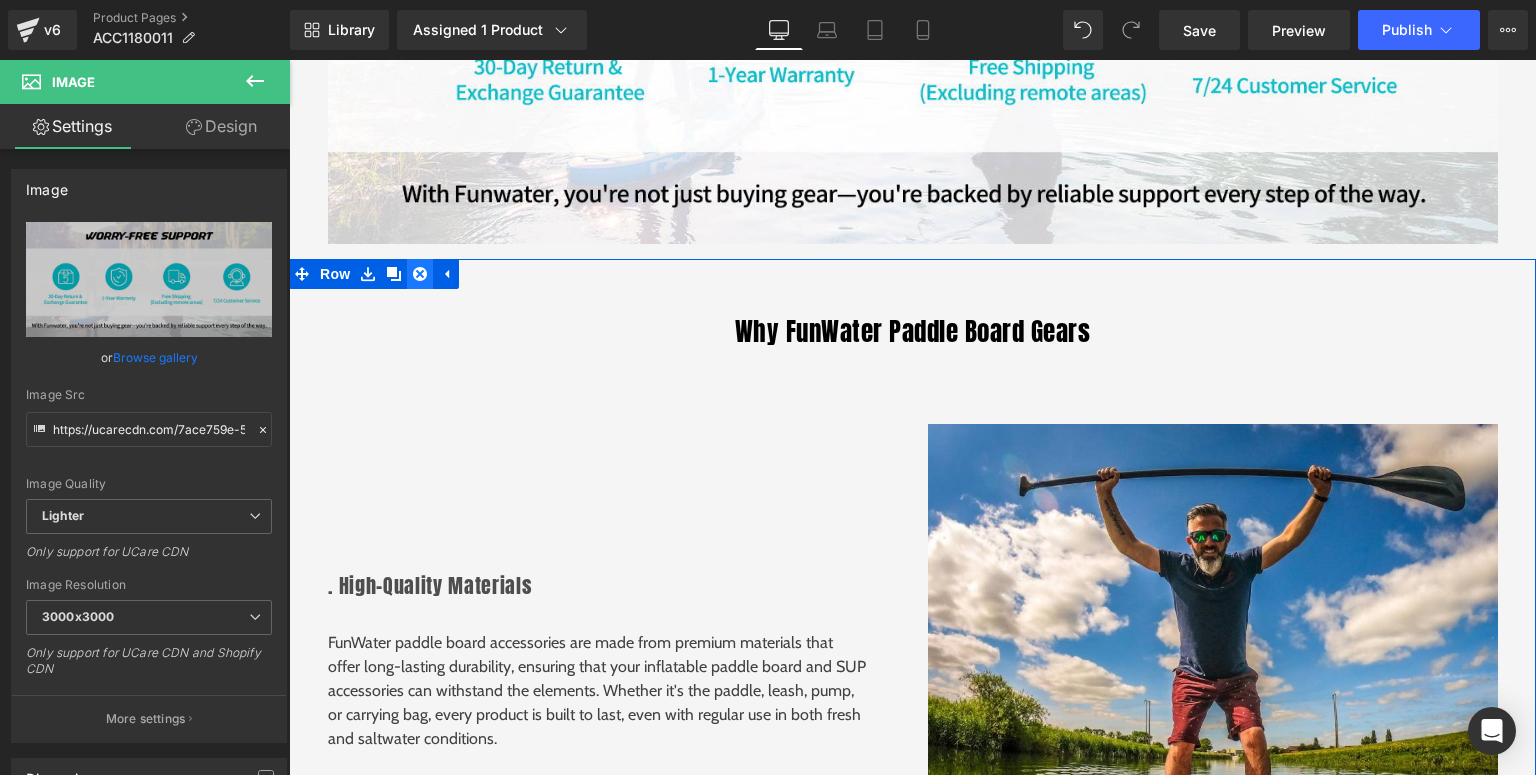 click 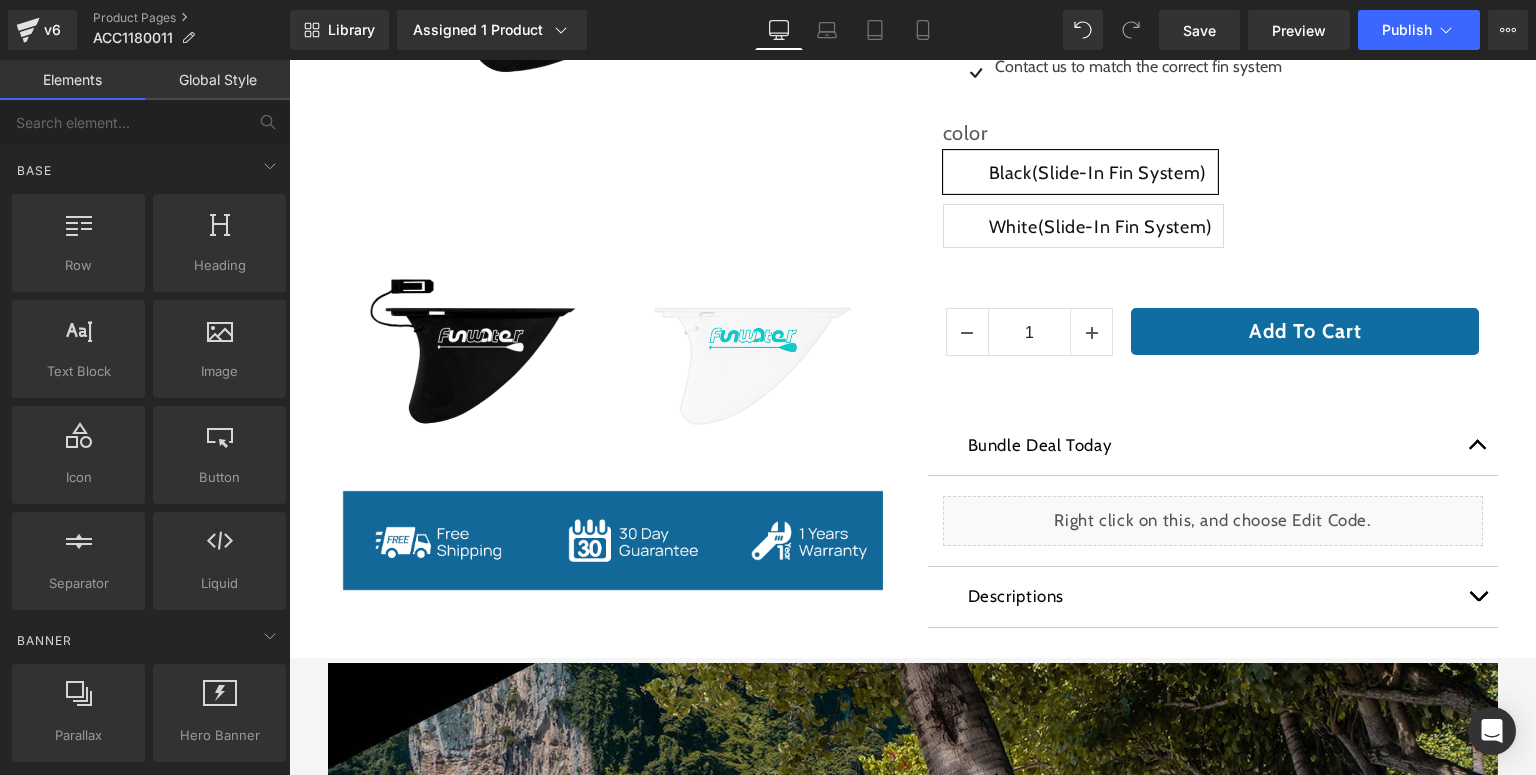 scroll, scrollTop: 960, scrollLeft: 0, axis: vertical 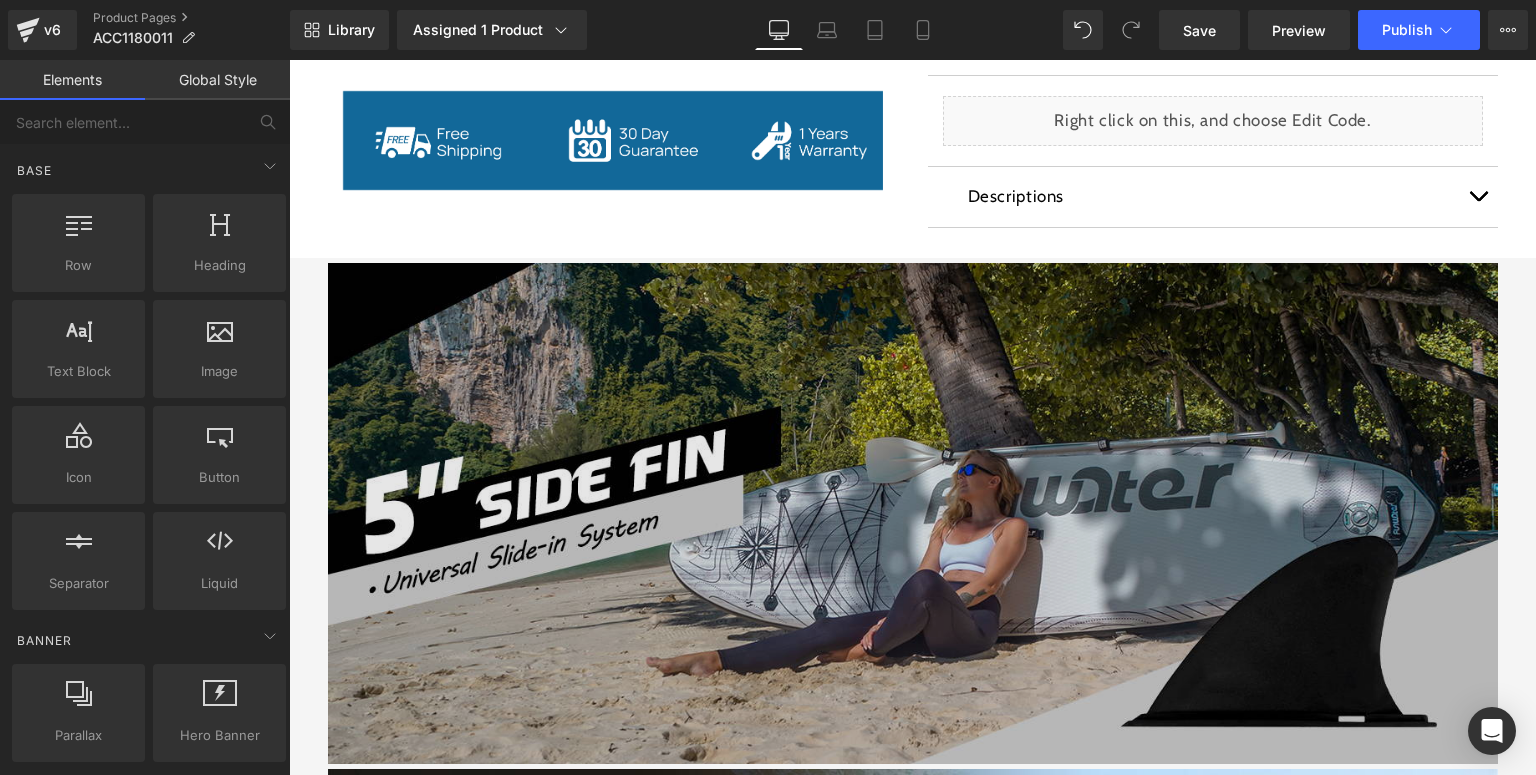 click at bounding box center (913, 513) 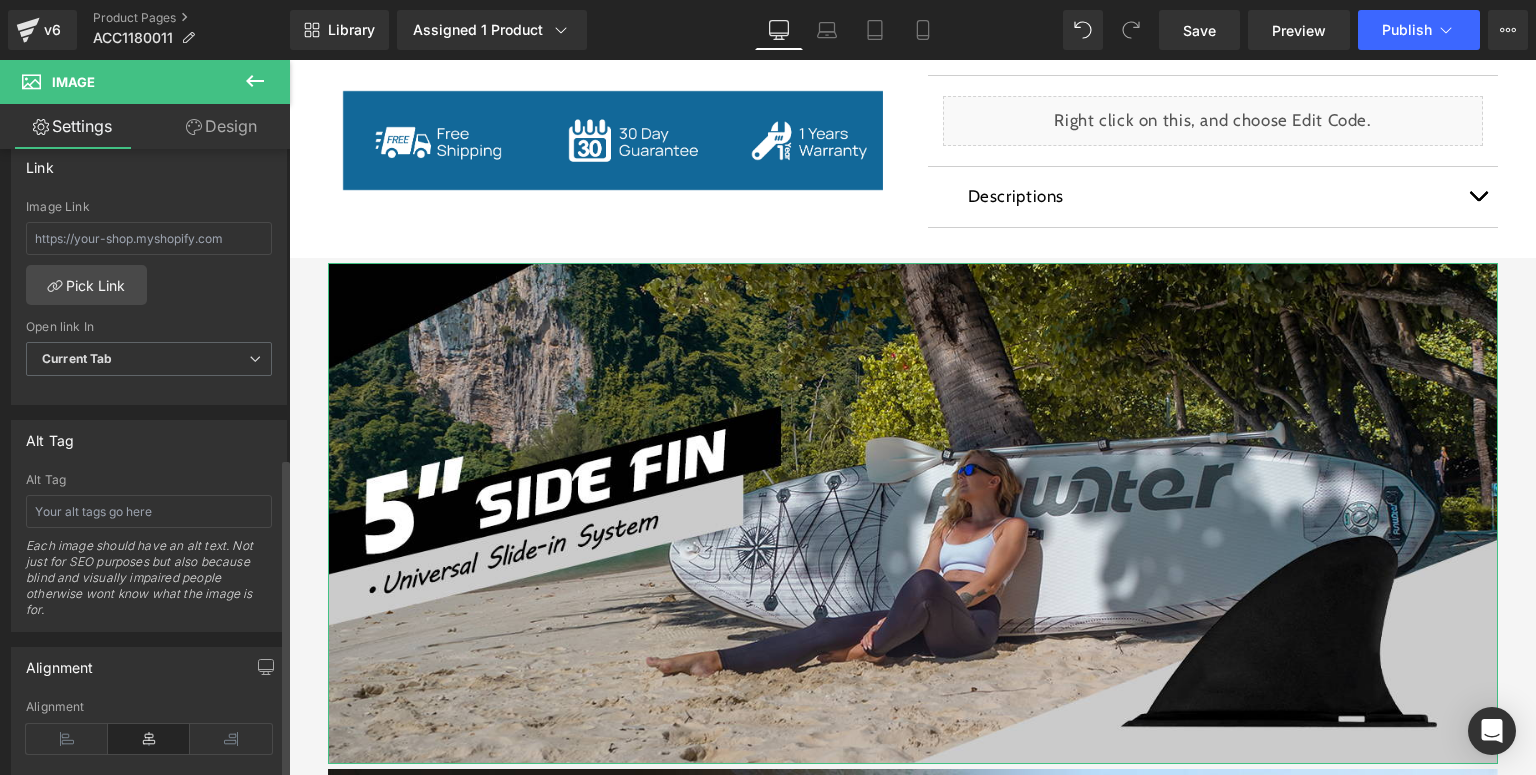 scroll, scrollTop: 960, scrollLeft: 0, axis: vertical 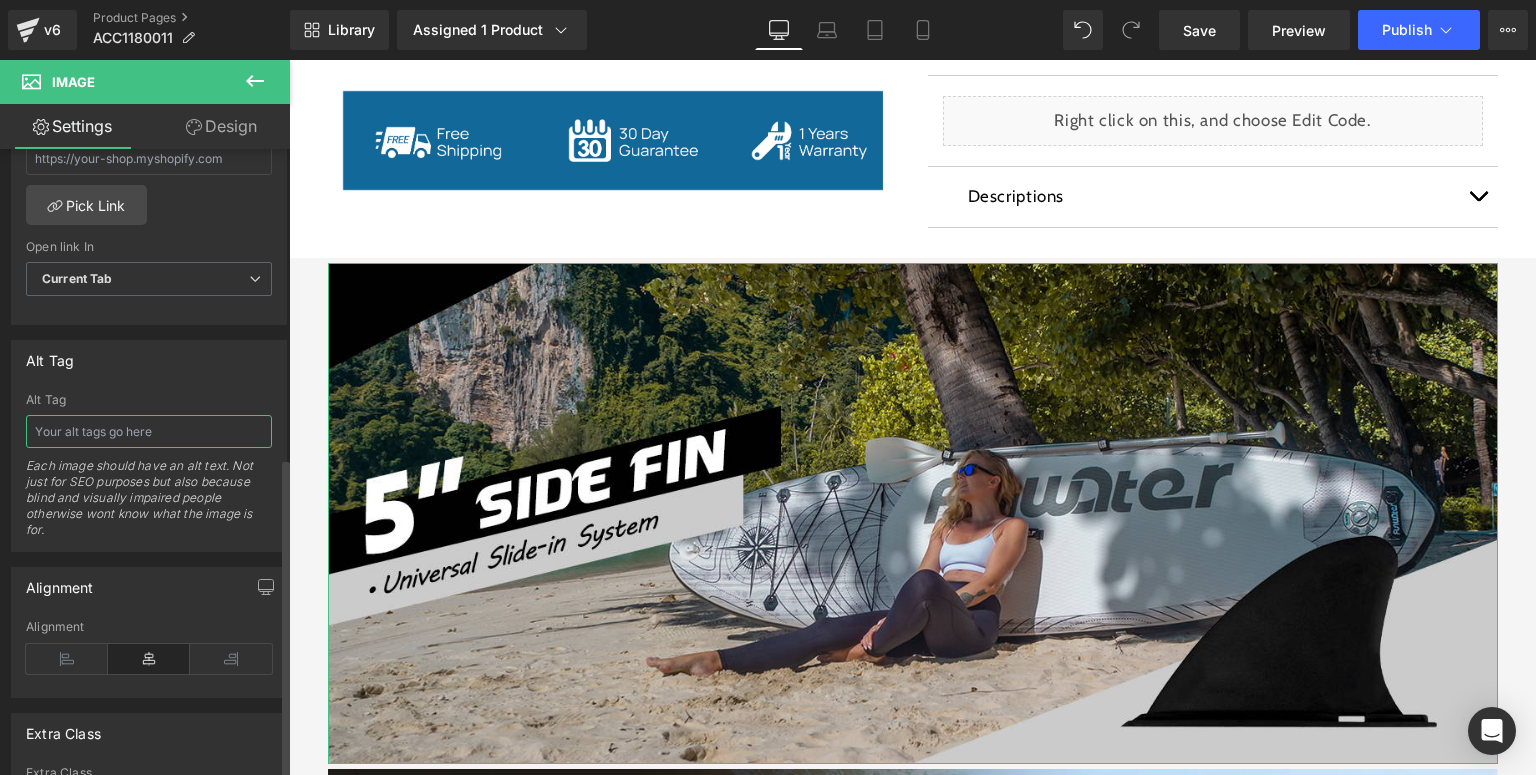 click at bounding box center [149, 431] 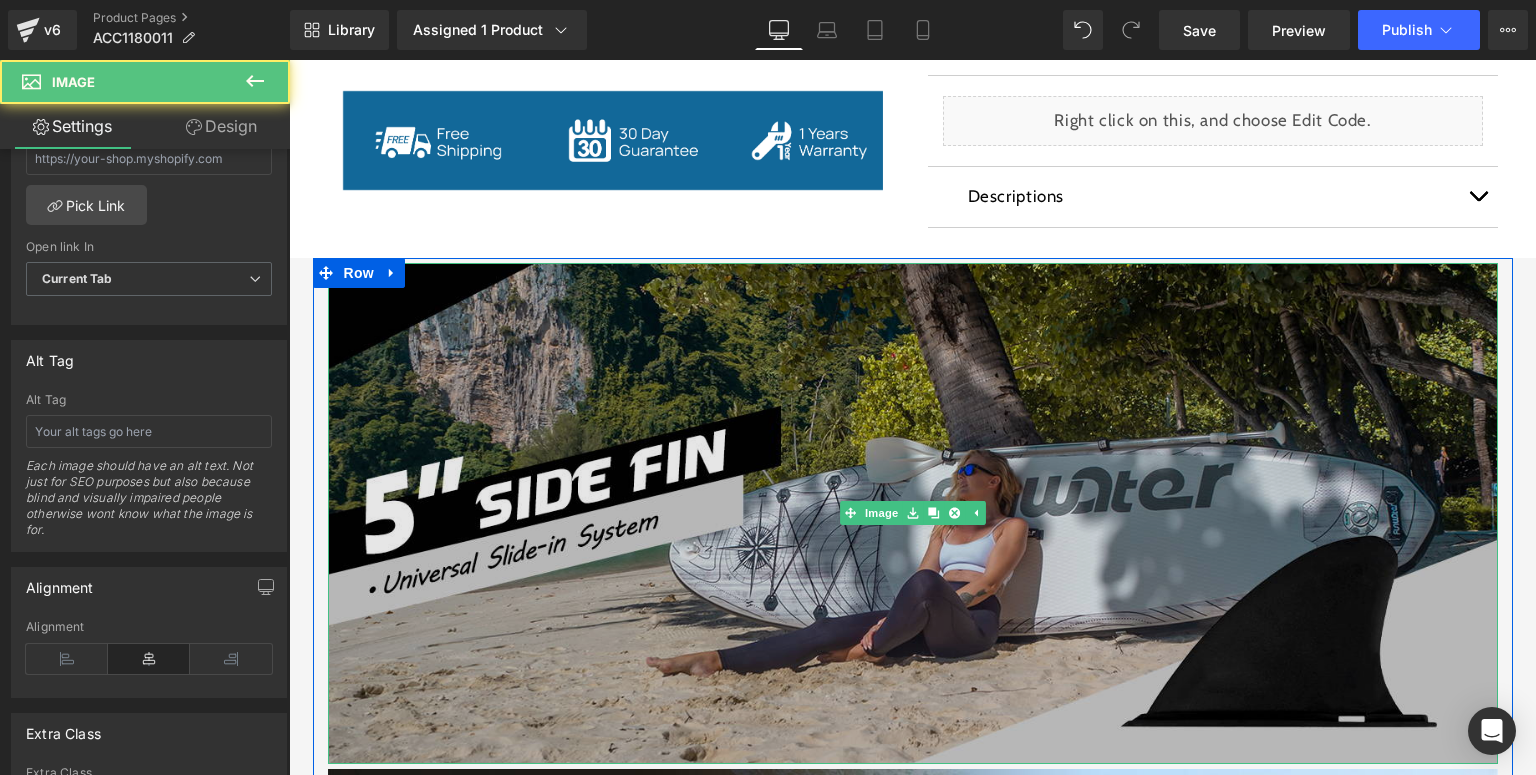 click at bounding box center [913, 513] 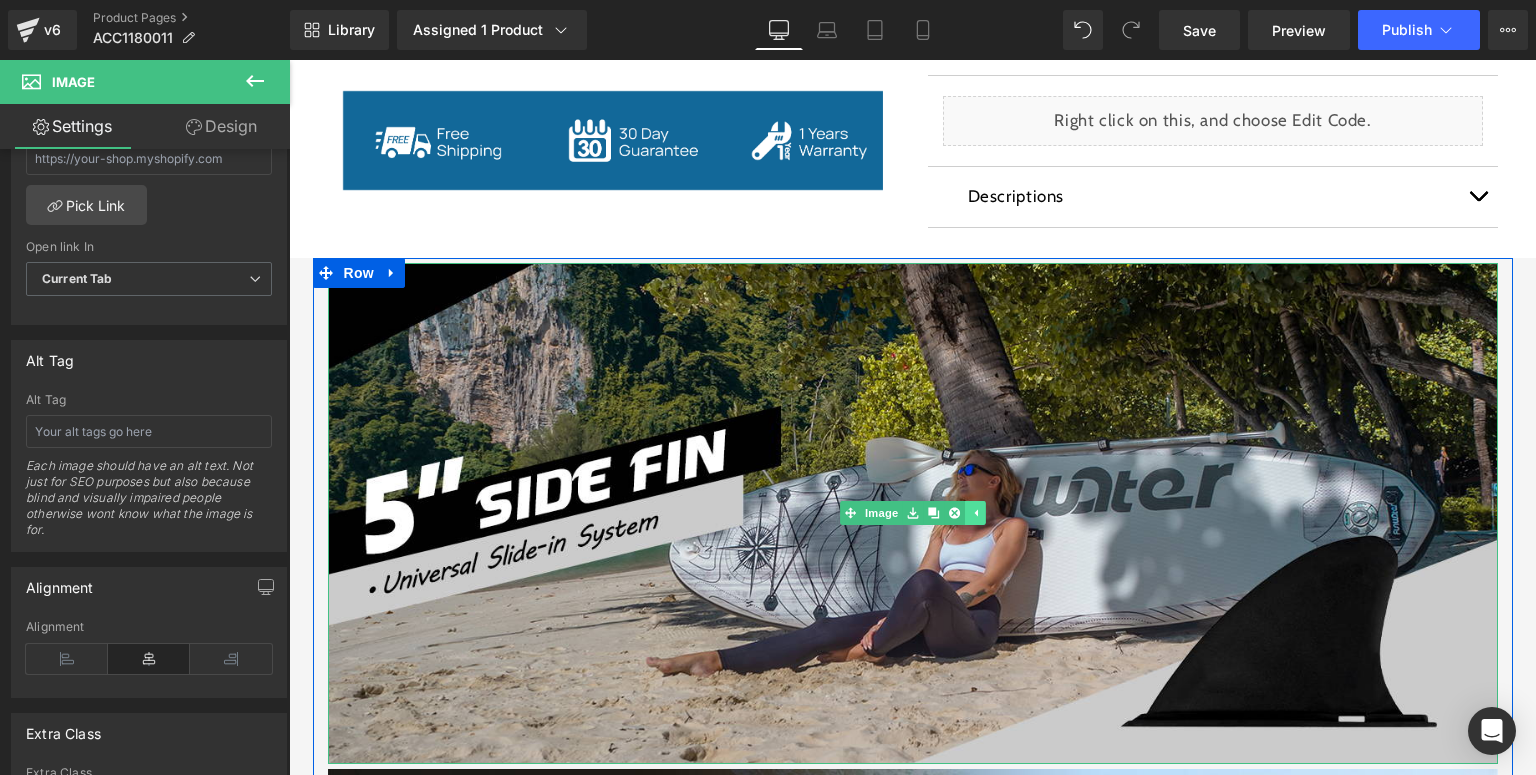 click 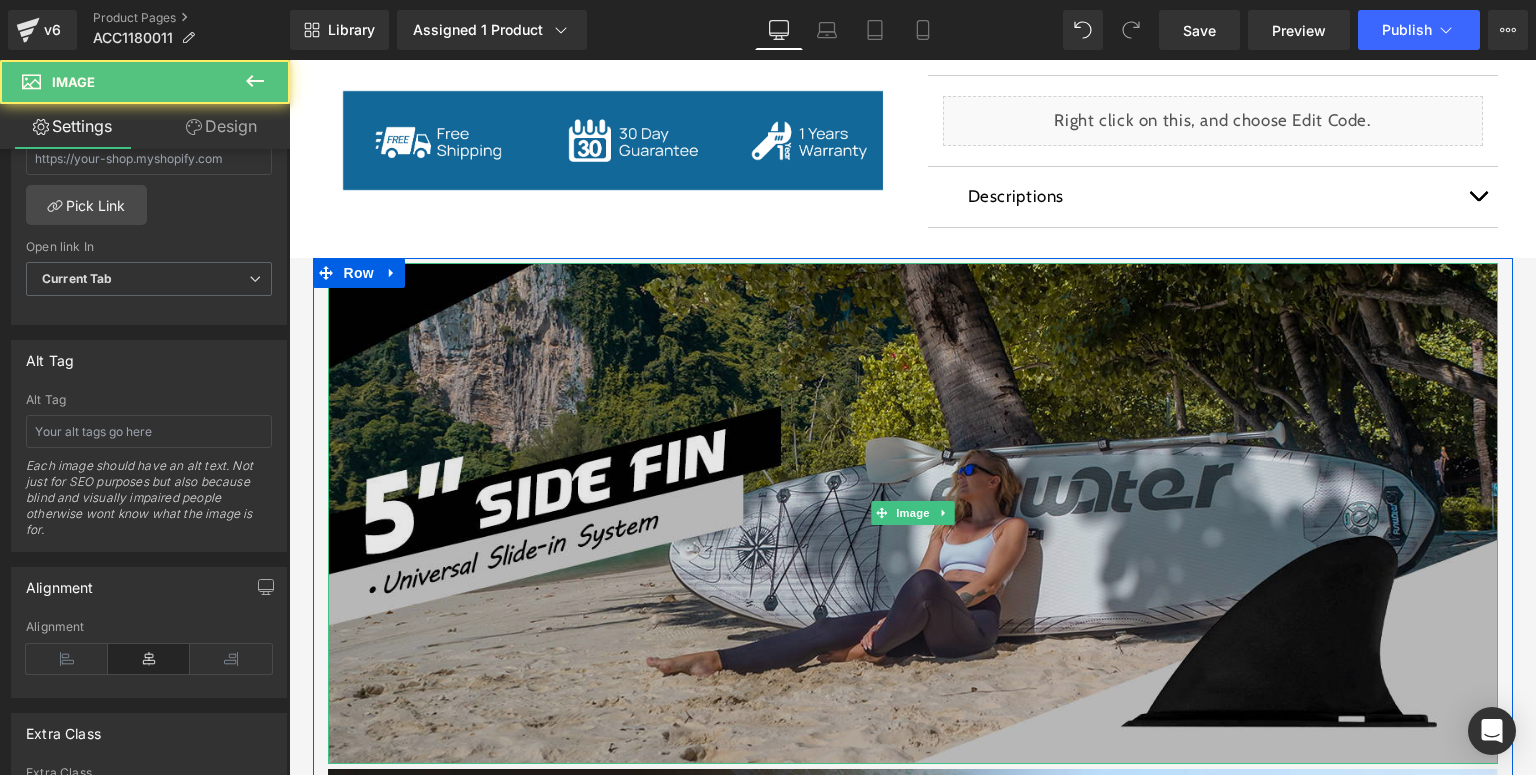 click at bounding box center (913, 513) 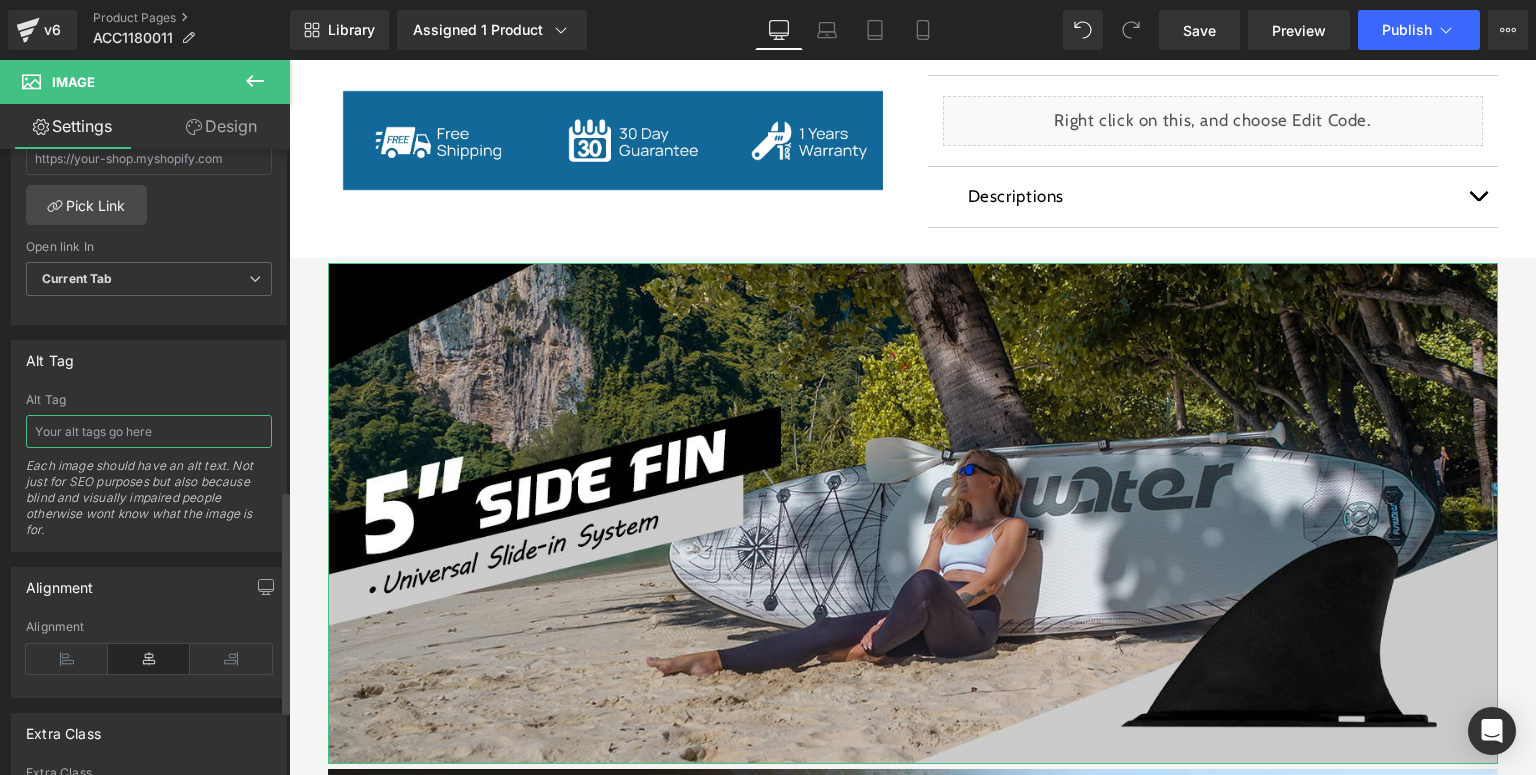 click at bounding box center (149, 431) 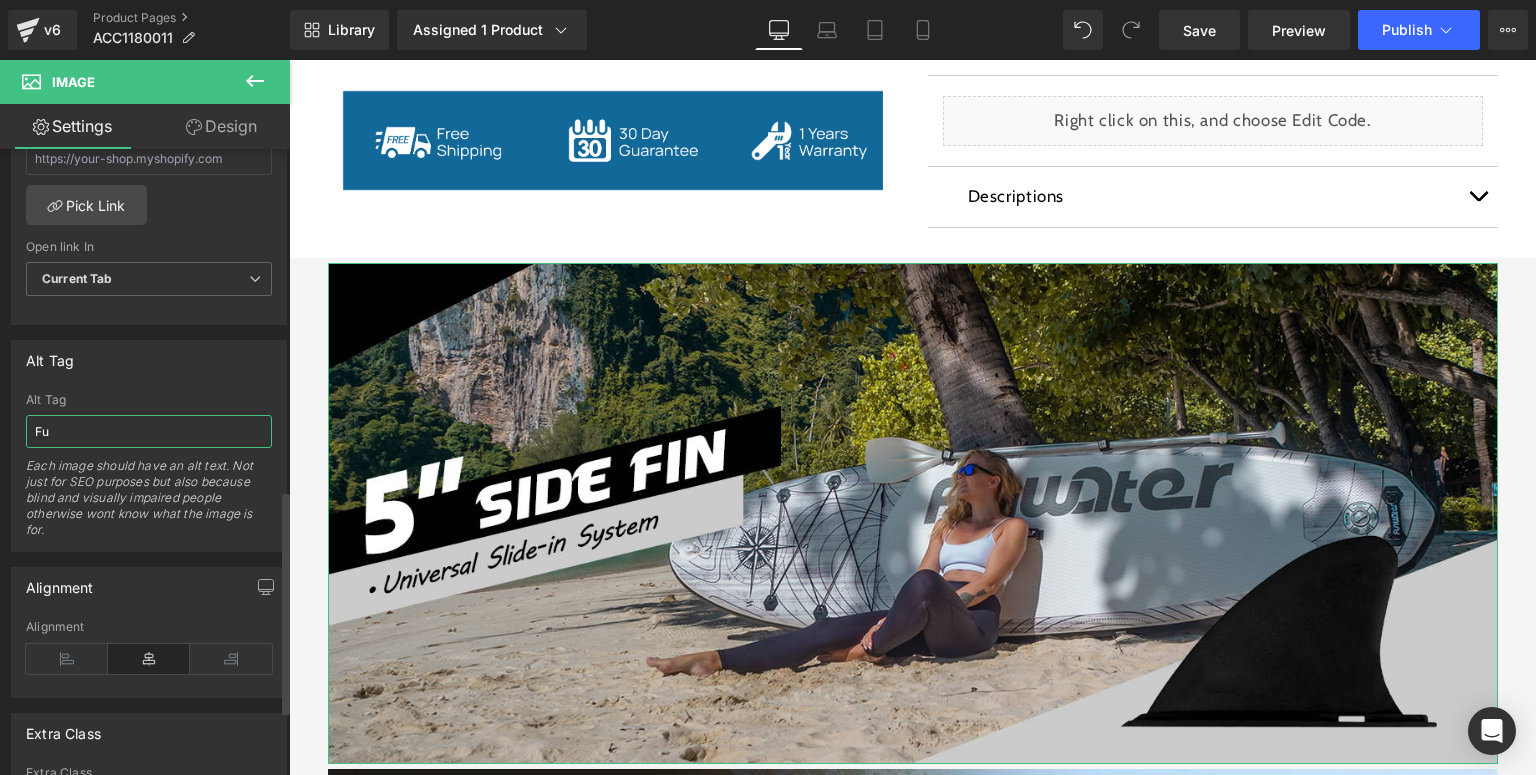 type on "F" 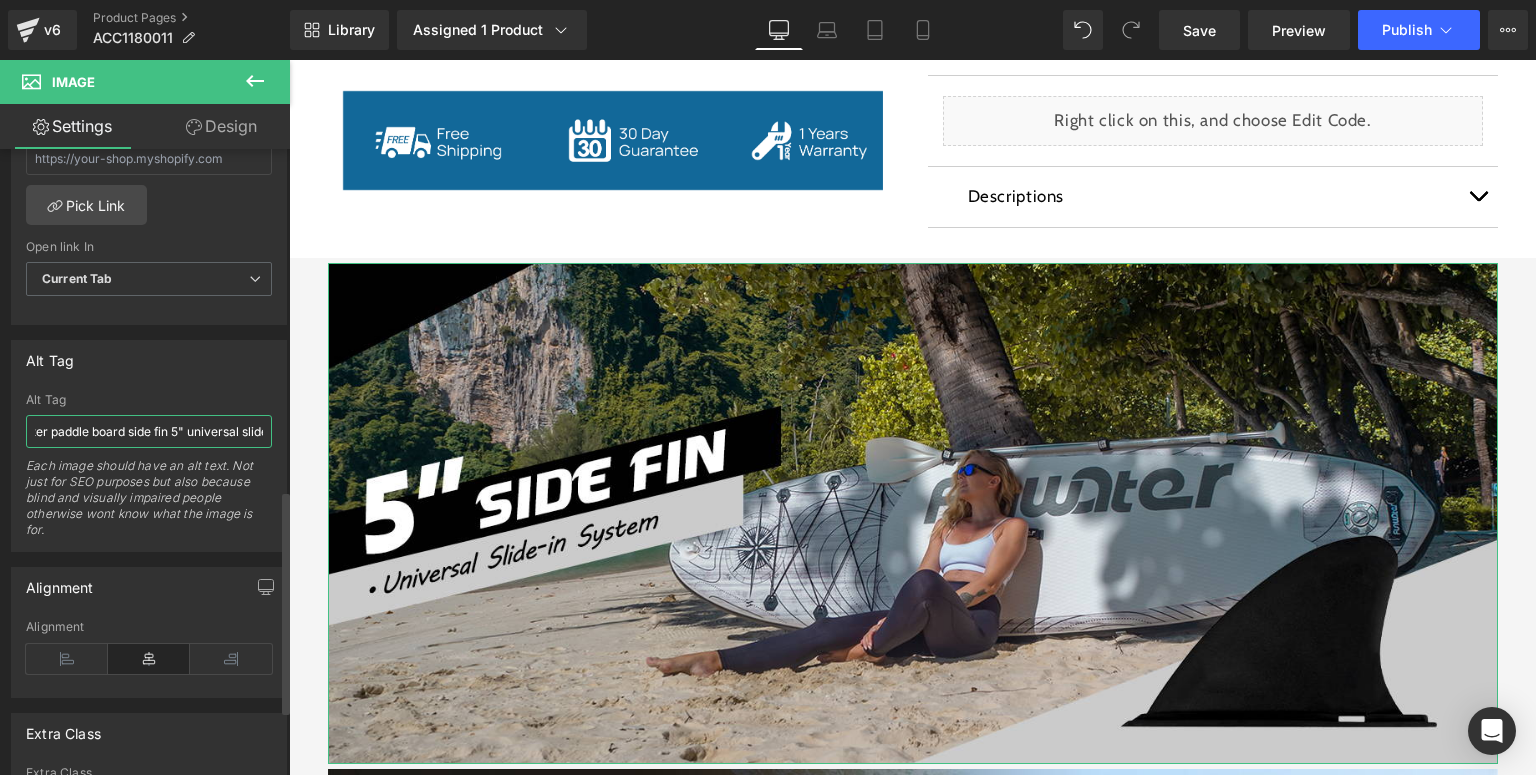 scroll, scrollTop: 0, scrollLeft: 56, axis: horizontal 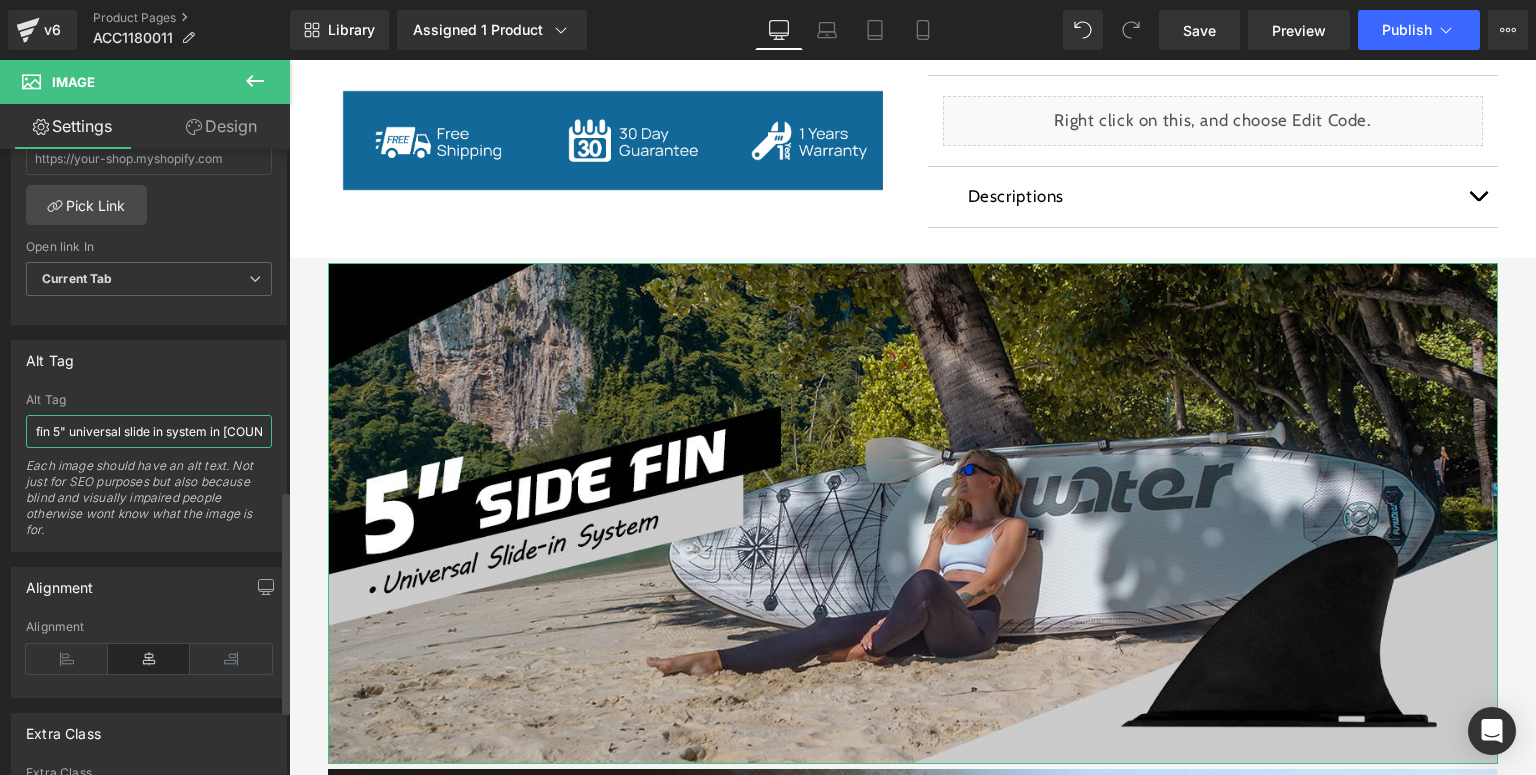 type on "Funwater paddle board side fin 5" universal slide in system in [STATE]" 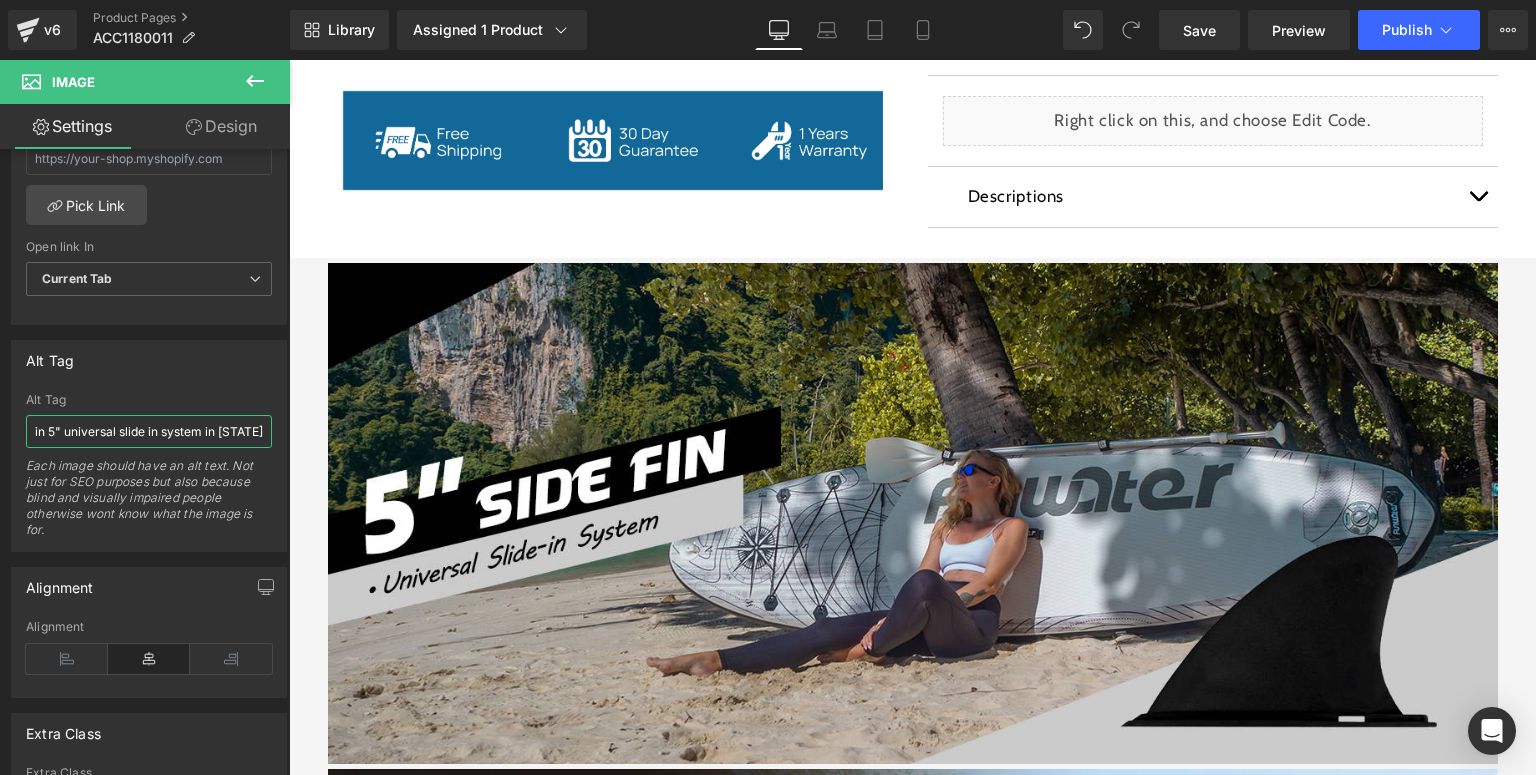 scroll, scrollTop: 1040, scrollLeft: 0, axis: vertical 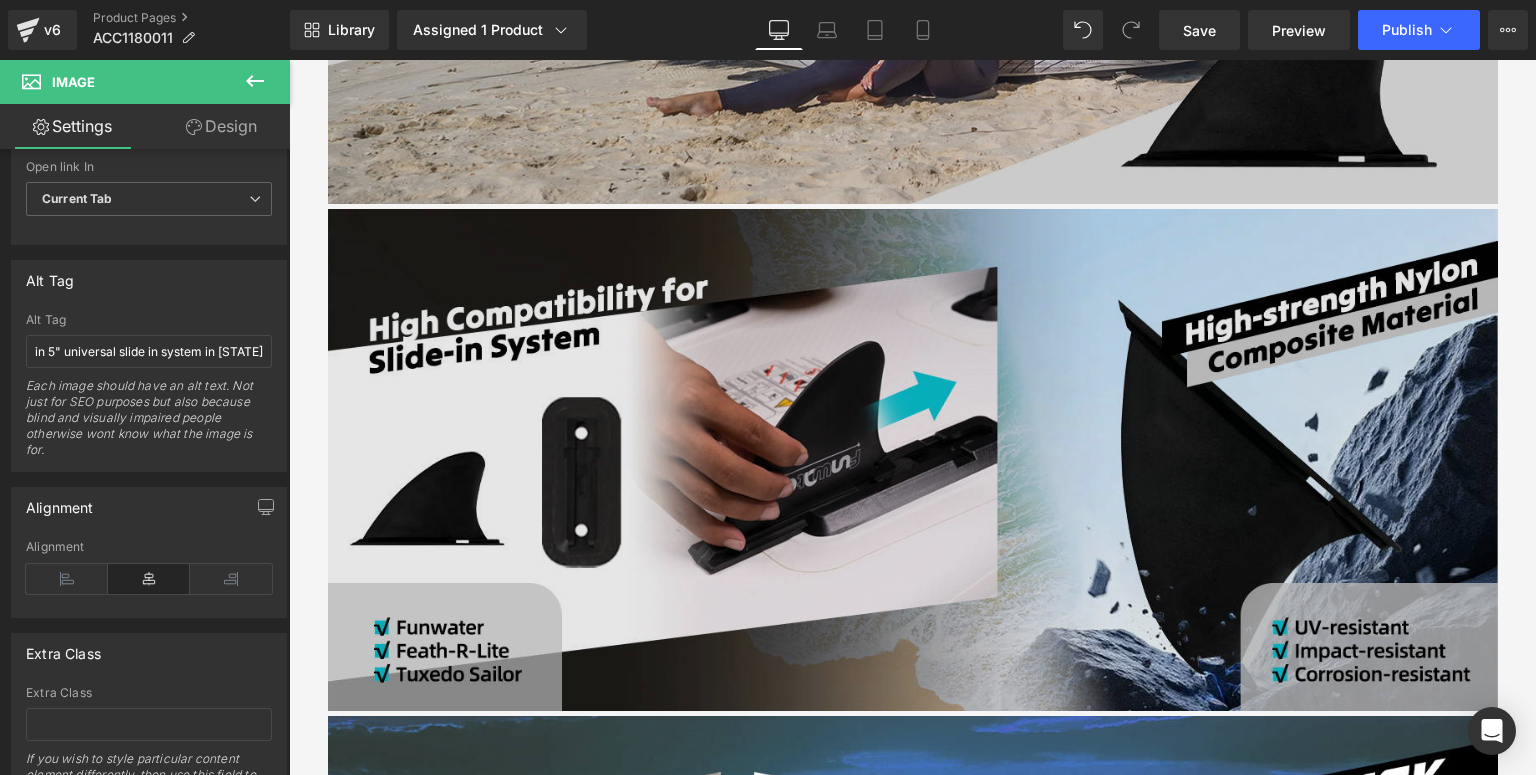 click at bounding box center (913, 459) 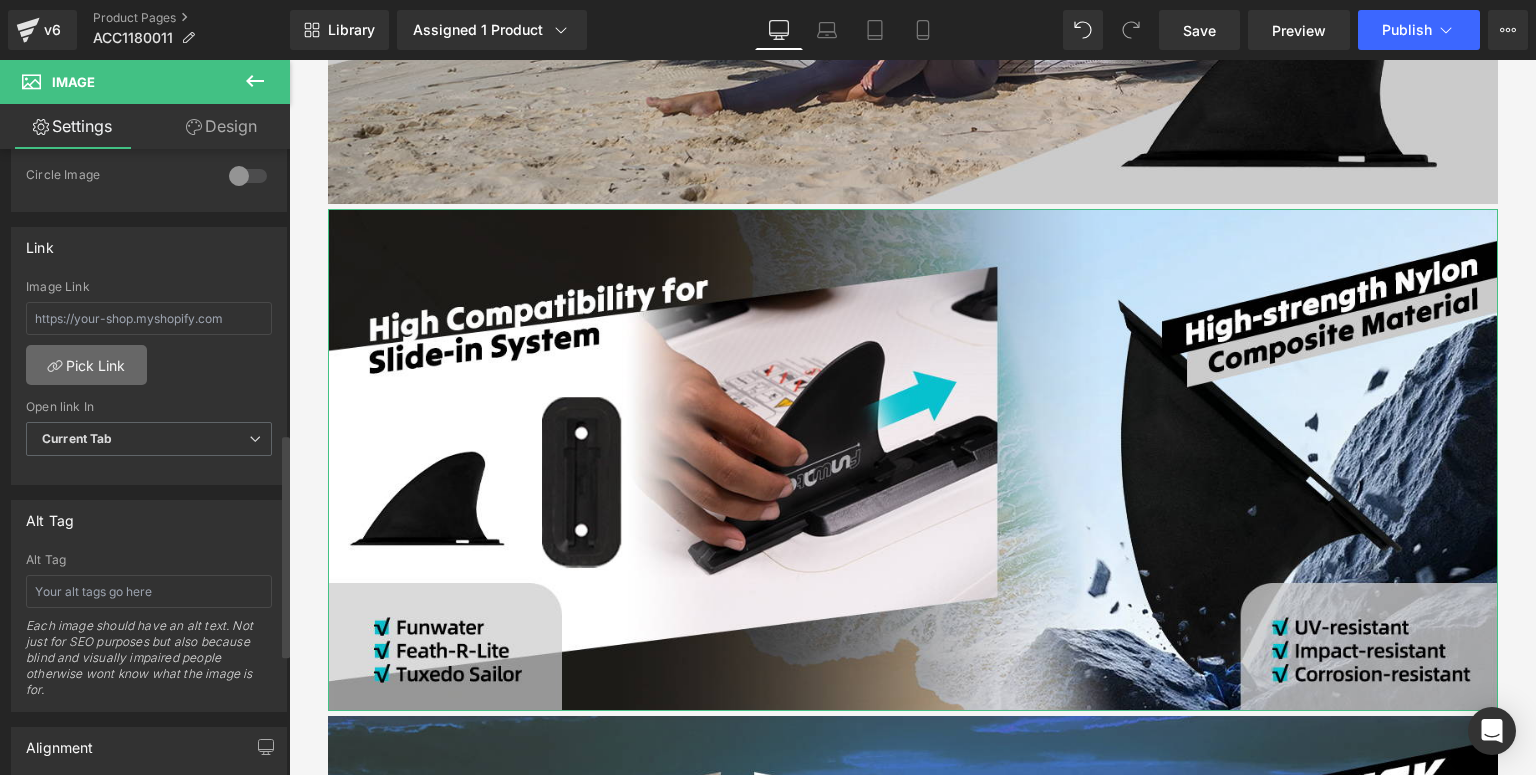 scroll, scrollTop: 880, scrollLeft: 0, axis: vertical 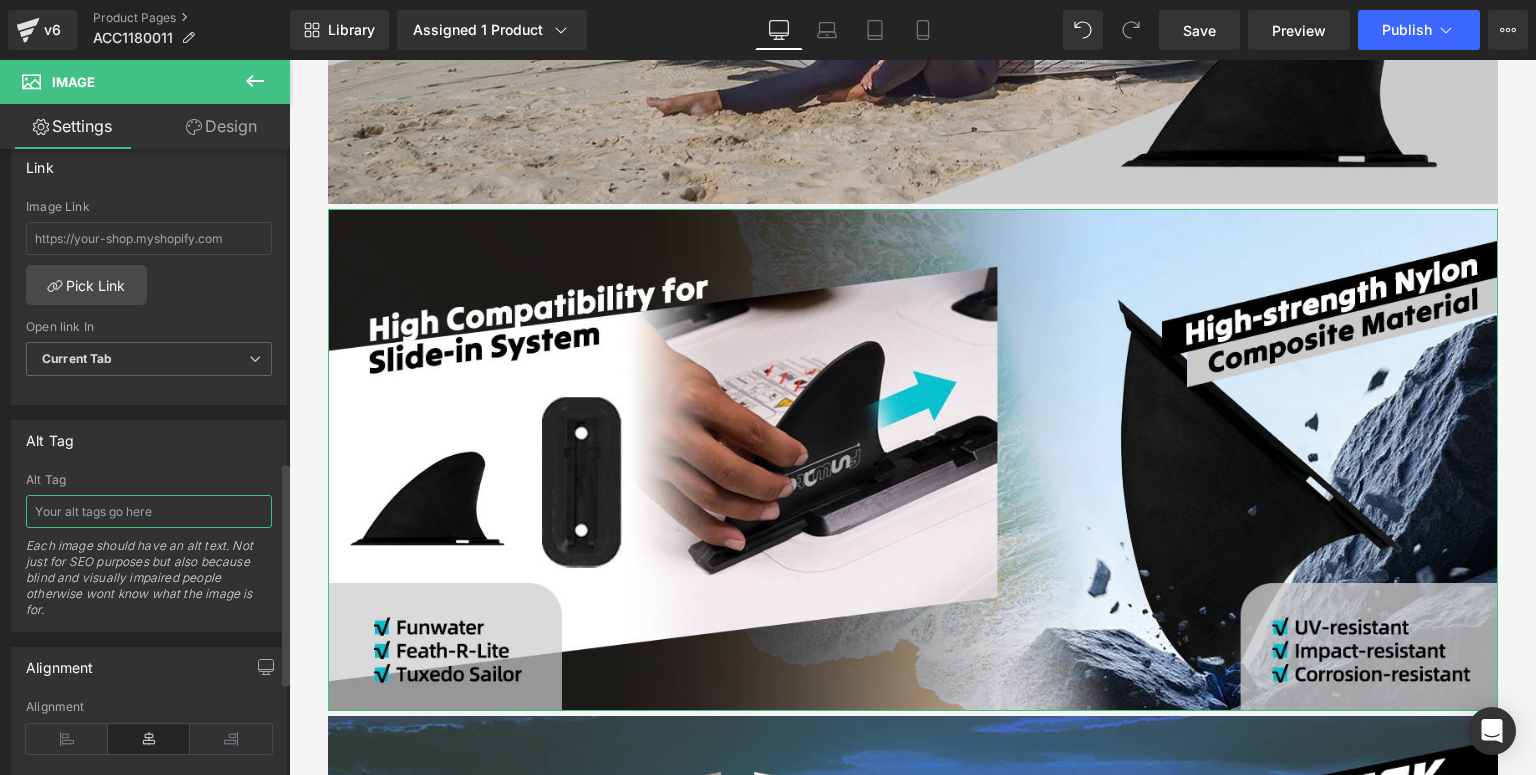 click at bounding box center (149, 511) 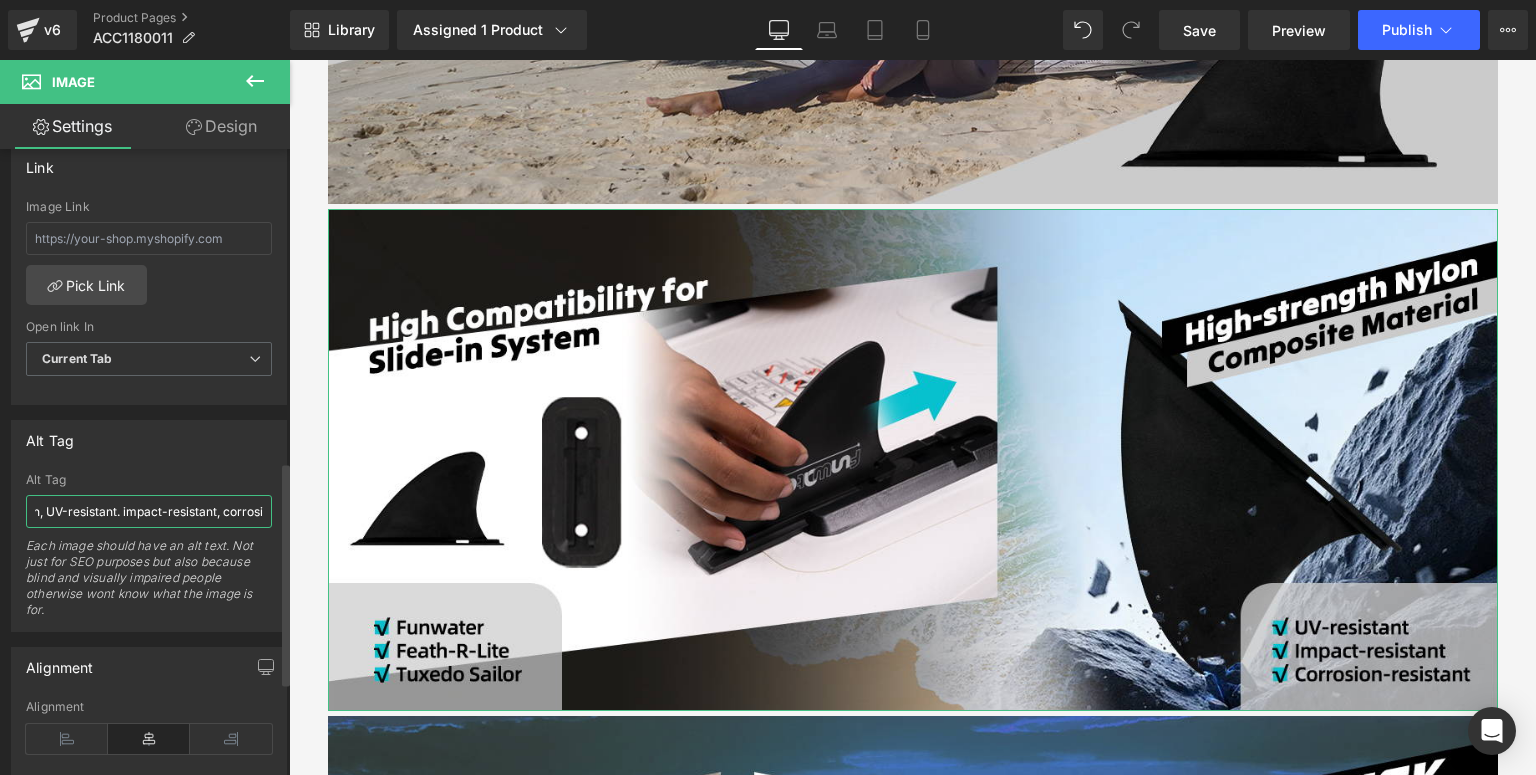 scroll, scrollTop: 0, scrollLeft: 340, axis: horizontal 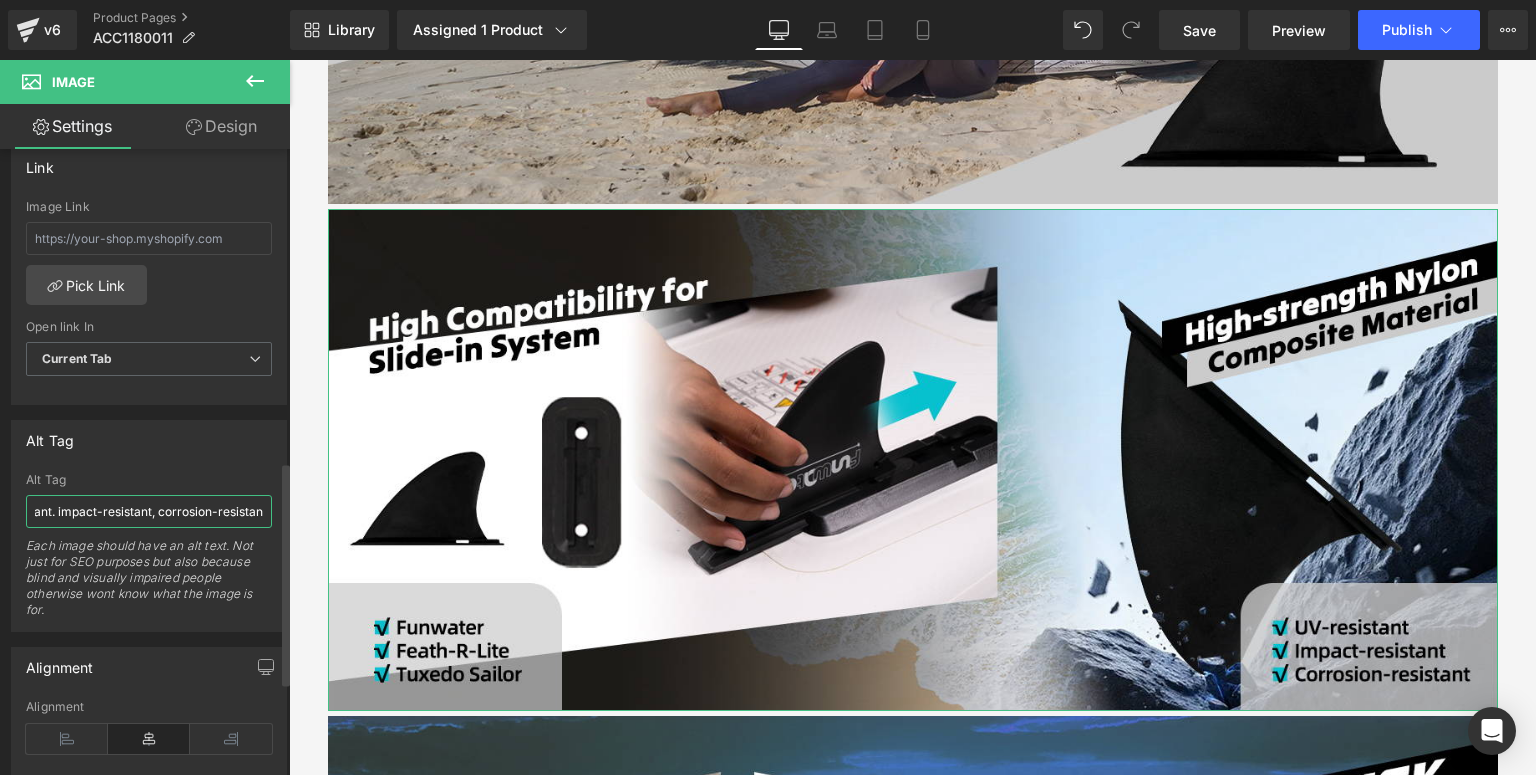 type on "Inflatable paddle board side fin made in high-strength nylon, UV-resistant. impact-resistant, corrosion-resistant" 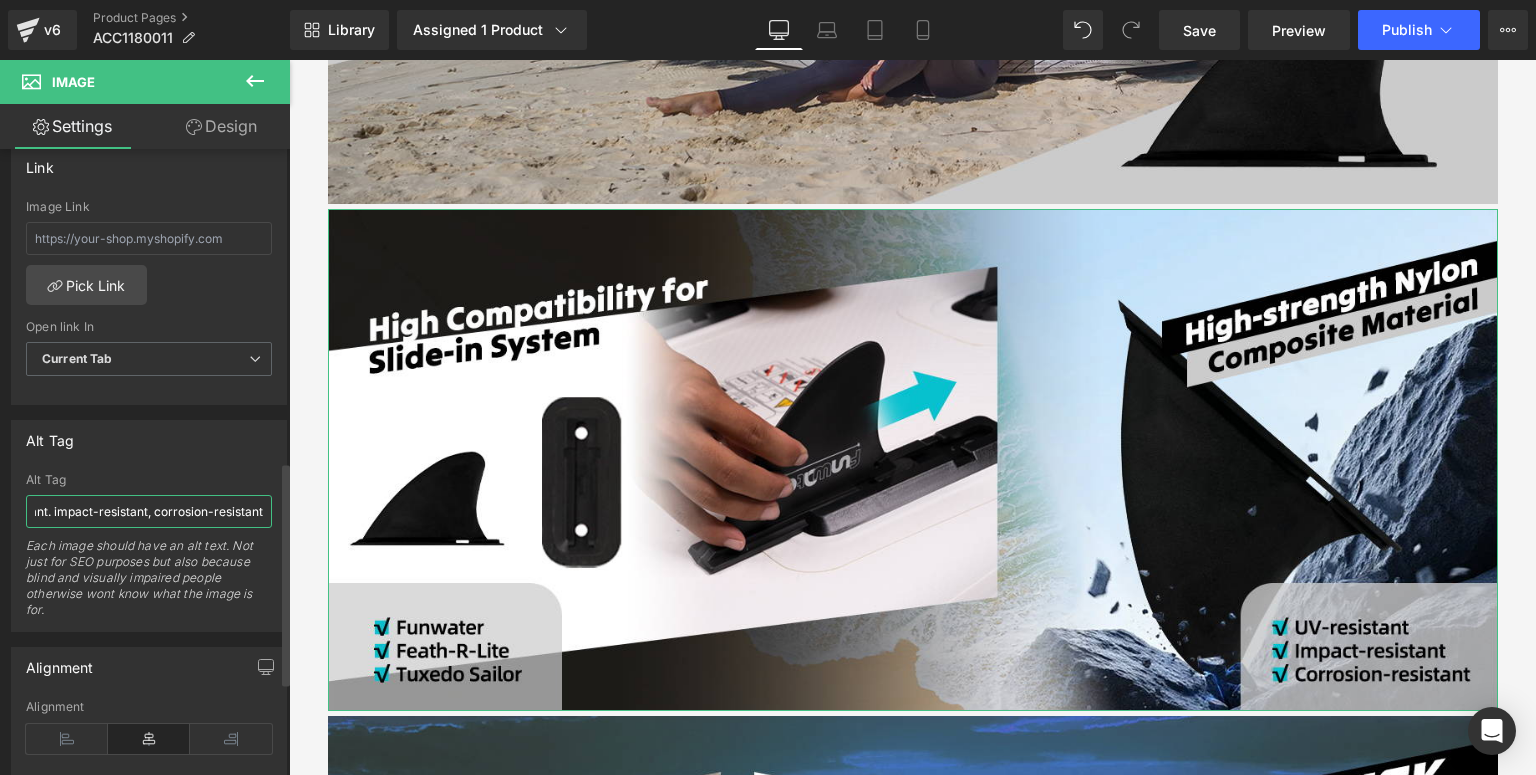 scroll, scrollTop: 0, scrollLeft: 408, axis: horizontal 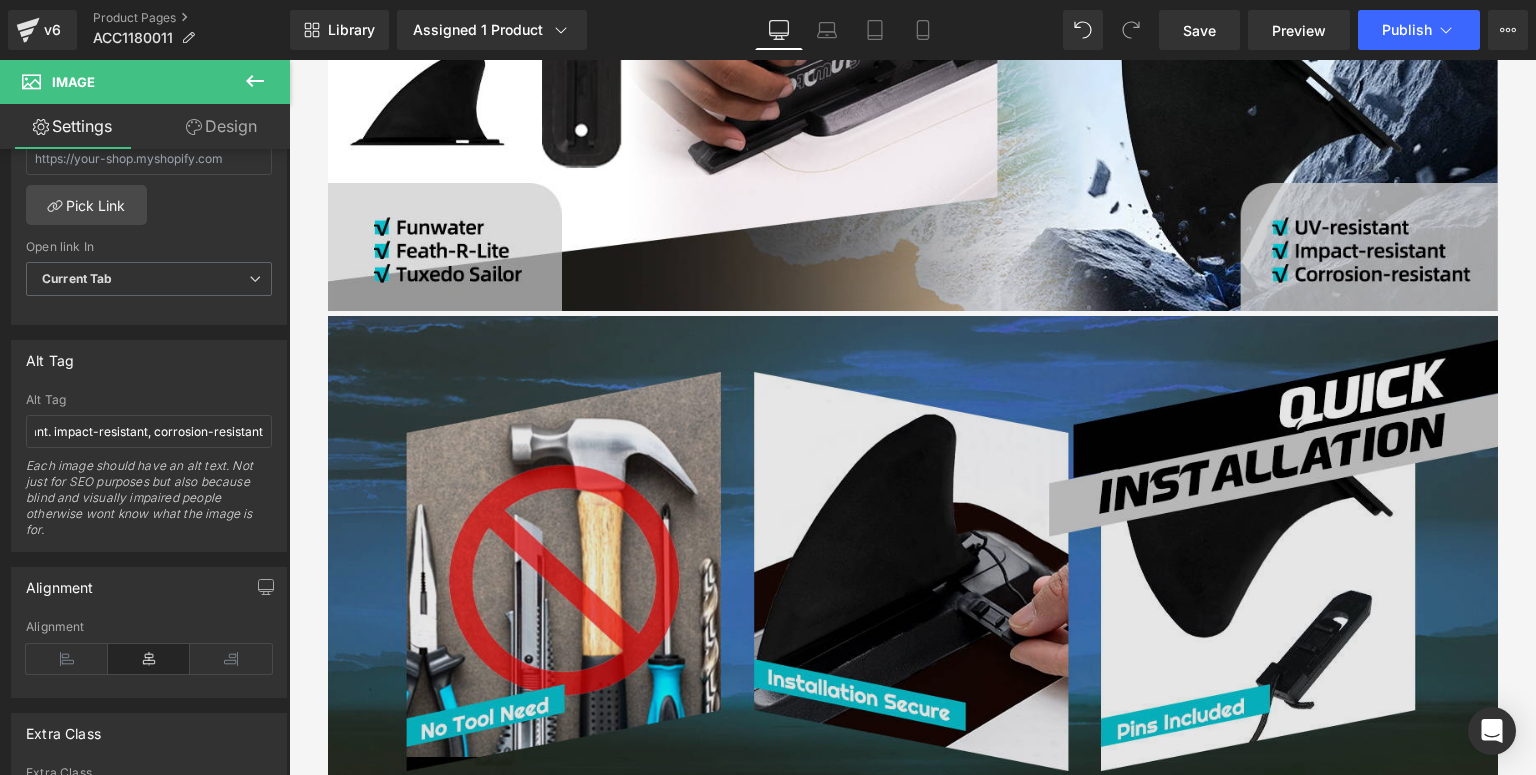 click at bounding box center (913, 566) 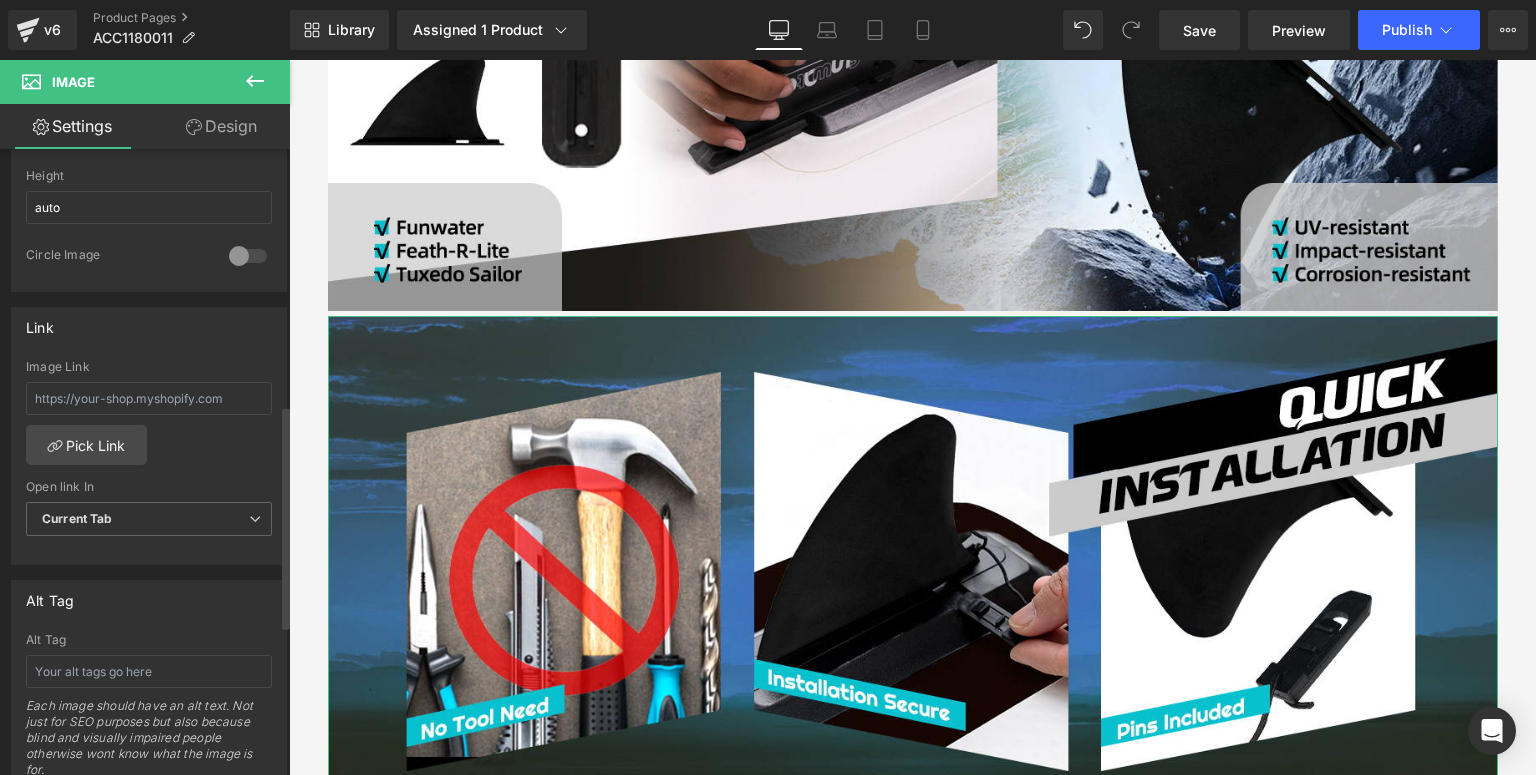 scroll, scrollTop: 880, scrollLeft: 0, axis: vertical 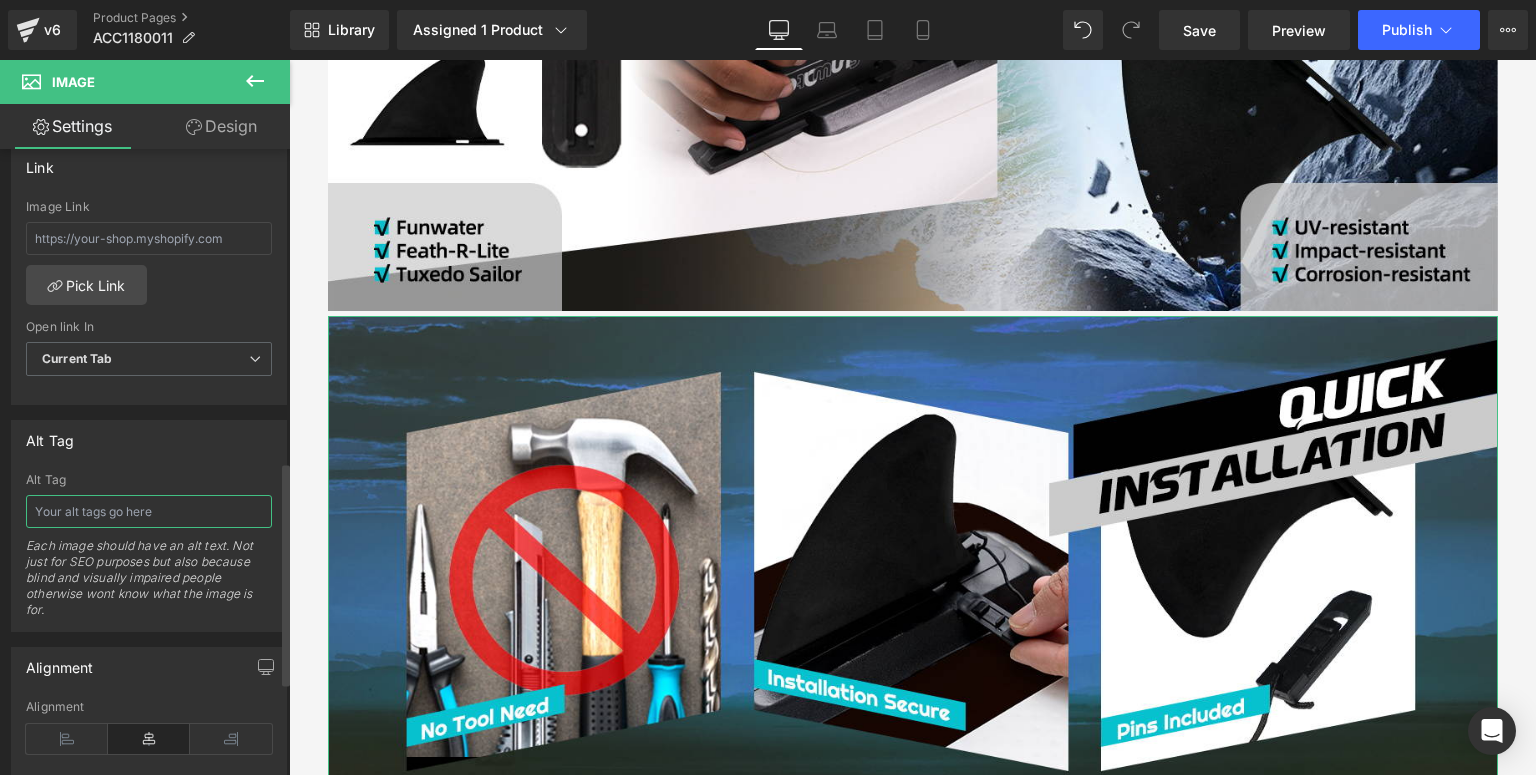 click at bounding box center (149, 511) 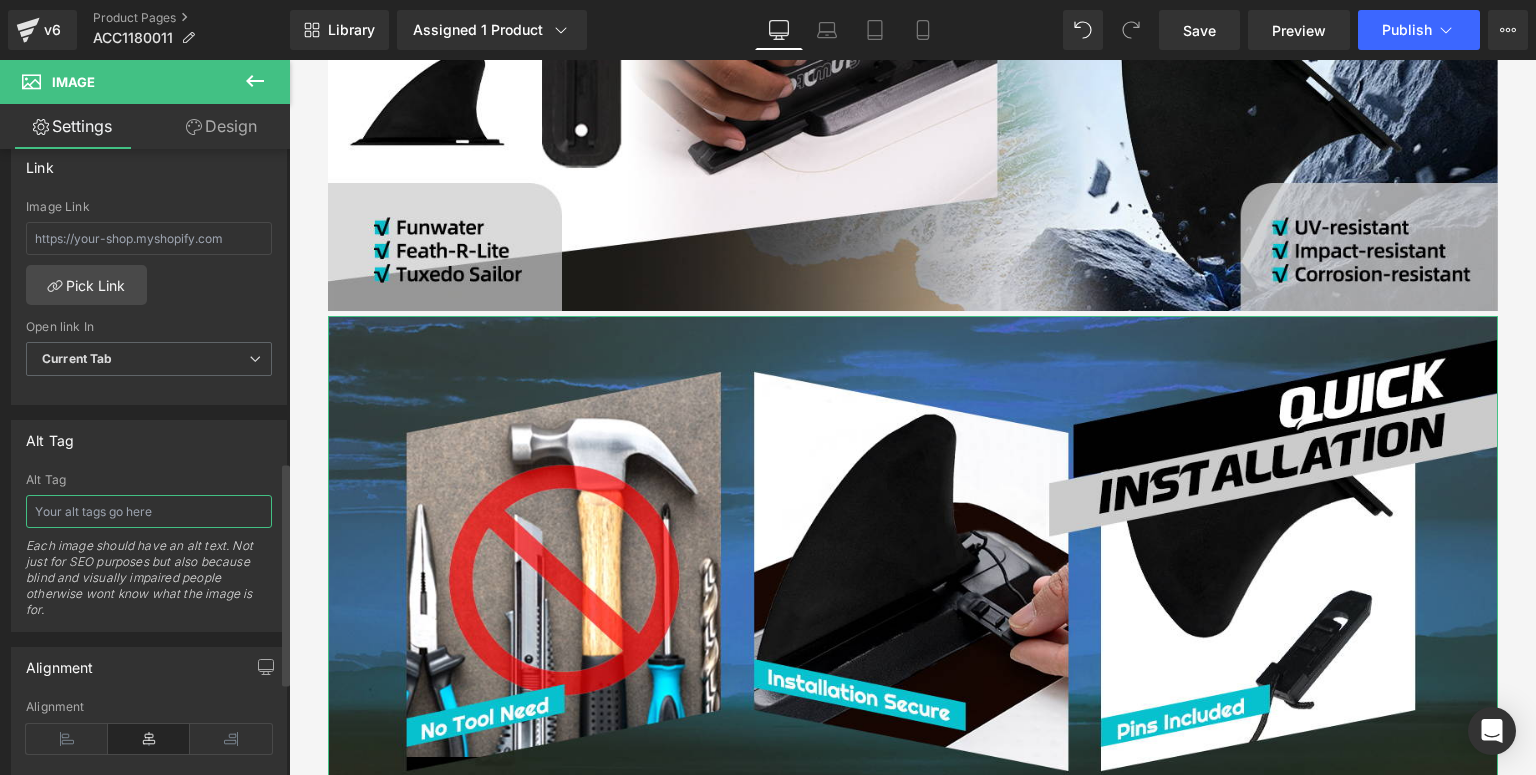 click at bounding box center [149, 511] 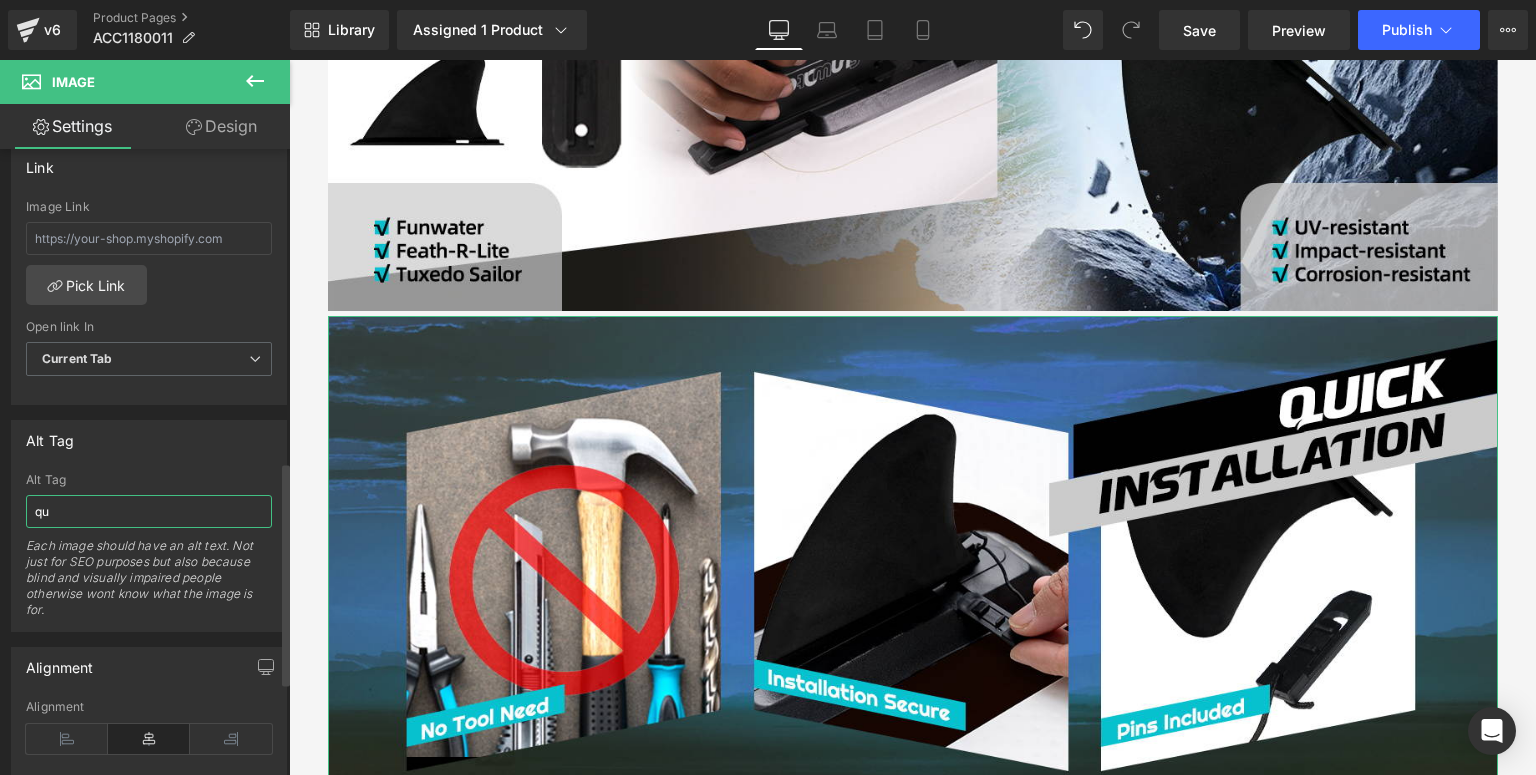 type on "q" 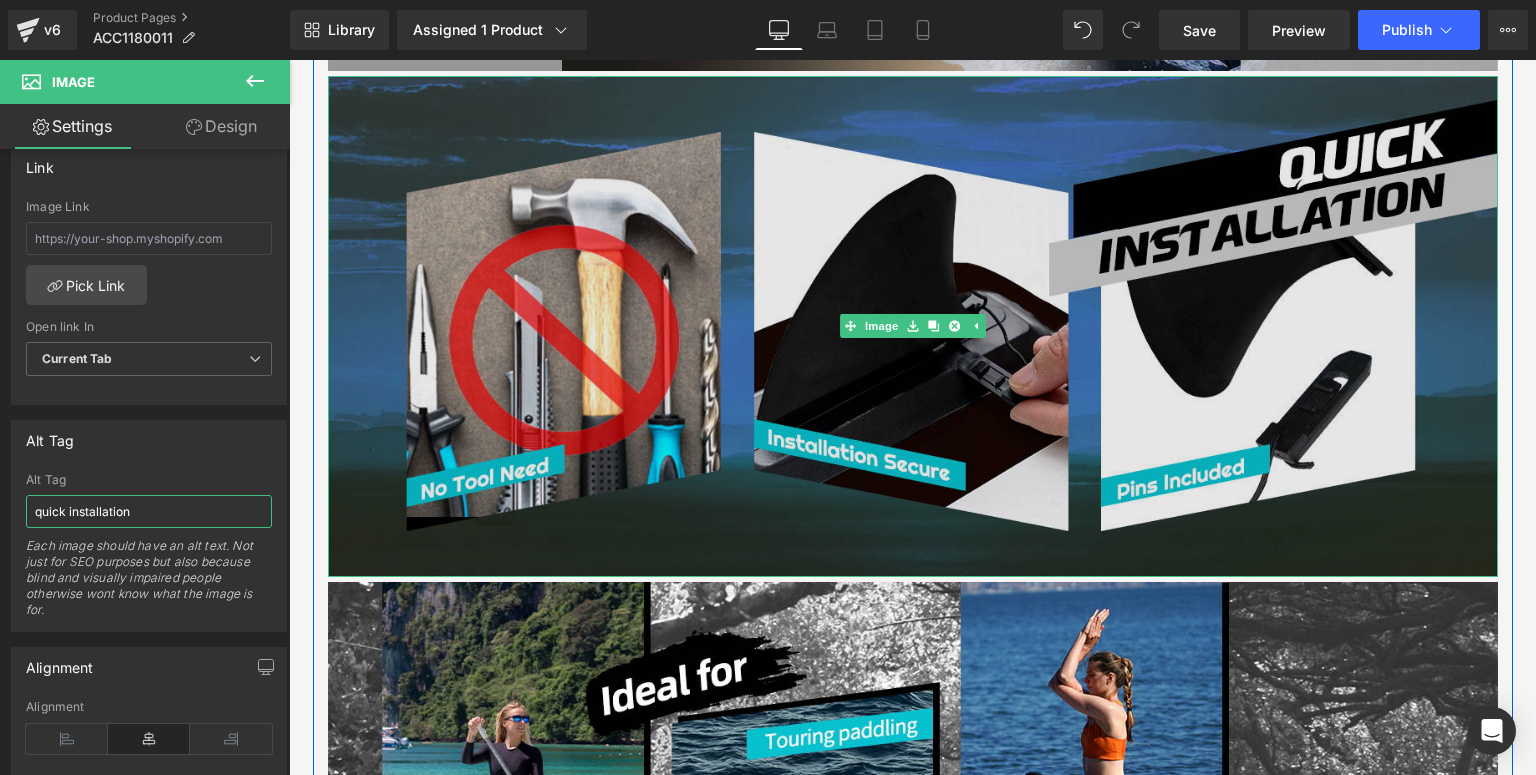 scroll, scrollTop: 2240, scrollLeft: 0, axis: vertical 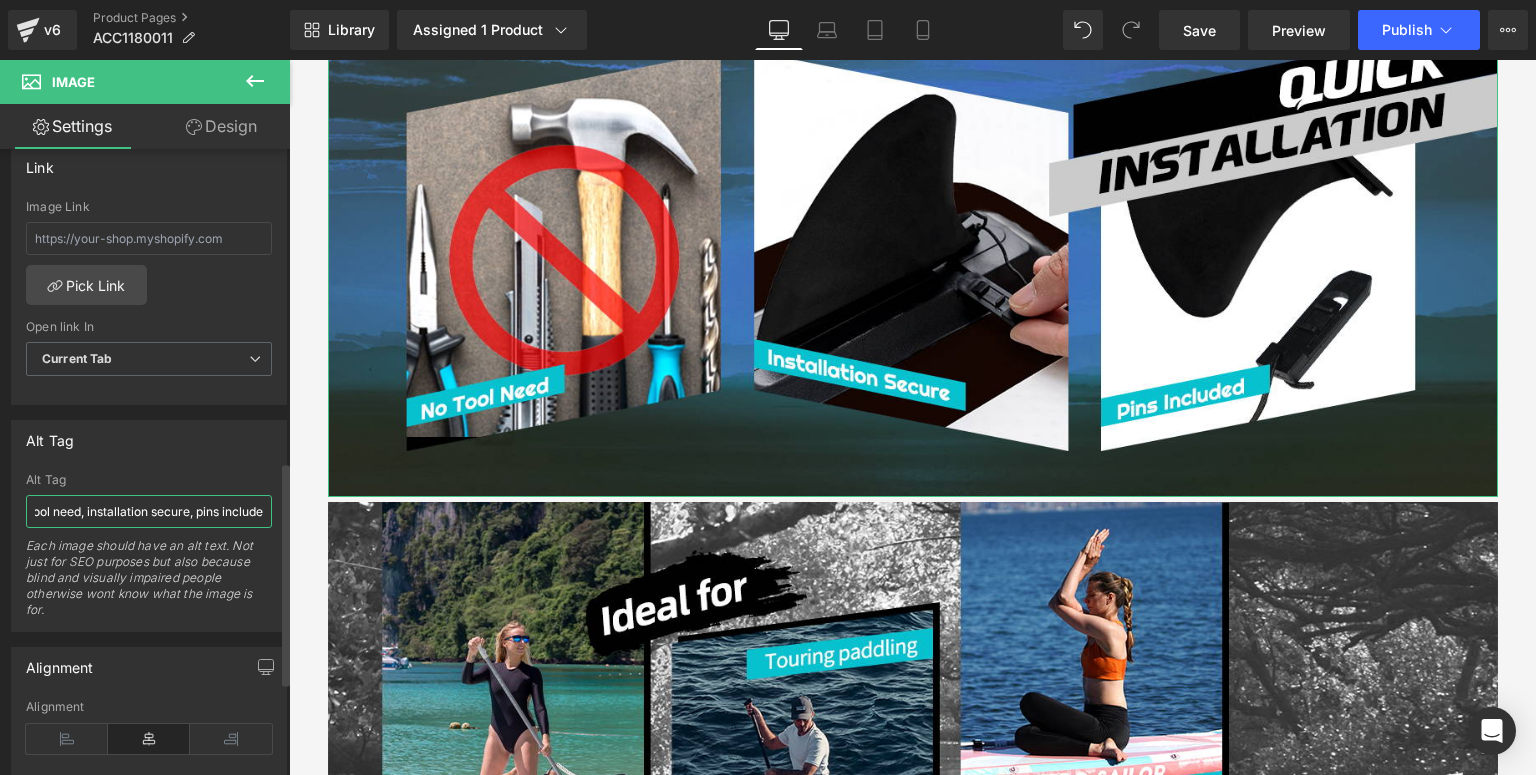 type on "quick installation with no tool need, installation secure, pins included" 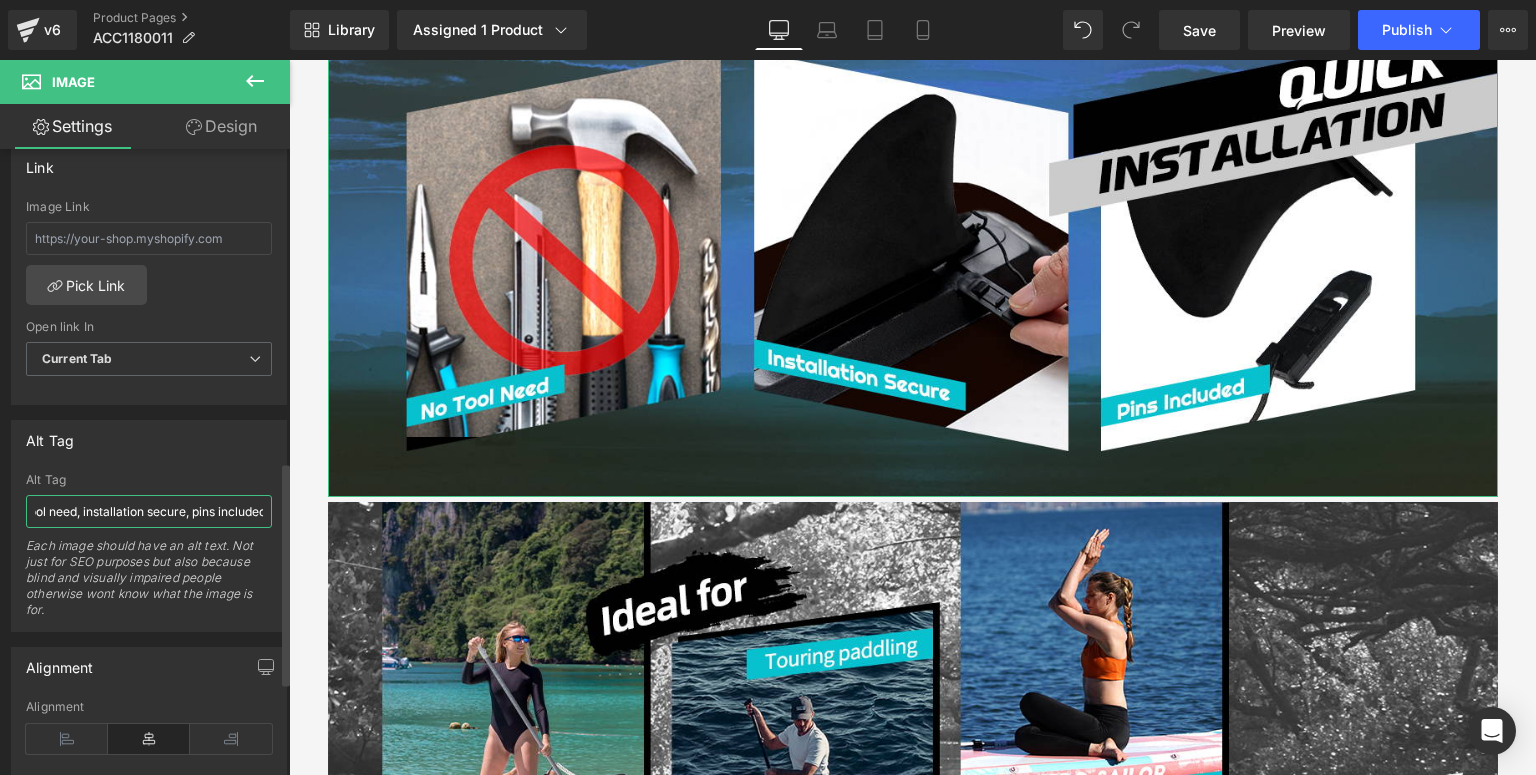scroll, scrollTop: 0, scrollLeft: 166, axis: horizontal 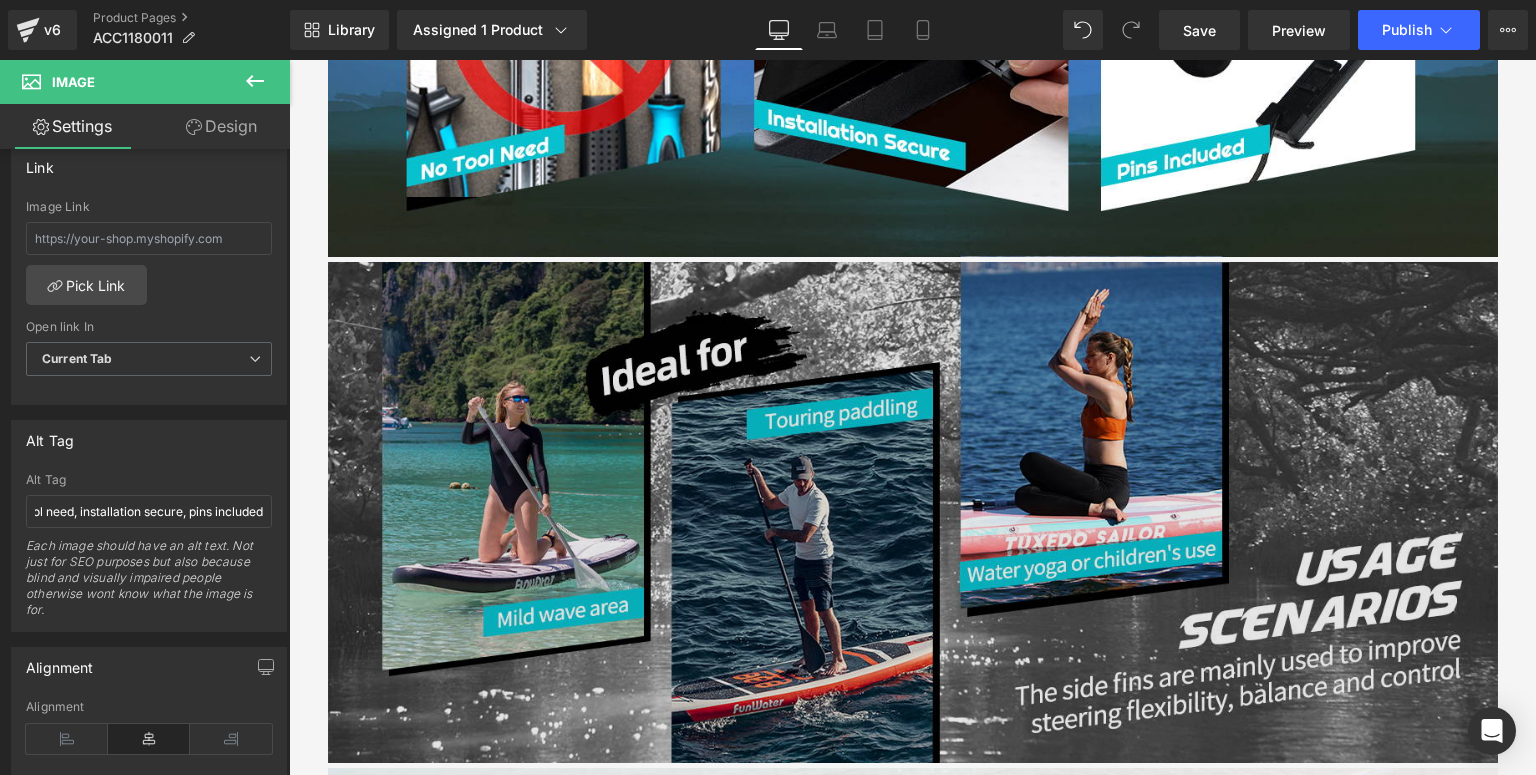 click at bounding box center (913, 512) 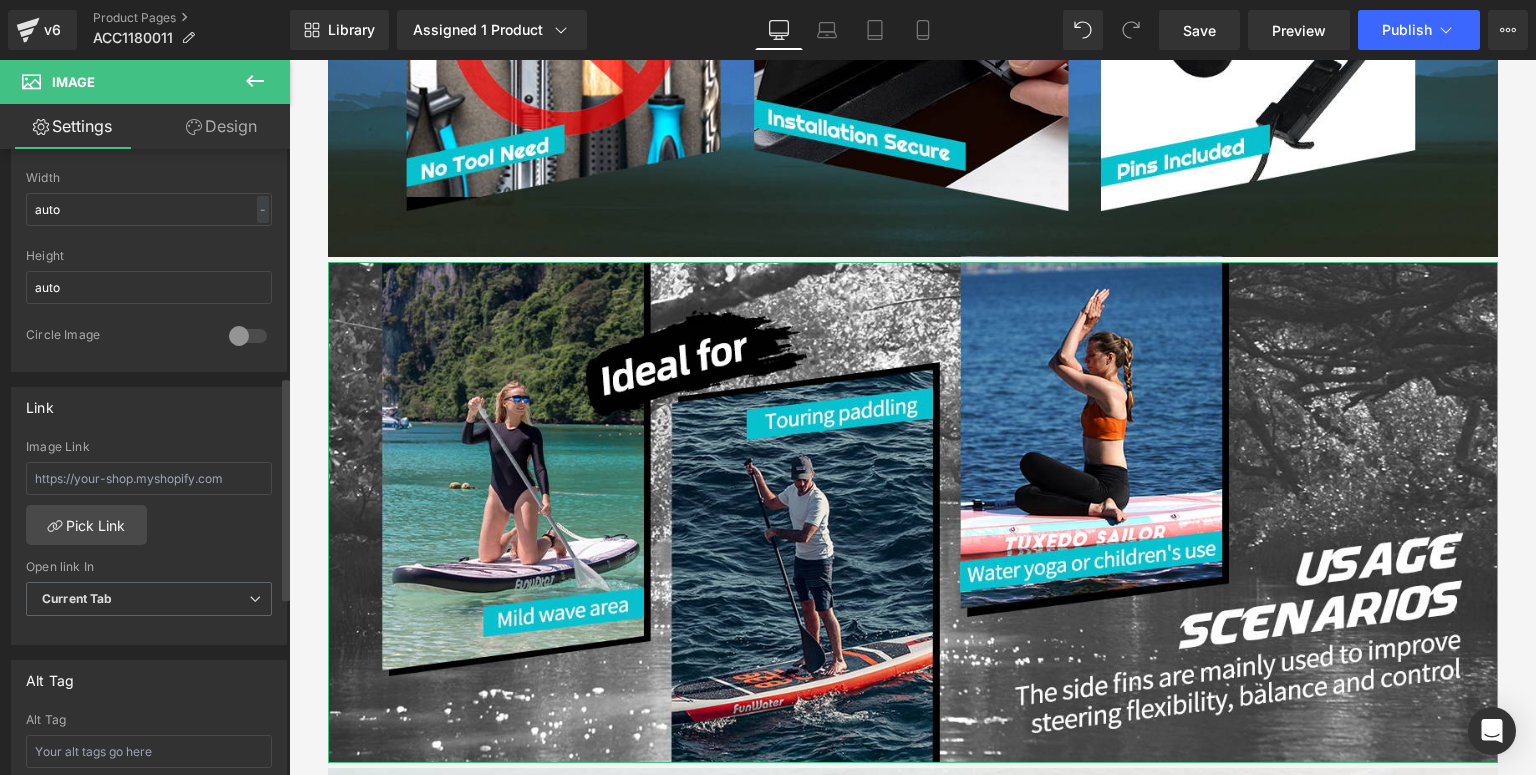 scroll, scrollTop: 800, scrollLeft: 0, axis: vertical 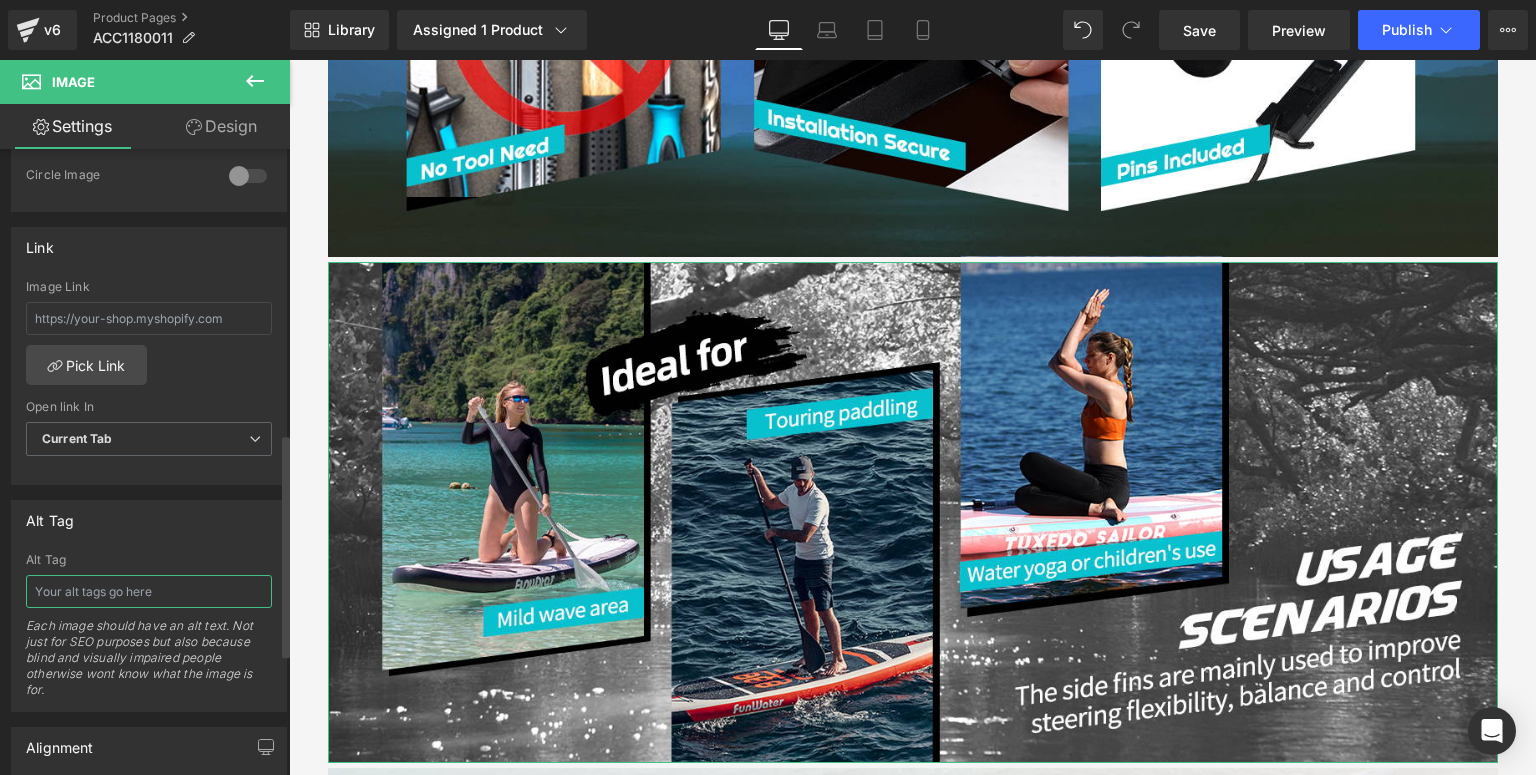 click at bounding box center [149, 591] 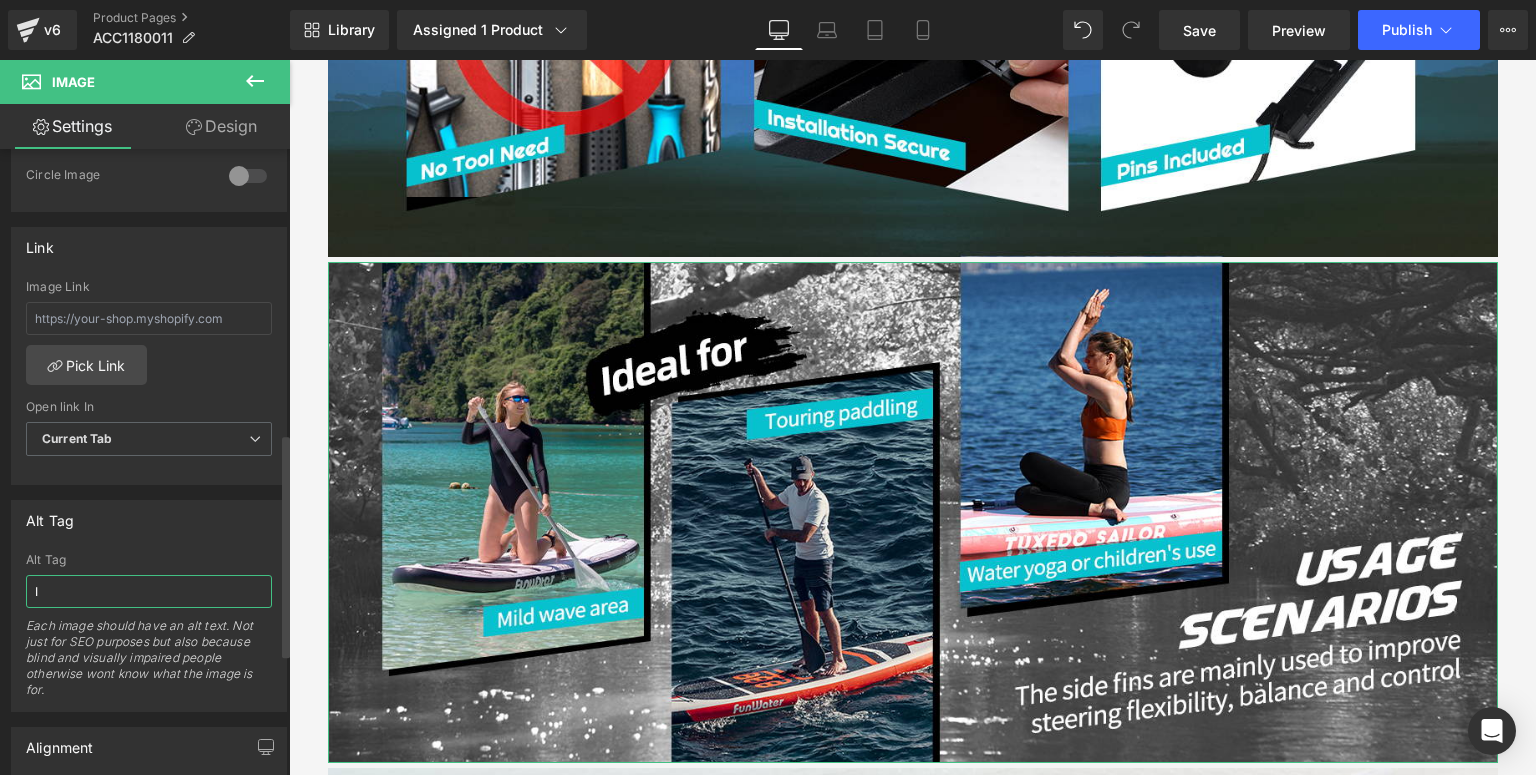type on "I" 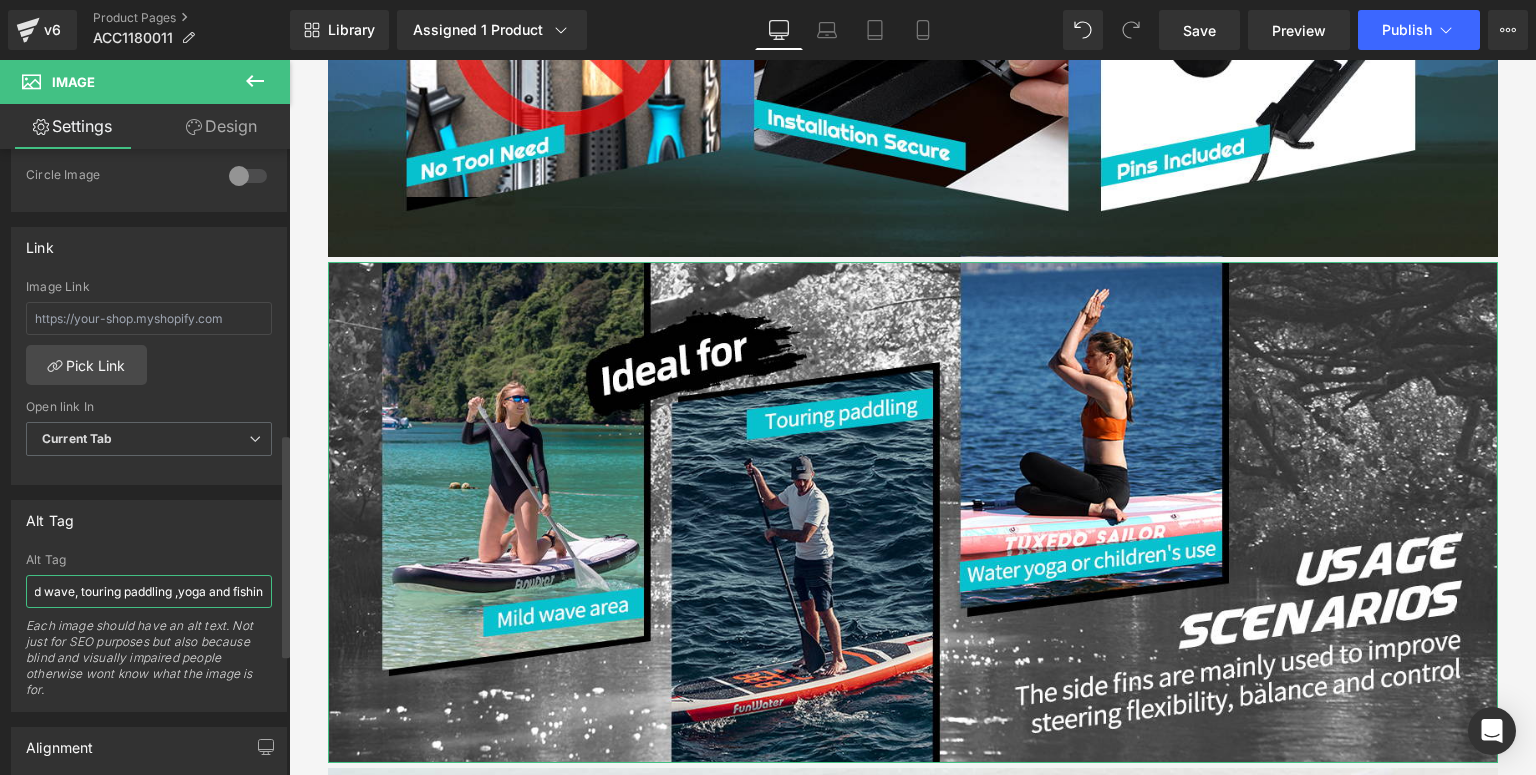 scroll, scrollTop: 0, scrollLeft: 234, axis: horizontal 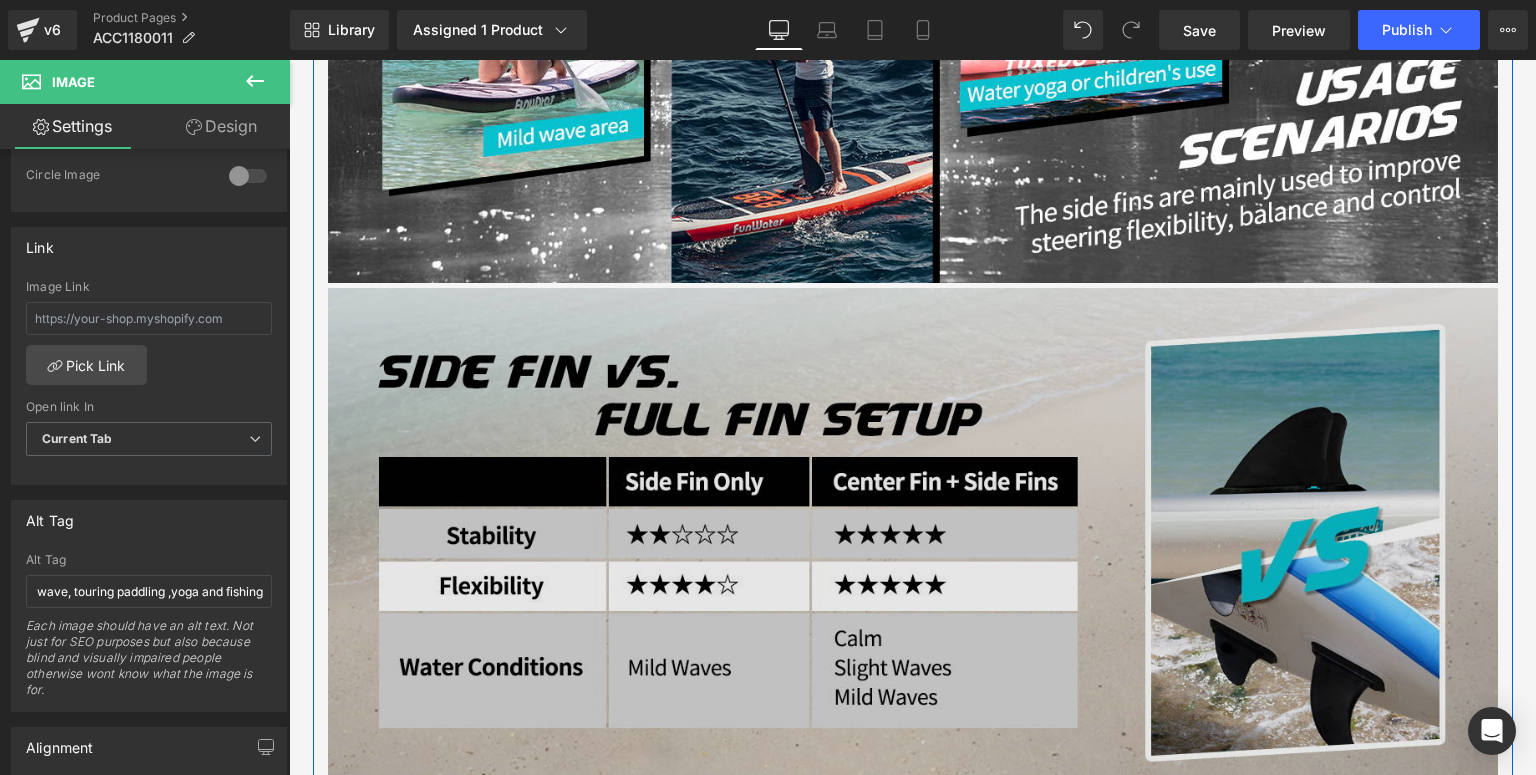 click at bounding box center [913, 538] 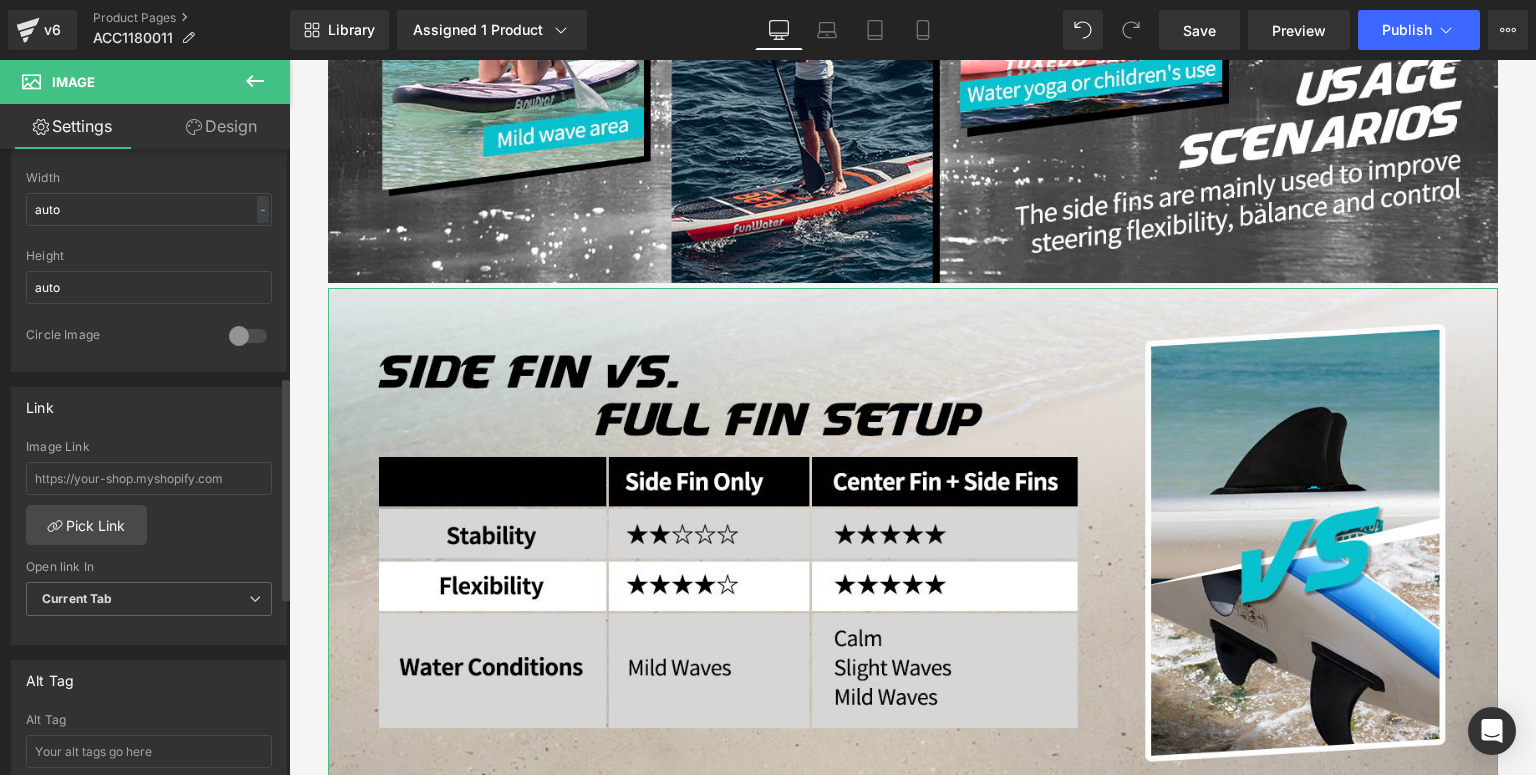 scroll, scrollTop: 880, scrollLeft: 0, axis: vertical 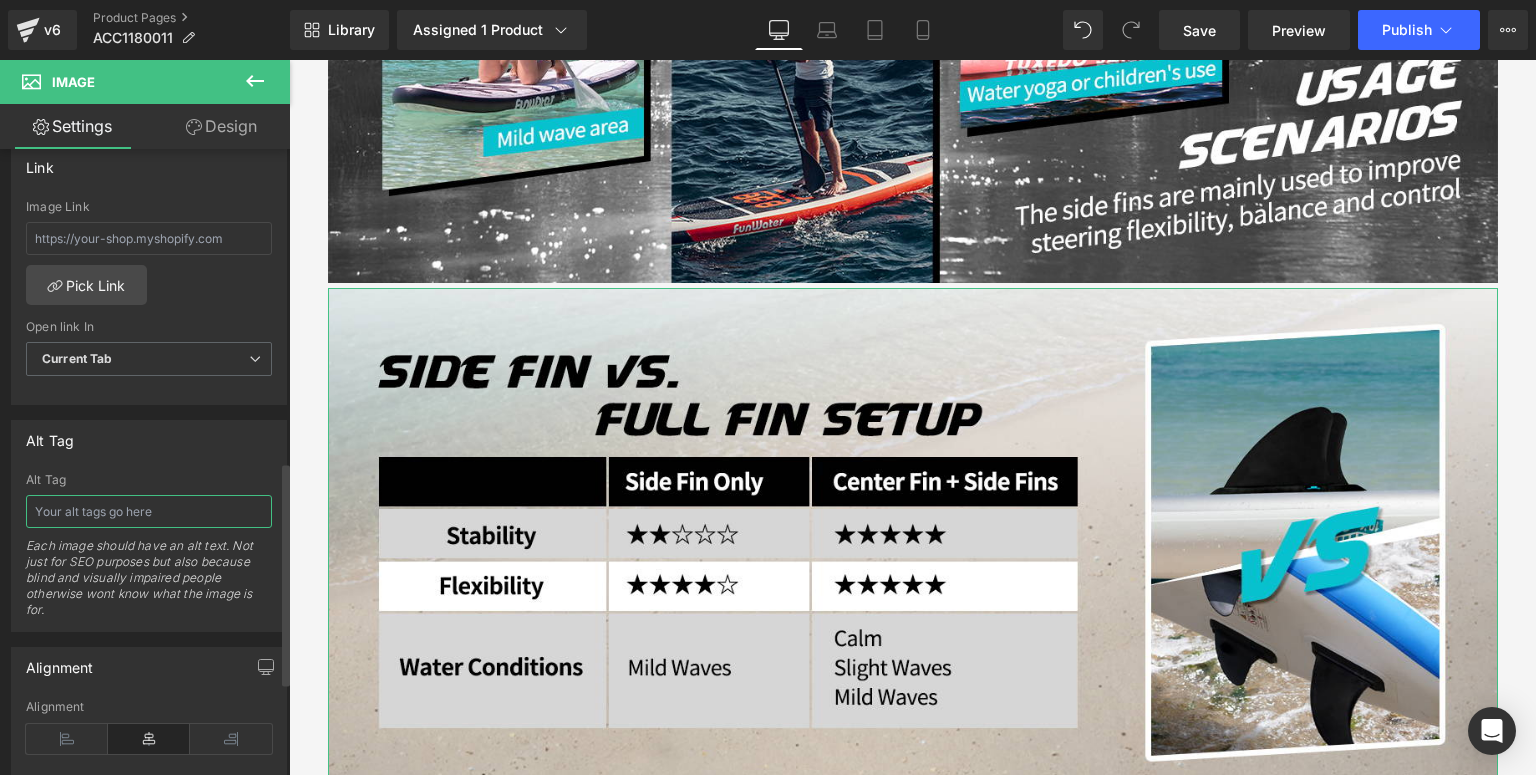 click at bounding box center [149, 511] 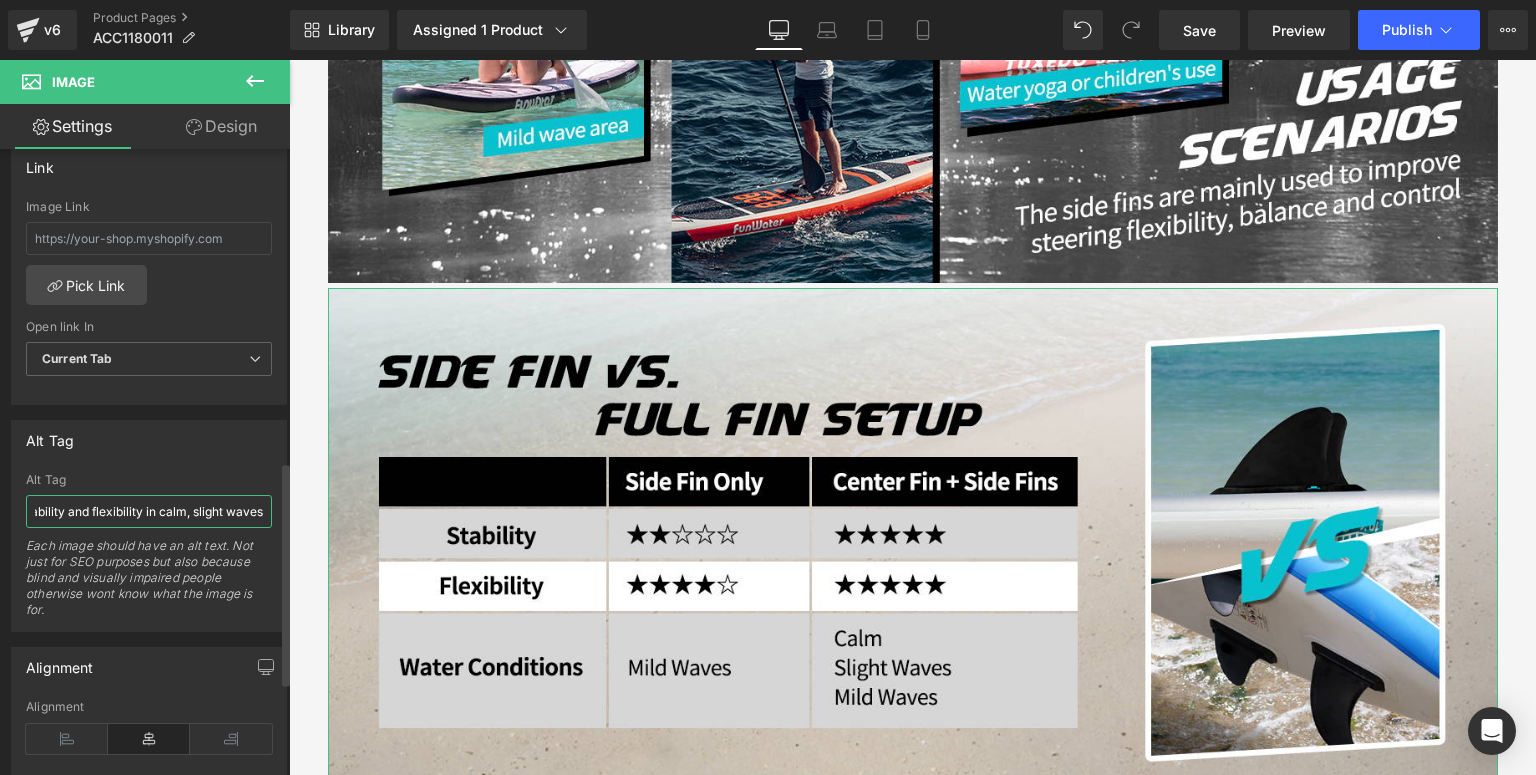 scroll, scrollTop: 0, scrollLeft: 226, axis: horizontal 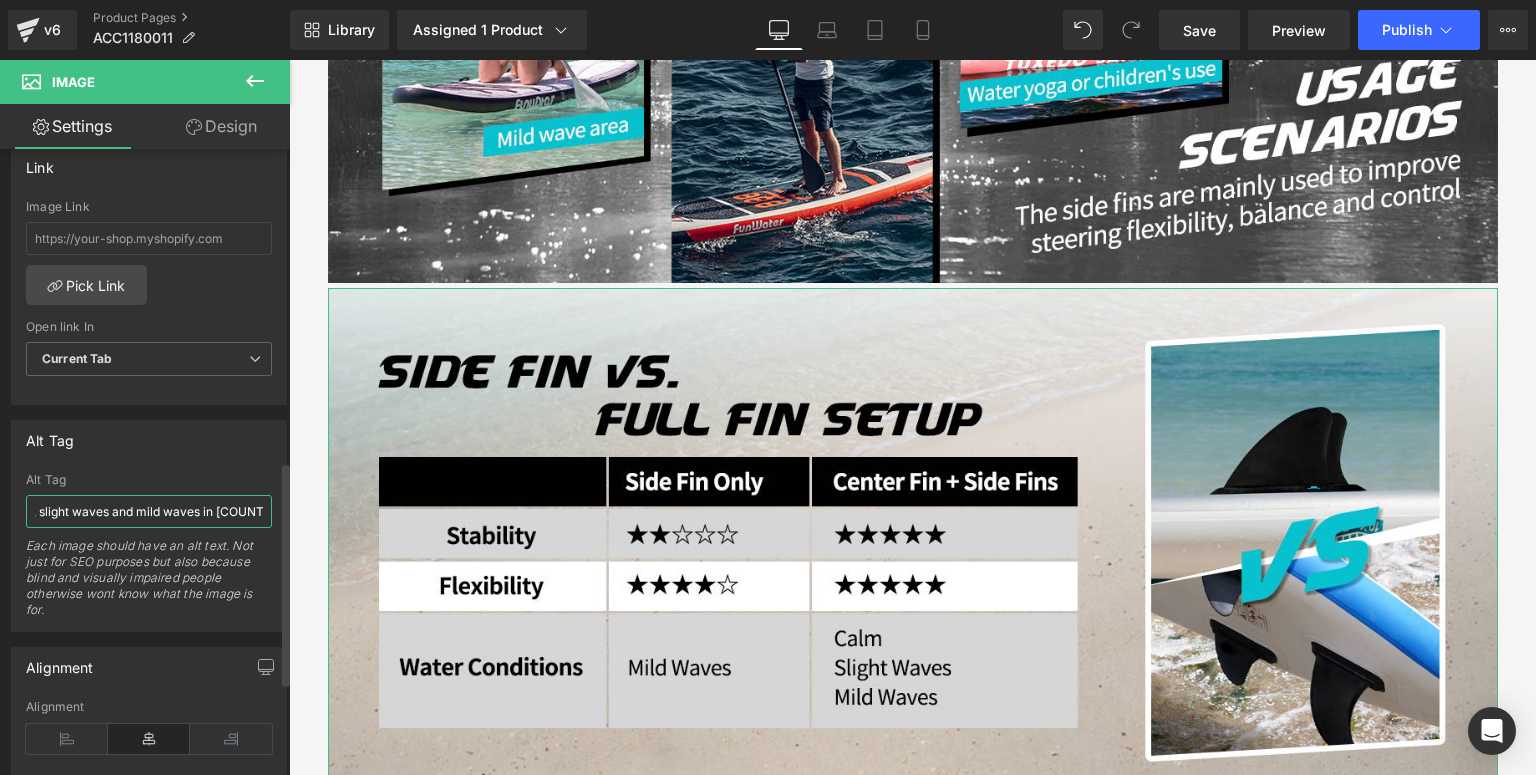 type on "Funwater paddle board fin set have stability and flexibility in calm, slight waves and mild waves in [COUNTRY]" 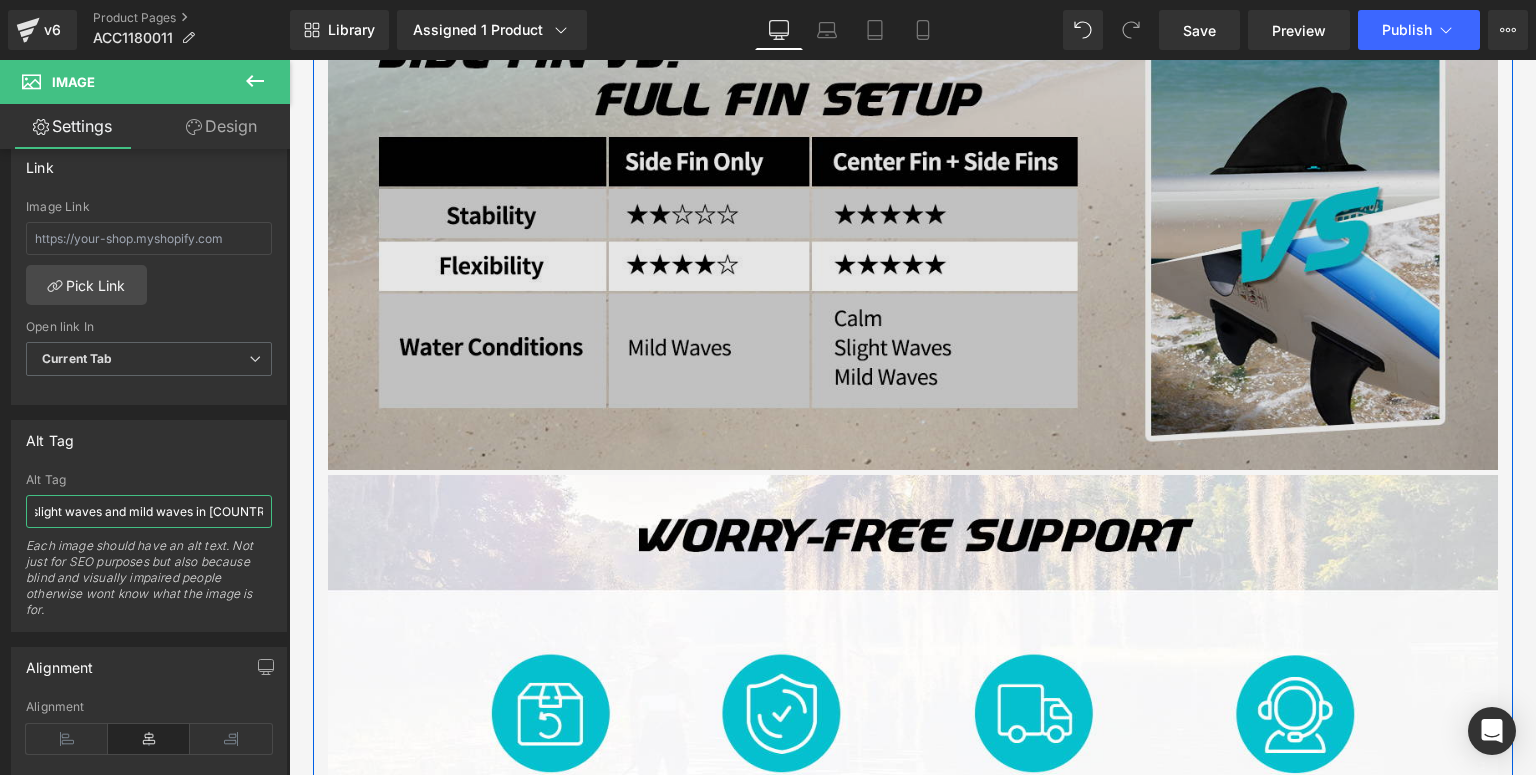 scroll, scrollTop: 3440, scrollLeft: 0, axis: vertical 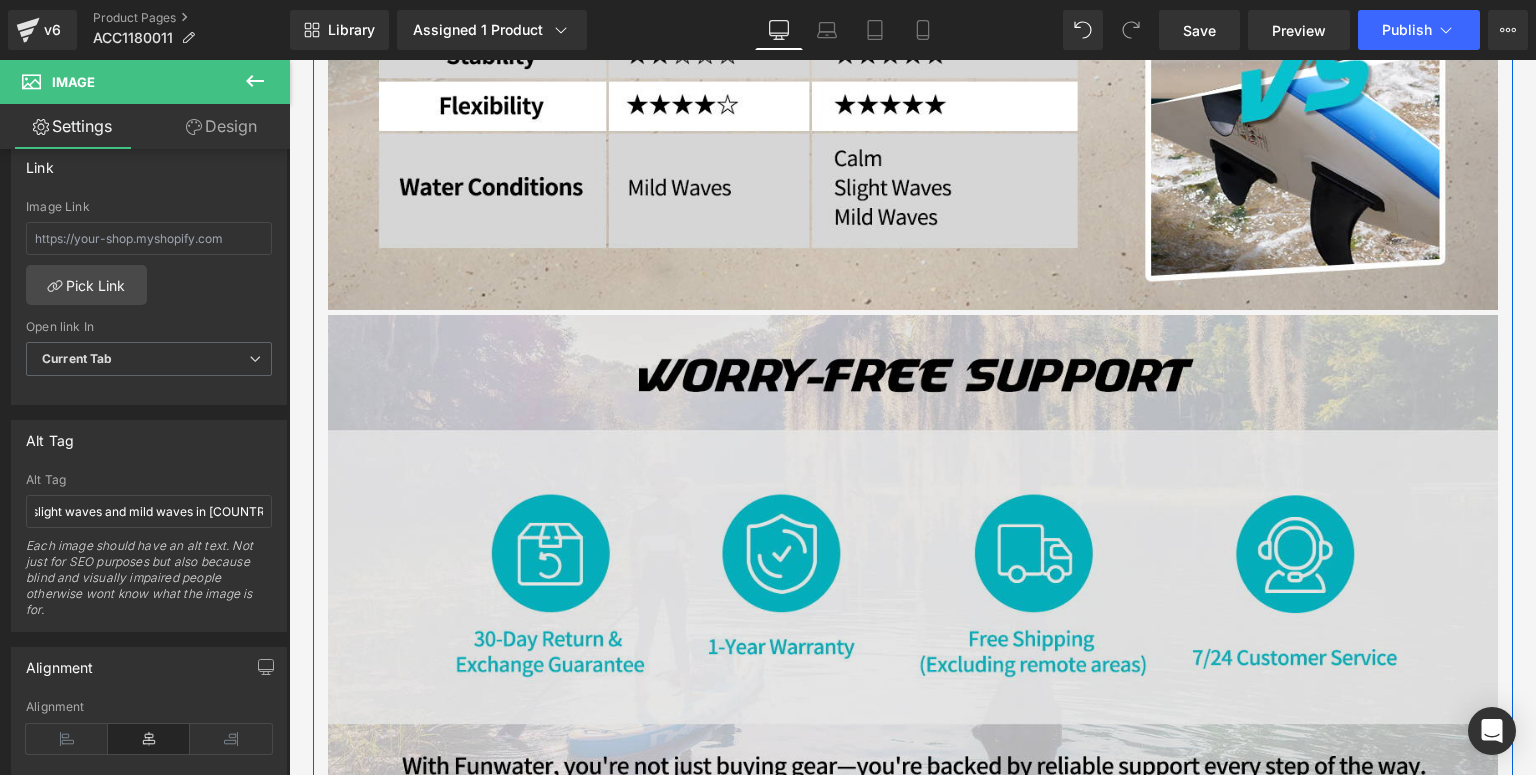 click at bounding box center [913, 565] 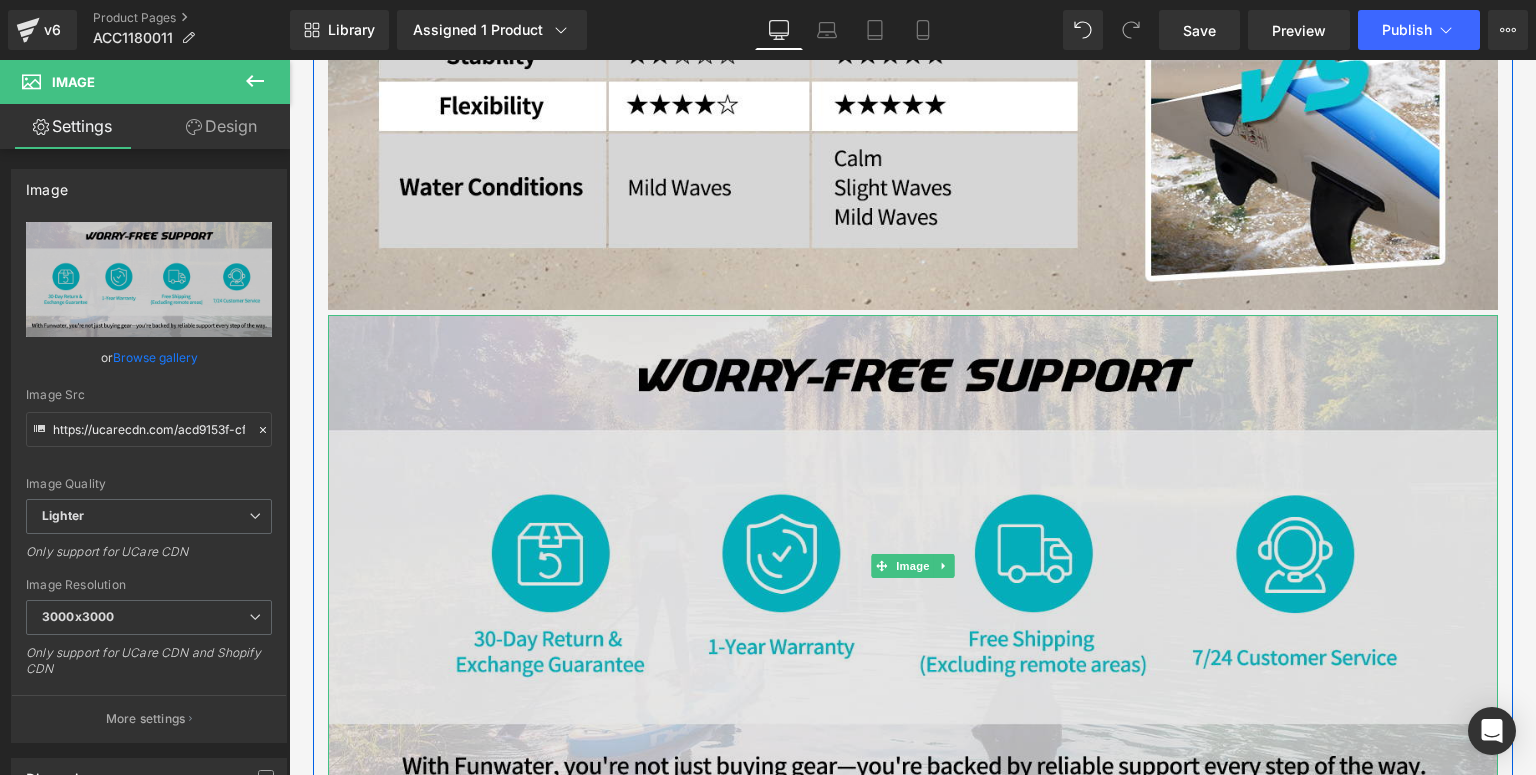 click at bounding box center [913, 565] 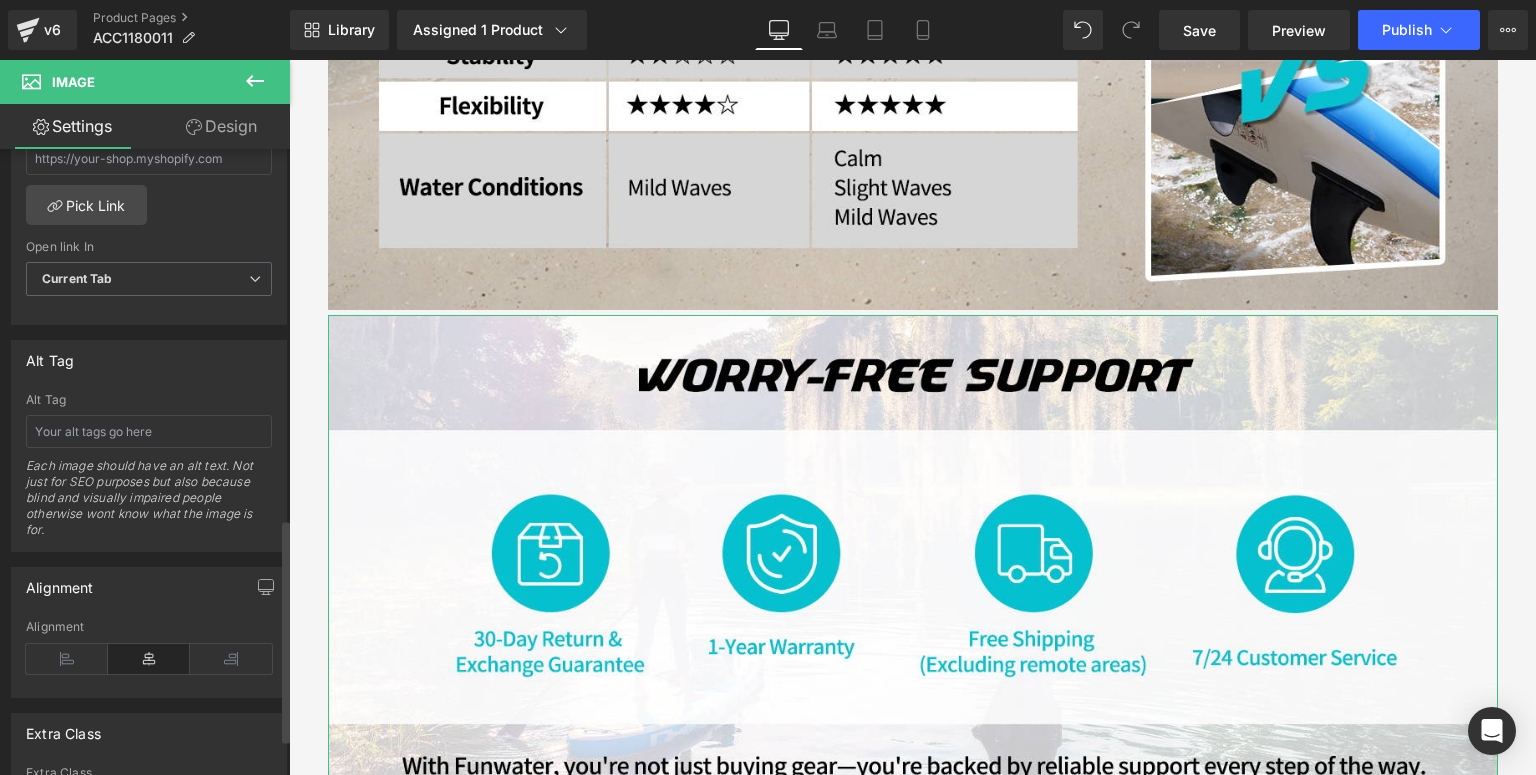 scroll, scrollTop: 1040, scrollLeft: 0, axis: vertical 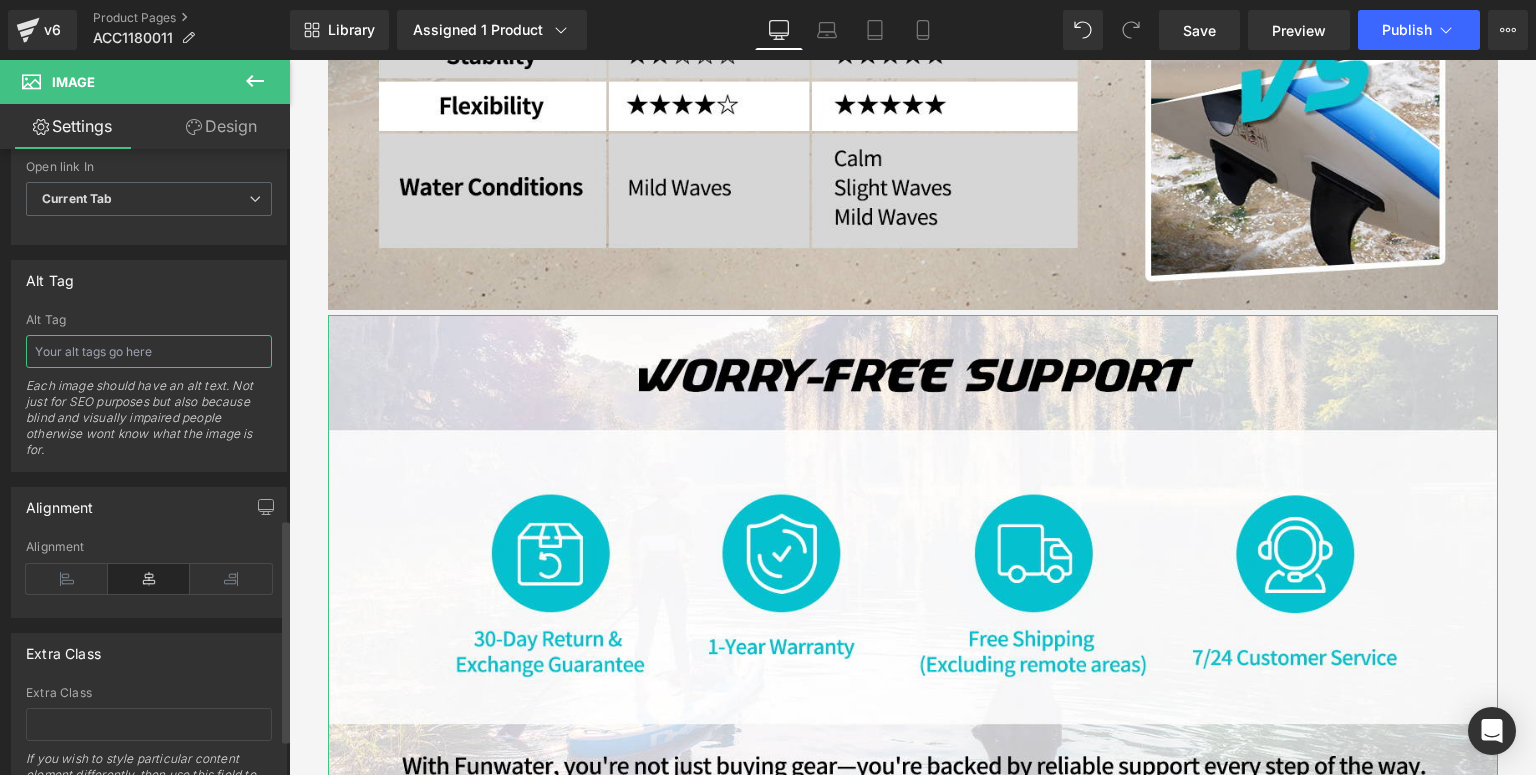 click at bounding box center [149, 351] 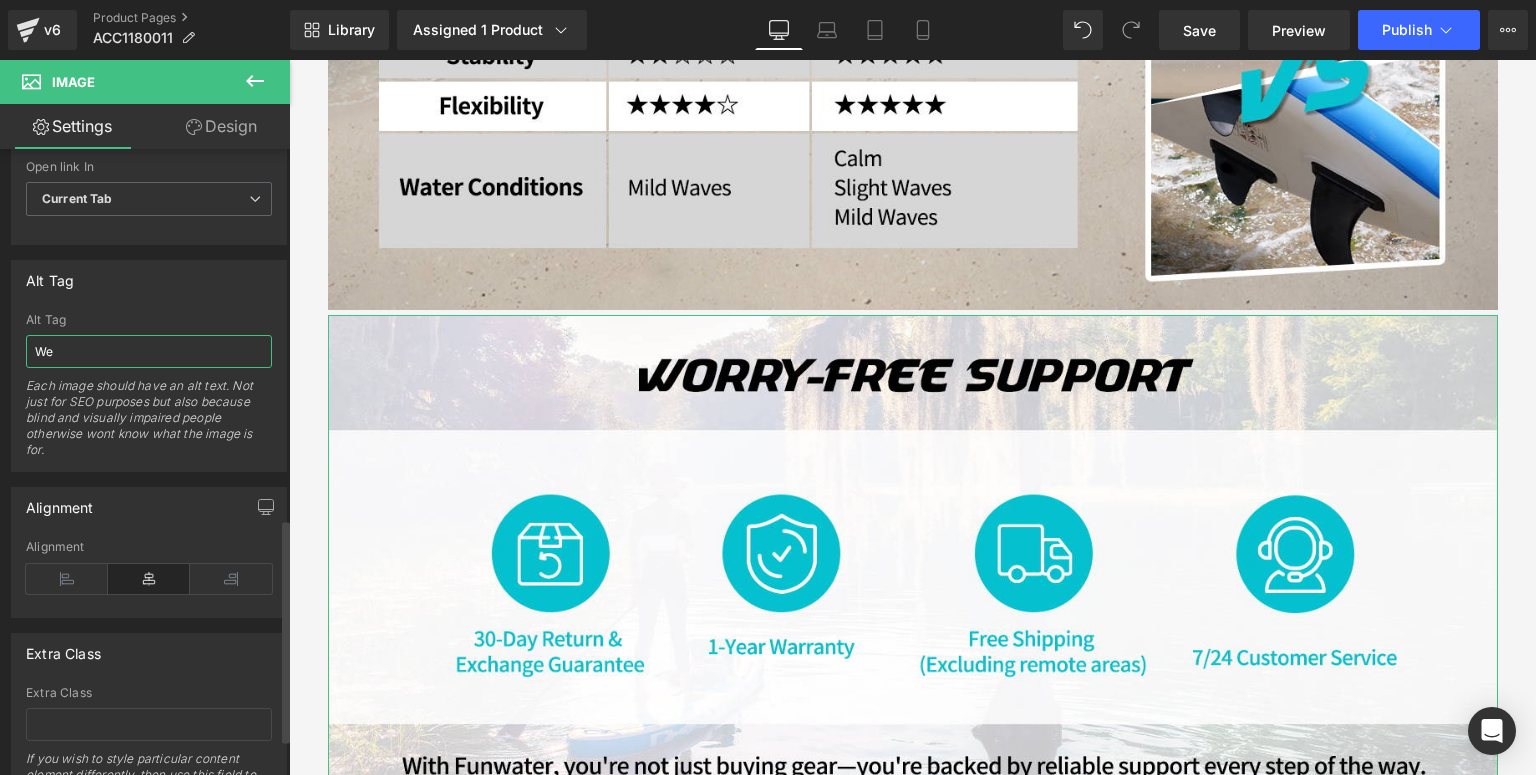 type on "W" 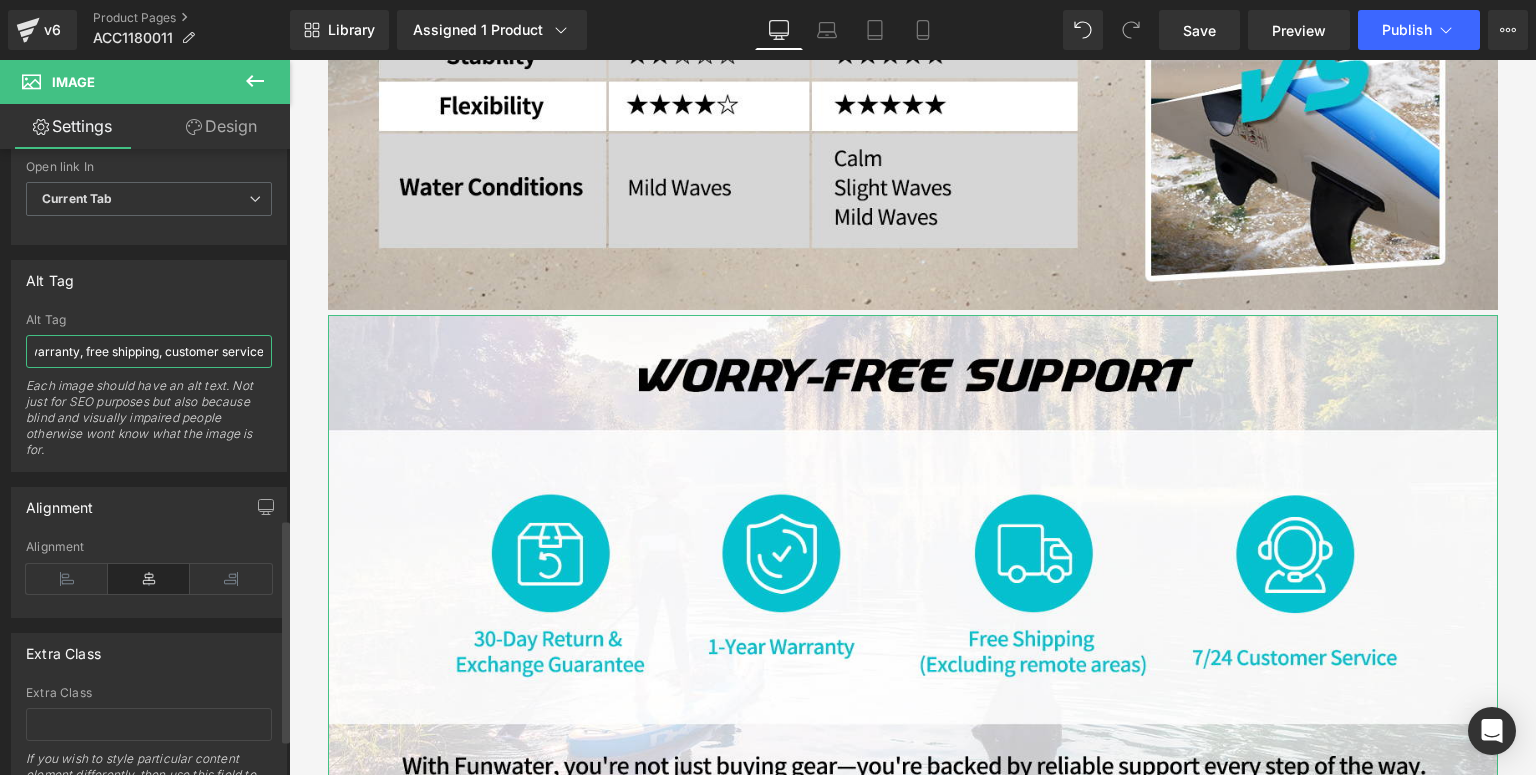 scroll, scrollTop: 0, scrollLeft: 510, axis: horizontal 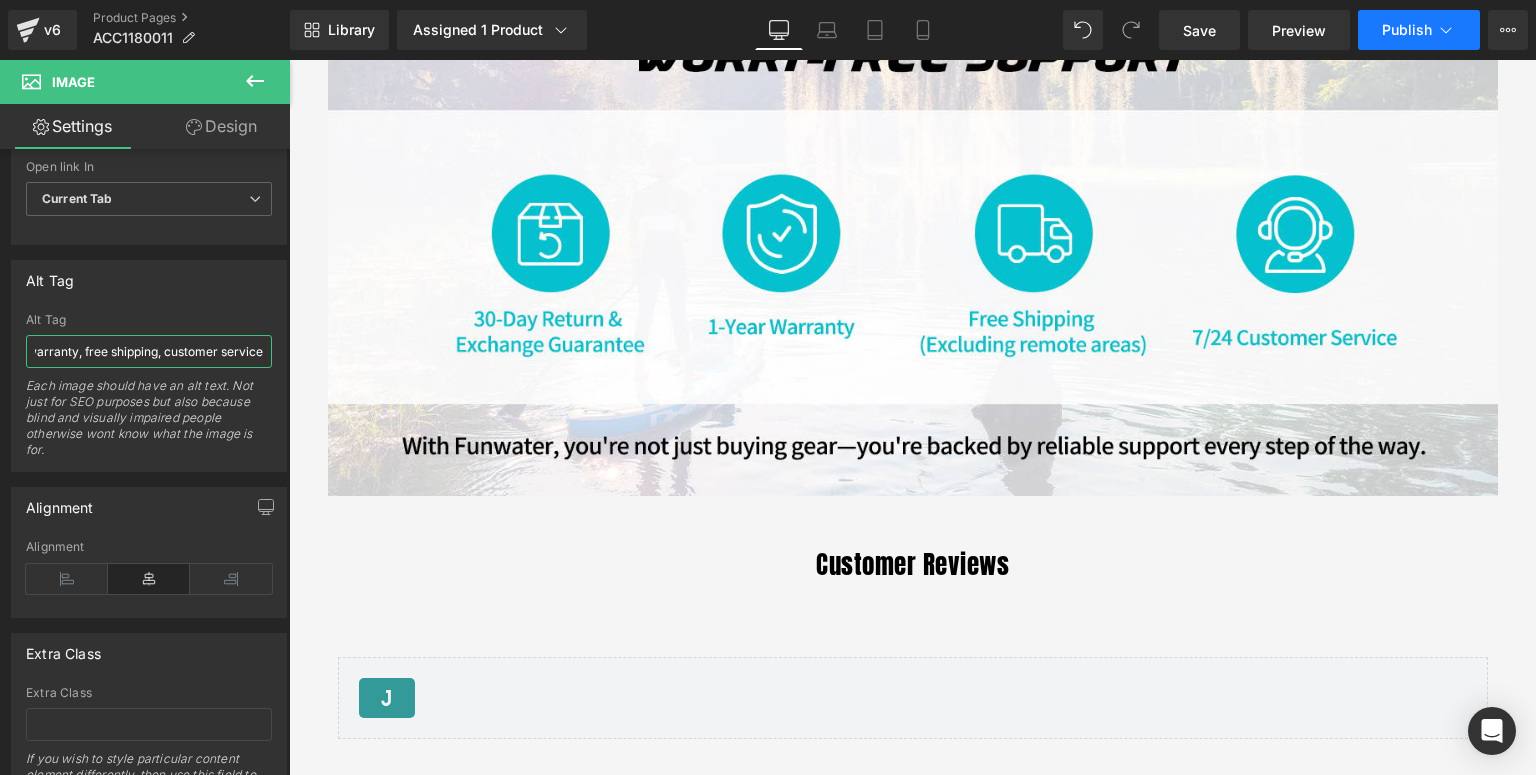 type on "Funwater provide worry-free support with 30 days return& exchange guarantee, 1 year warranty, free shipping, customer service" 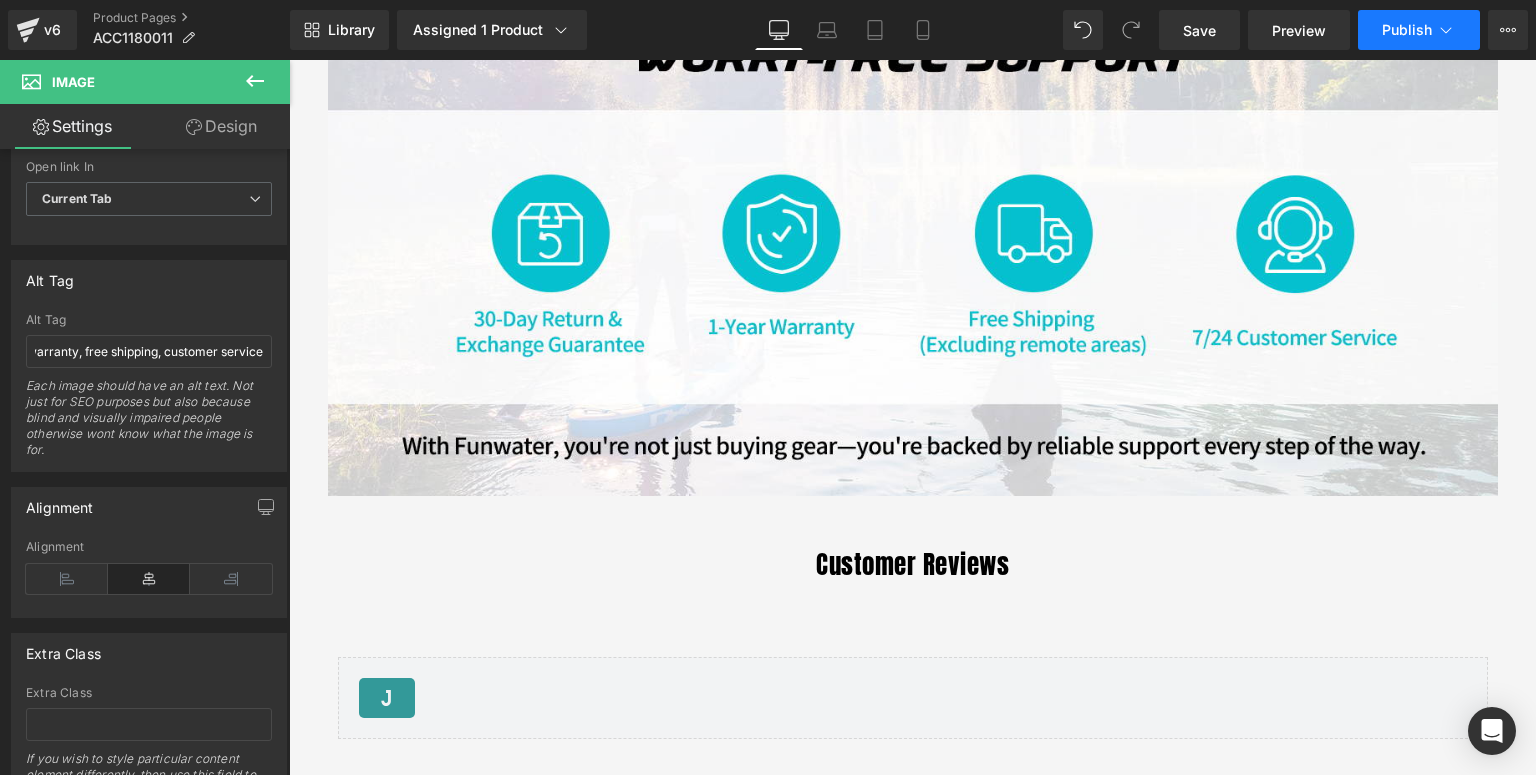 click on "Publish" at bounding box center [1407, 30] 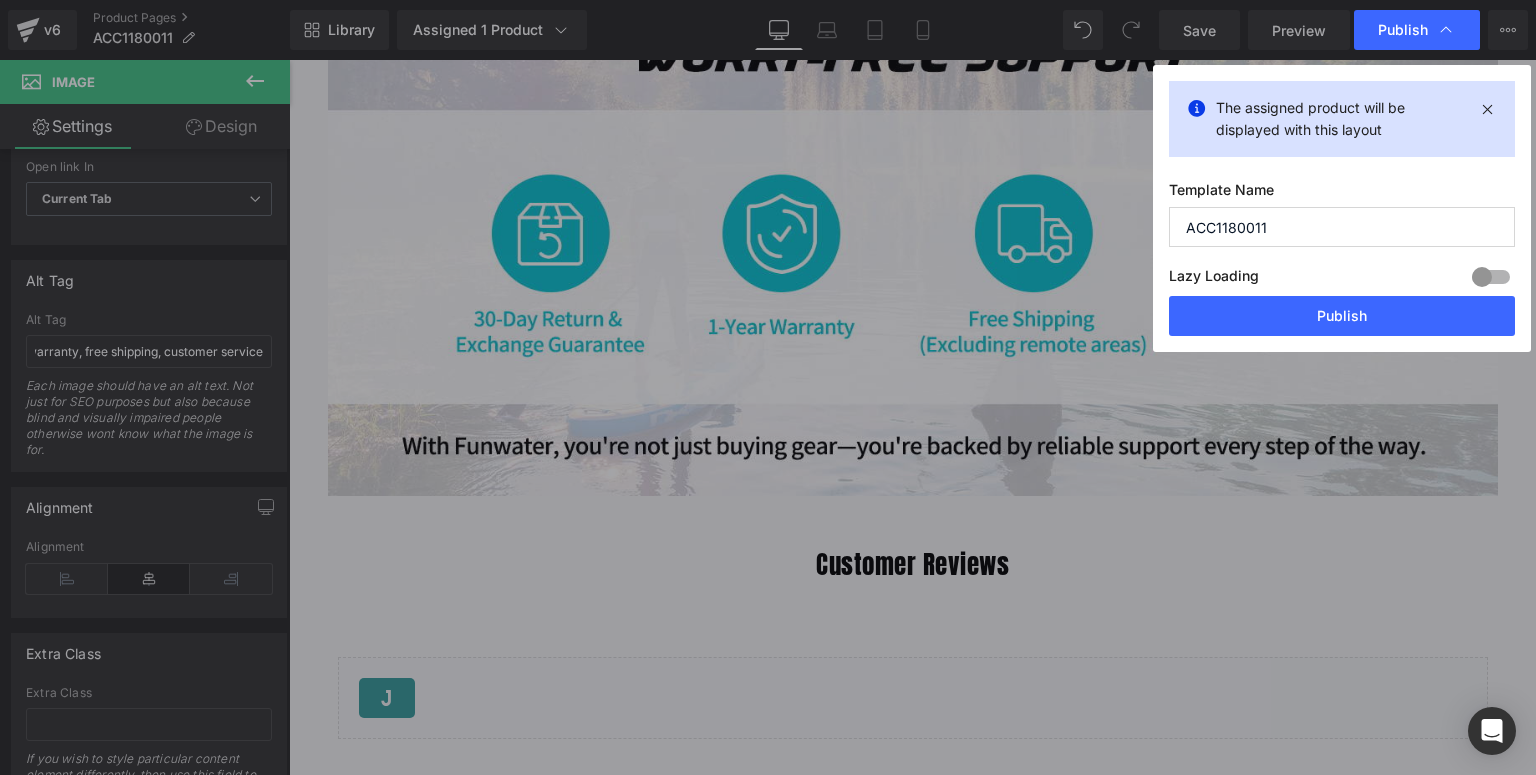 scroll, scrollTop: 0, scrollLeft: 0, axis: both 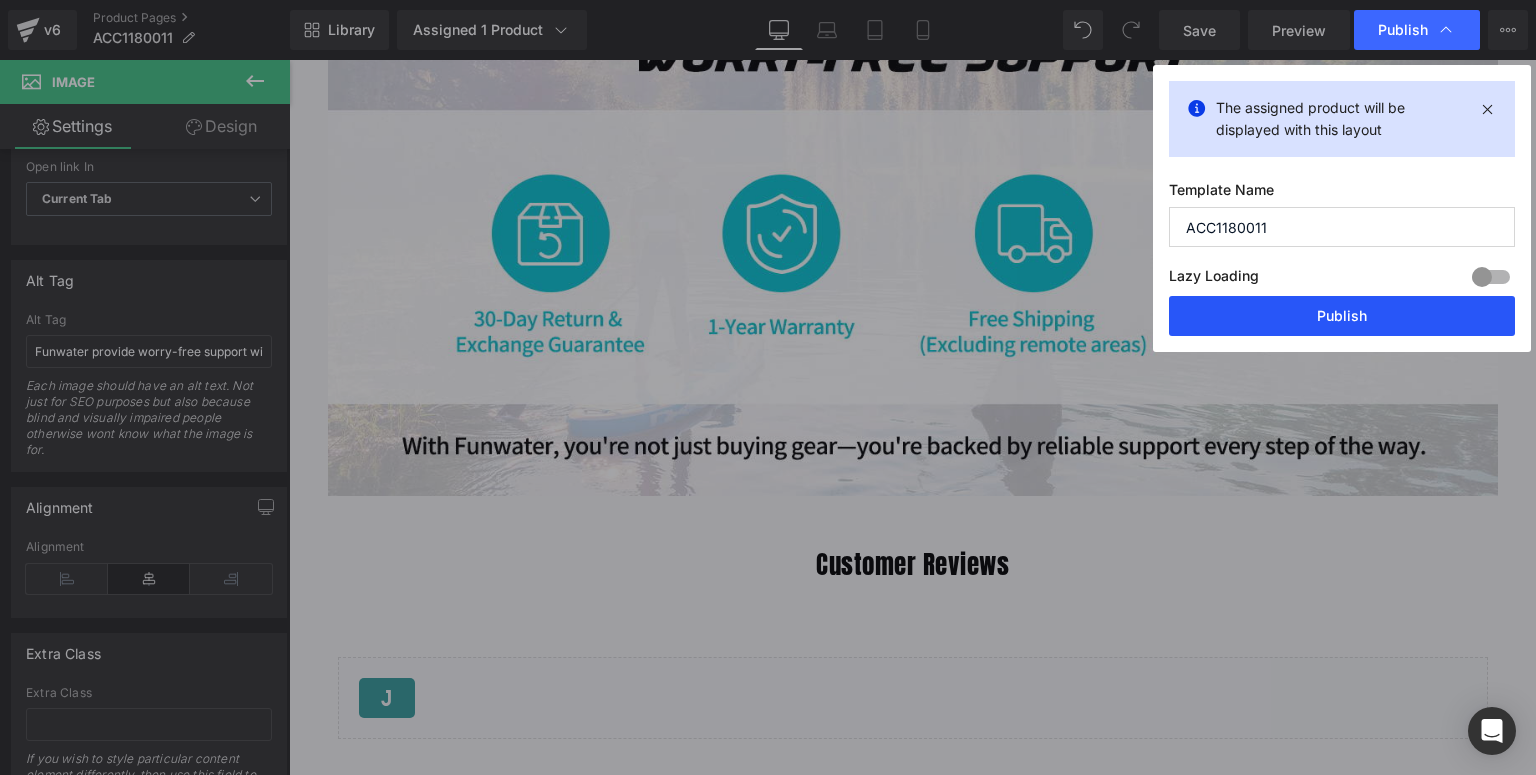 click on "Publish" at bounding box center (1342, 316) 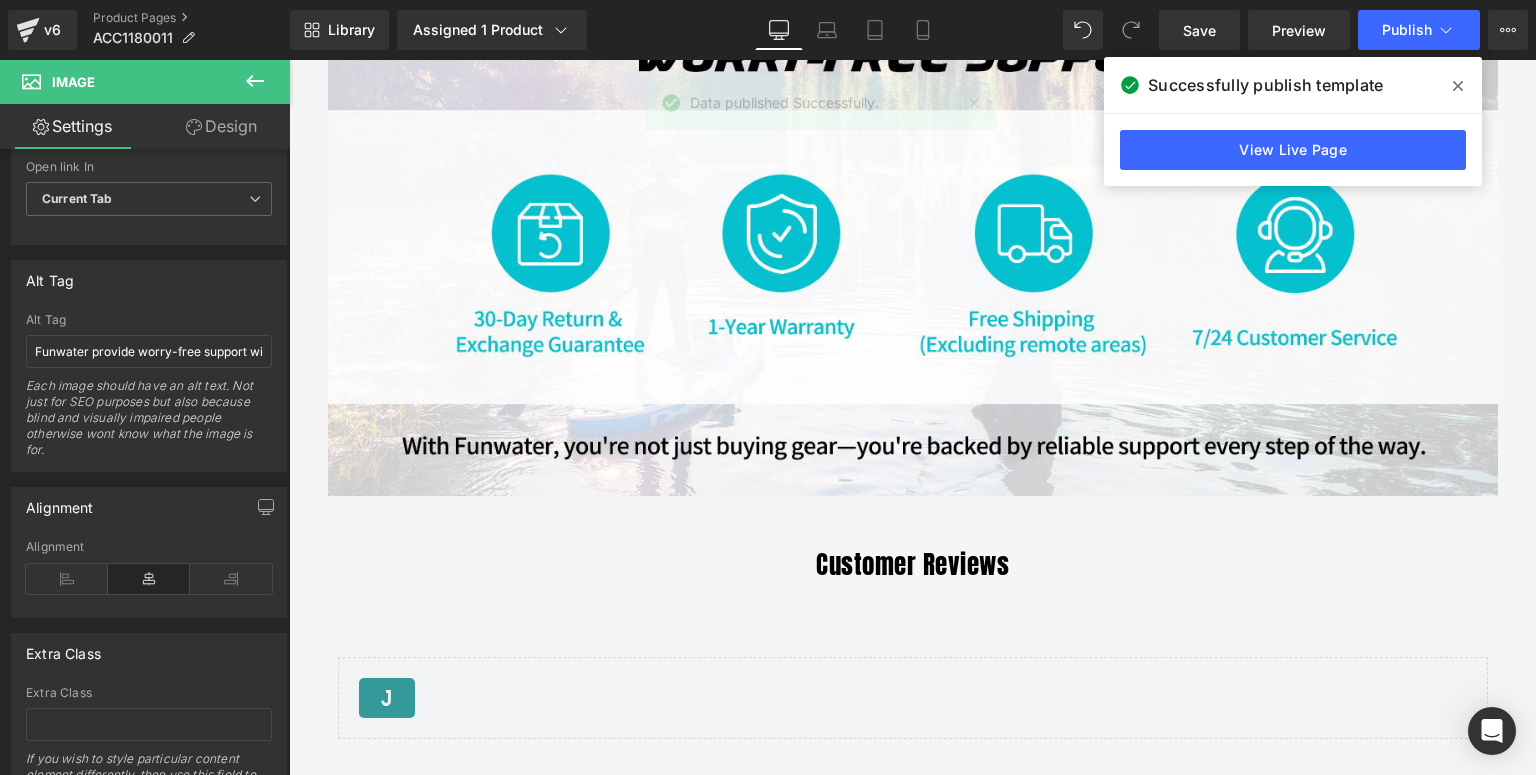 drag, startPoint x: 1463, startPoint y: 81, endPoint x: 1009, endPoint y: 153, distance: 459.6738 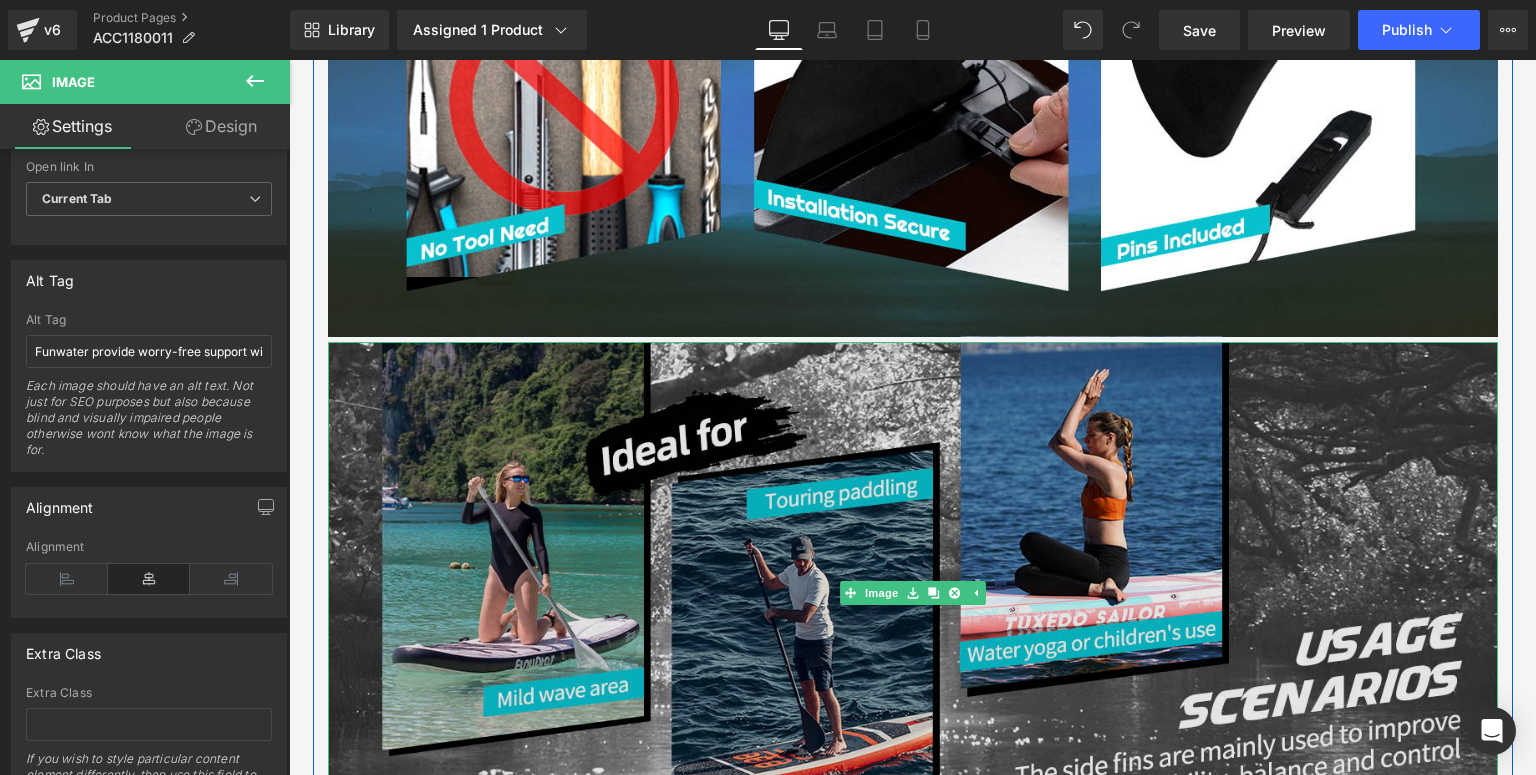 scroll, scrollTop: 2480, scrollLeft: 0, axis: vertical 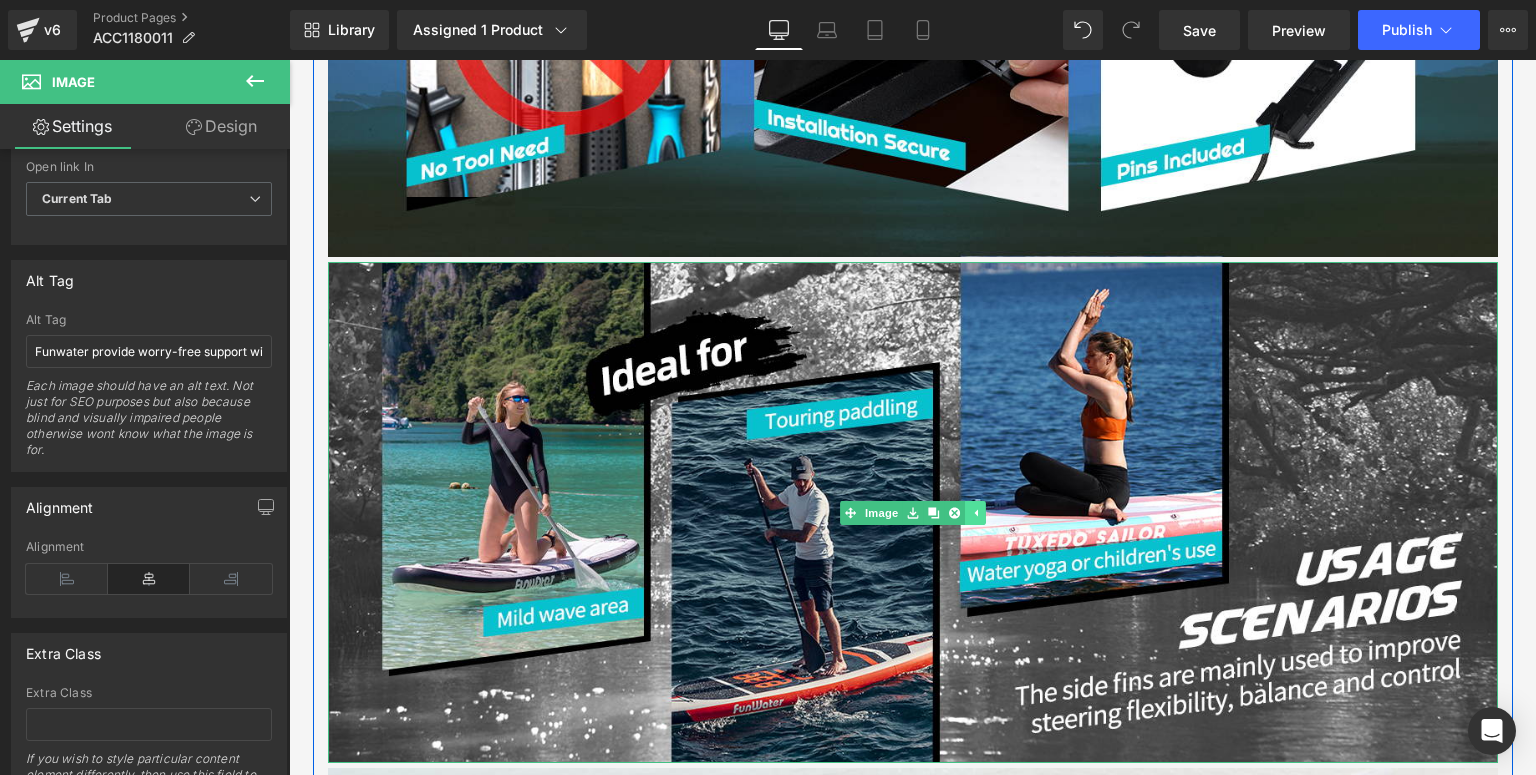 click 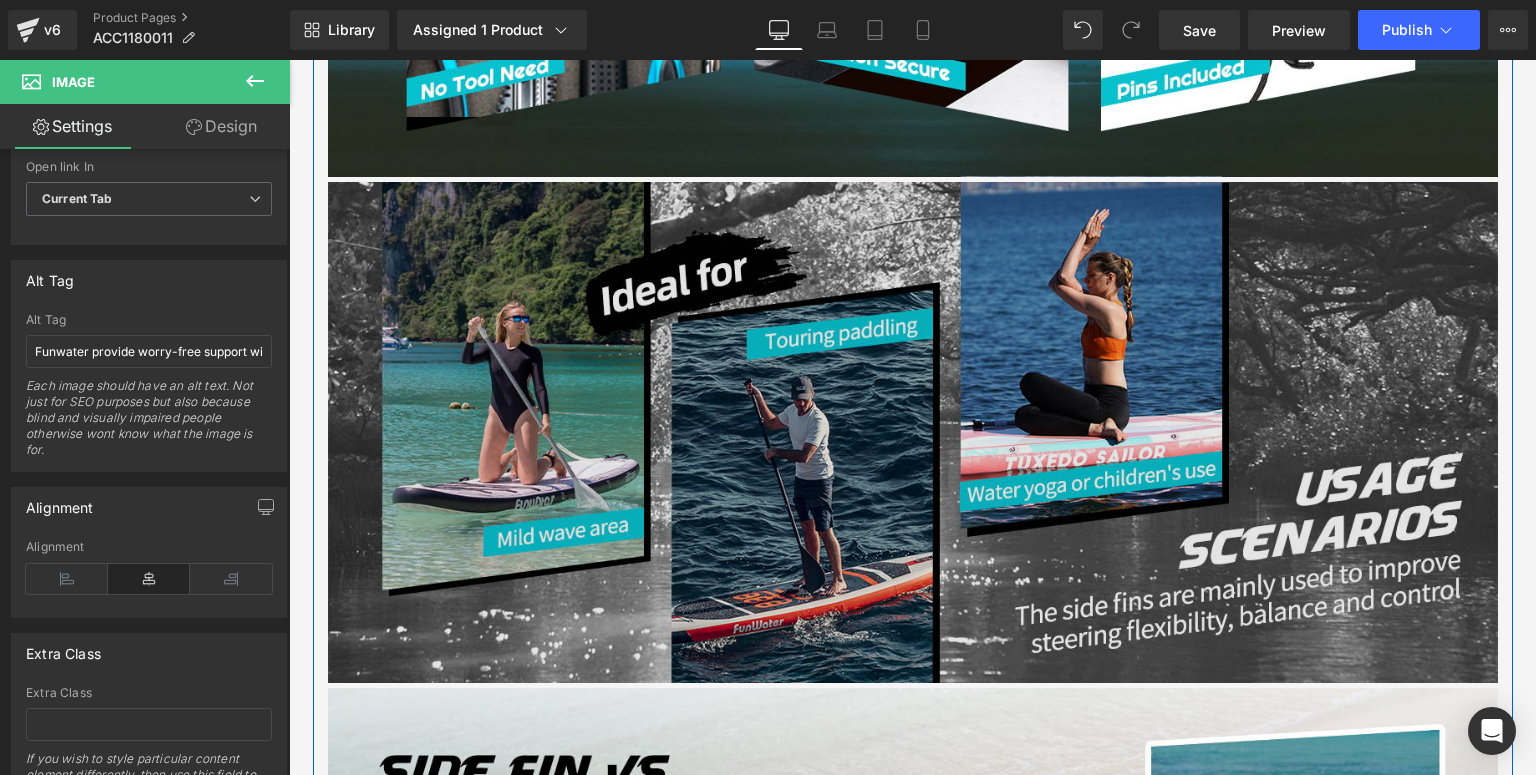 scroll, scrollTop: 2720, scrollLeft: 0, axis: vertical 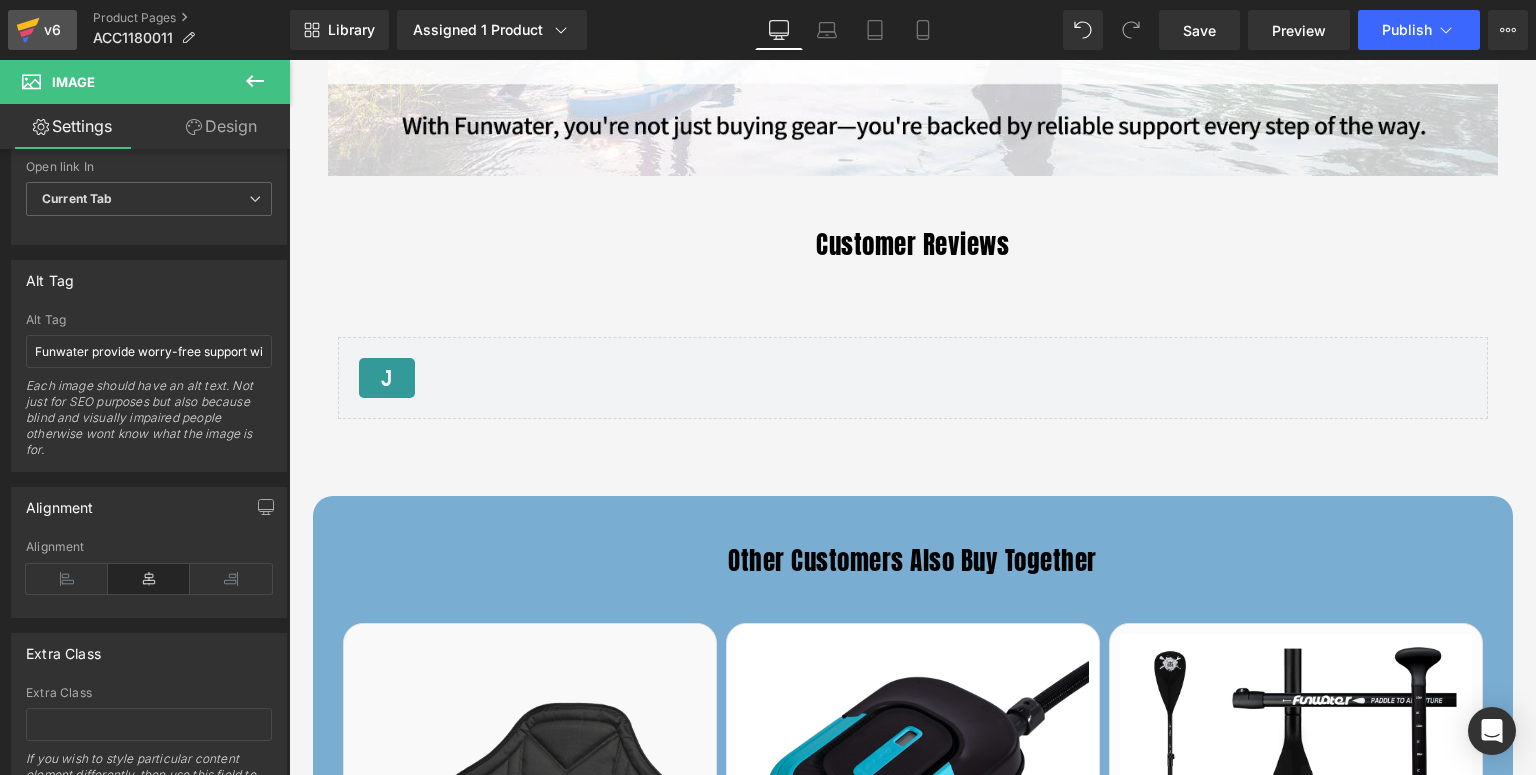 click 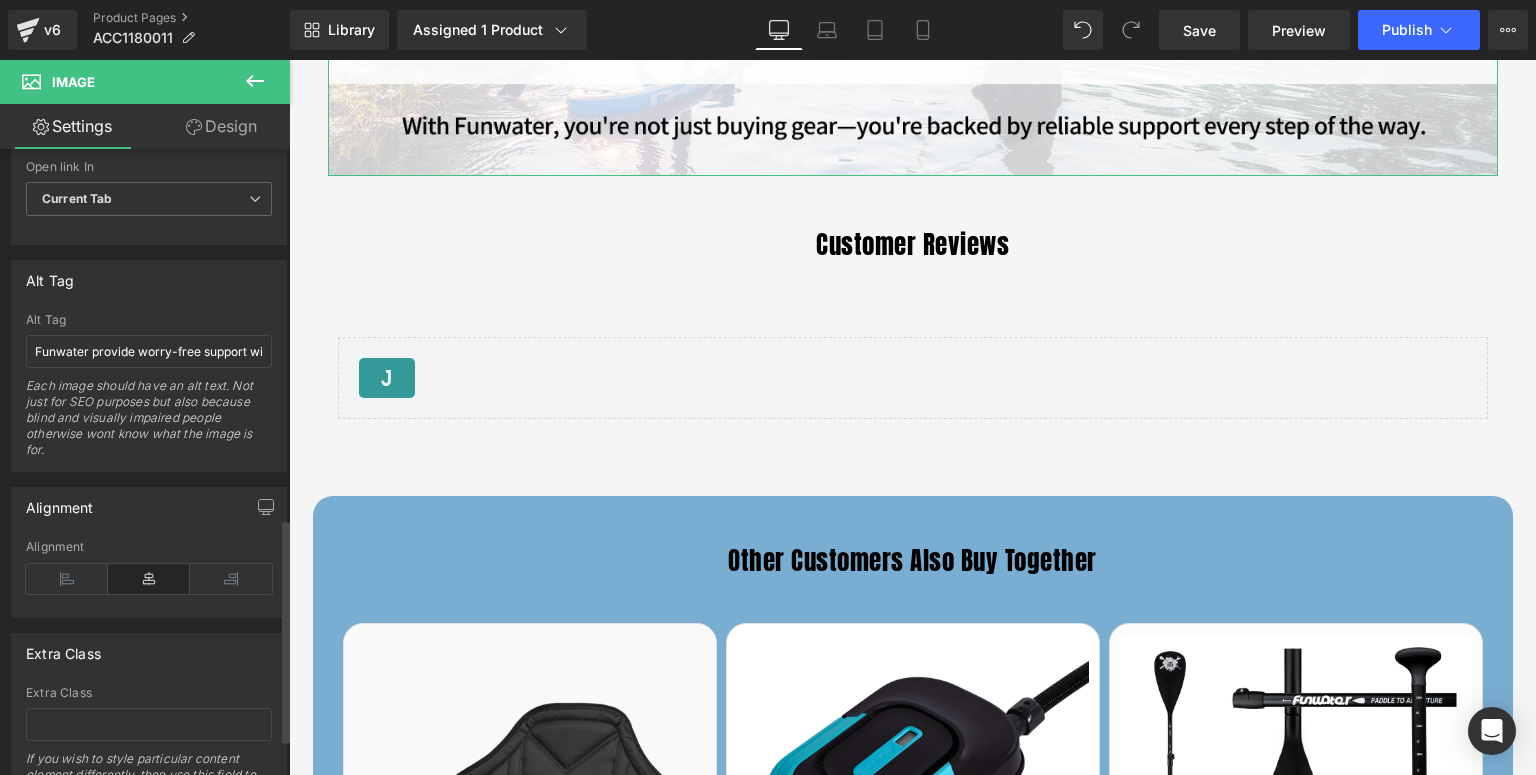 scroll, scrollTop: 1144, scrollLeft: 0, axis: vertical 